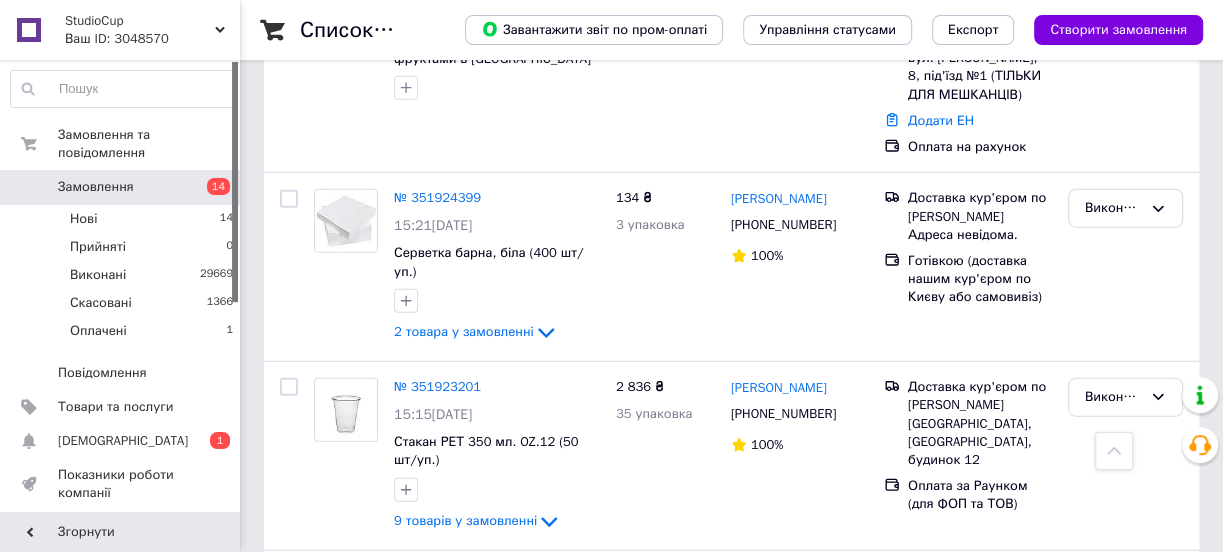 scroll, scrollTop: 2909, scrollLeft: 0, axis: vertical 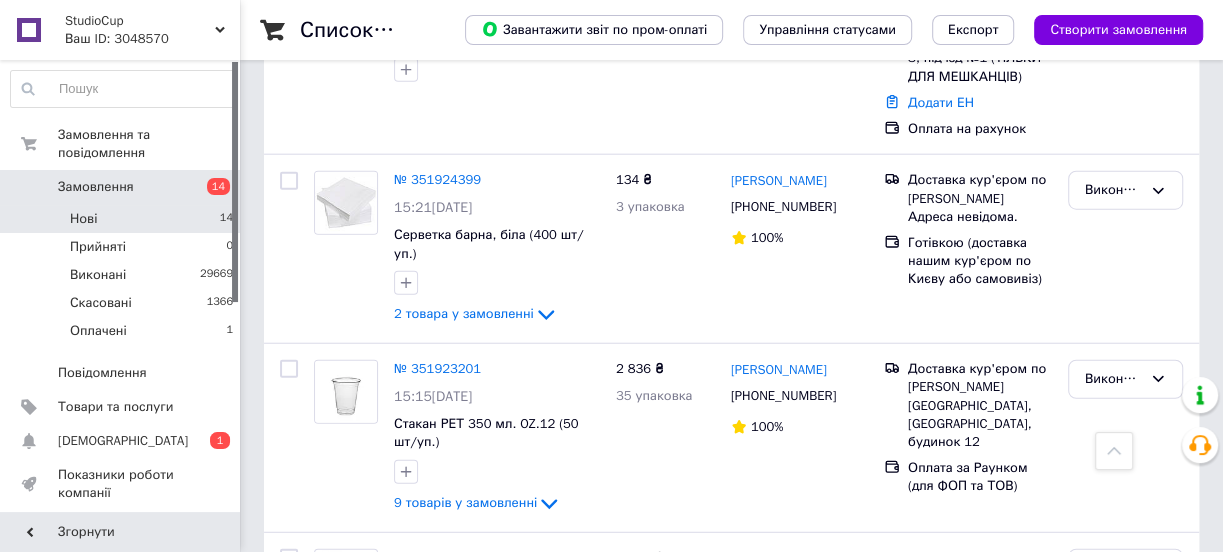 click on "Нові 14" at bounding box center [122, 219] 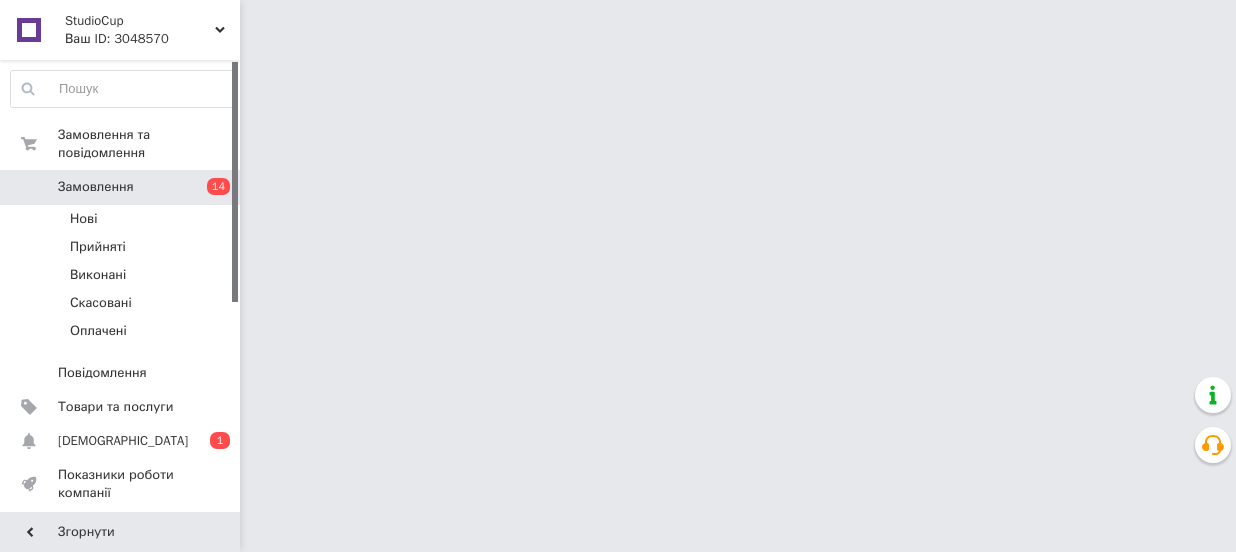 scroll, scrollTop: 0, scrollLeft: 0, axis: both 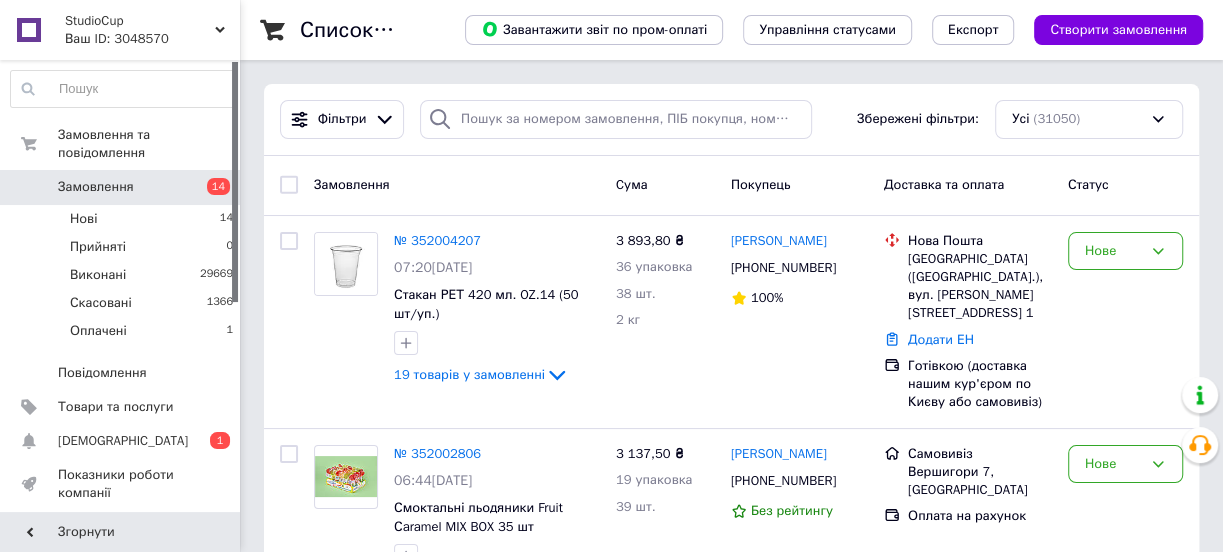 drag, startPoint x: 1127, startPoint y: 35, endPoint x: 1162, endPoint y: 35, distance: 35 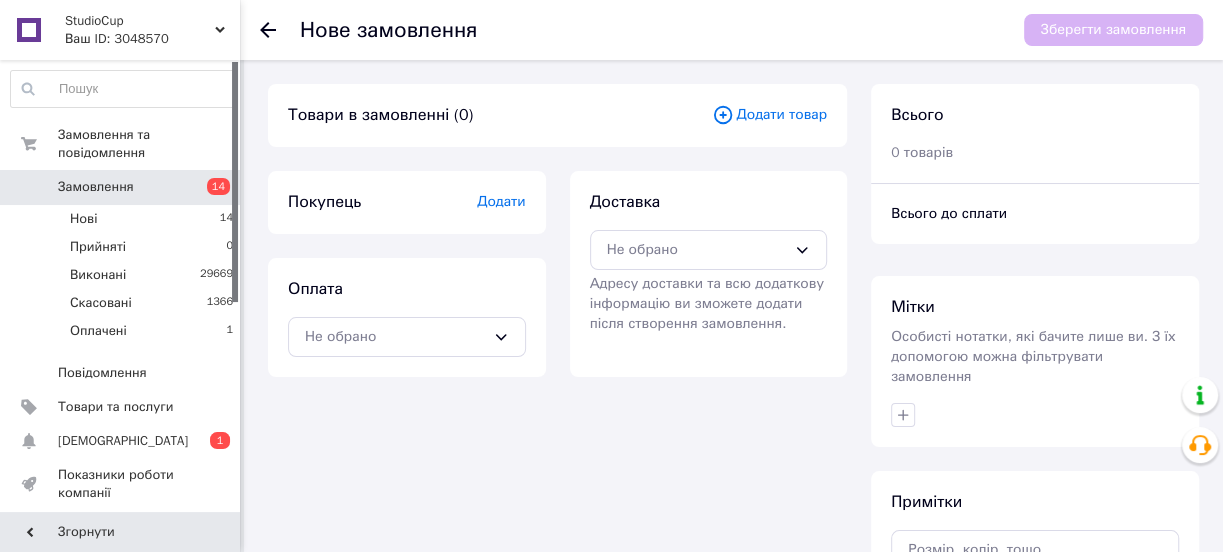 click on "Додати товар" at bounding box center [769, 115] 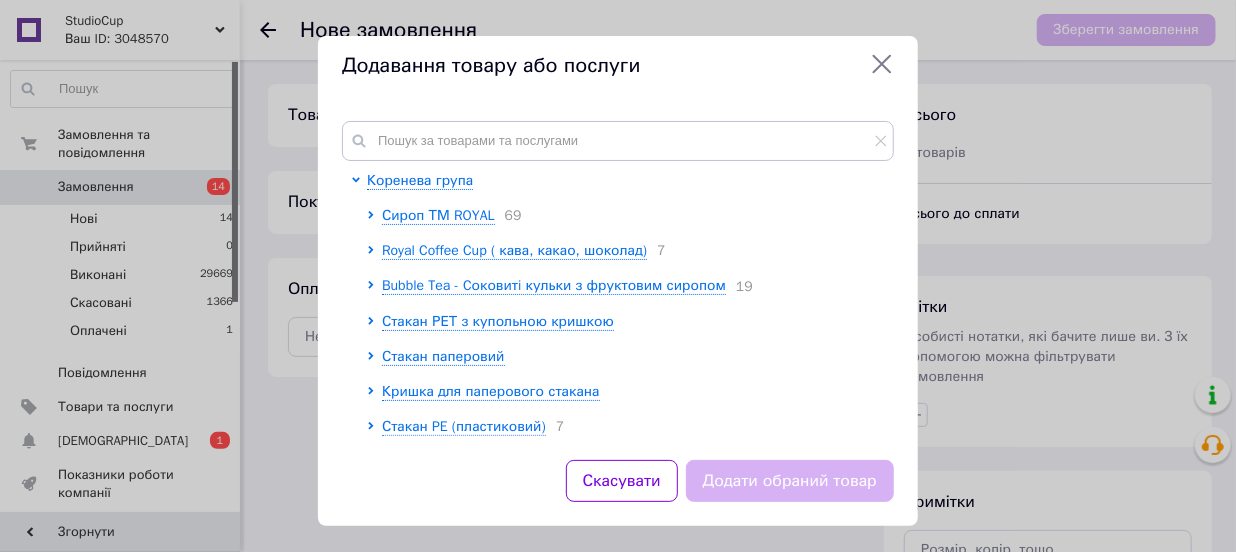 scroll, scrollTop: 90, scrollLeft: 0, axis: vertical 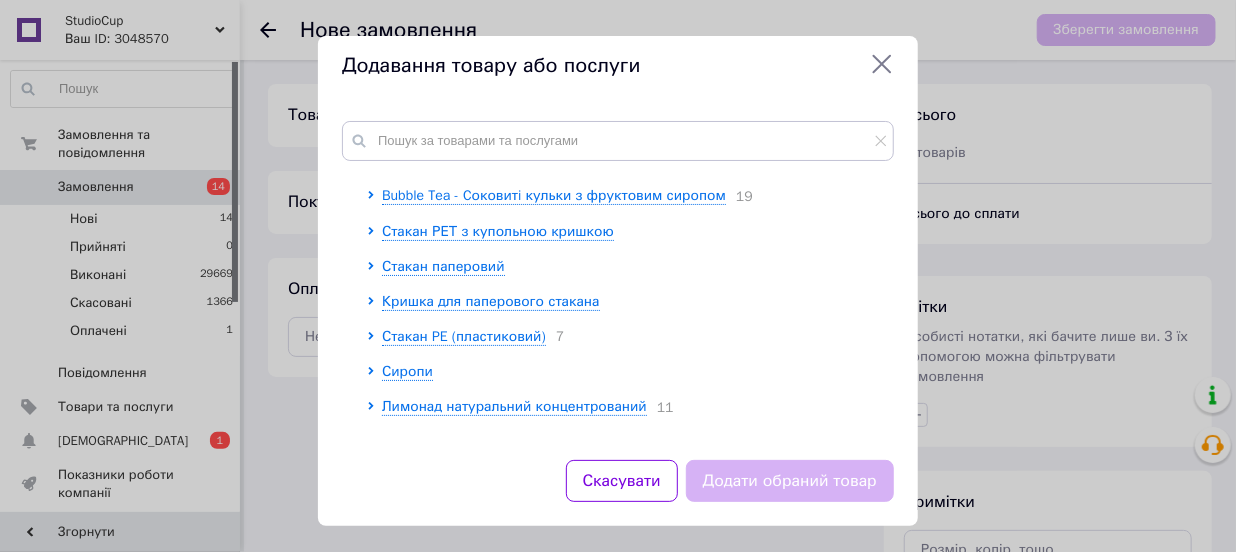 drag, startPoint x: 483, startPoint y: 267, endPoint x: 546, endPoint y: 265, distance: 63.03174 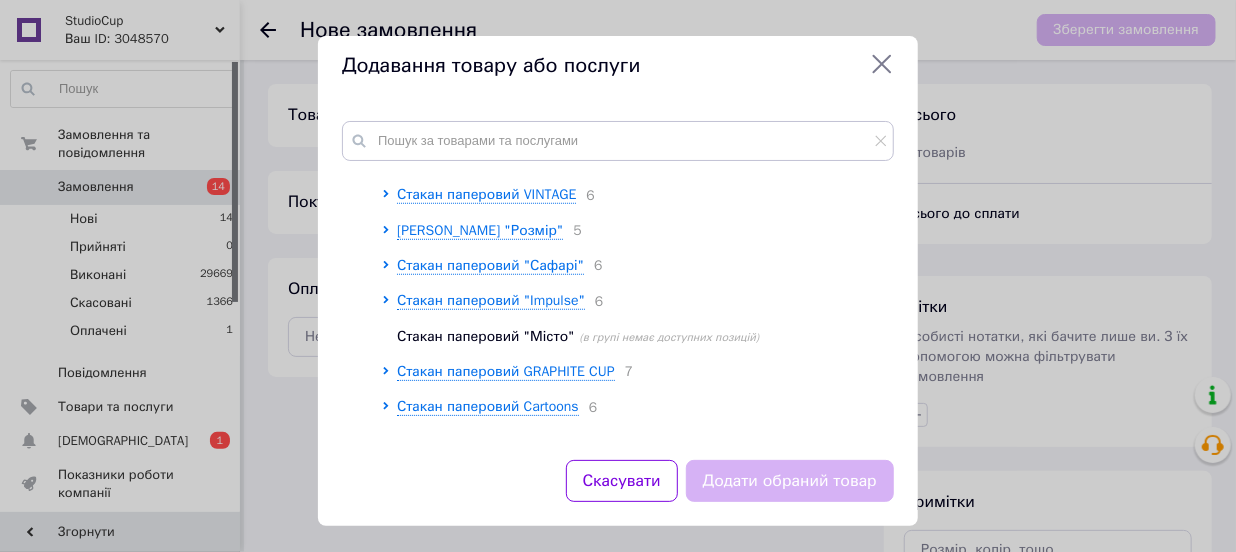 scroll, scrollTop: 818, scrollLeft: 0, axis: vertical 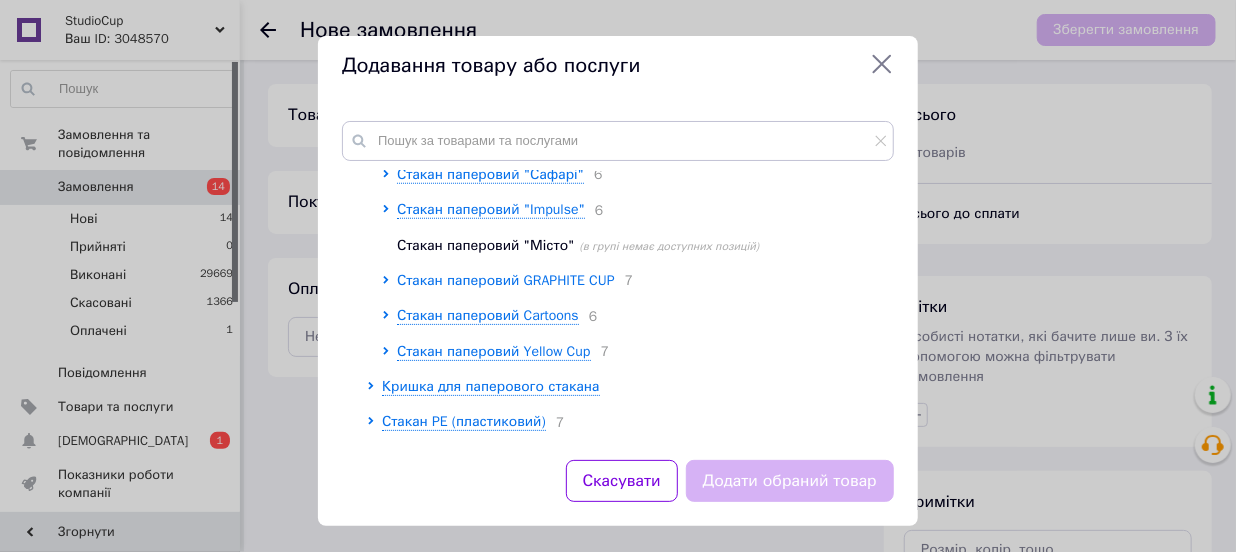 click on "Стакан паперовий GRAPHITE CUP" at bounding box center (506, 280) 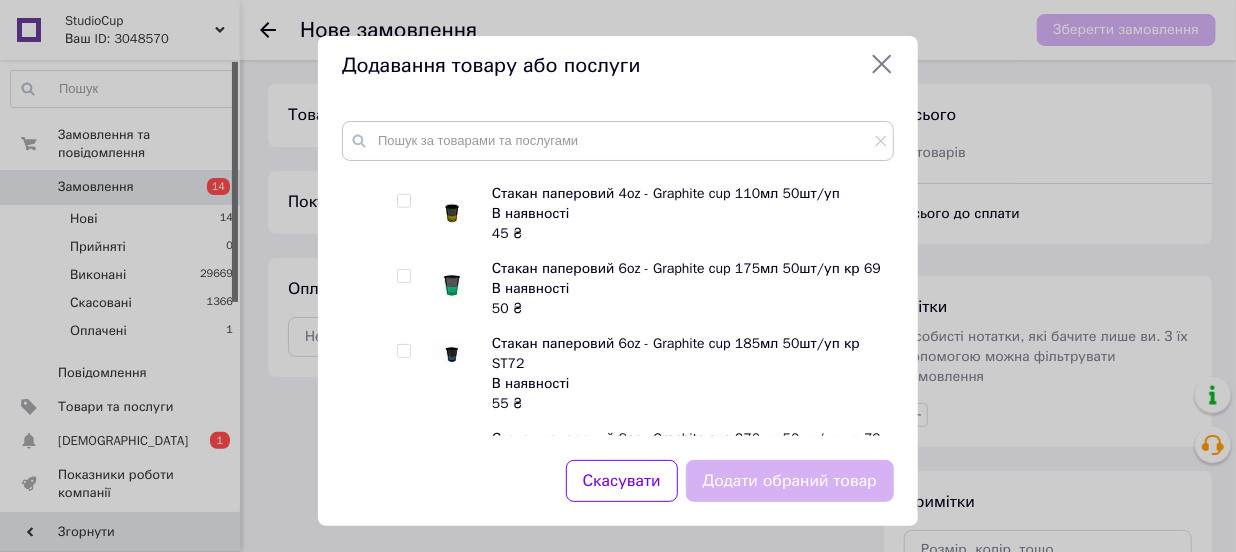 scroll, scrollTop: 909, scrollLeft: 0, axis: vertical 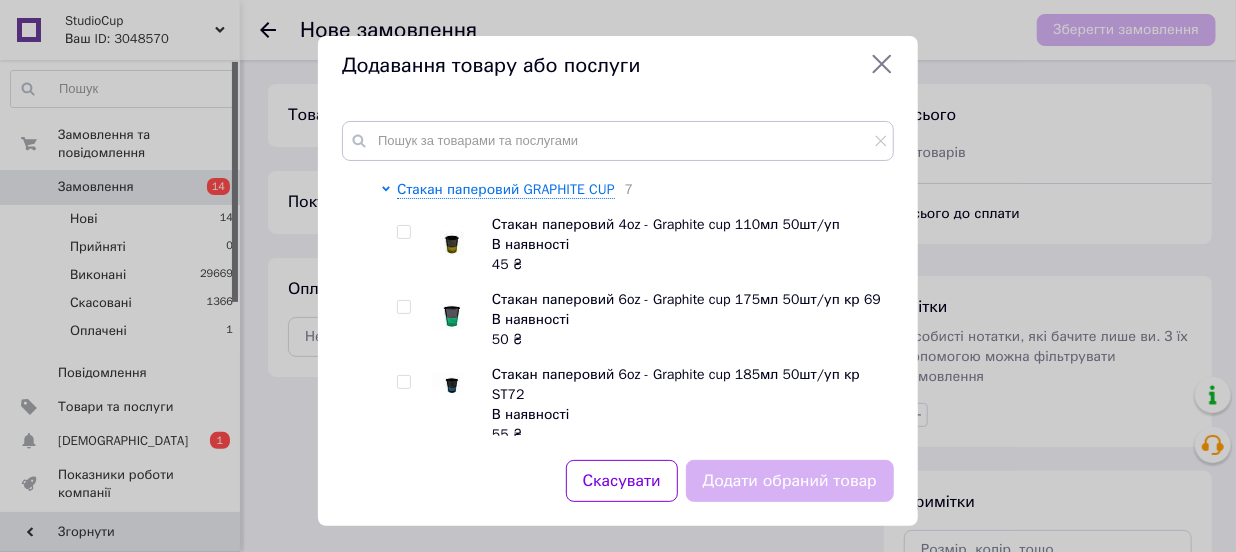 click at bounding box center [403, 232] 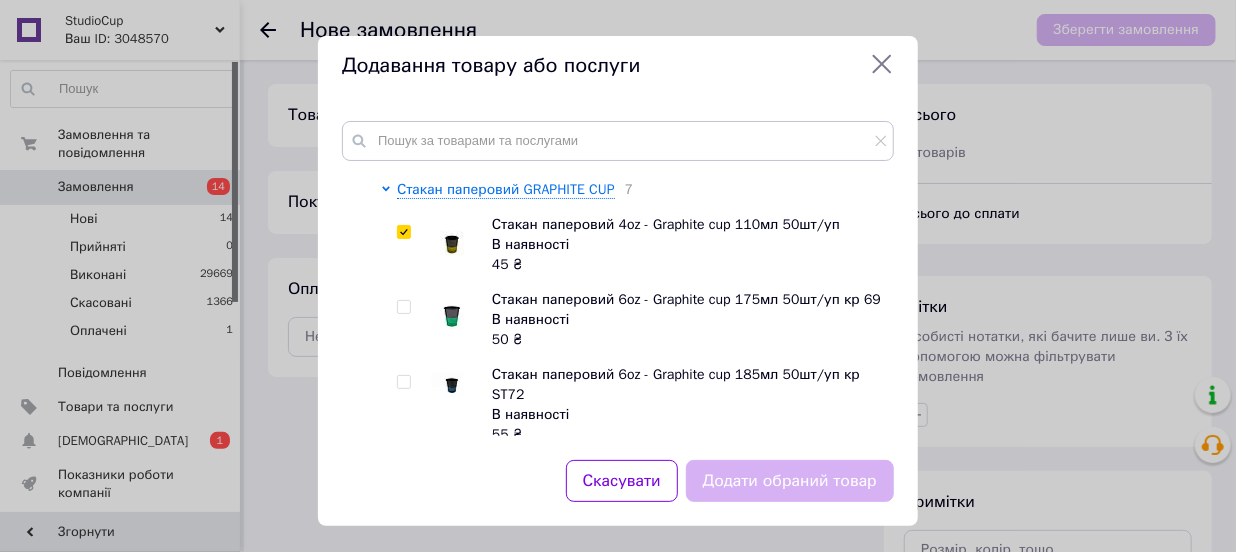 checkbox on "true" 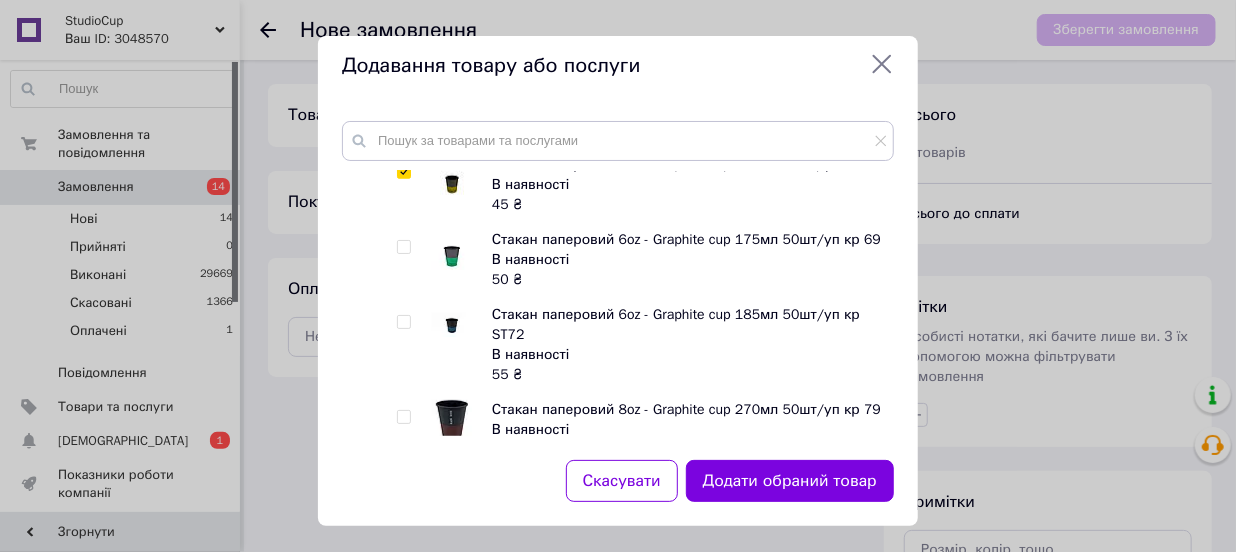 scroll, scrollTop: 1000, scrollLeft: 0, axis: vertical 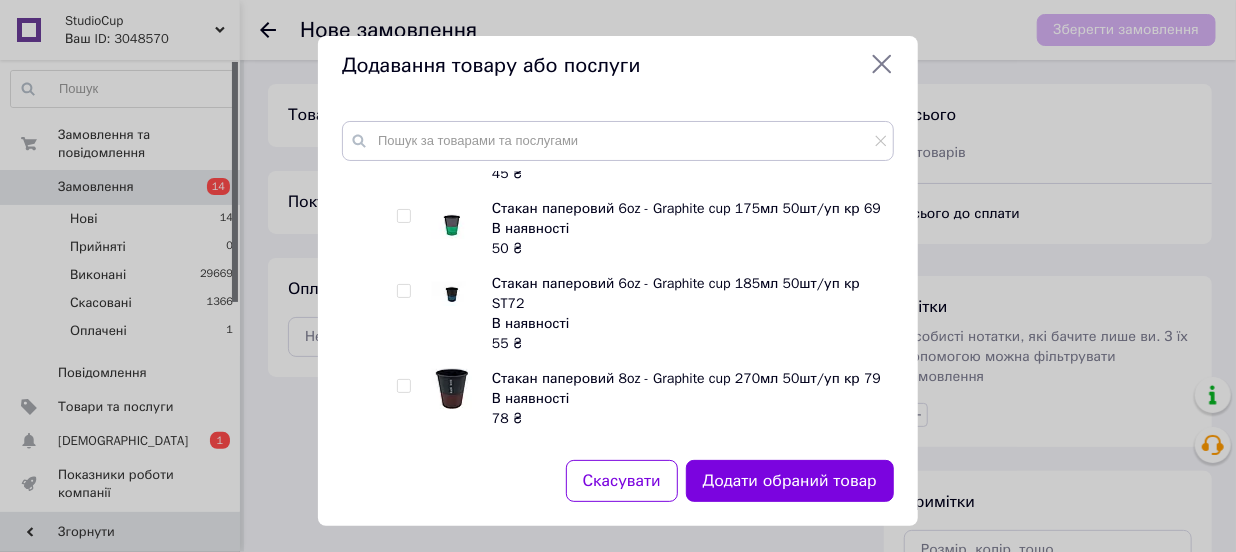 click at bounding box center [403, 291] 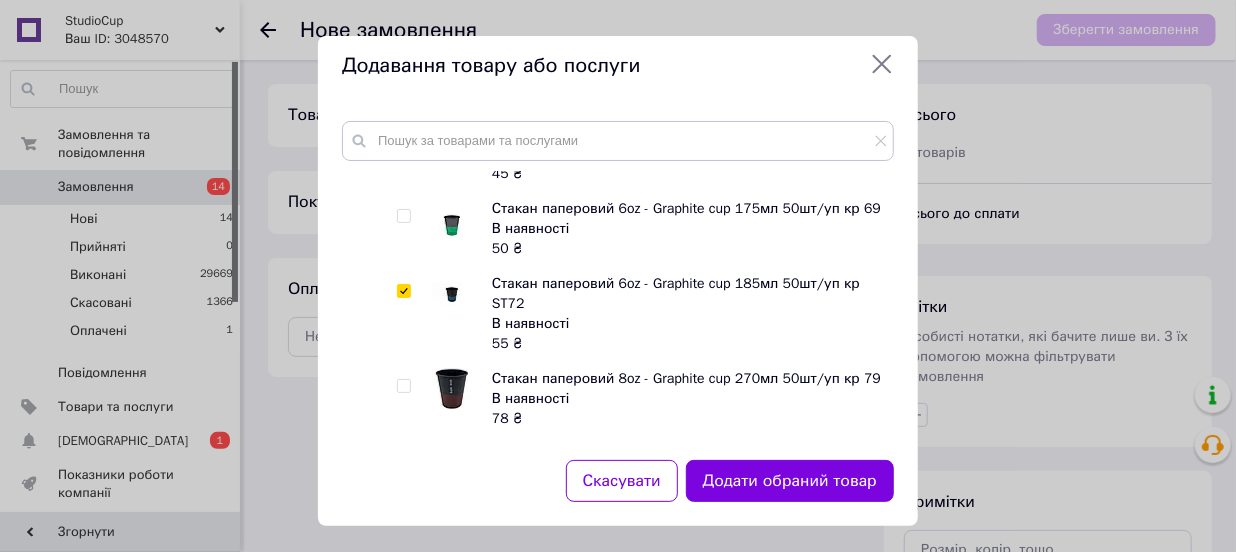 checkbox on "true" 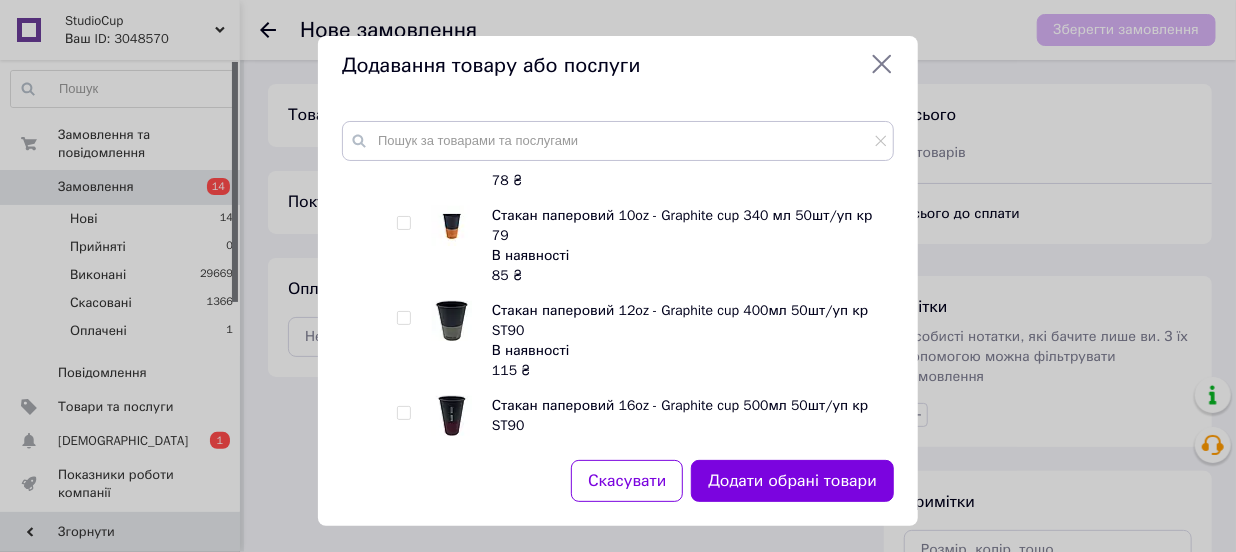scroll, scrollTop: 1272, scrollLeft: 0, axis: vertical 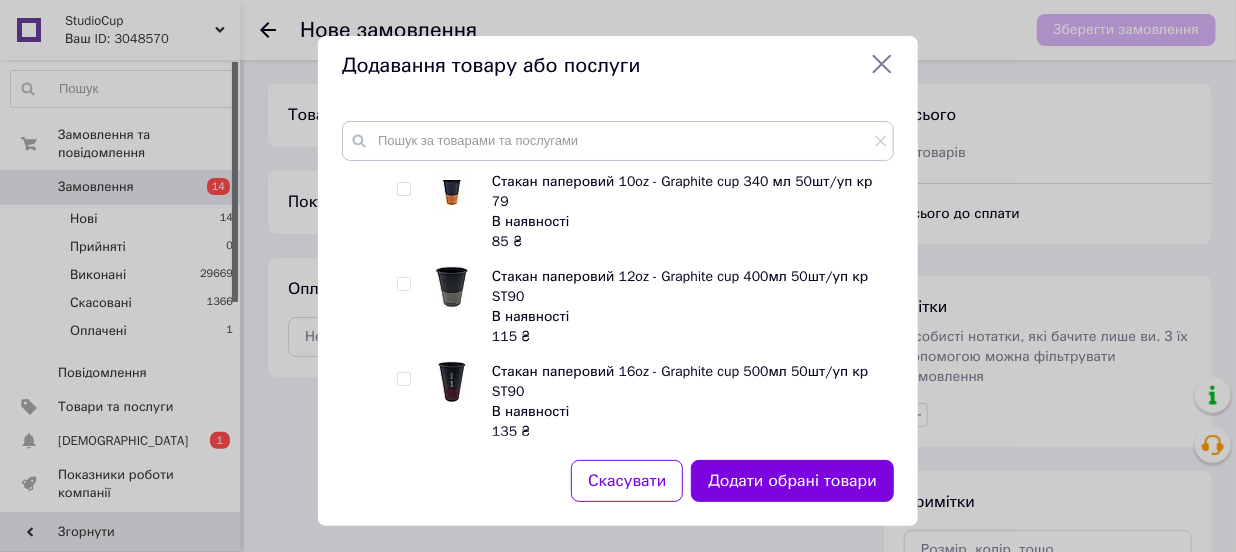 click at bounding box center [403, 189] 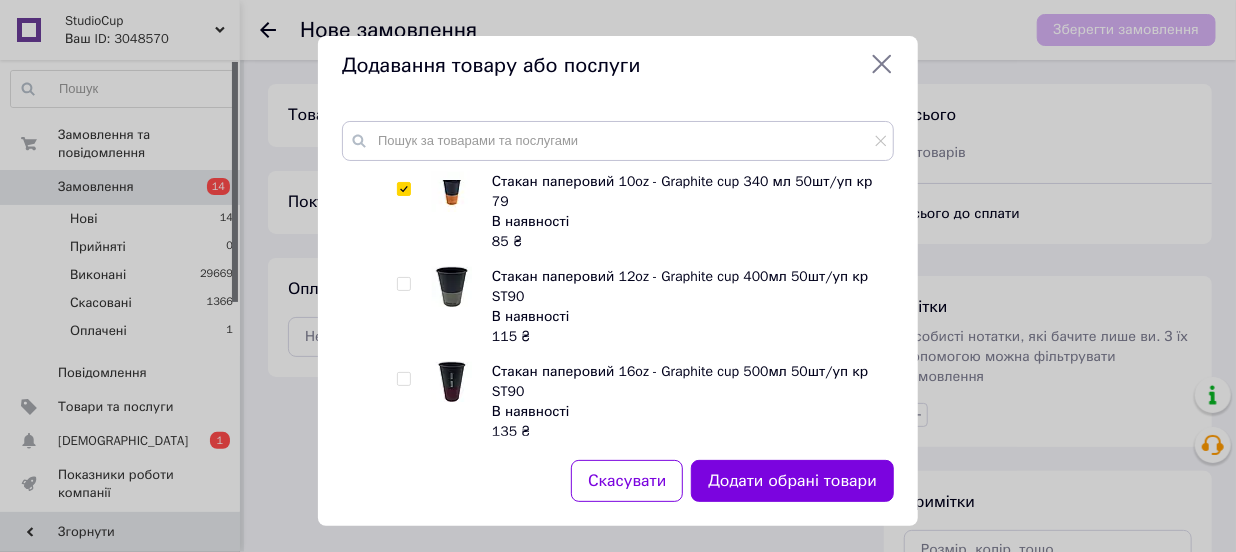 checkbox on "true" 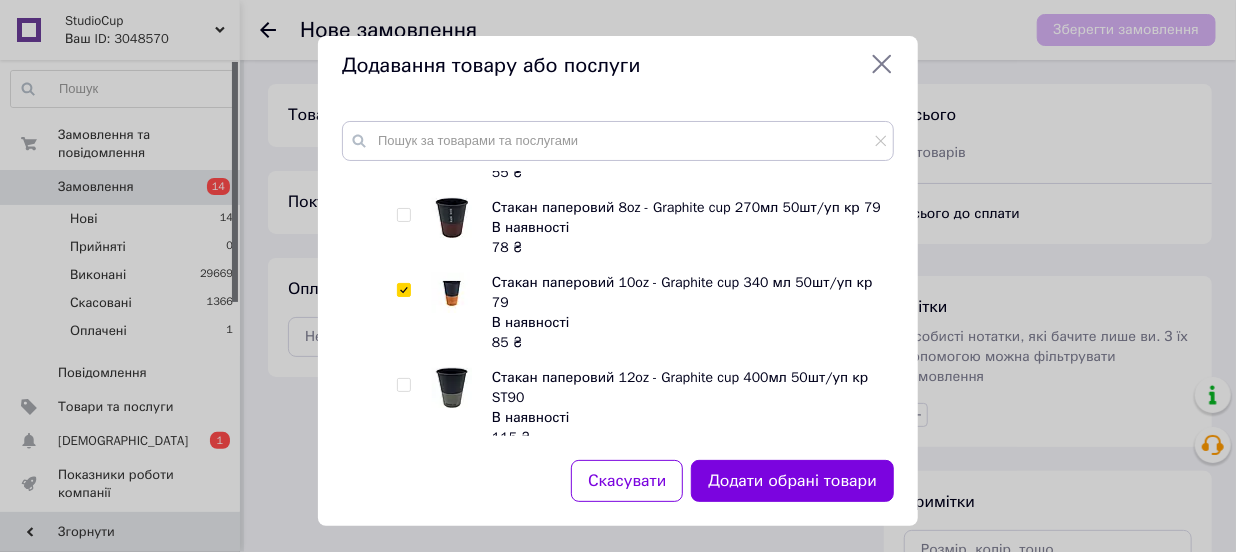 scroll, scrollTop: 1090, scrollLeft: 0, axis: vertical 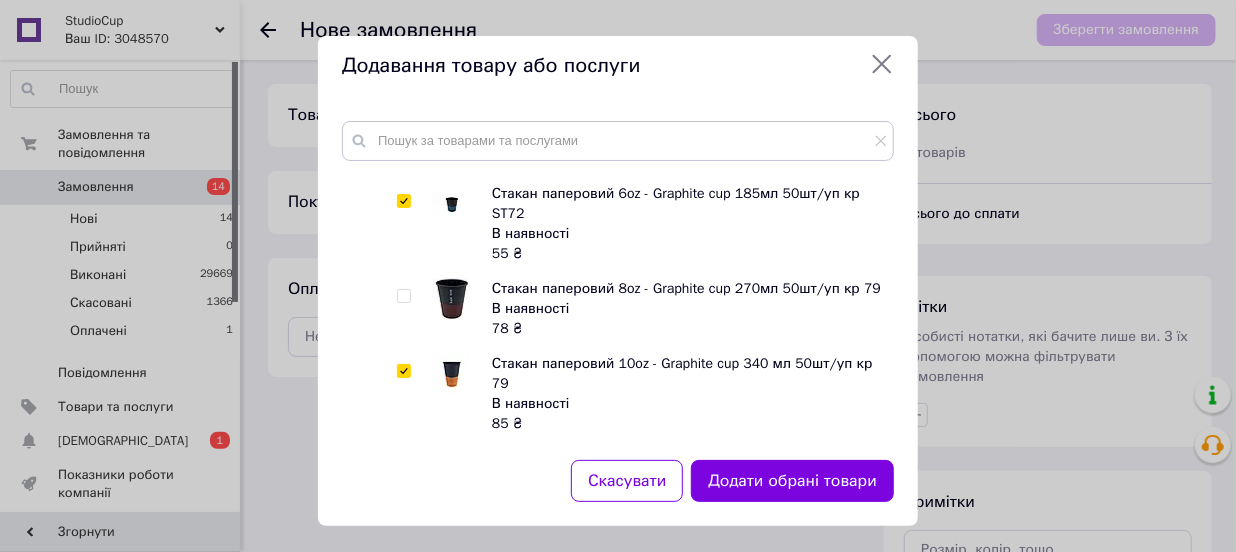 click at bounding box center (403, 296) 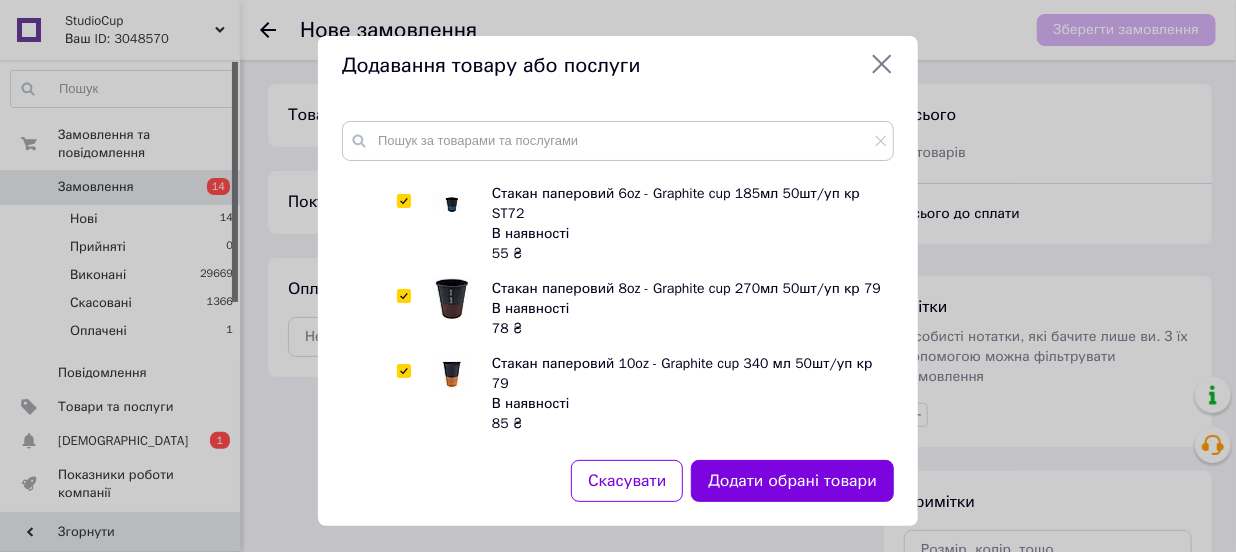 checkbox on "true" 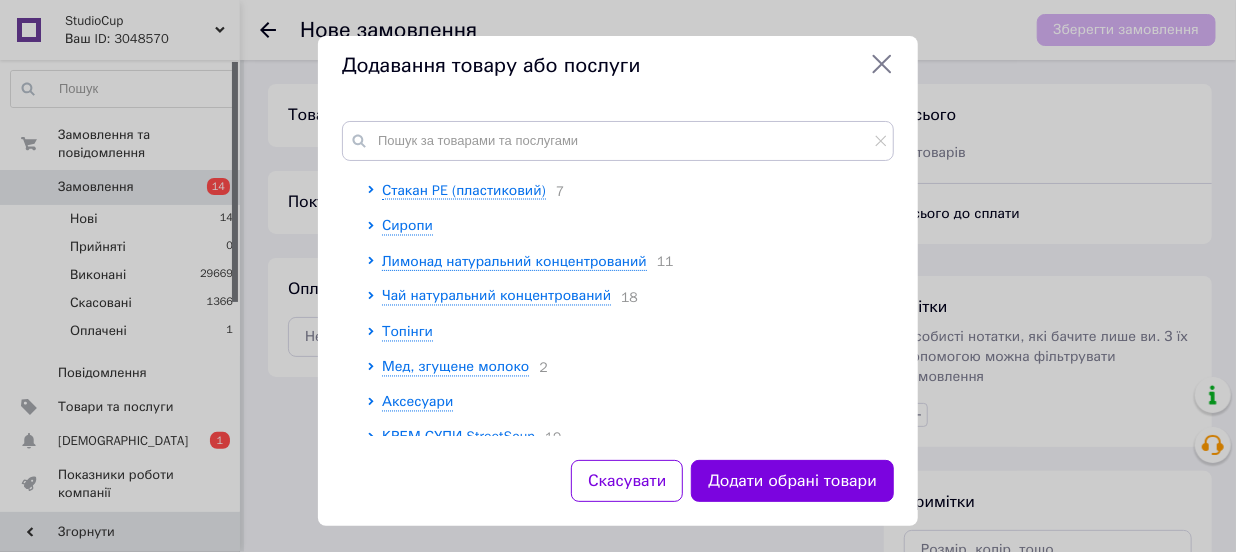 scroll, scrollTop: 1636, scrollLeft: 0, axis: vertical 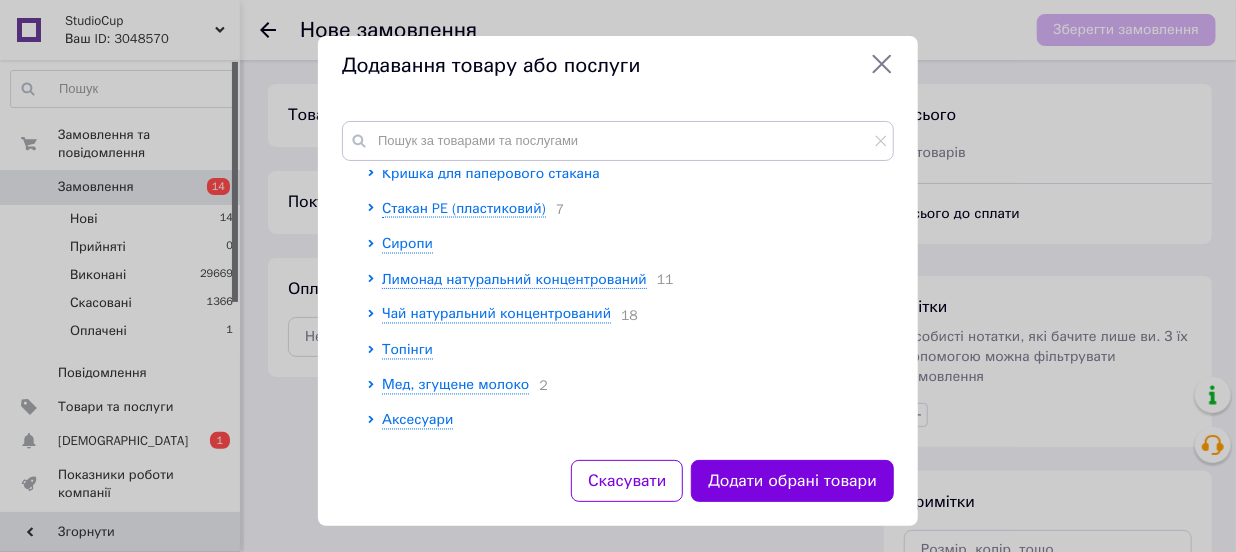 click on "Кришка для паперового стакана" at bounding box center [491, 173] 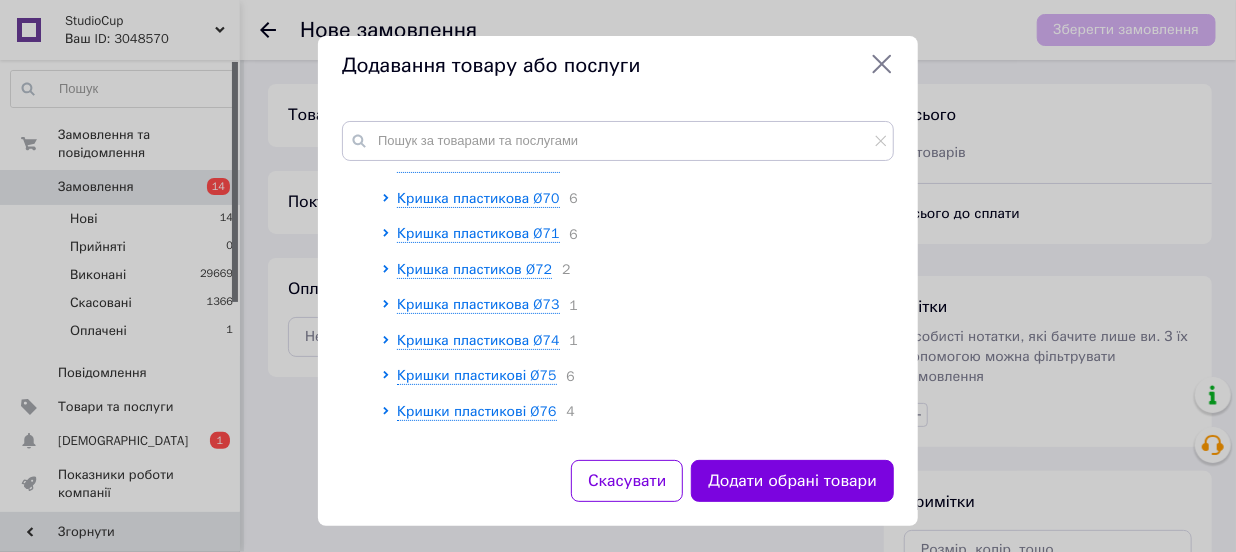 scroll, scrollTop: 1818, scrollLeft: 0, axis: vertical 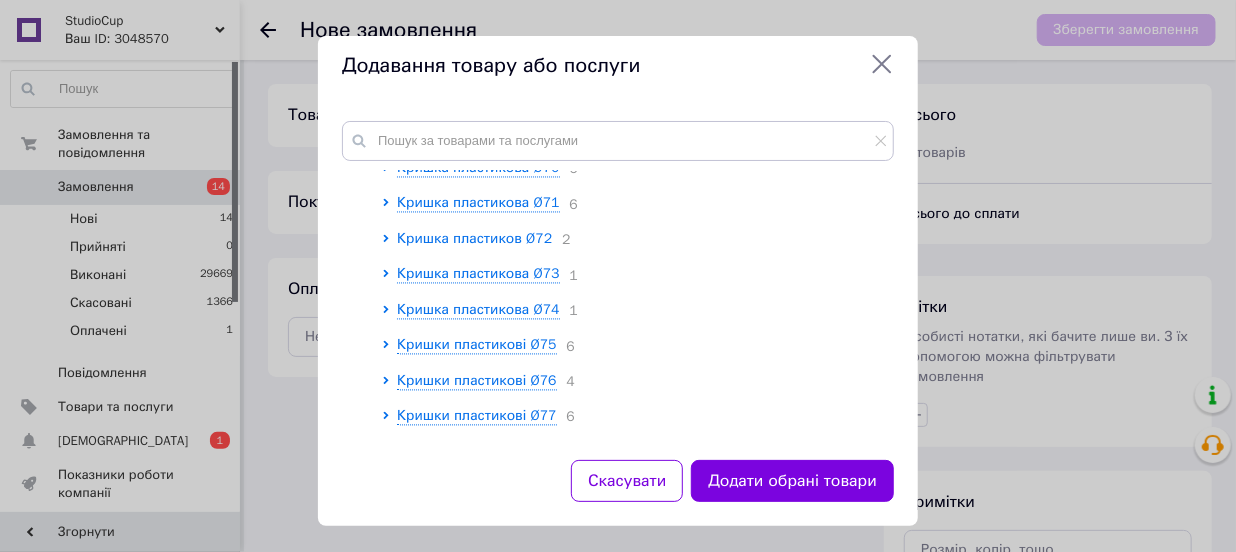 click on "Кришка пластиков Ø72" at bounding box center [474, 239] 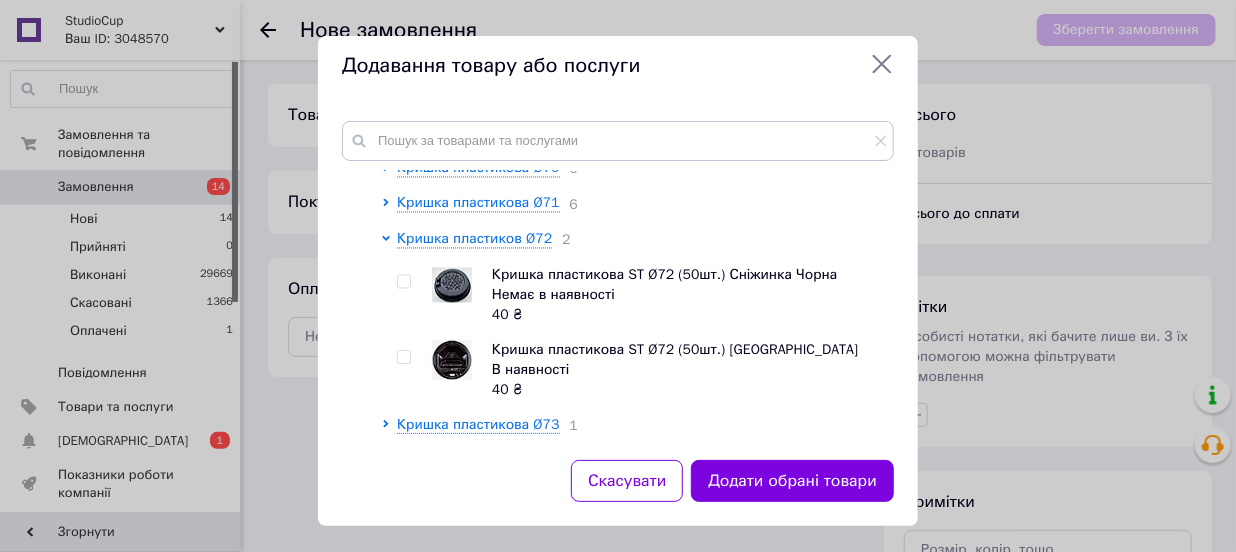 scroll, scrollTop: 1909, scrollLeft: 0, axis: vertical 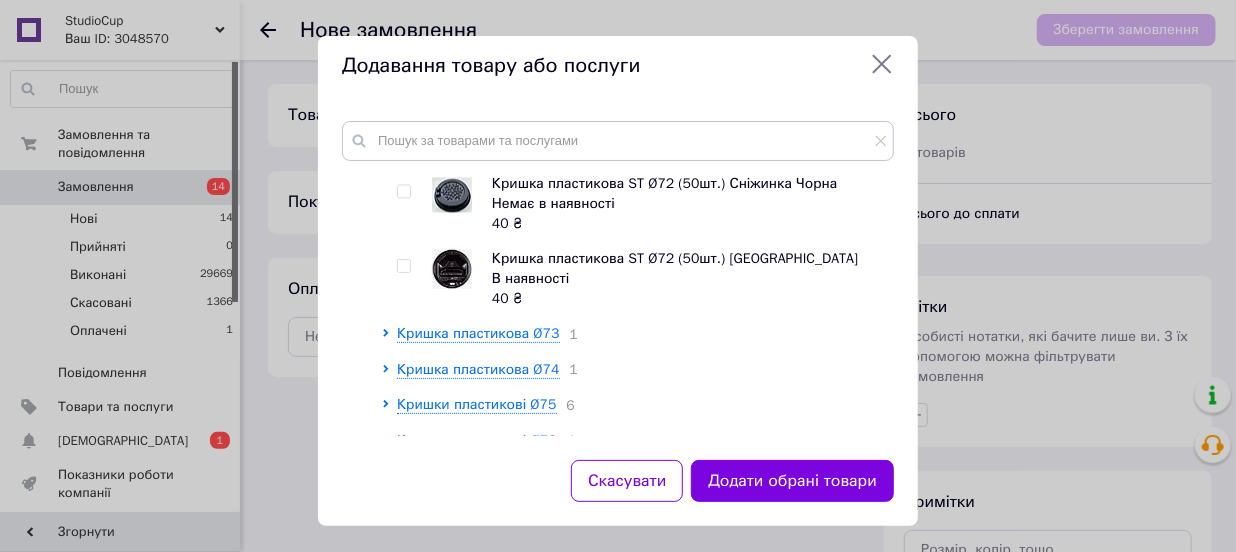 click at bounding box center [403, 266] 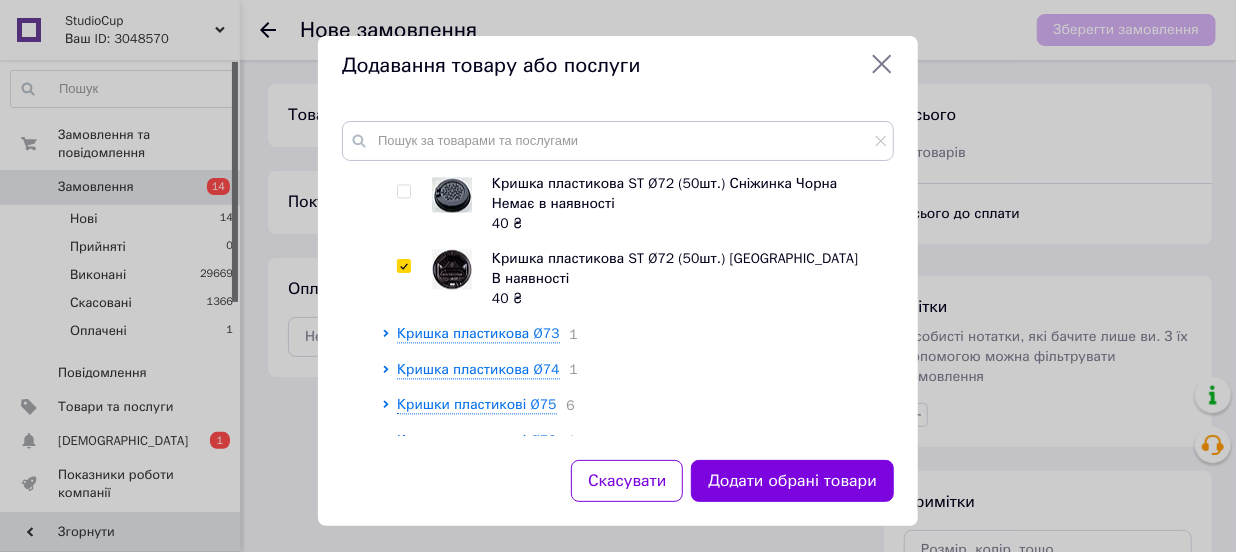 checkbox on "true" 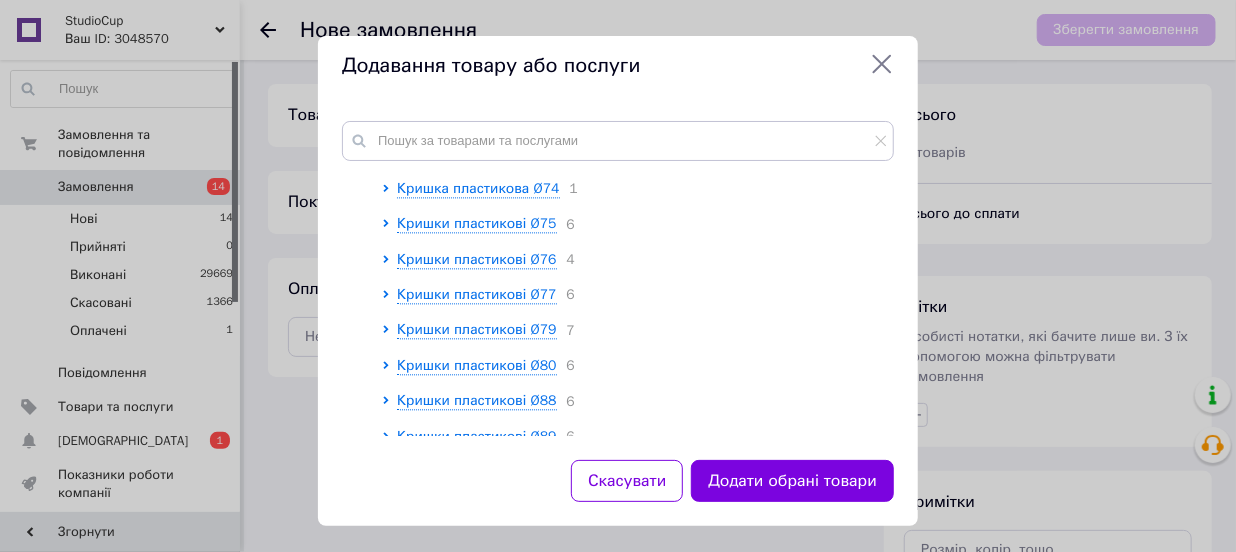 scroll, scrollTop: 2181, scrollLeft: 0, axis: vertical 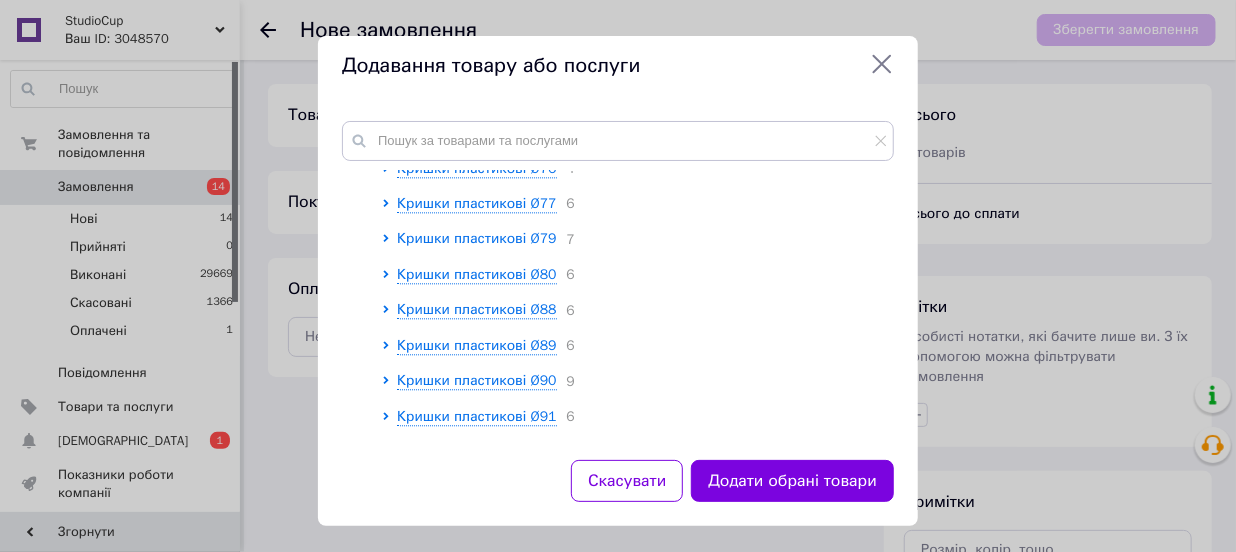 click on "Кришки пластикові Ø79" at bounding box center (477, 238) 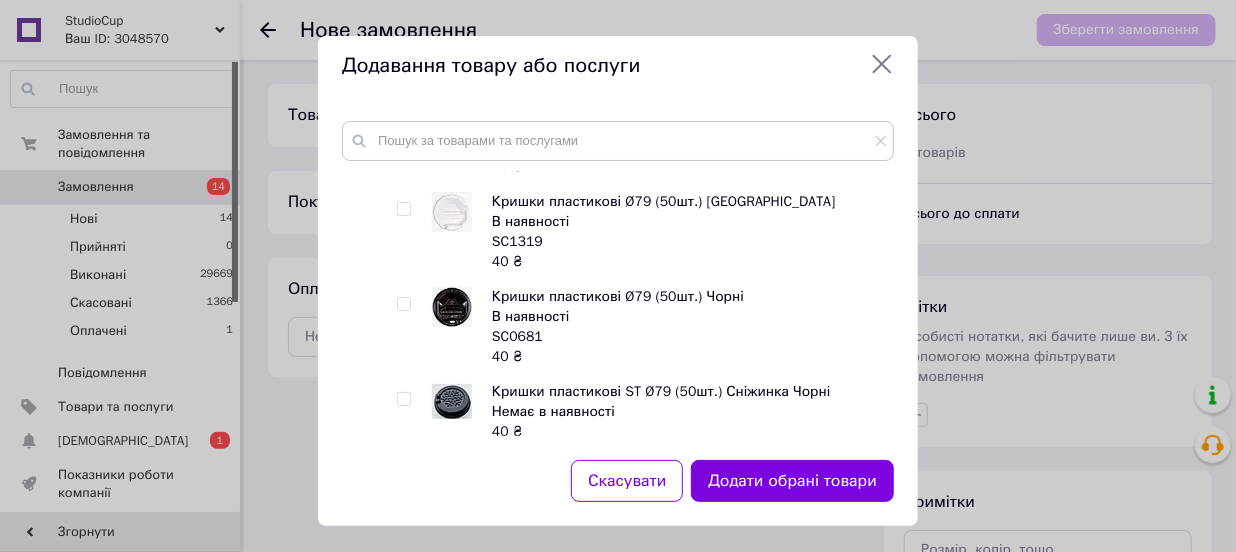 scroll, scrollTop: 2636, scrollLeft: 0, axis: vertical 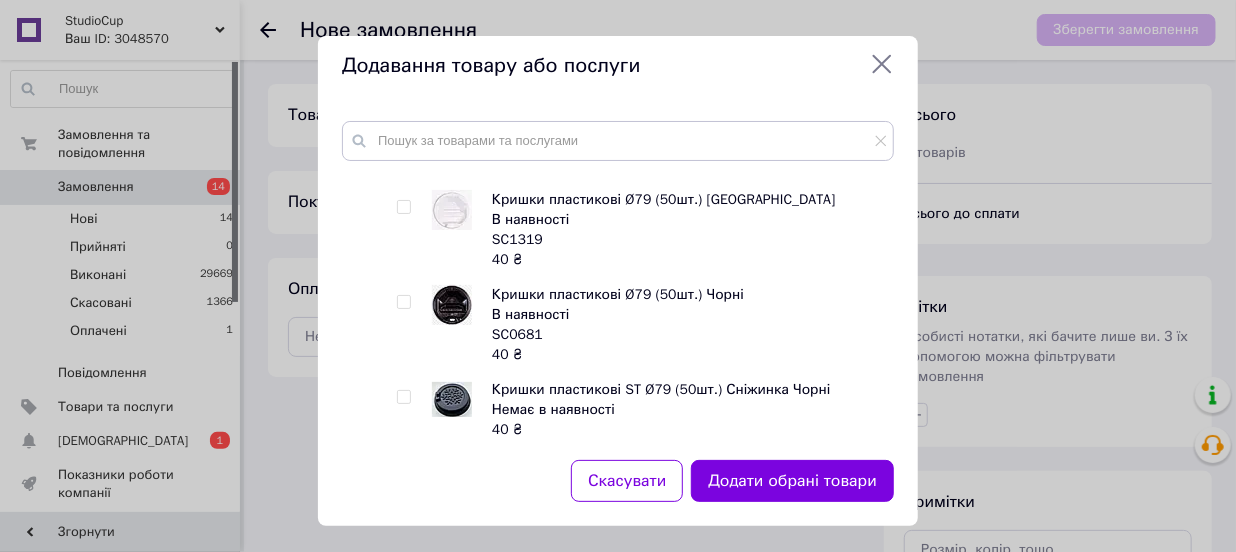 click at bounding box center (403, 302) 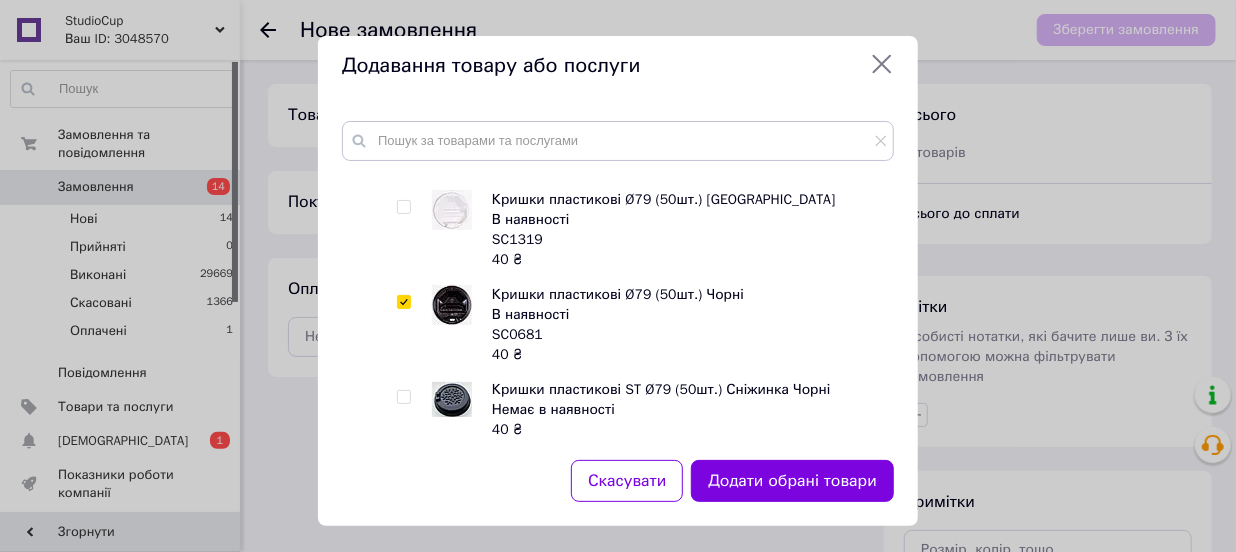 checkbox on "true" 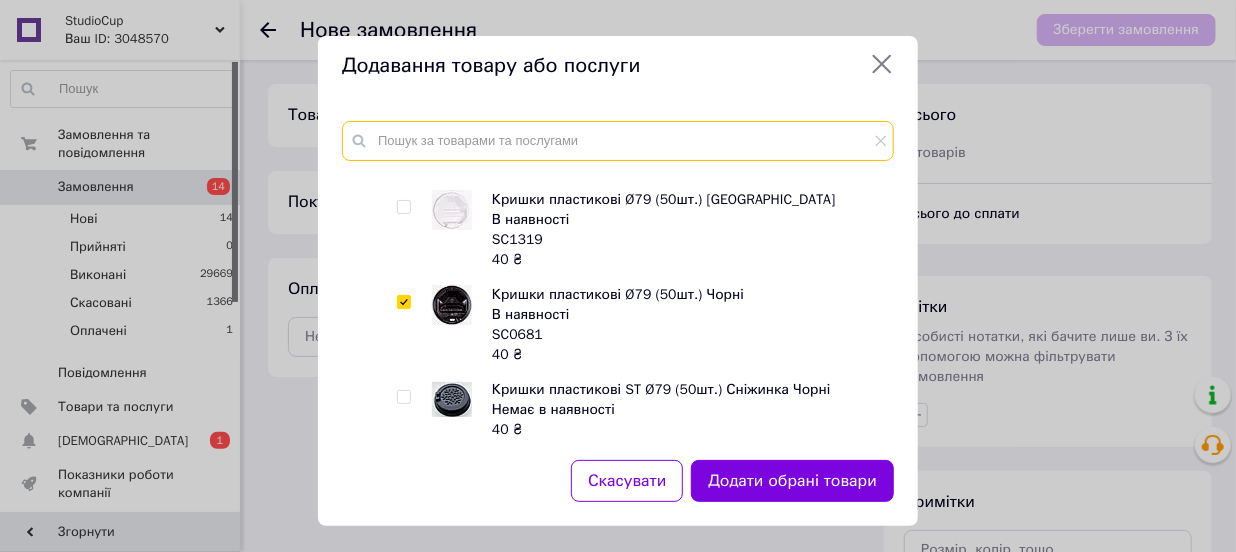 click at bounding box center (618, 141) 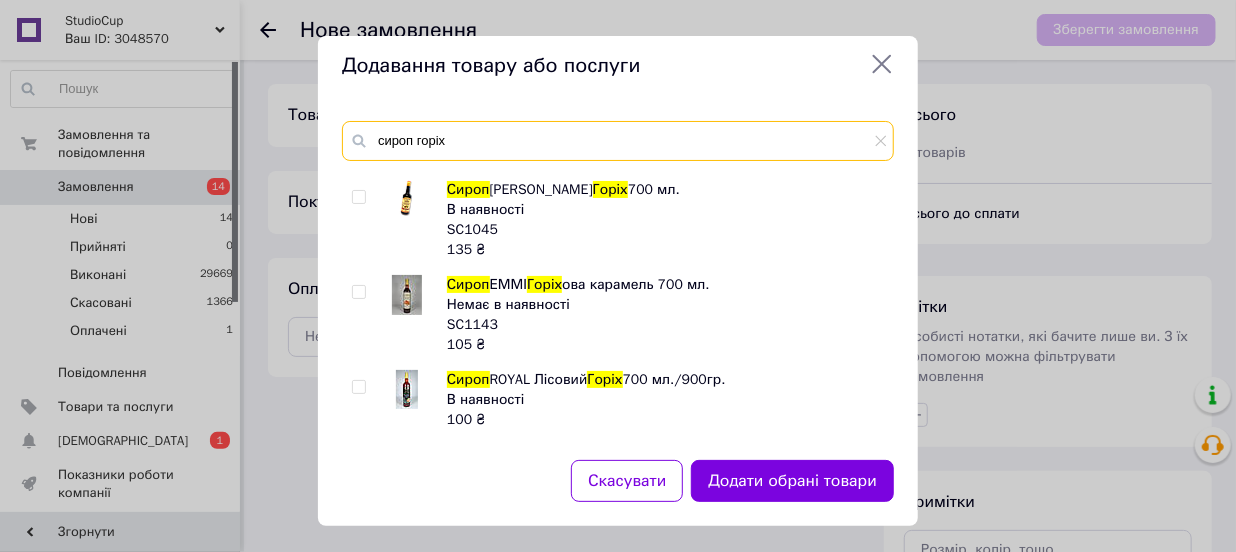 scroll, scrollTop: 250, scrollLeft: 0, axis: vertical 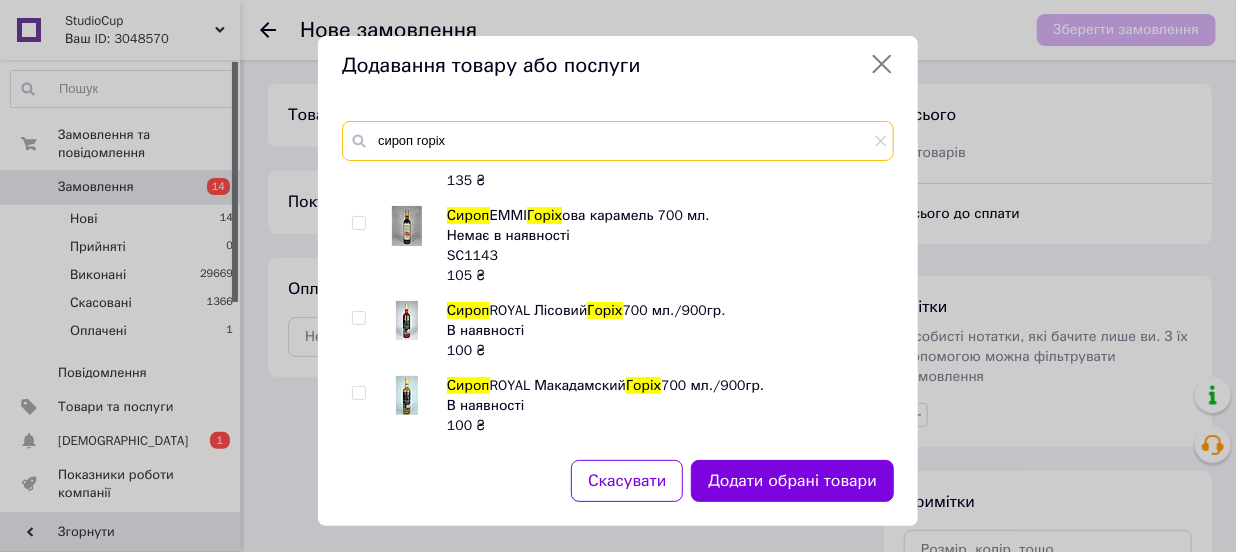 type on "сироп горіх" 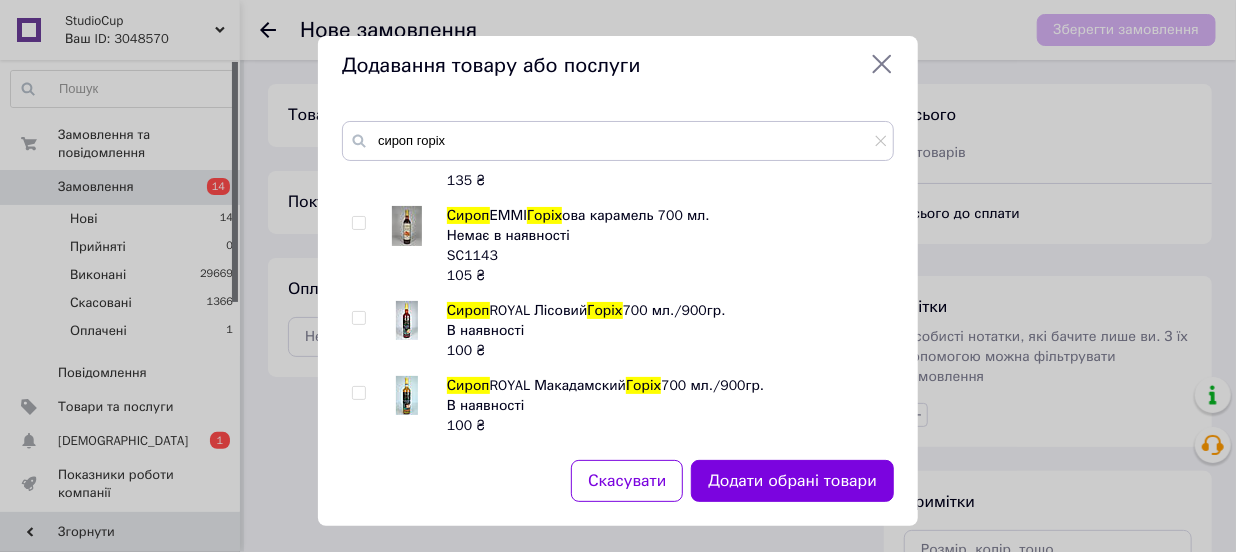 click at bounding box center (358, 318) 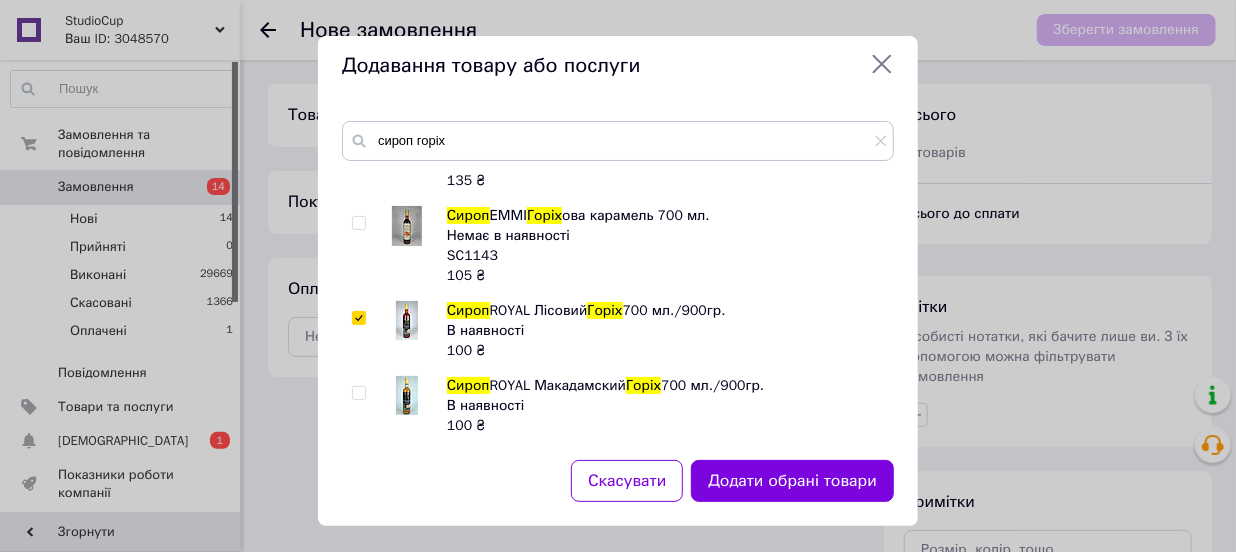 checkbox on "true" 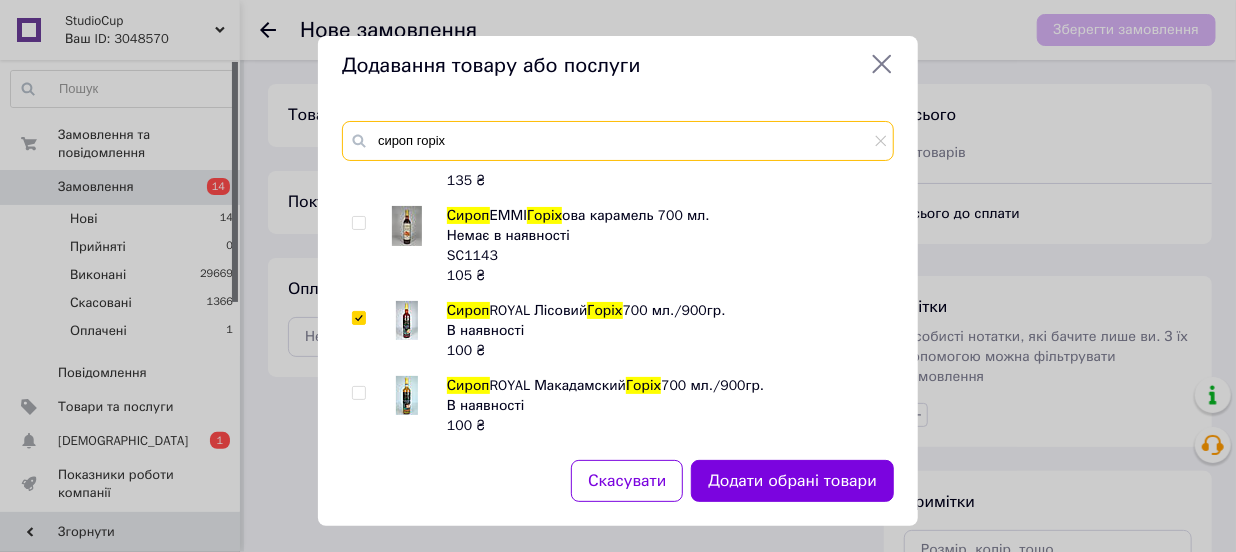drag, startPoint x: 413, startPoint y: 141, endPoint x: 558, endPoint y: 166, distance: 147.13939 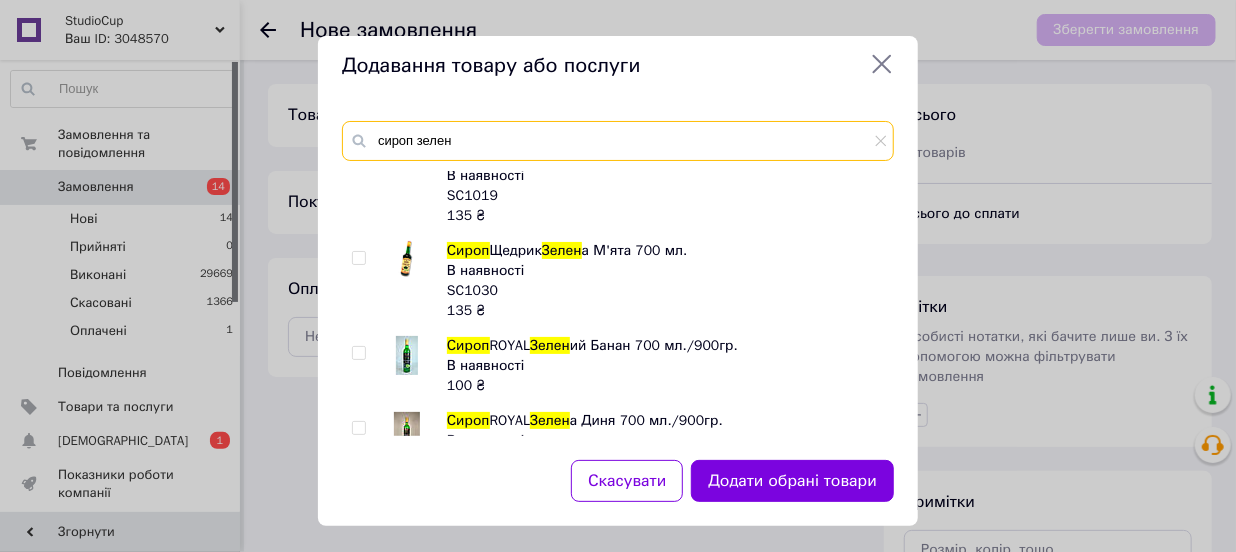 scroll, scrollTop: 340, scrollLeft: 0, axis: vertical 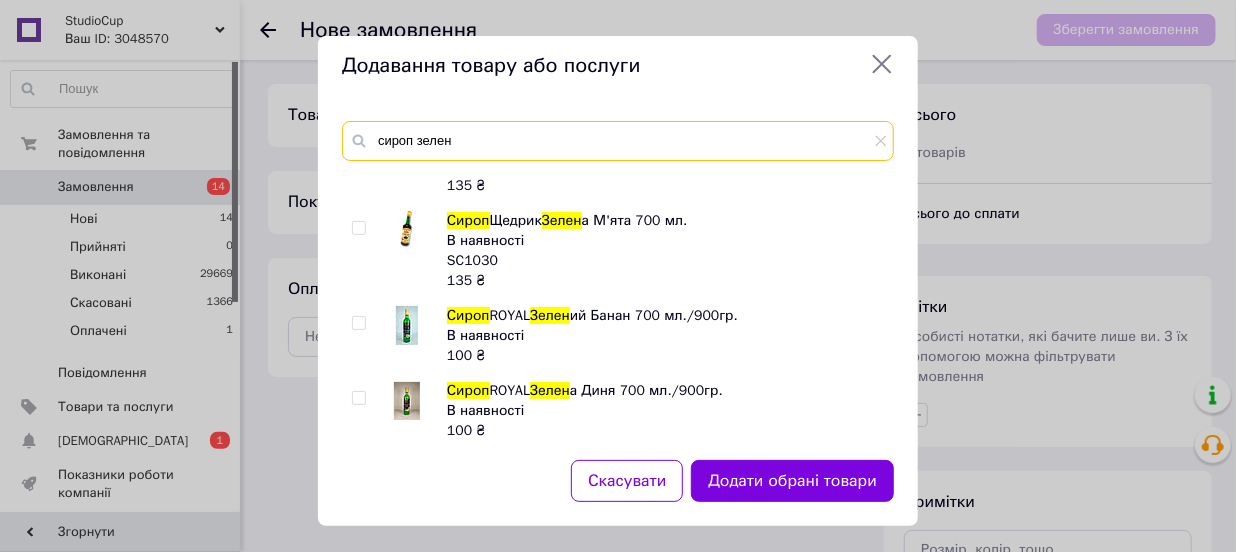 type on "сироп зелен" 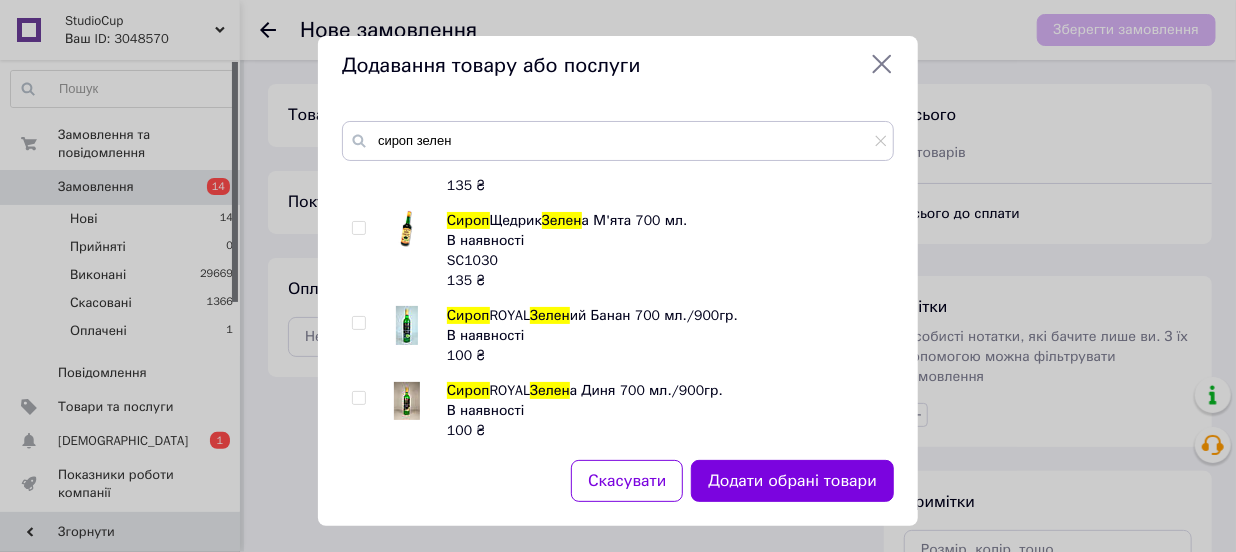 click at bounding box center (358, 323) 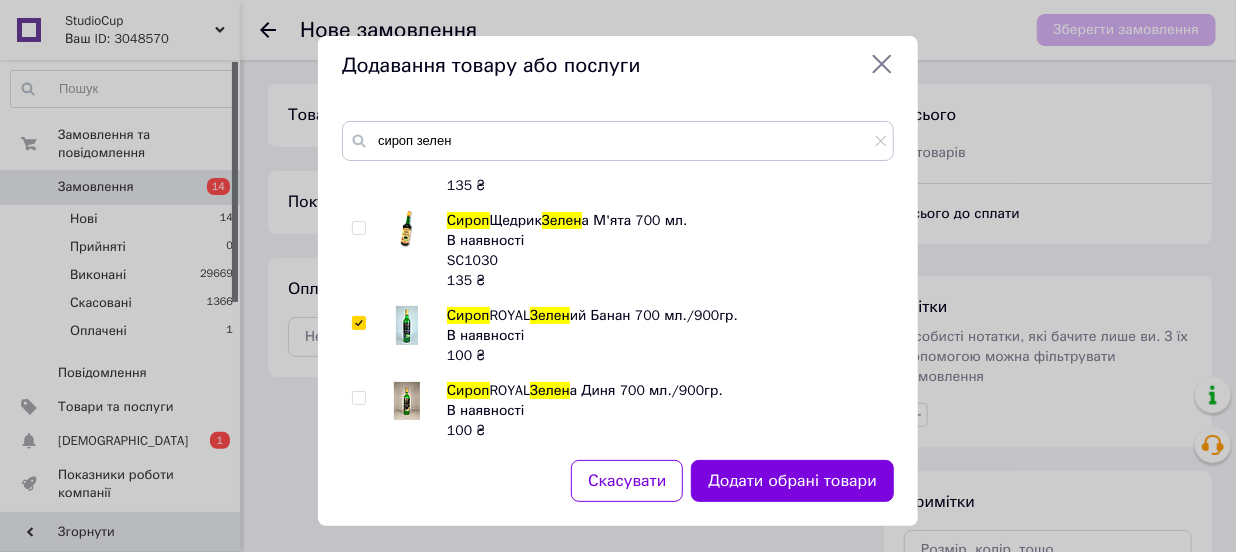 checkbox on "true" 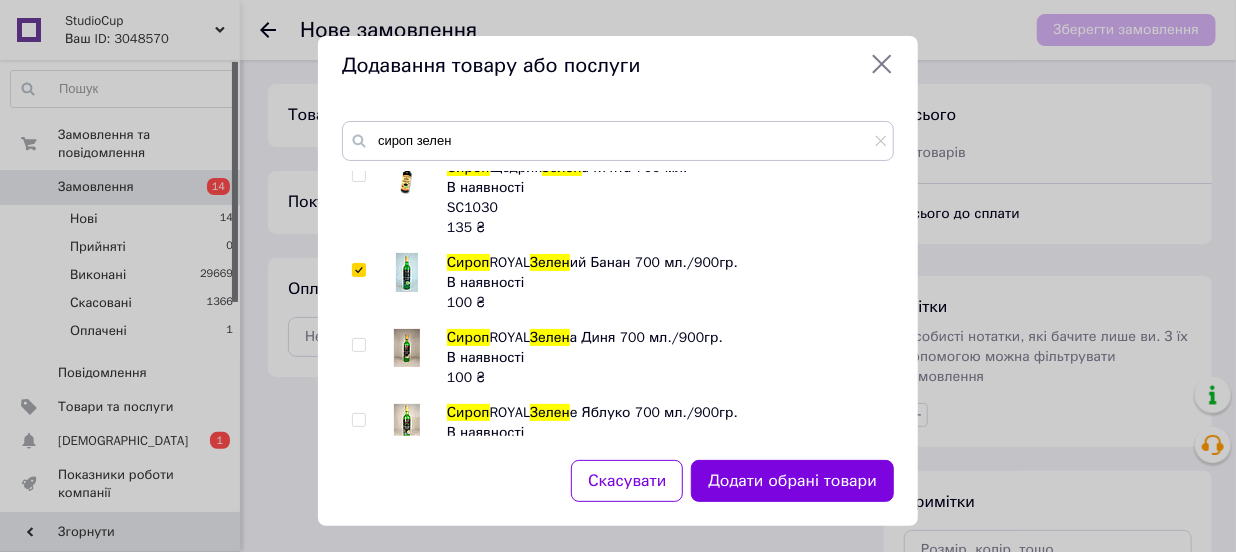 scroll, scrollTop: 420, scrollLeft: 0, axis: vertical 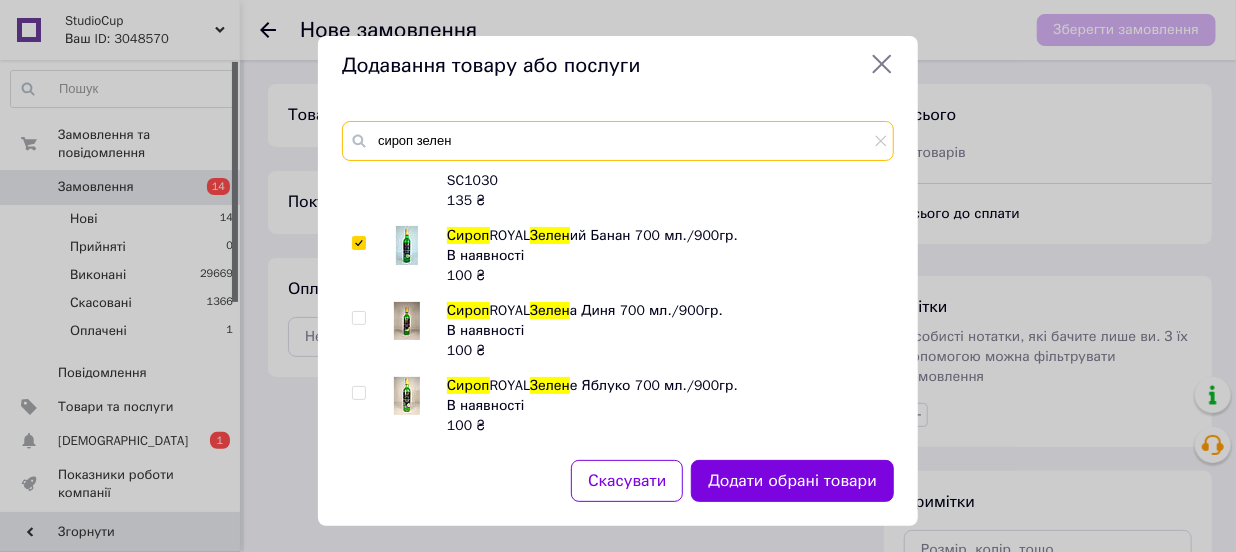 drag, startPoint x: 415, startPoint y: 140, endPoint x: 606, endPoint y: 156, distance: 191.66899 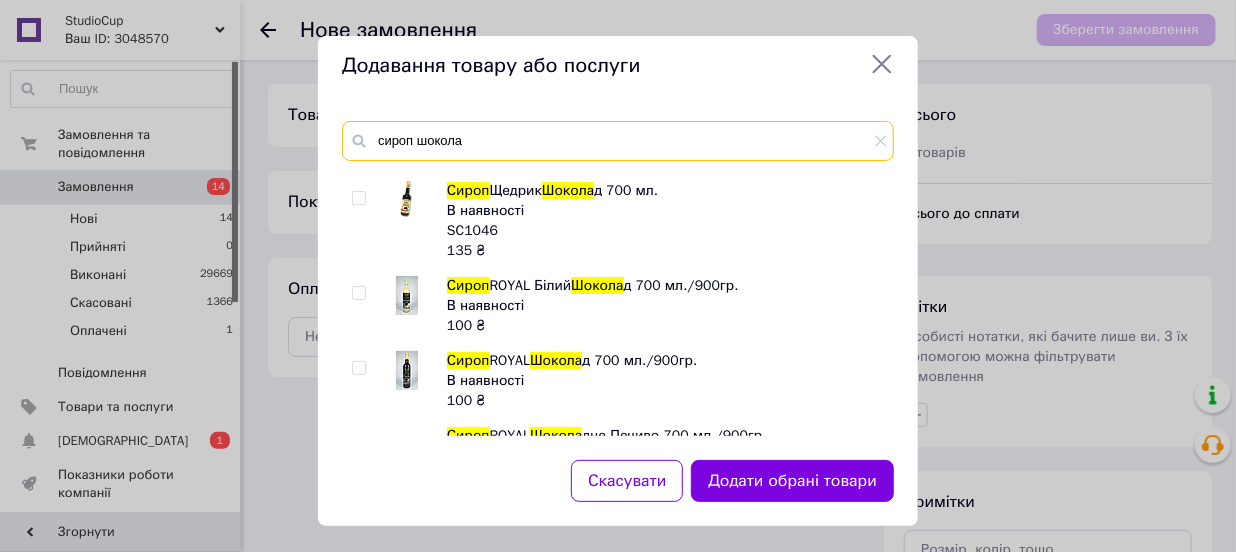 scroll, scrollTop: 383, scrollLeft: 0, axis: vertical 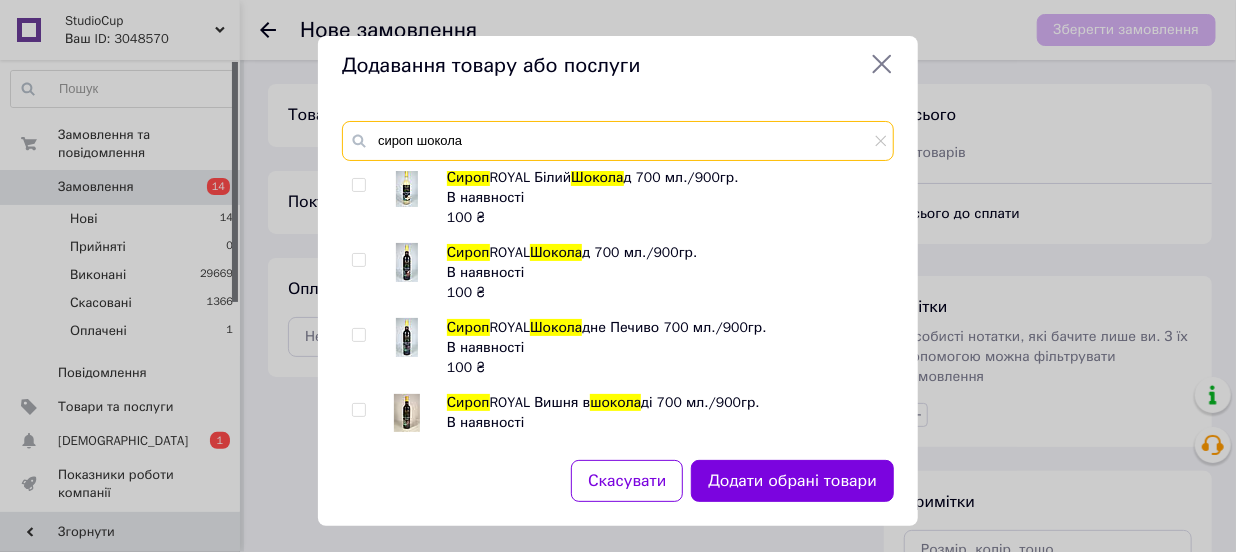 type on "сироп шокола" 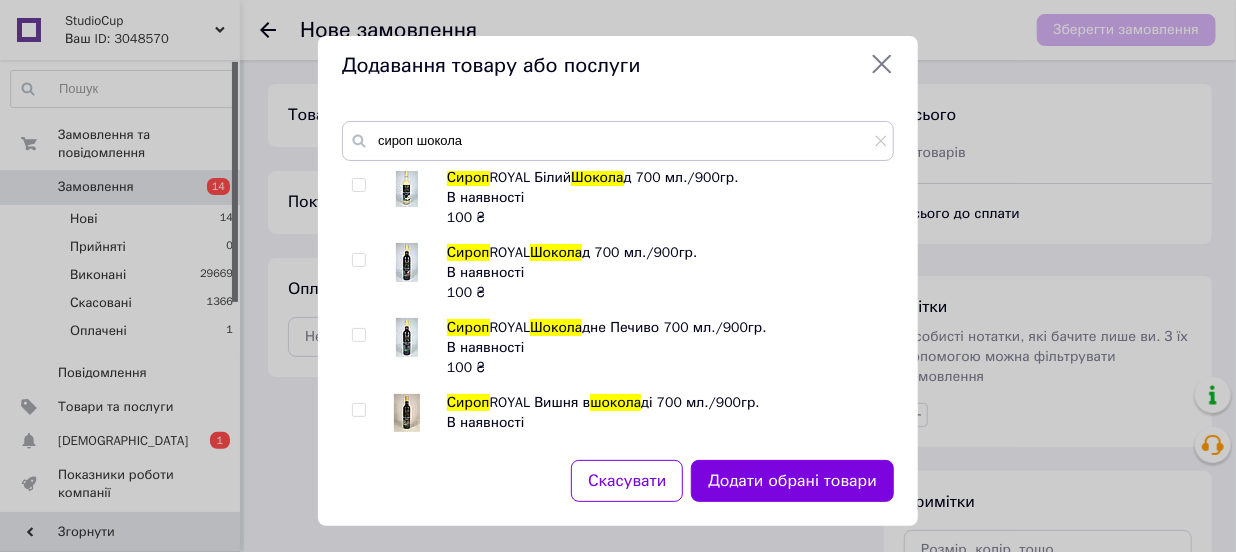 click at bounding box center [358, 260] 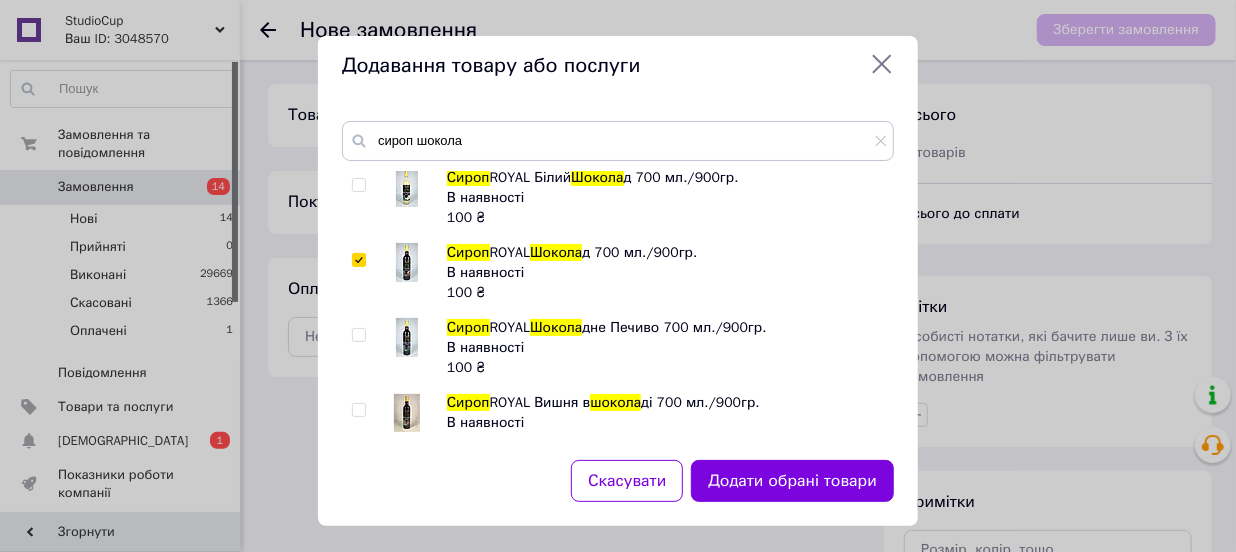 checkbox on "true" 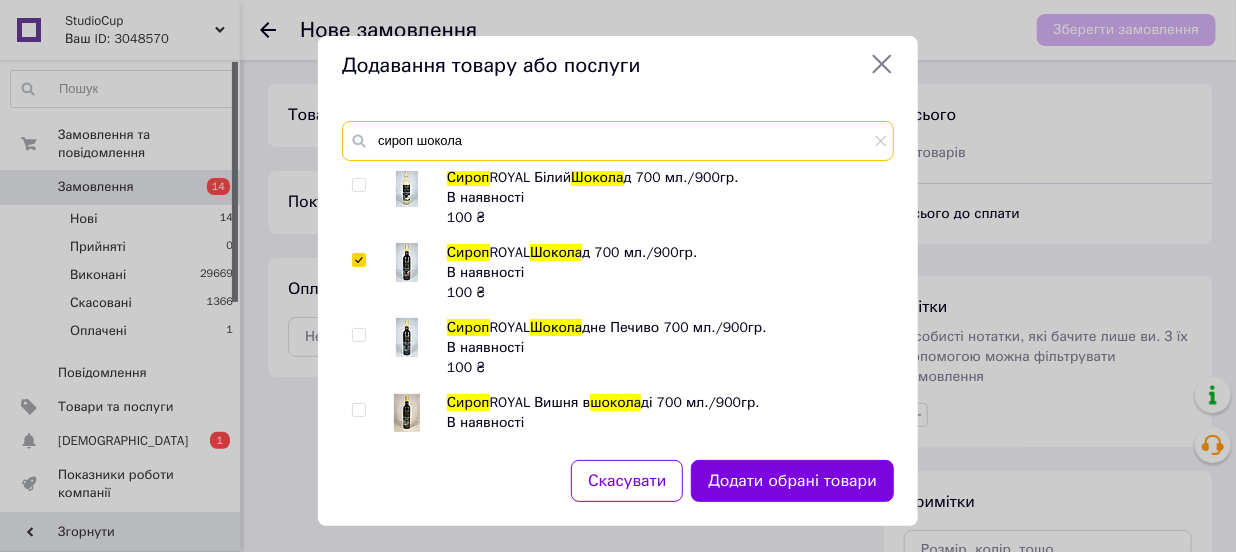 drag, startPoint x: 416, startPoint y: 140, endPoint x: 652, endPoint y: 178, distance: 239.03975 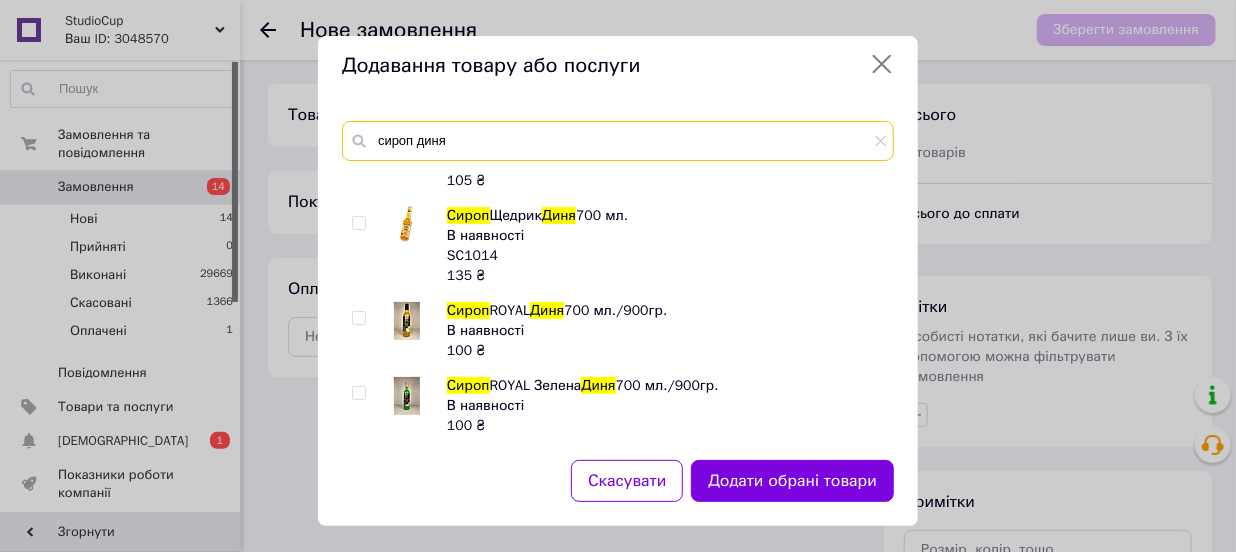 scroll, scrollTop: 60, scrollLeft: 0, axis: vertical 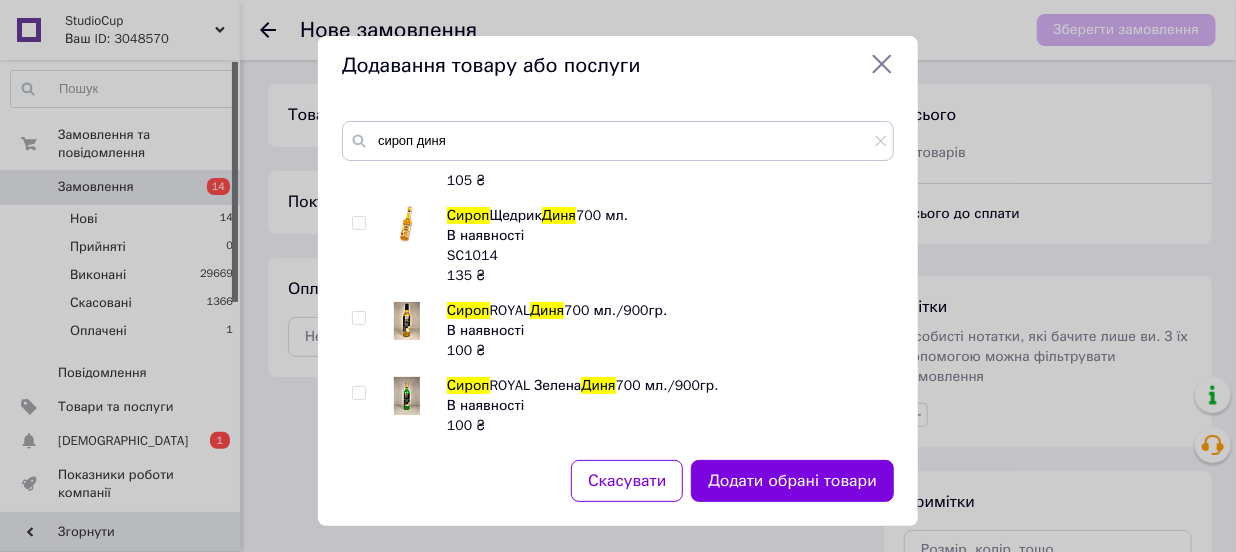 click at bounding box center [358, 318] 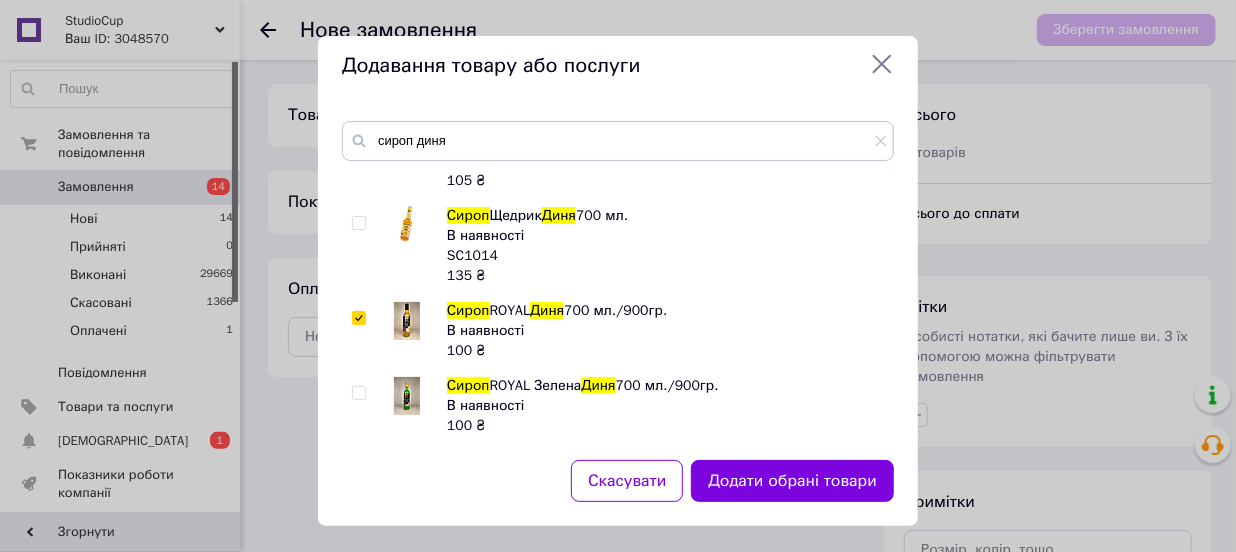 checkbox on "true" 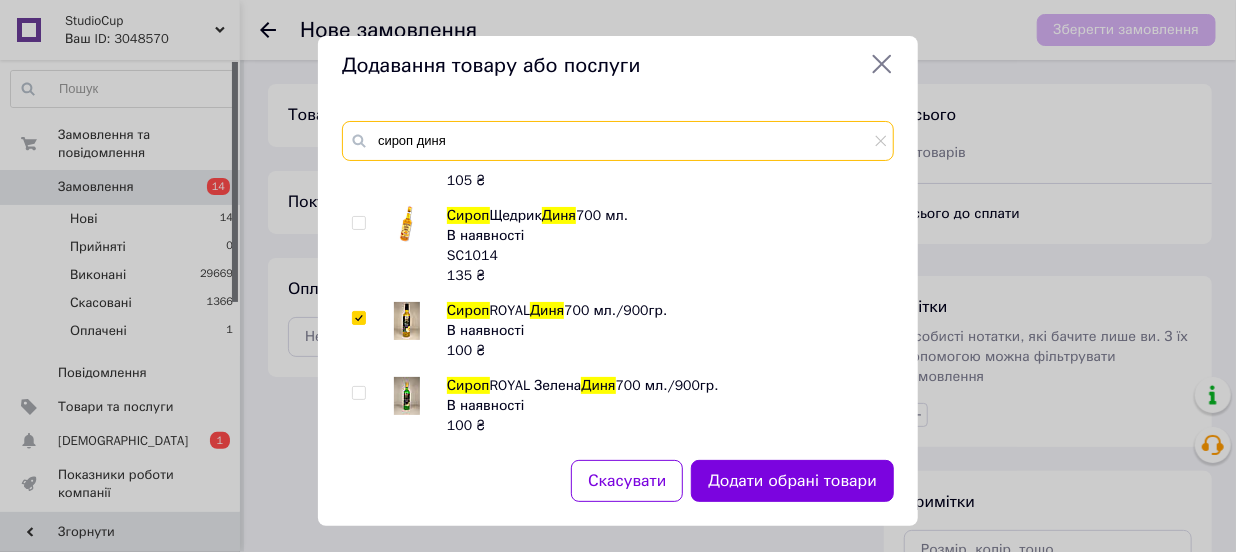 drag, startPoint x: 414, startPoint y: 138, endPoint x: 640, endPoint y: 158, distance: 226.88322 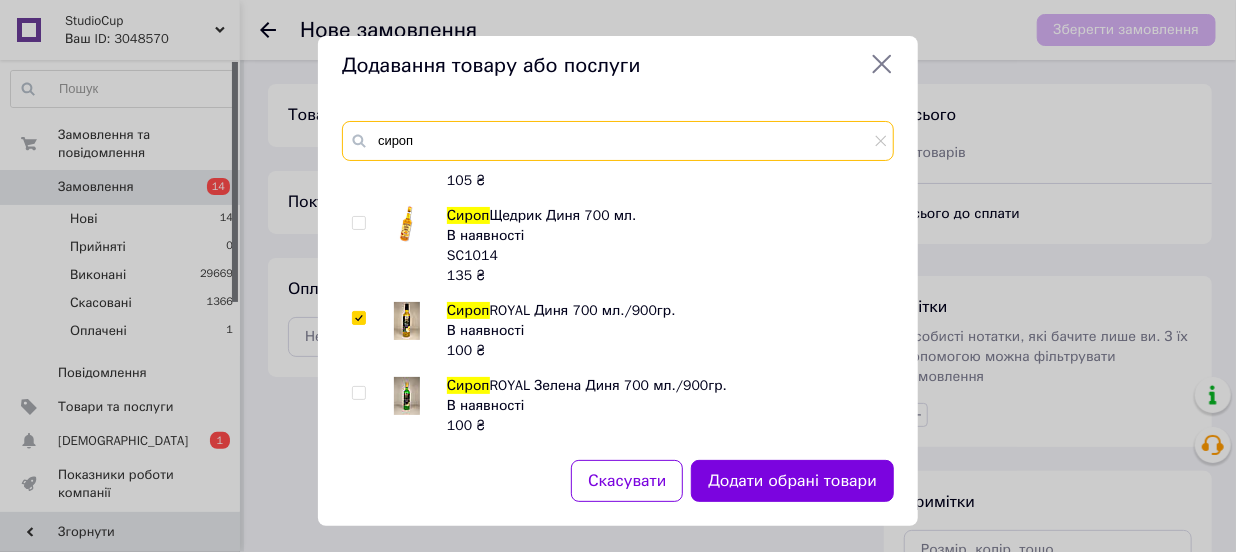scroll, scrollTop: 0, scrollLeft: 0, axis: both 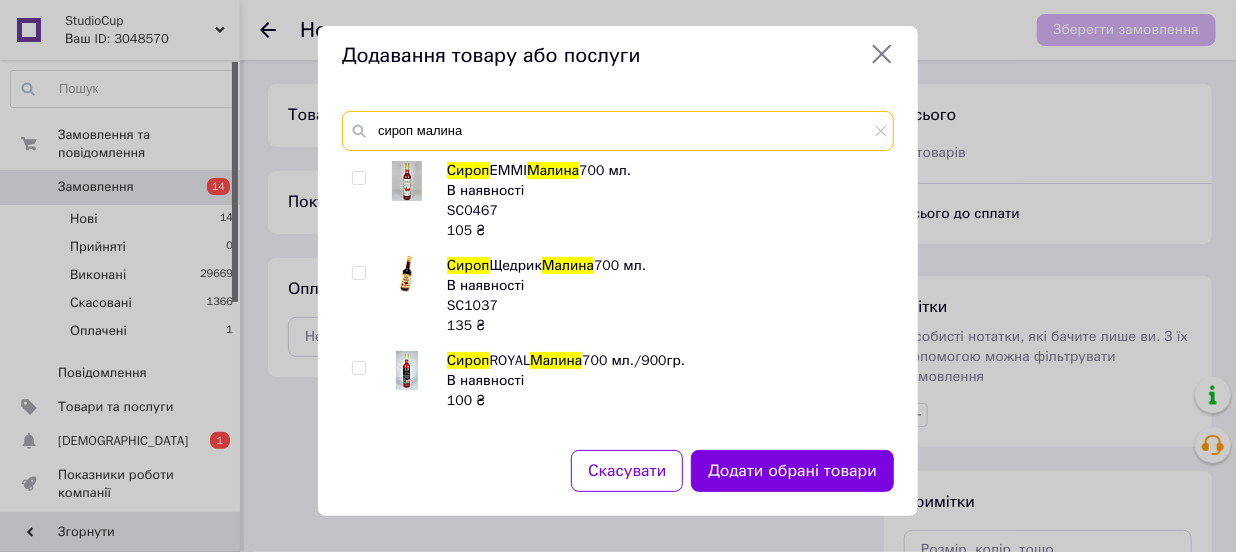 type on "сироп малина" 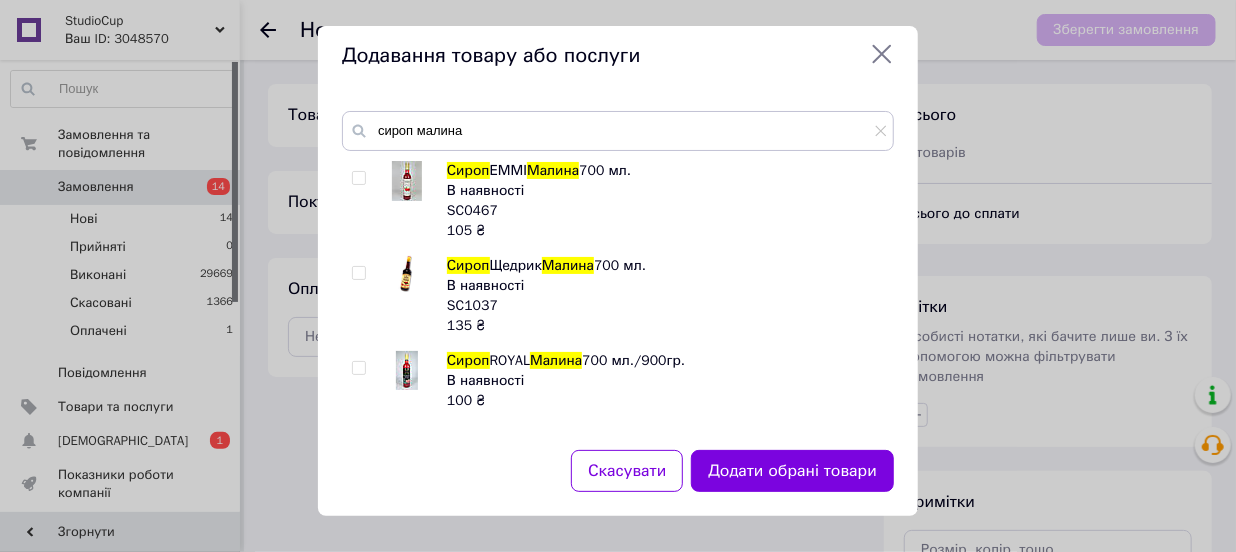 click at bounding box center (358, 368) 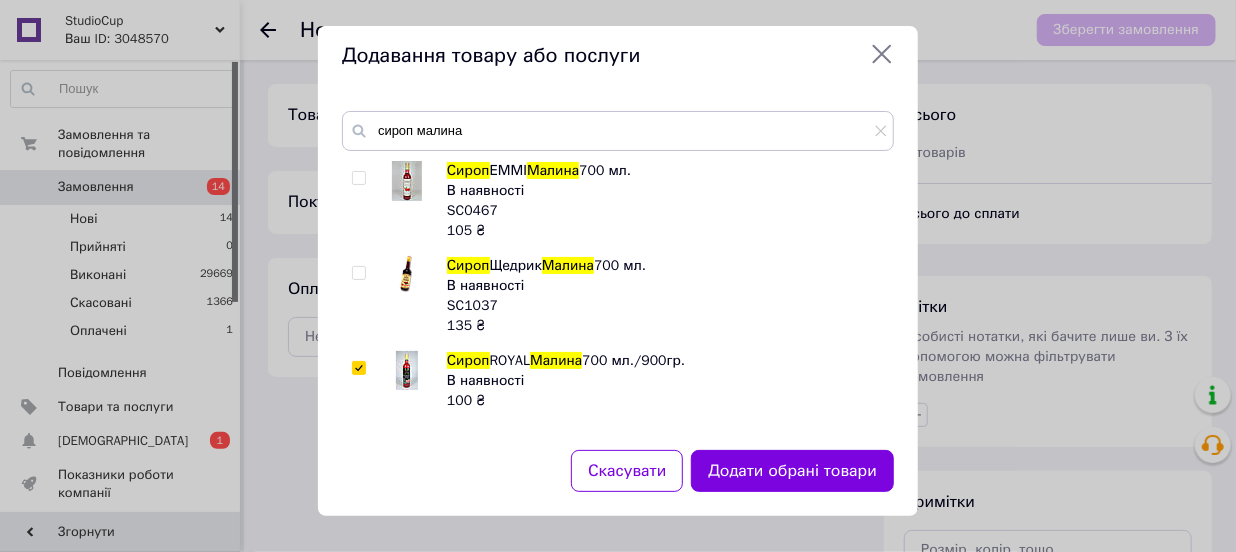 checkbox on "true" 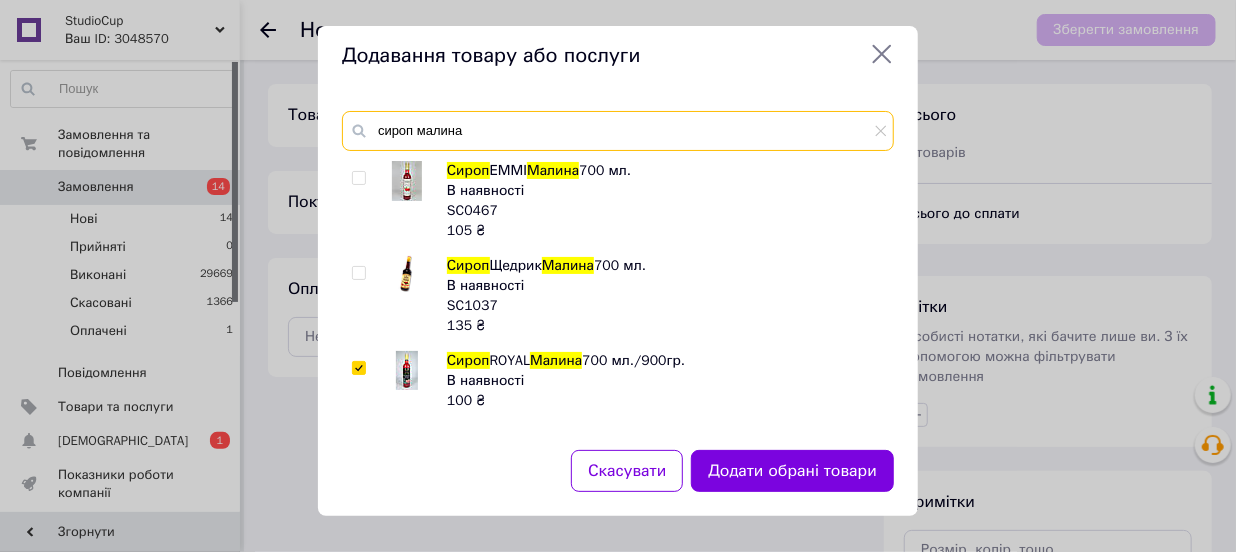 drag, startPoint x: 417, startPoint y: 131, endPoint x: 602, endPoint y: 157, distance: 186.8181 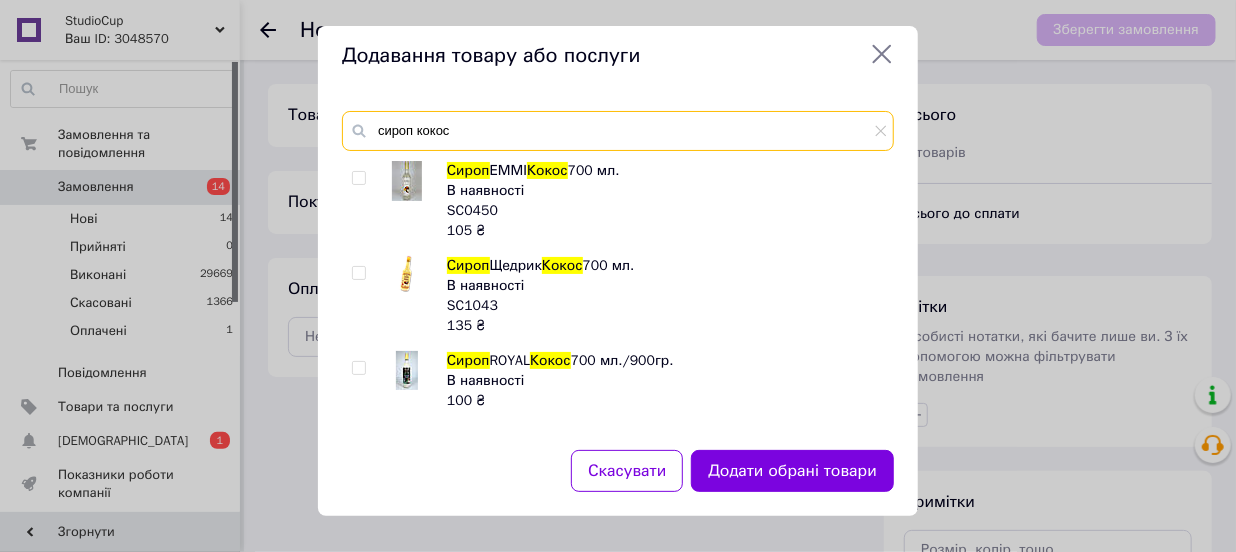 type on "сироп кокос" 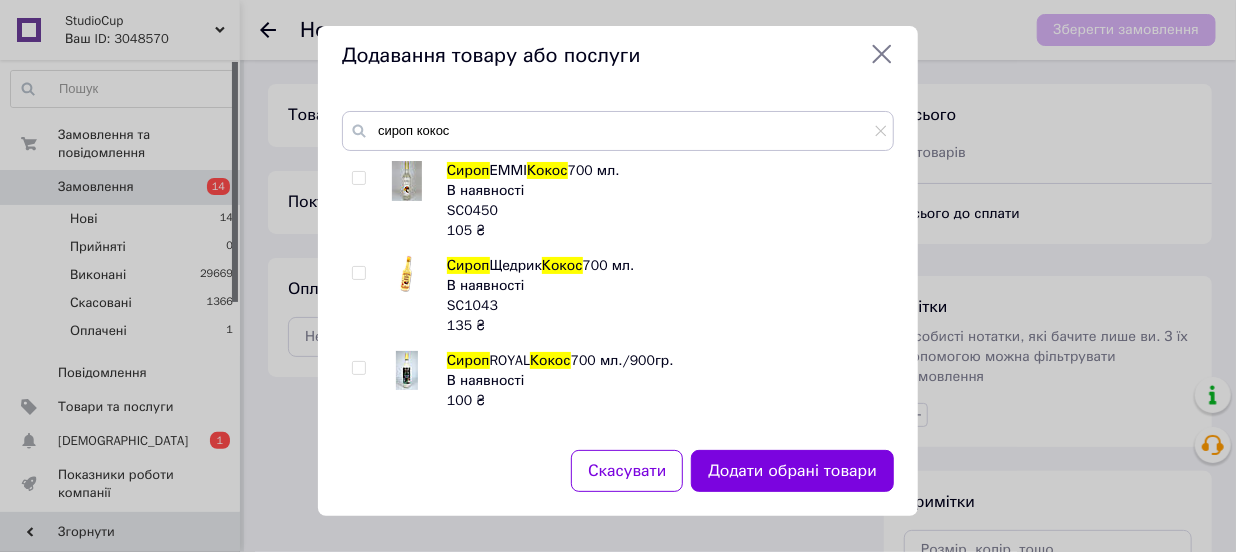click at bounding box center [358, 368] 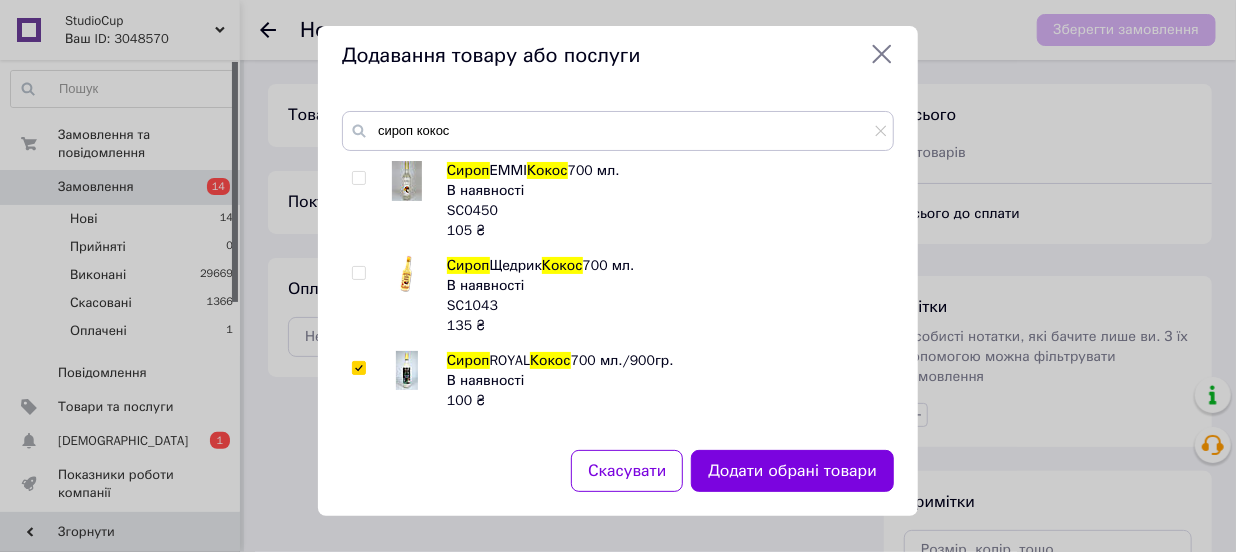 checkbox on "true" 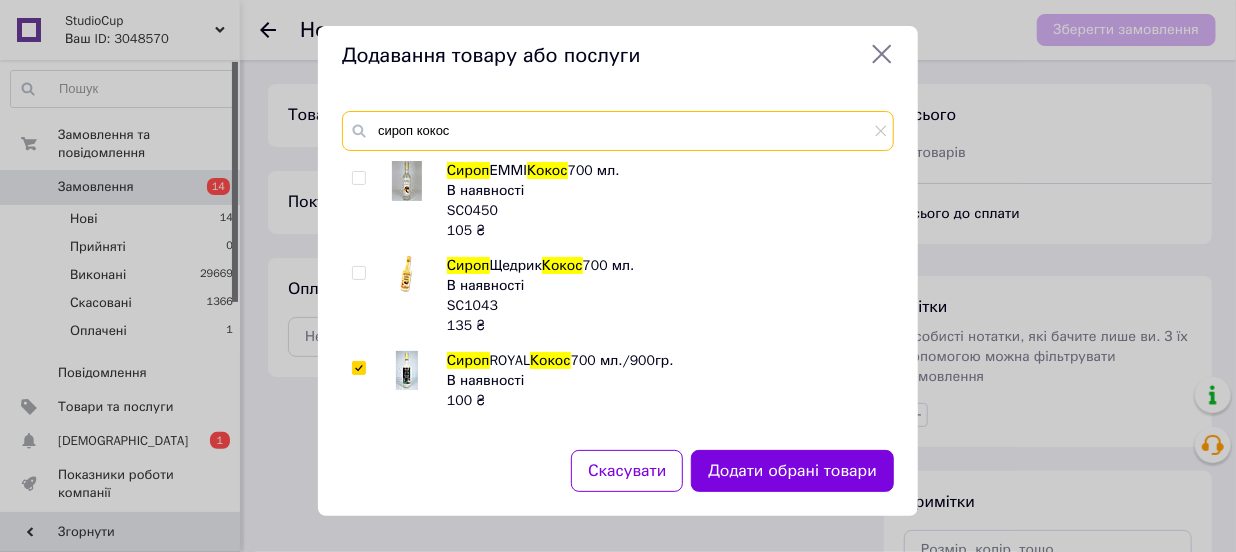 drag, startPoint x: 418, startPoint y: 130, endPoint x: 630, endPoint y: 165, distance: 214.86972 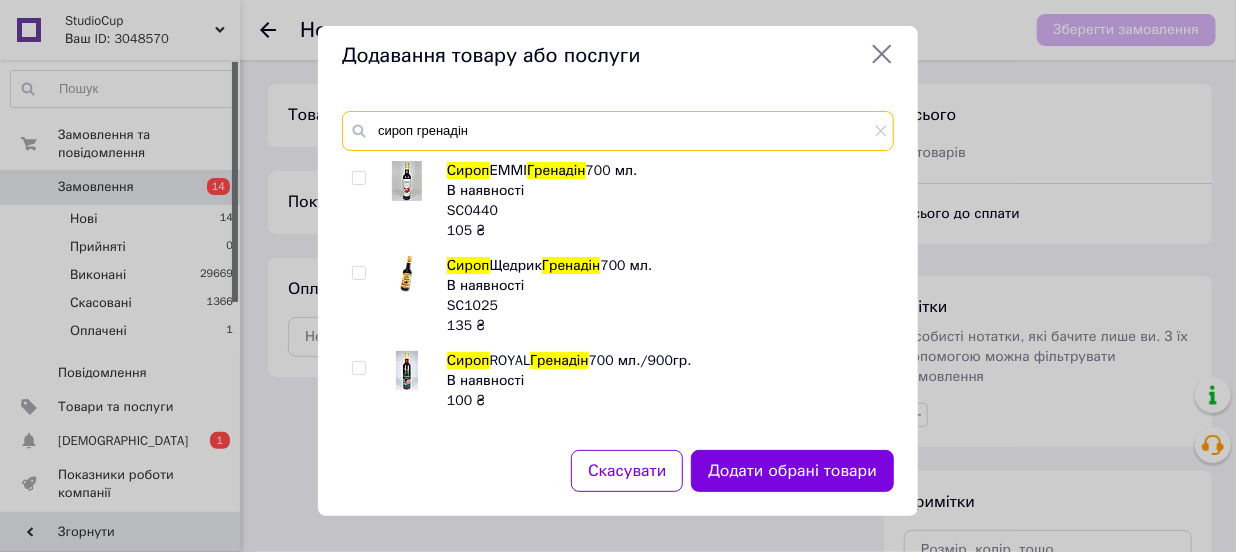 type on "сироп гренадін" 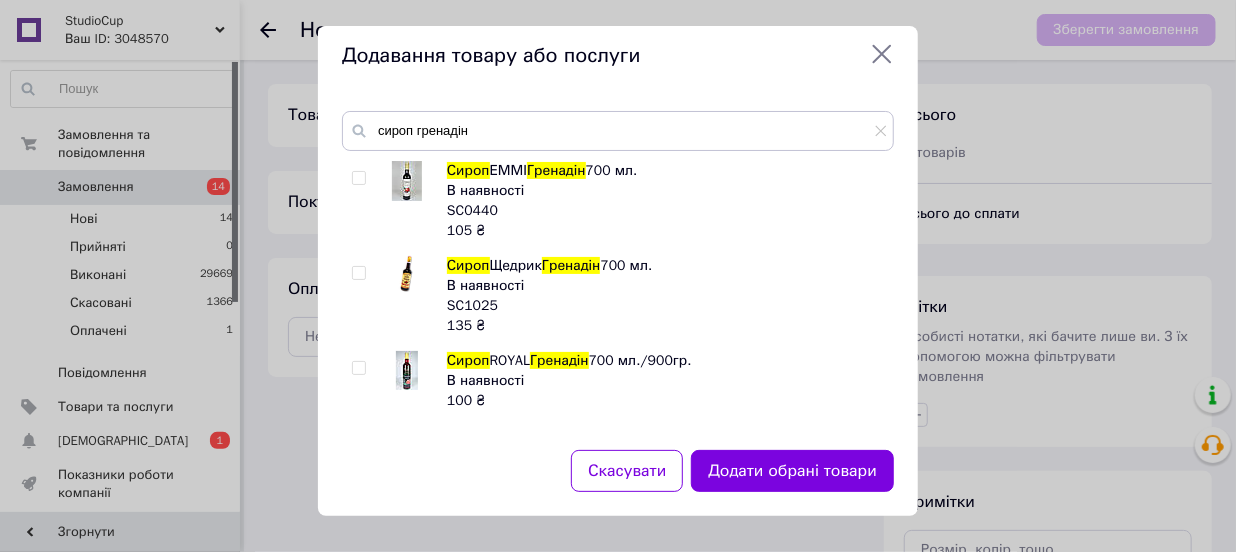 click at bounding box center [358, 368] 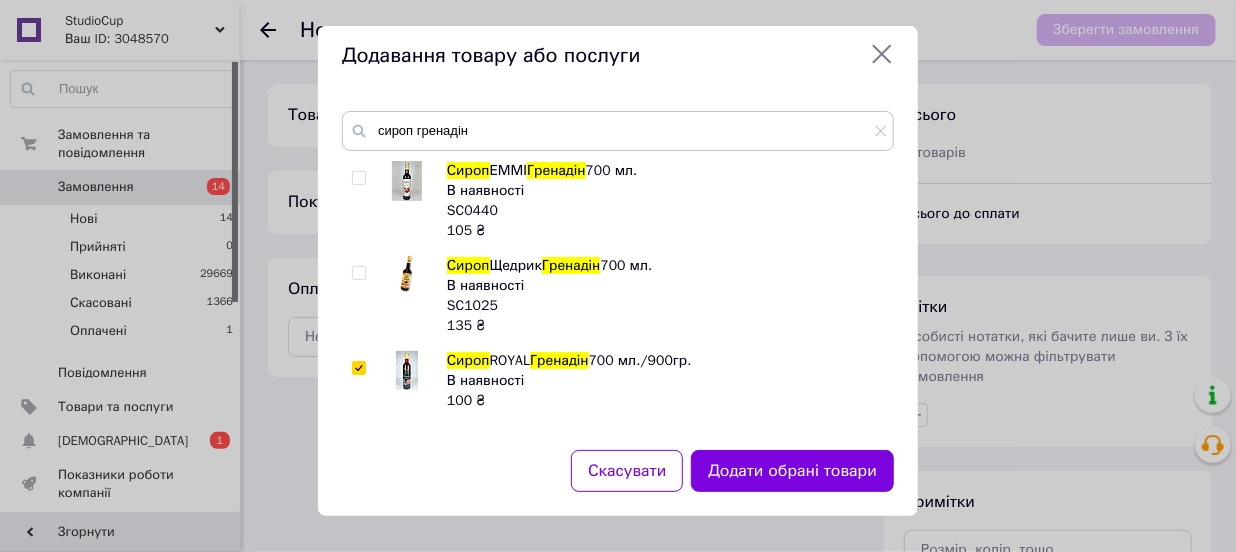 checkbox on "true" 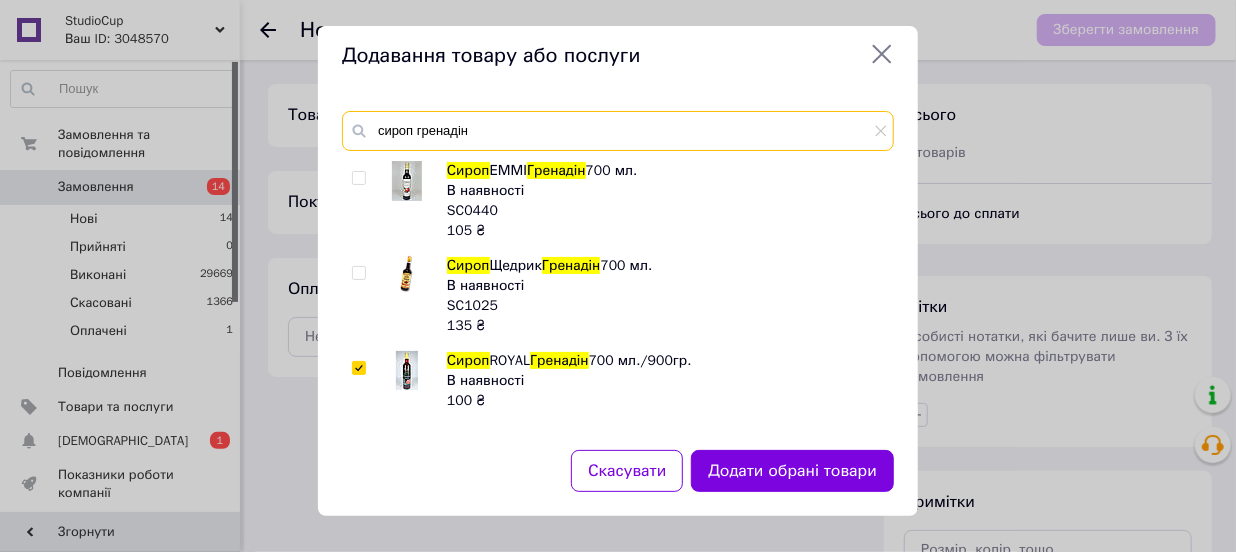 drag, startPoint x: 374, startPoint y: 129, endPoint x: 736, endPoint y: 176, distance: 365.03836 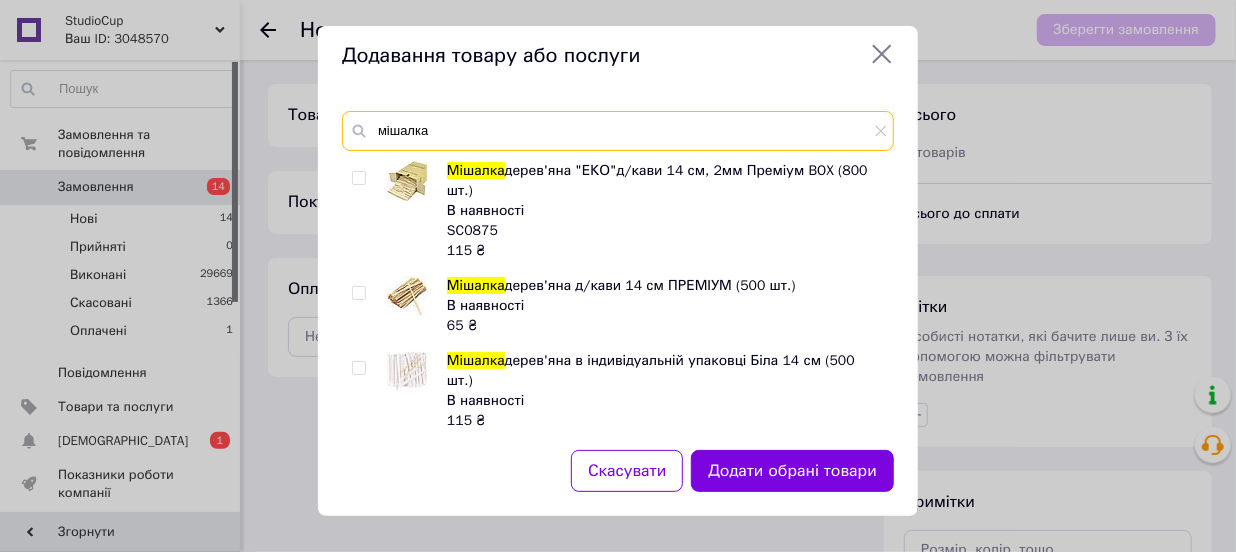 type on "мішалка" 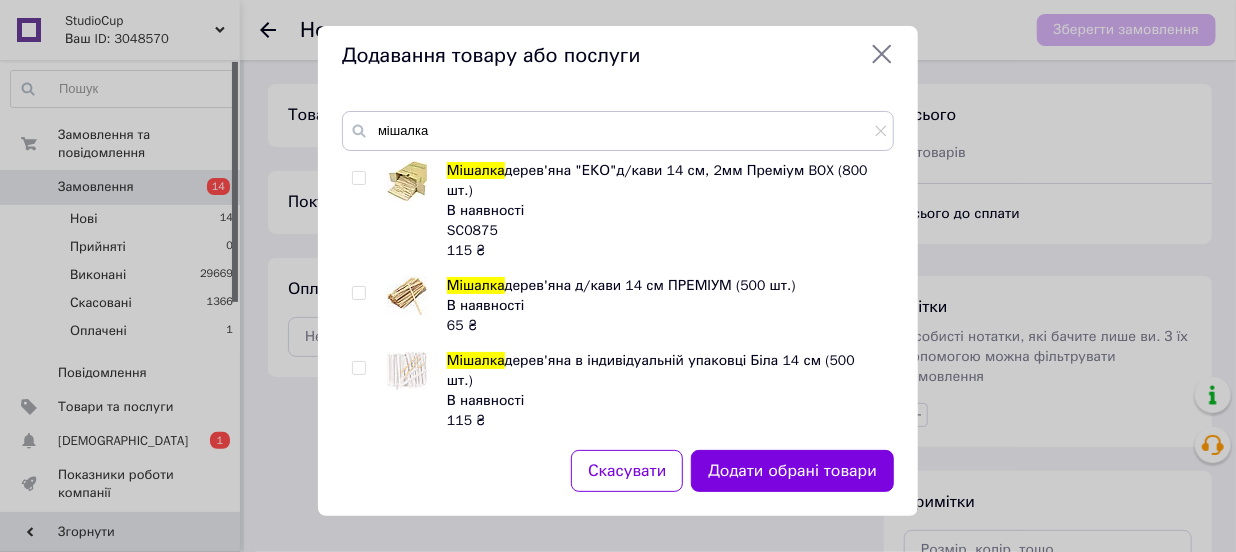 click at bounding box center (358, 293) 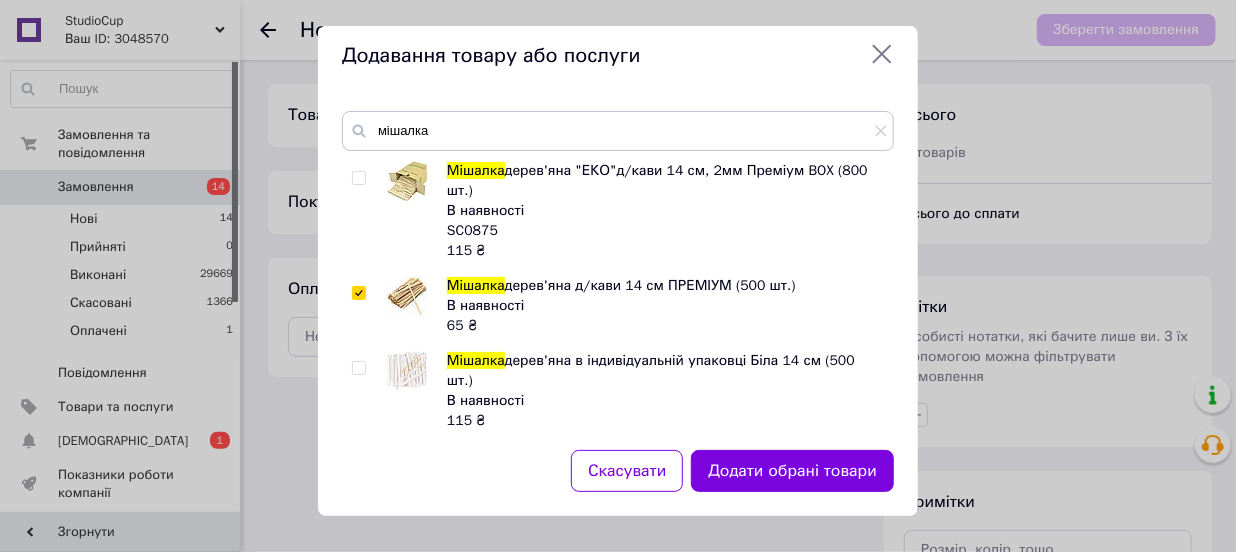 checkbox on "true" 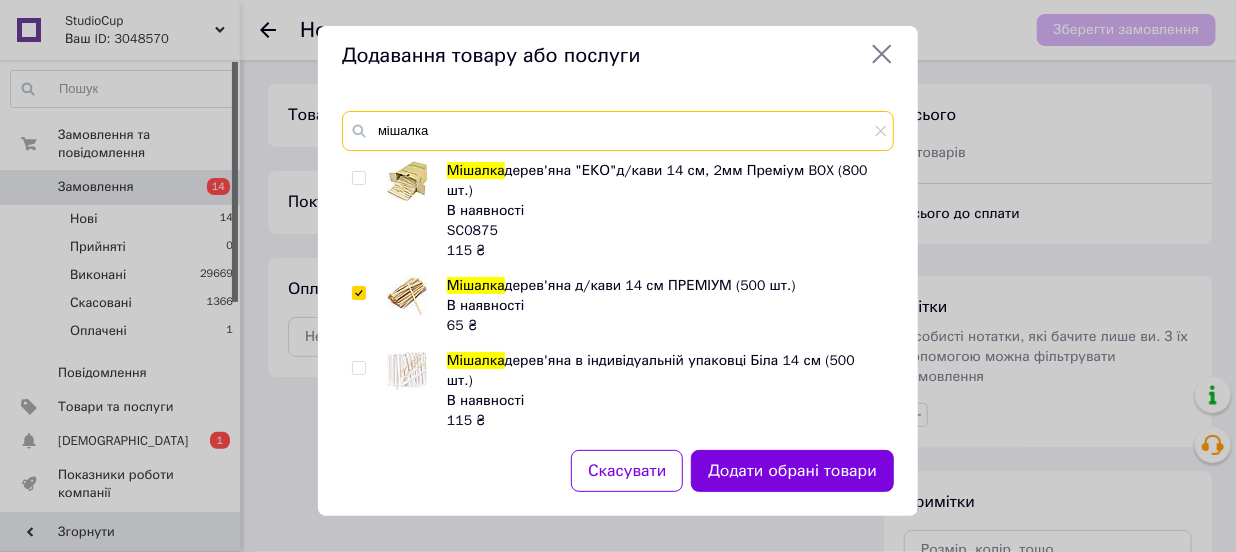 drag, startPoint x: 374, startPoint y: 129, endPoint x: 641, endPoint y: 153, distance: 268.07648 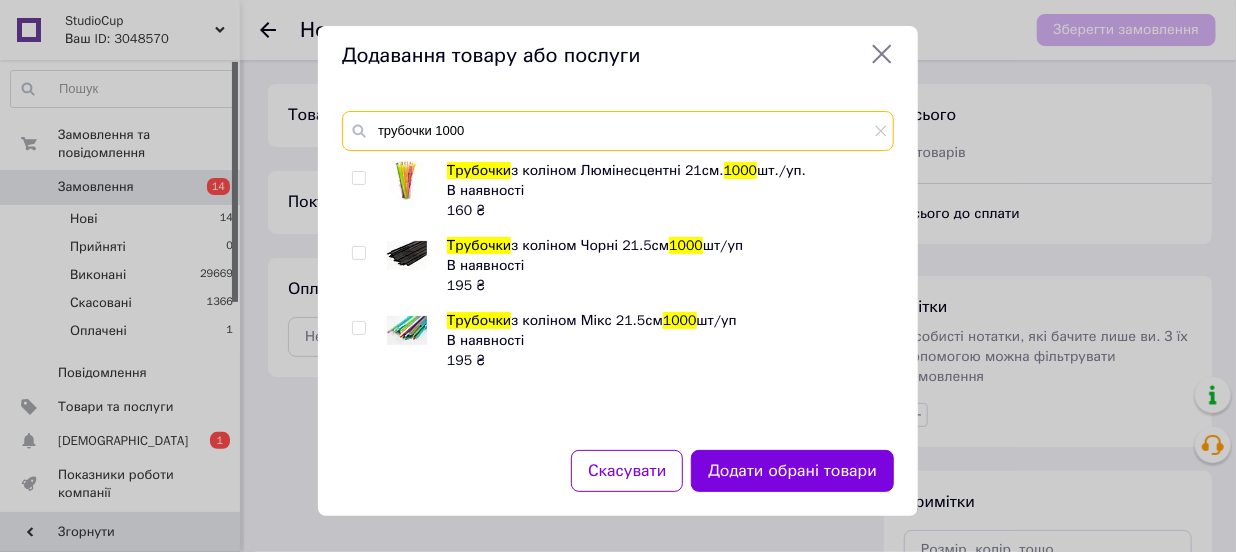 type on "трубочки 1000" 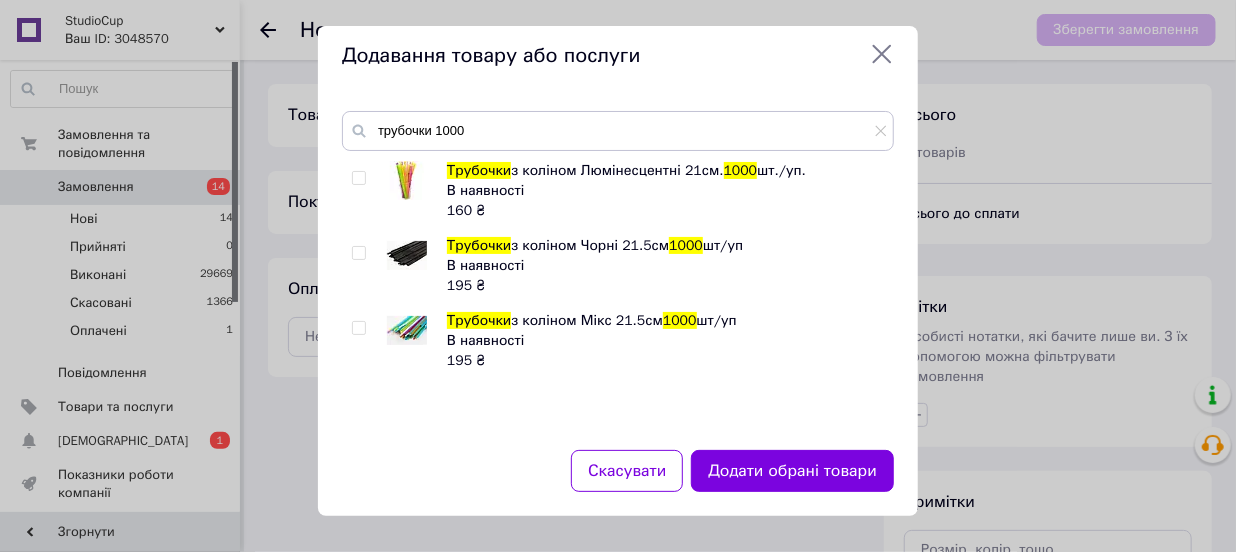 drag, startPoint x: 356, startPoint y: 327, endPoint x: 483, endPoint y: 324, distance: 127.03543 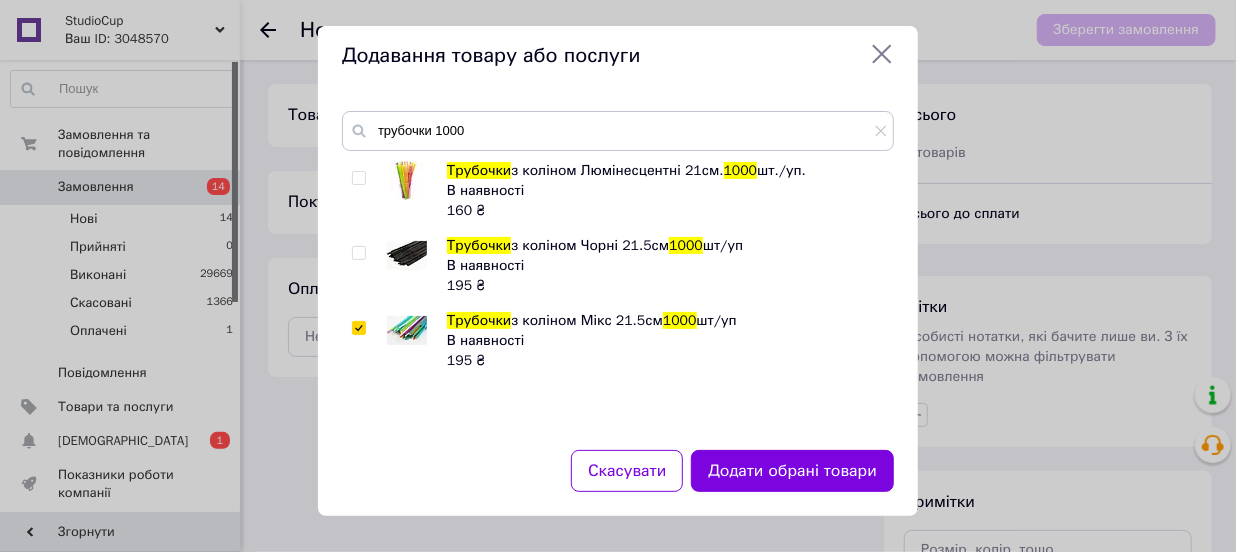 checkbox on "true" 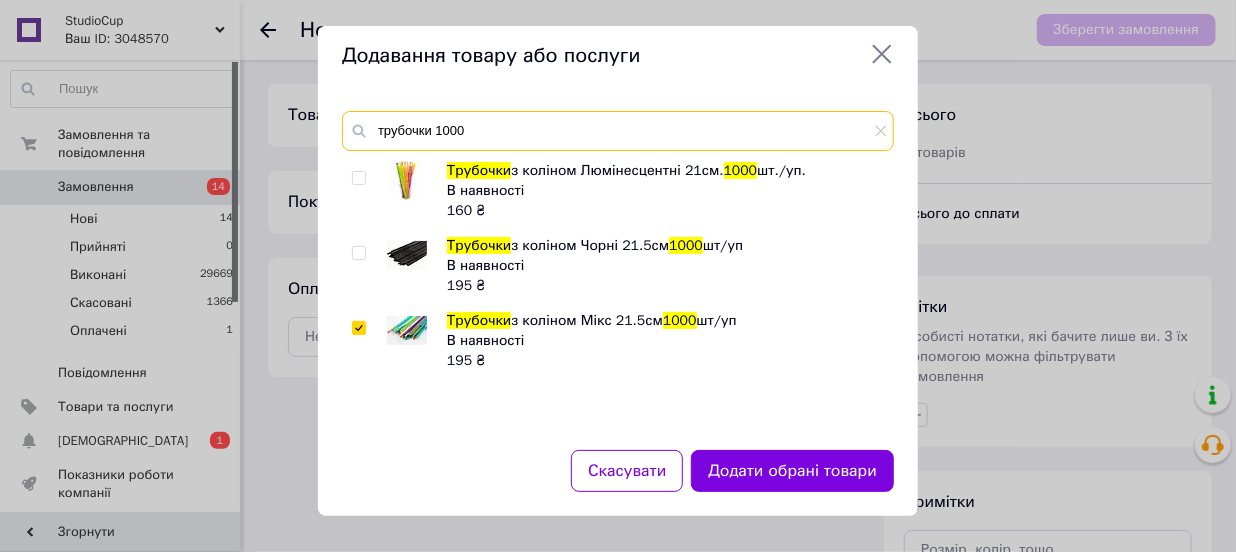 drag, startPoint x: 377, startPoint y: 130, endPoint x: 740, endPoint y: 188, distance: 367.6044 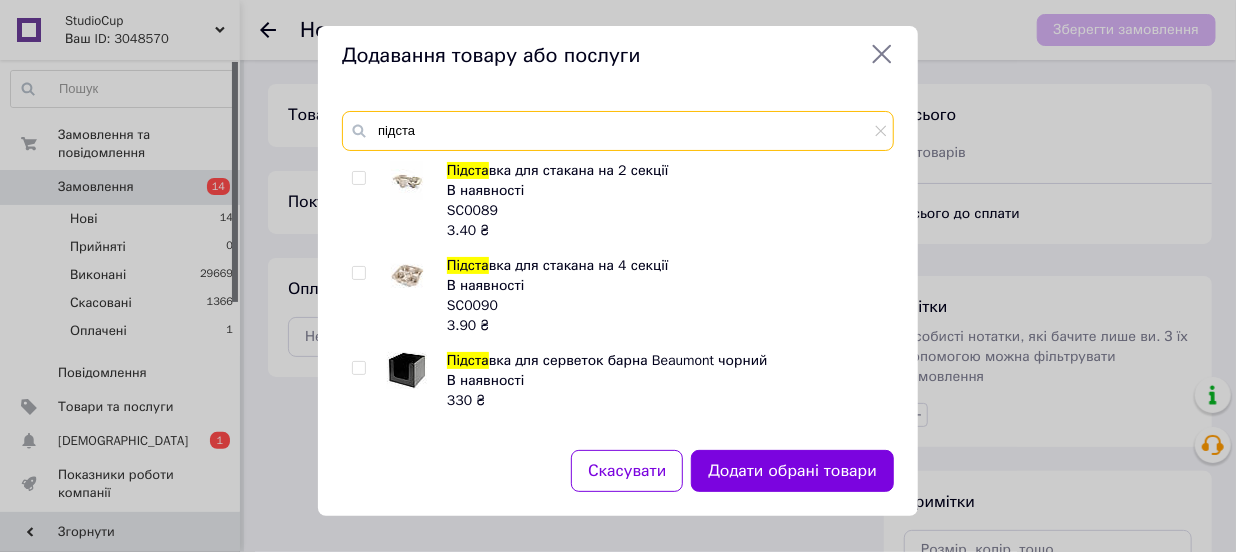 type on "підста" 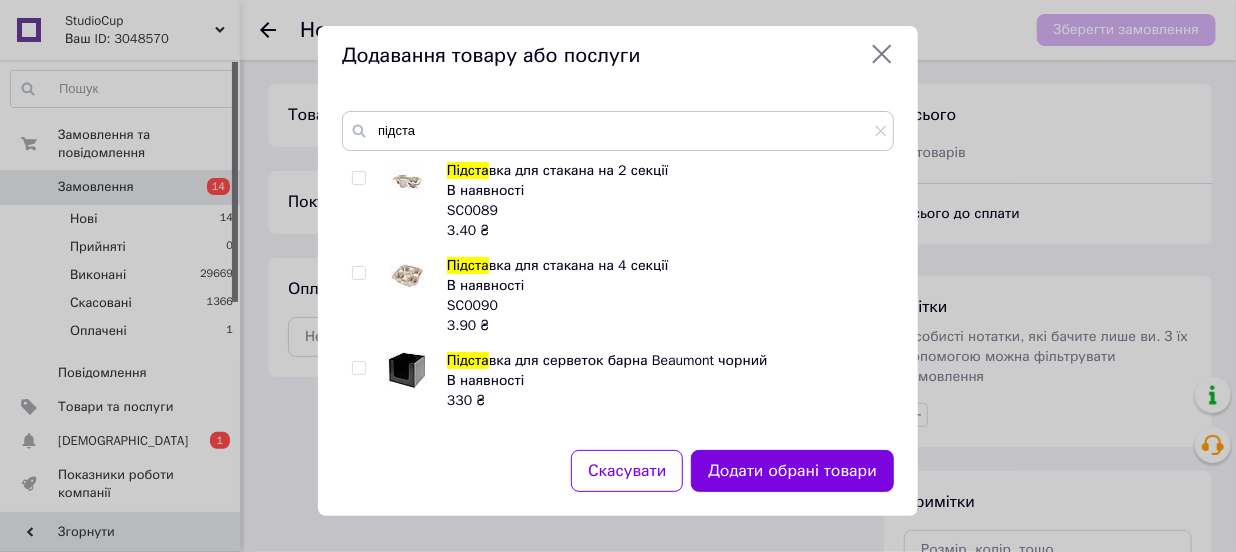 click at bounding box center (358, 178) 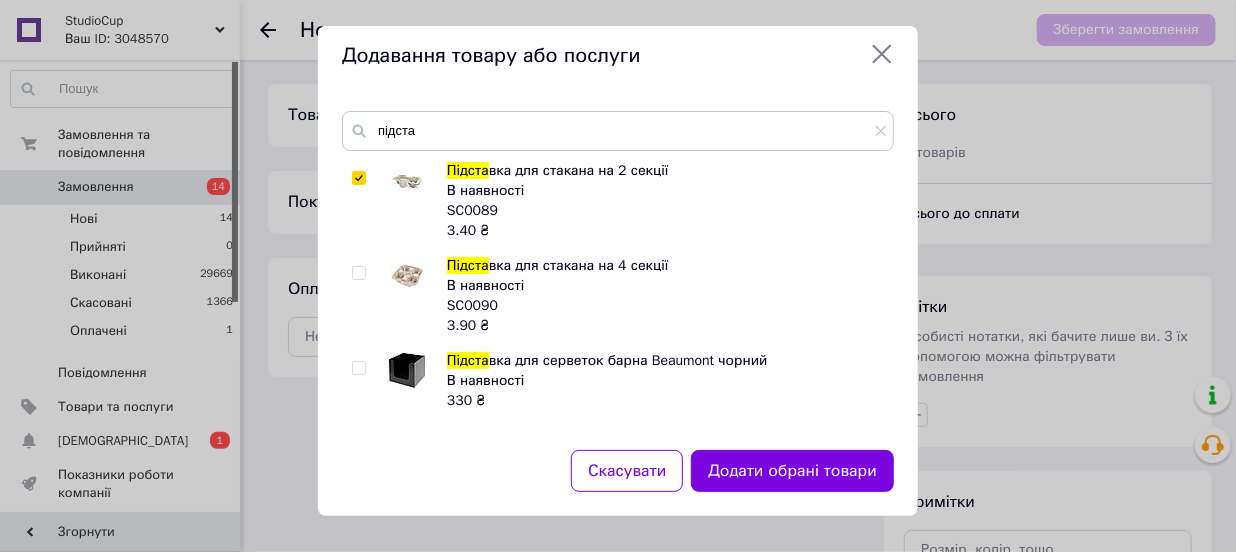 checkbox on "true" 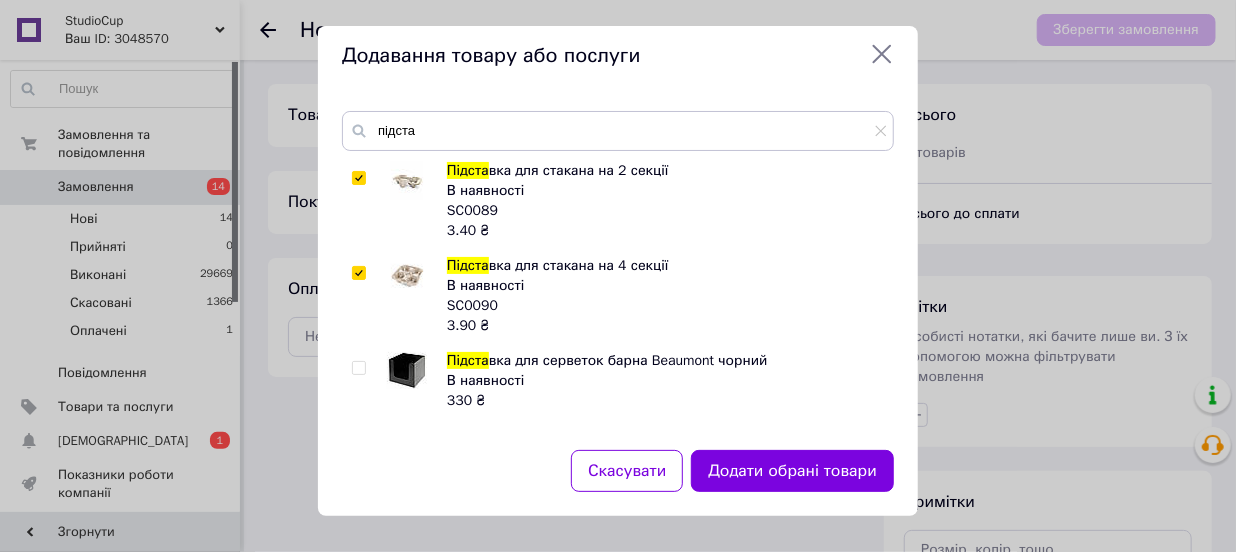 checkbox on "true" 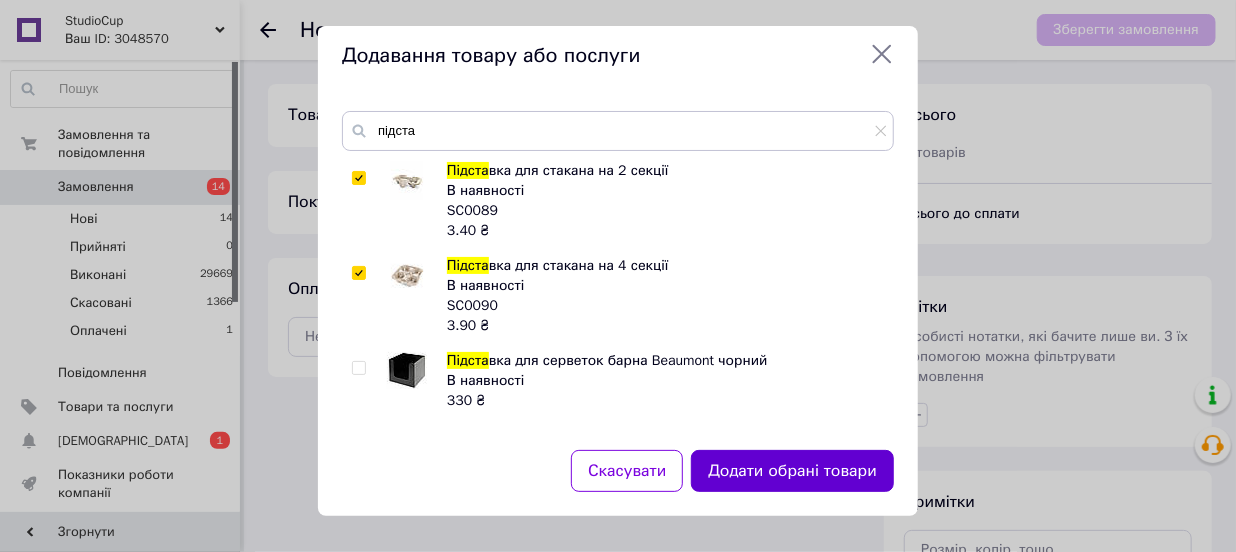 click on "Додати обрані товари" at bounding box center (792, 471) 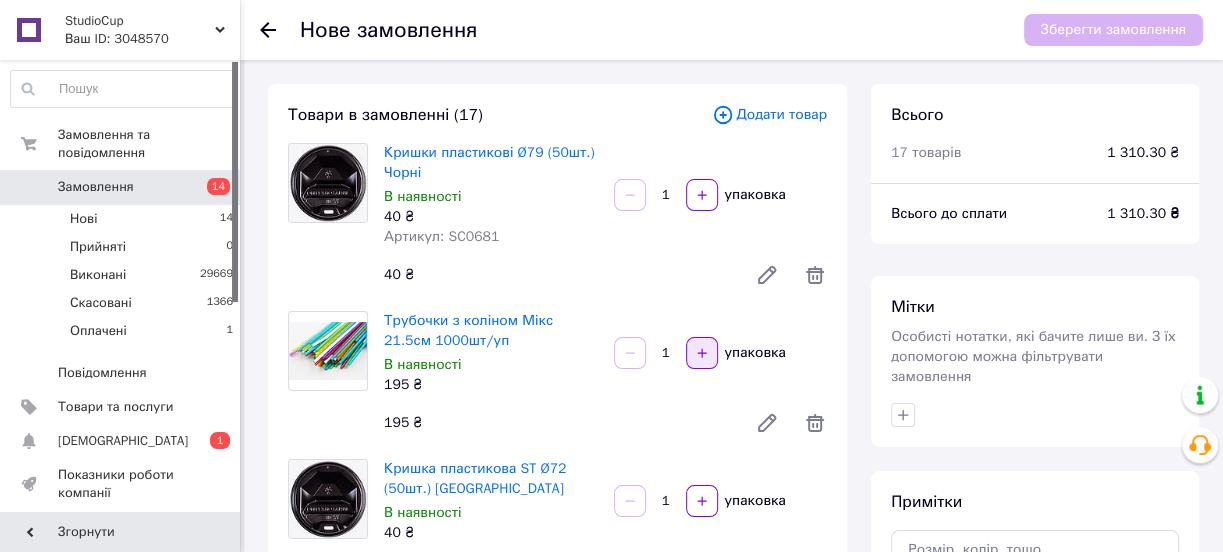 click 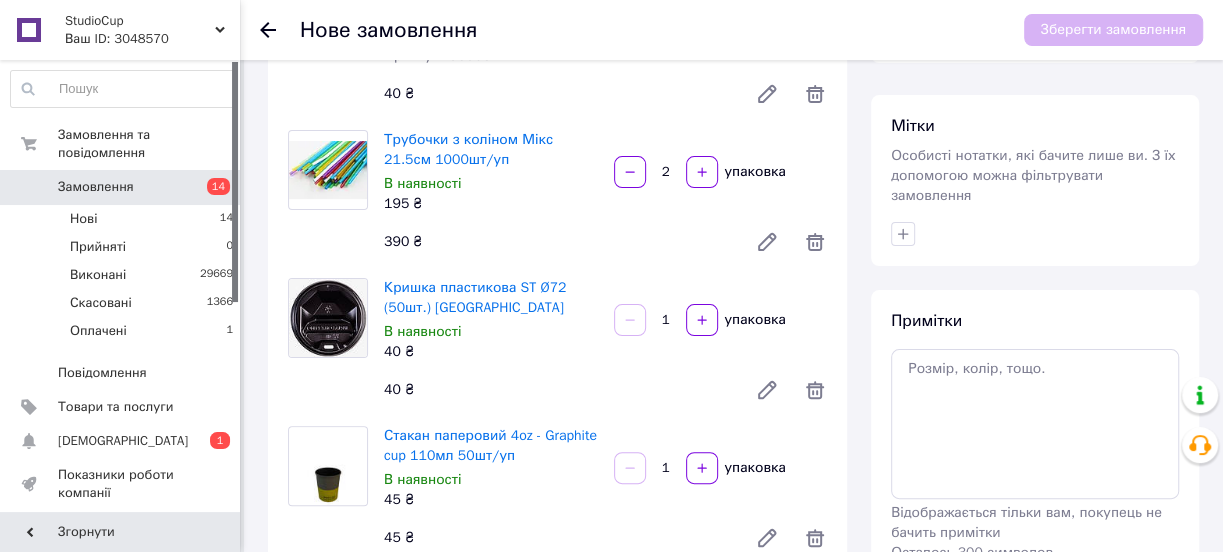 scroll, scrollTop: 272, scrollLeft: 0, axis: vertical 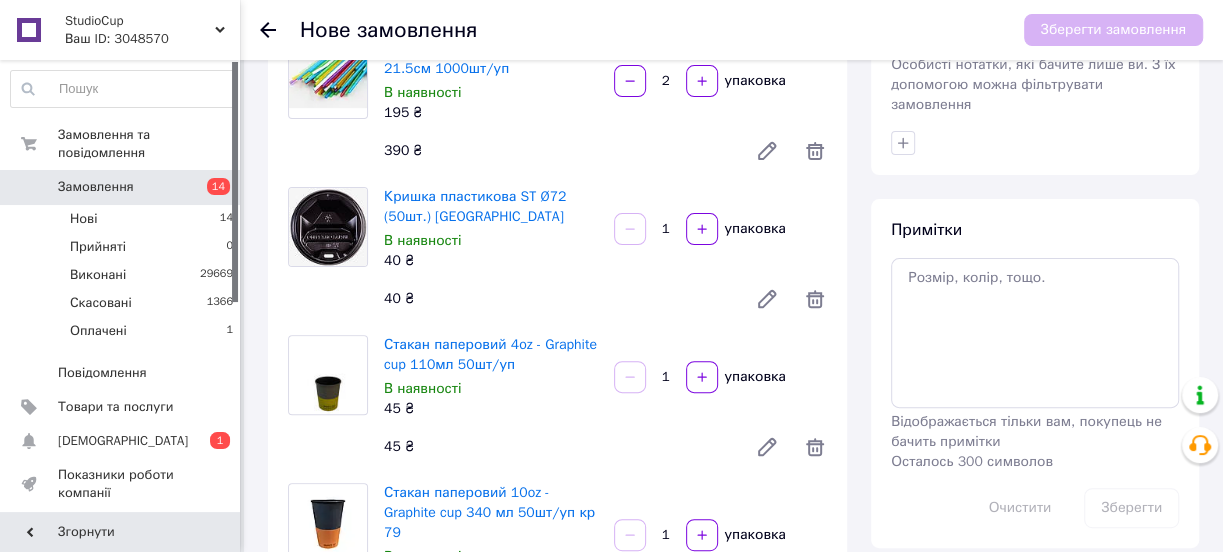 click on "1" at bounding box center [666, 229] 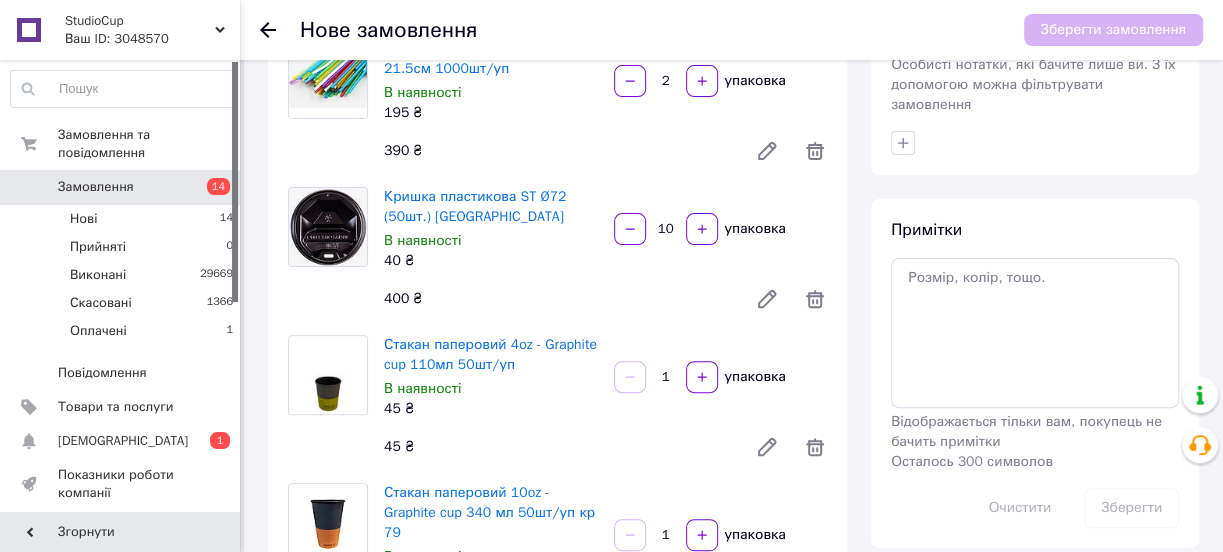 scroll, scrollTop: 363, scrollLeft: 0, axis: vertical 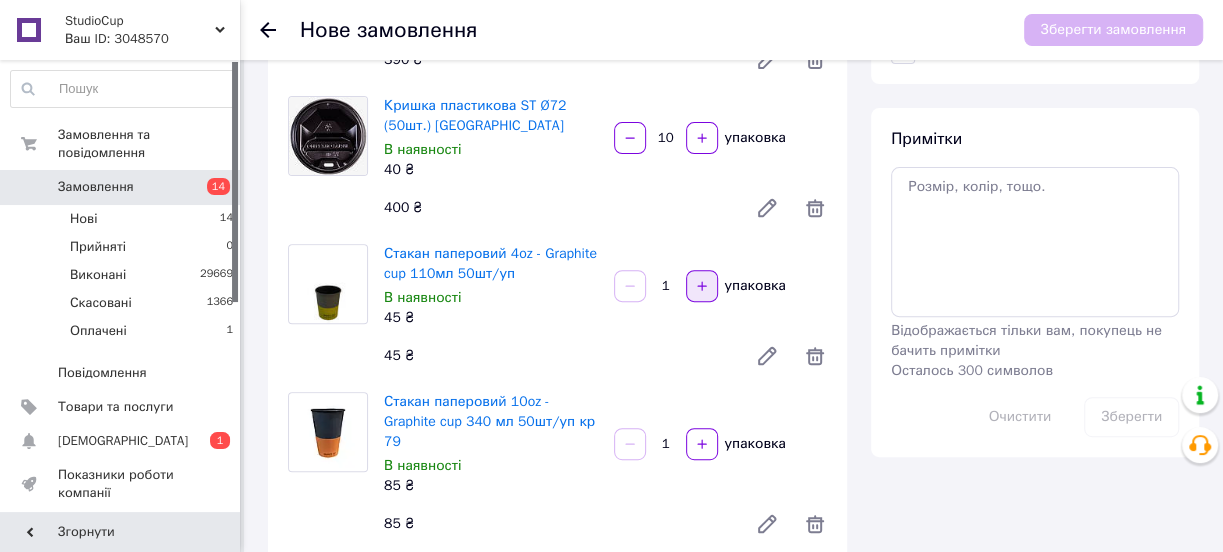 type on "10" 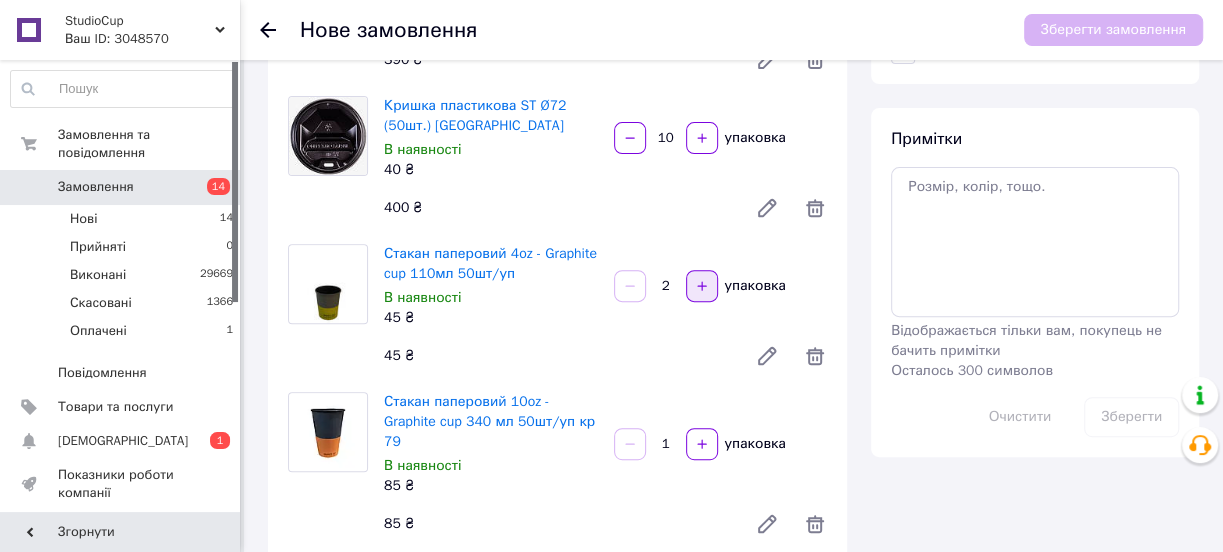 click 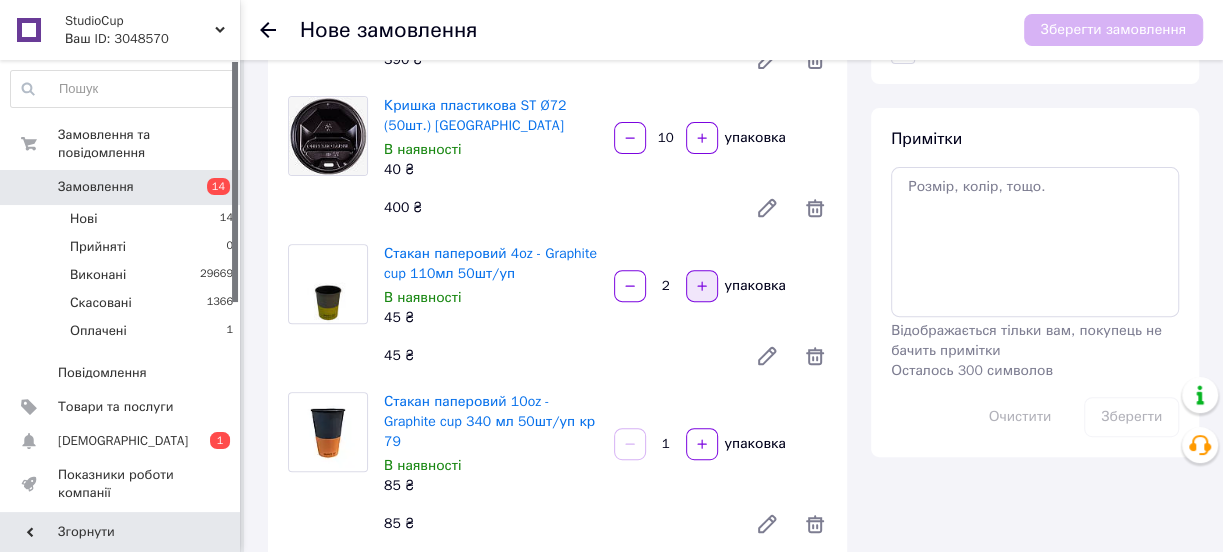 type on "3" 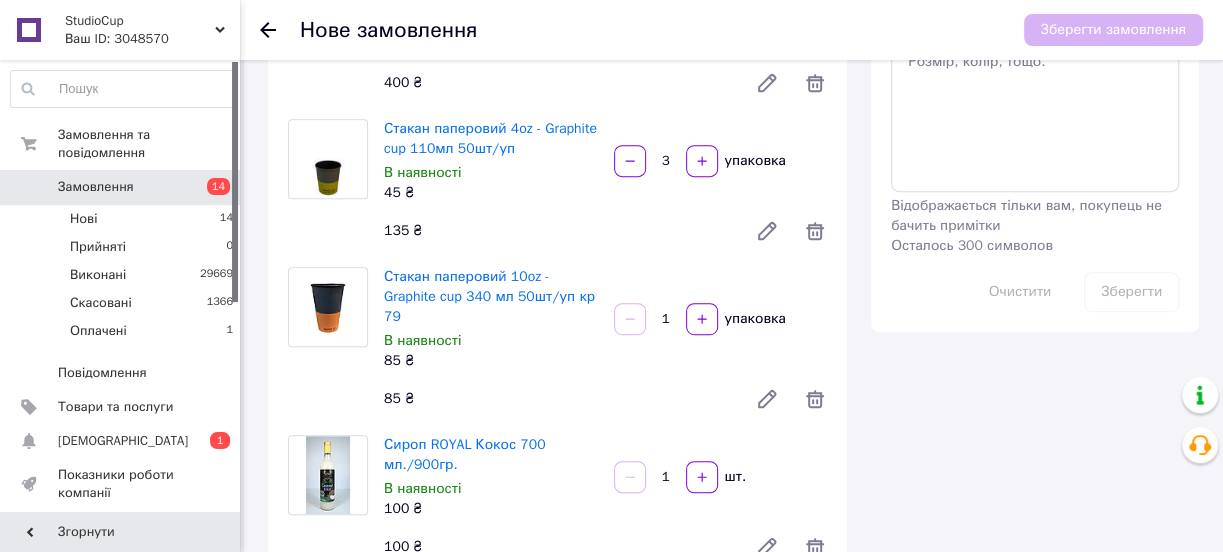 scroll, scrollTop: 545, scrollLeft: 0, axis: vertical 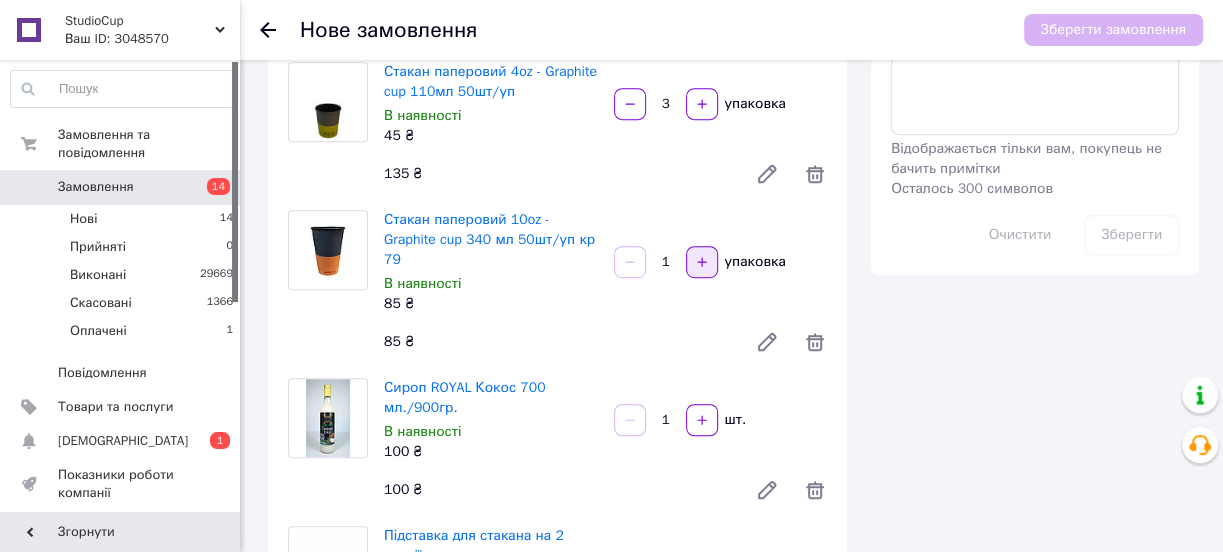 click at bounding box center [702, 262] 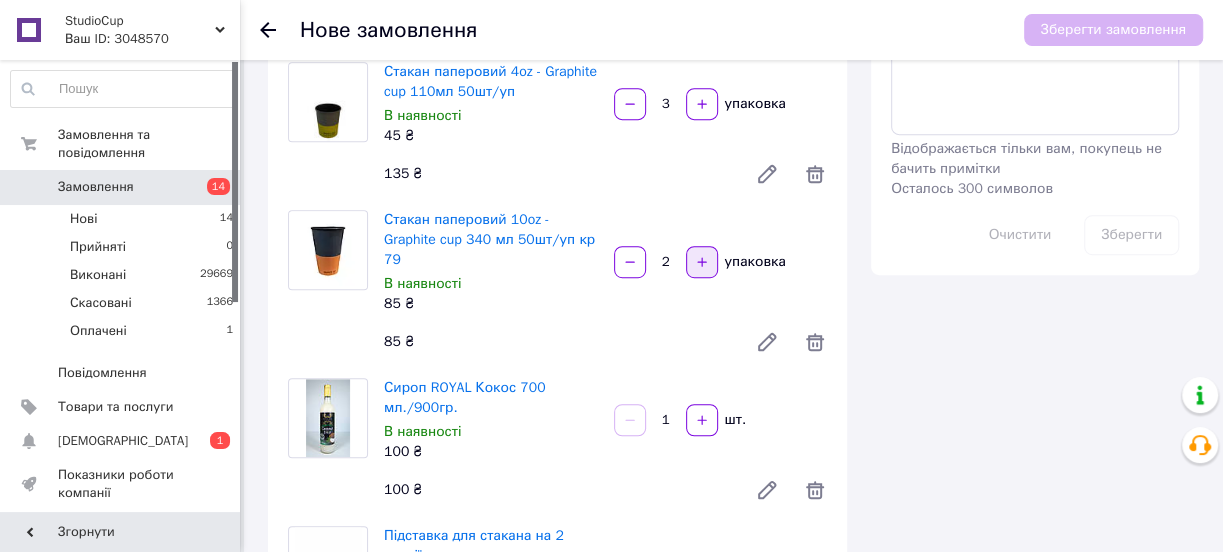 type on "2" 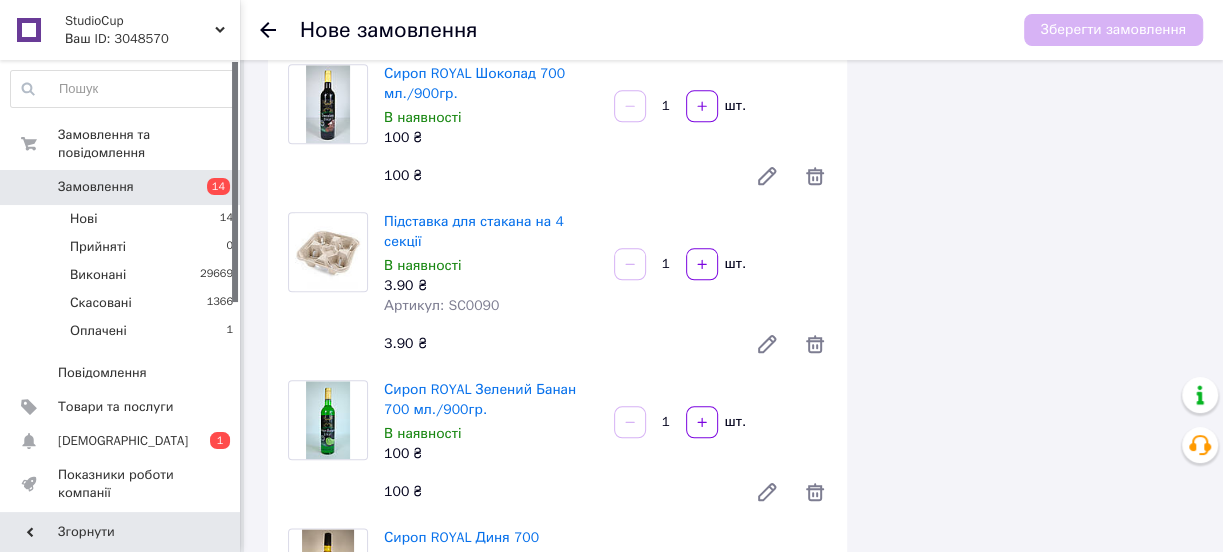 scroll, scrollTop: 1181, scrollLeft: 0, axis: vertical 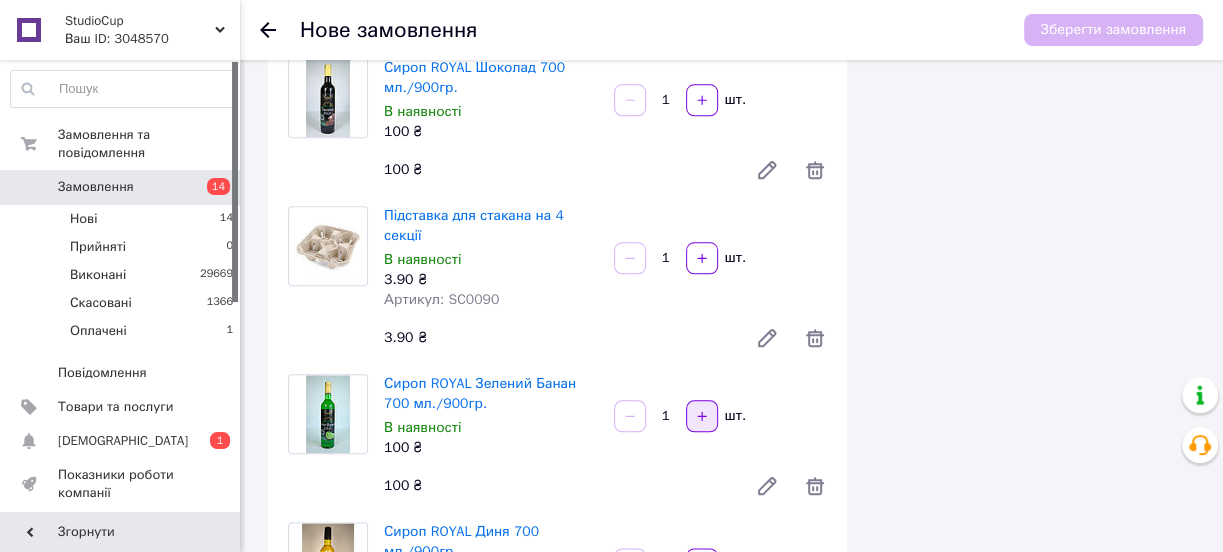 click 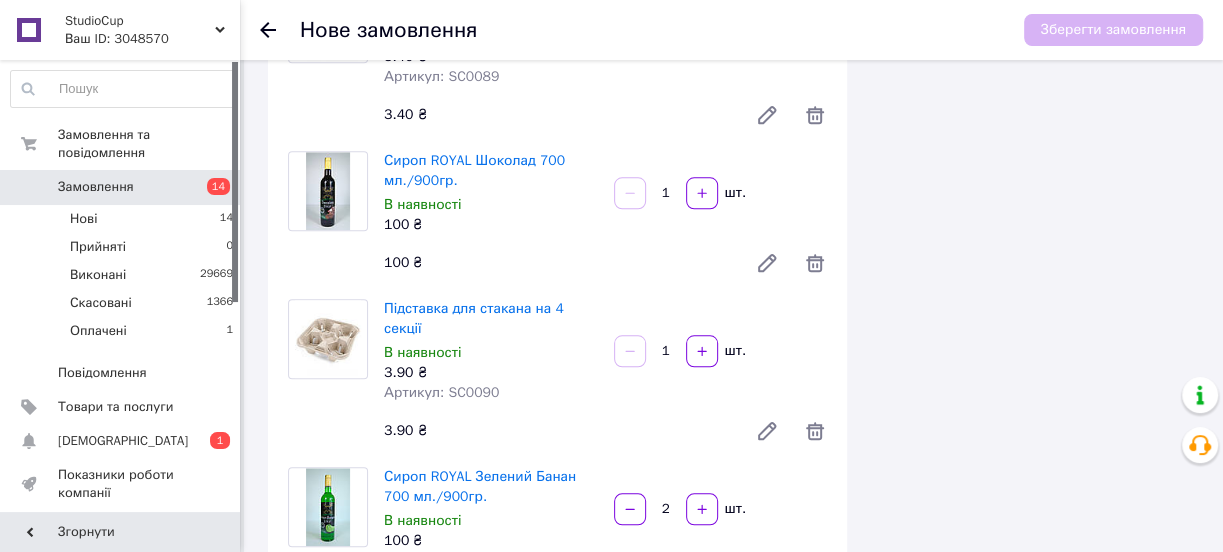 scroll, scrollTop: 1000, scrollLeft: 0, axis: vertical 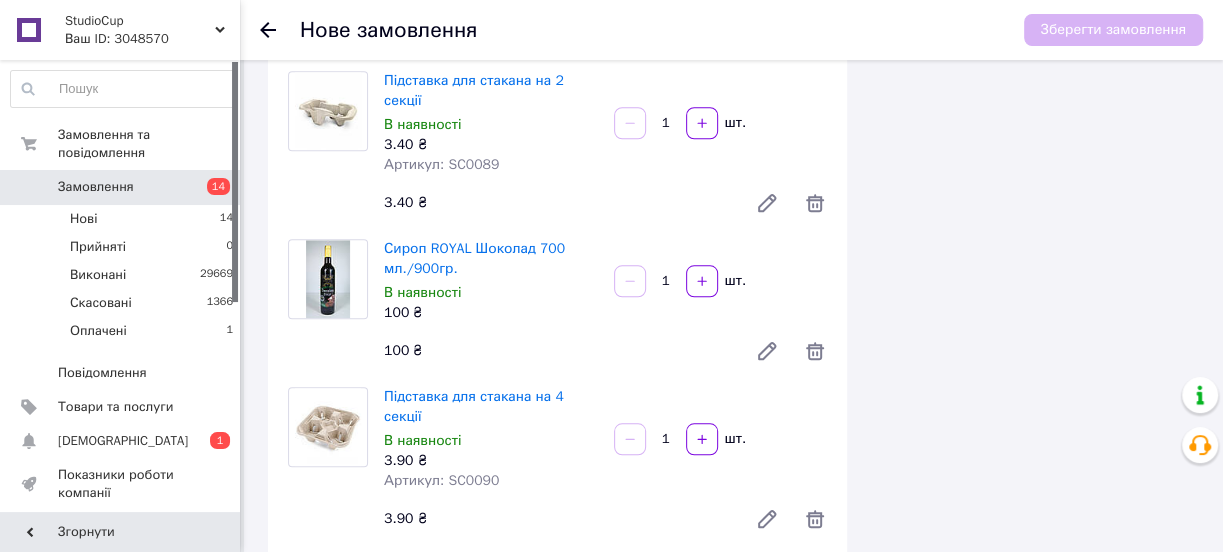 click on "1" at bounding box center (666, 123) 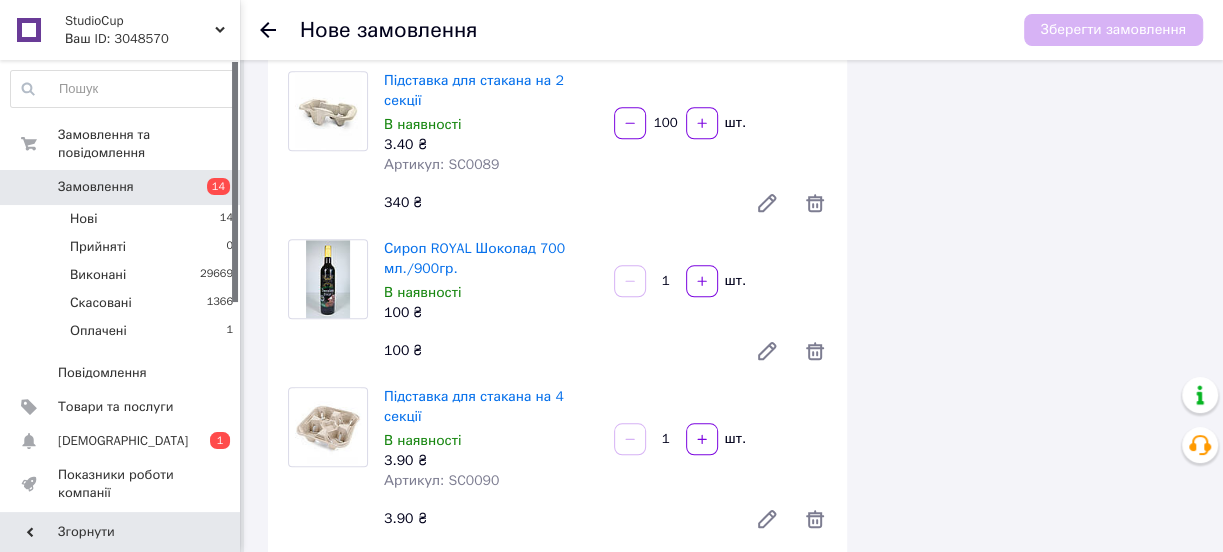 type on "100" 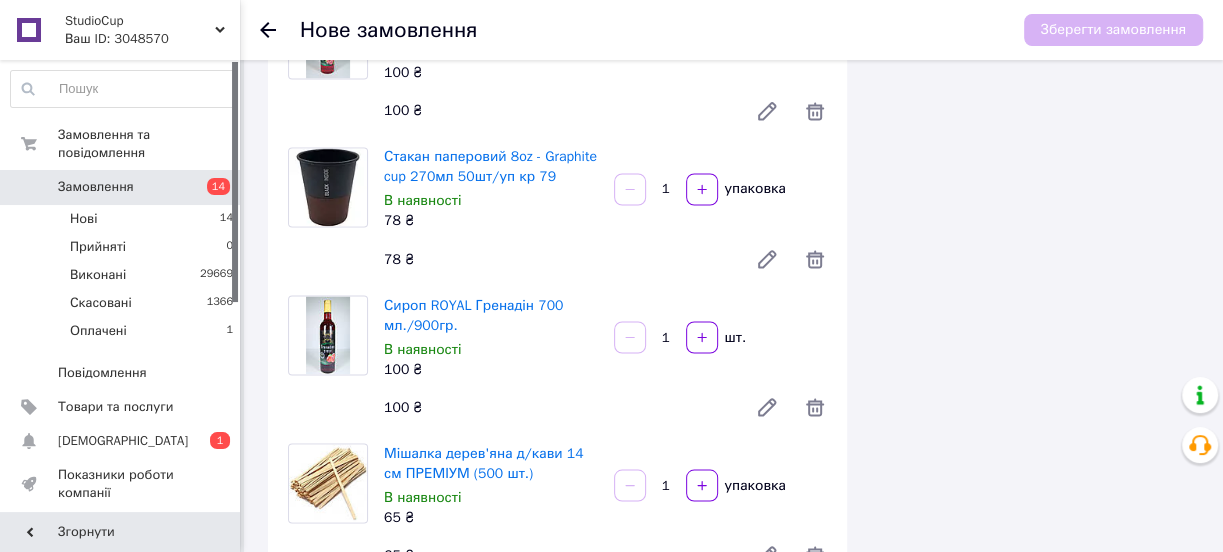 scroll, scrollTop: 2181, scrollLeft: 0, axis: vertical 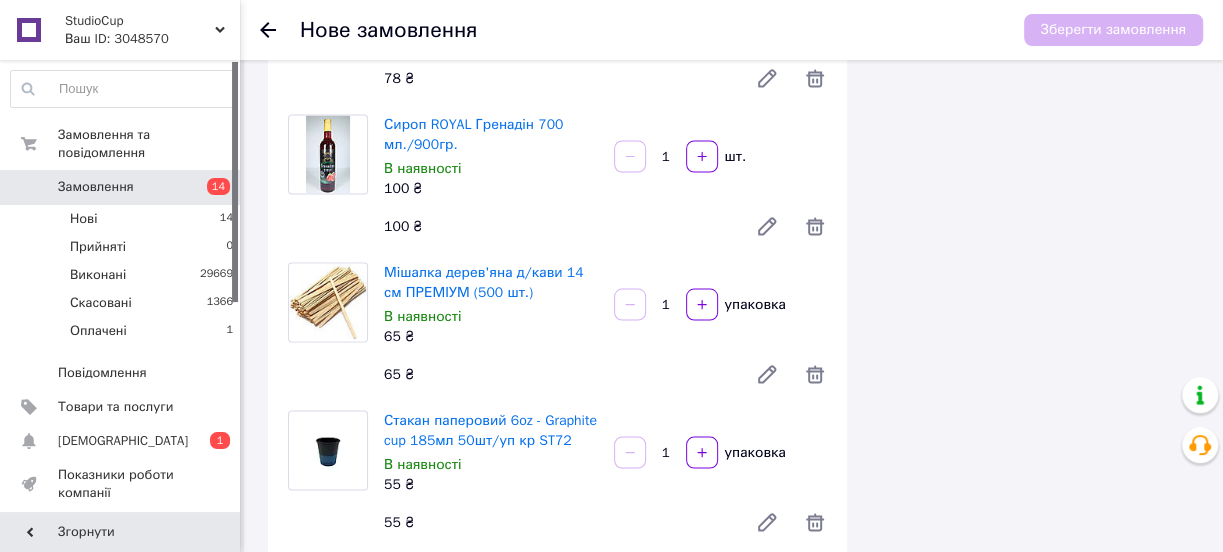 type on "100" 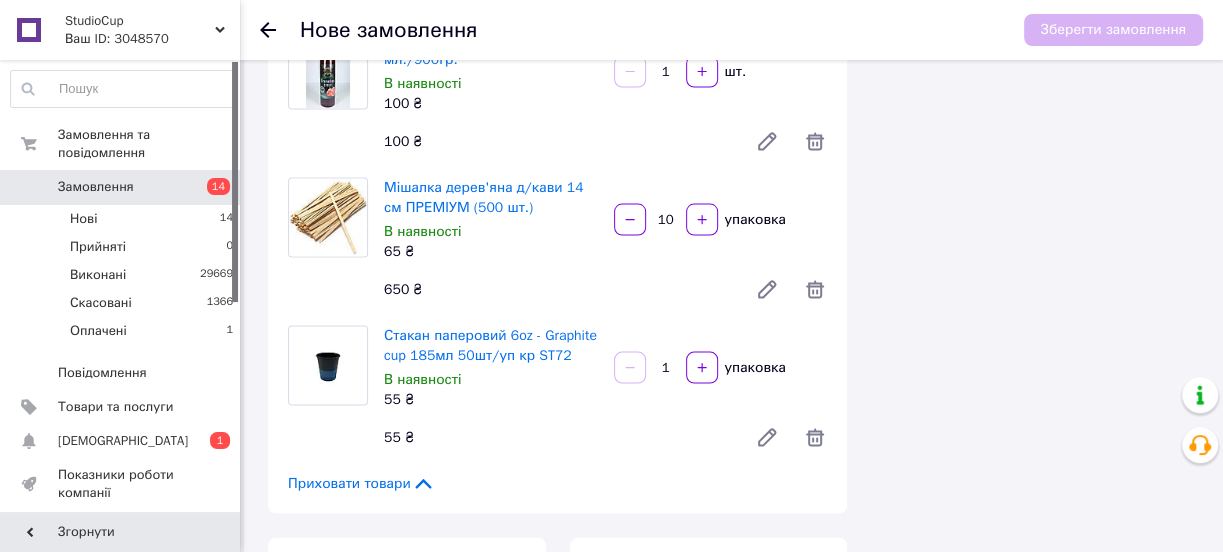 scroll, scrollTop: 2363, scrollLeft: 0, axis: vertical 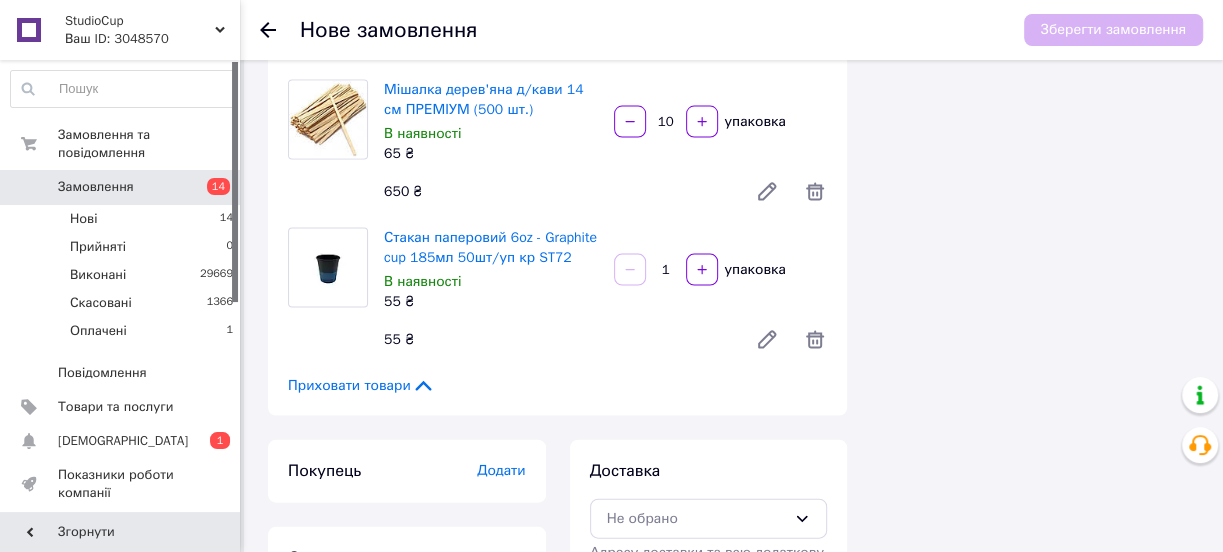 type on "10" 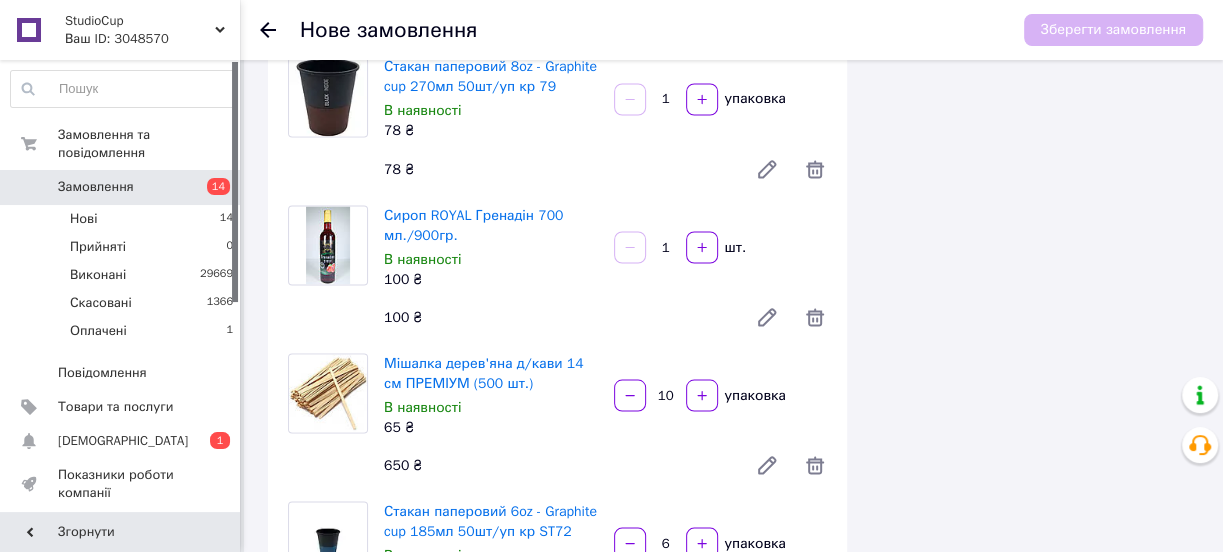 scroll, scrollTop: 2440, scrollLeft: 0, axis: vertical 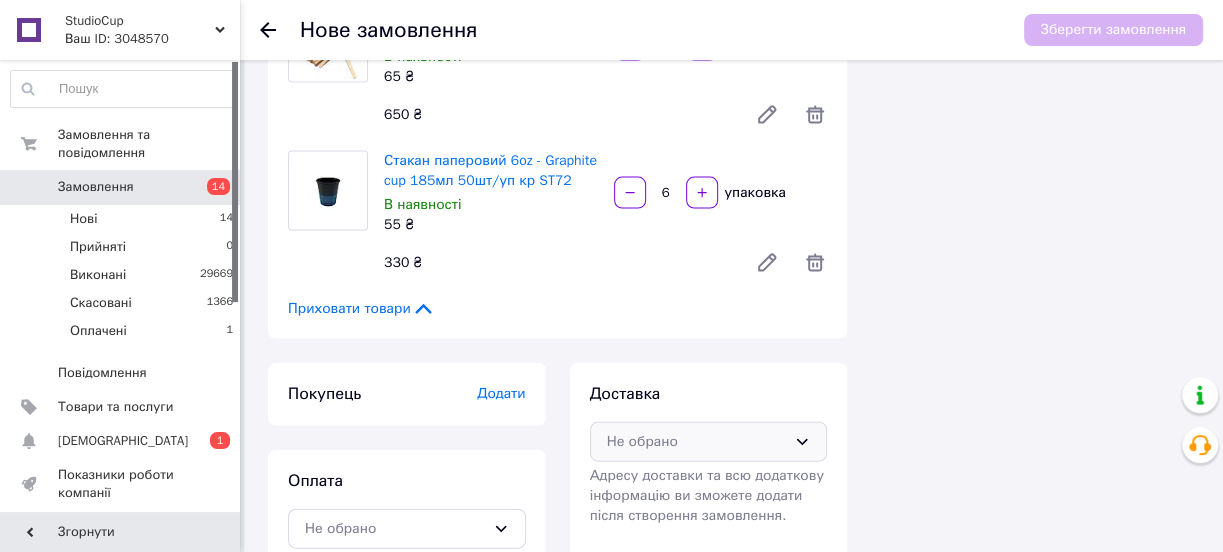 type on "6" 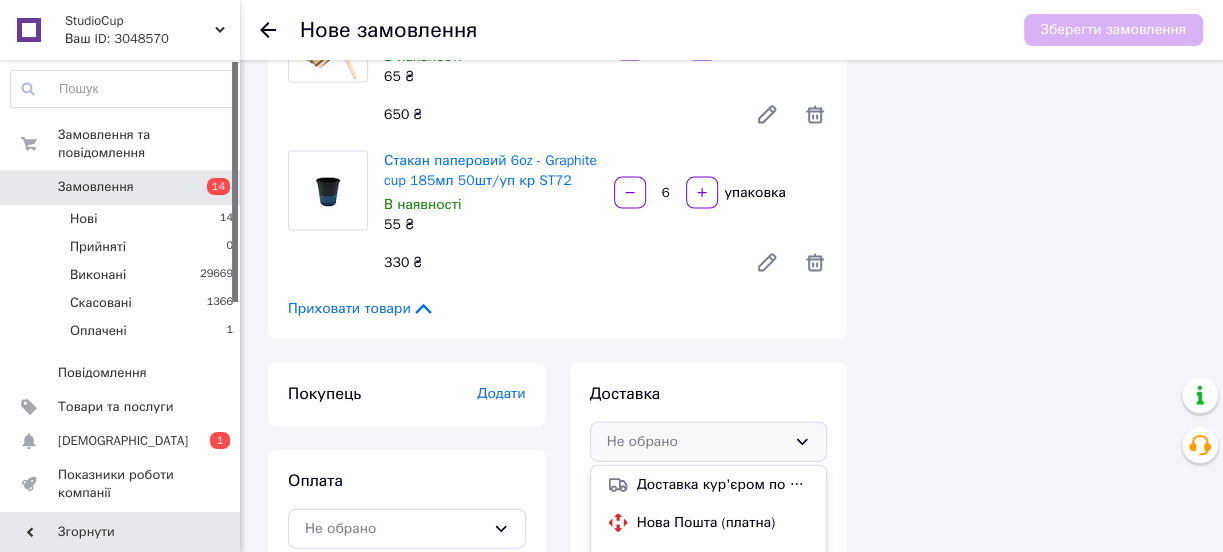 scroll, scrollTop: 2486, scrollLeft: 0, axis: vertical 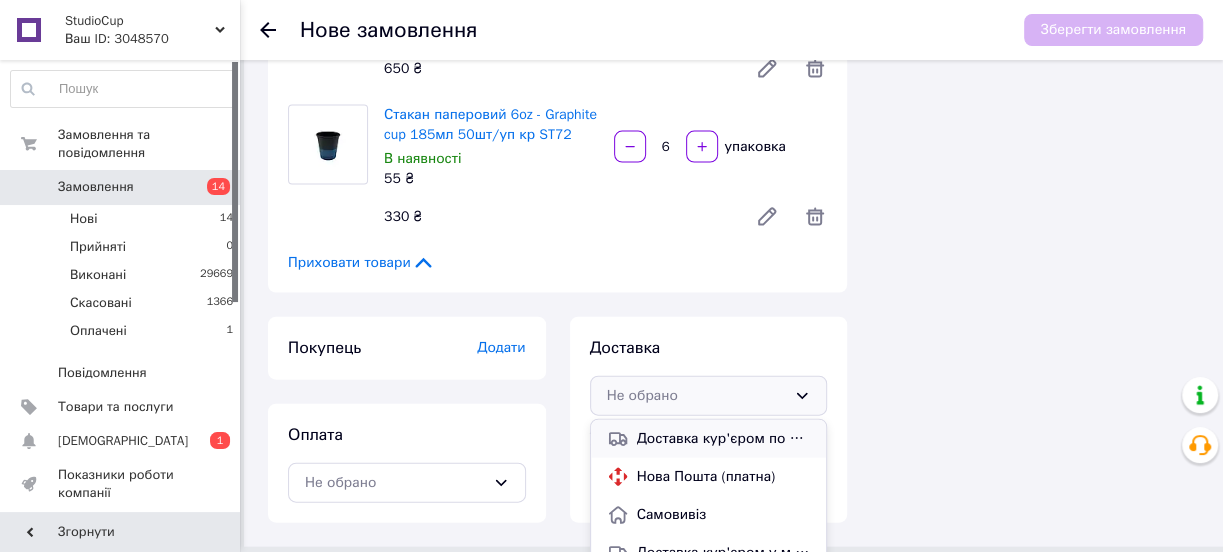 click on "Доставка кур'єром по Києву (платна 100.00 ₴, безкоштовно від 1500 ₴)" at bounding box center (724, 439) 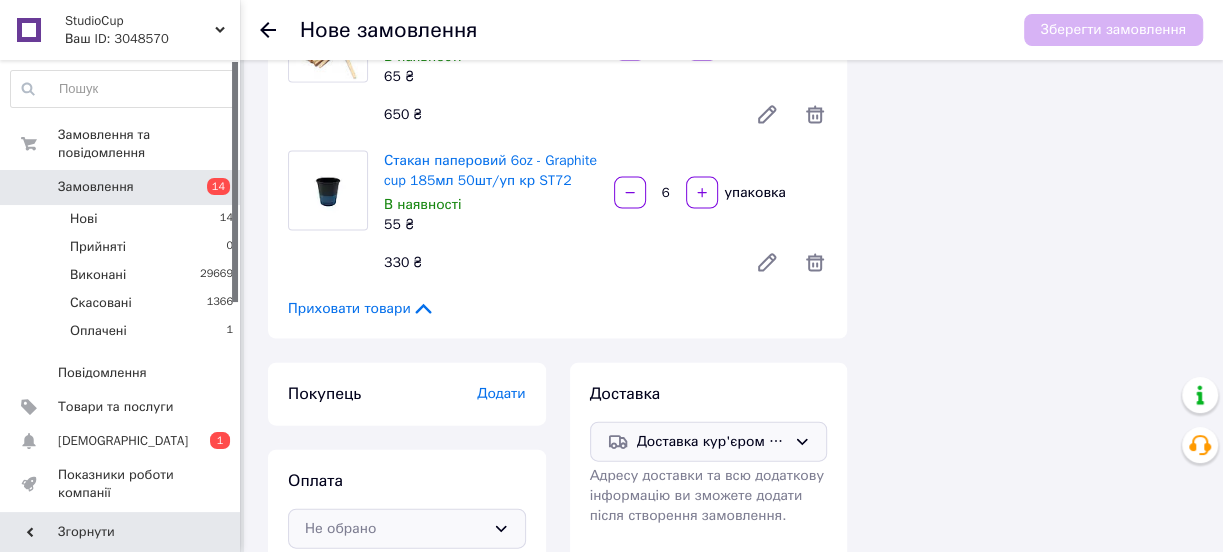 click on "Не обрано" at bounding box center [407, 529] 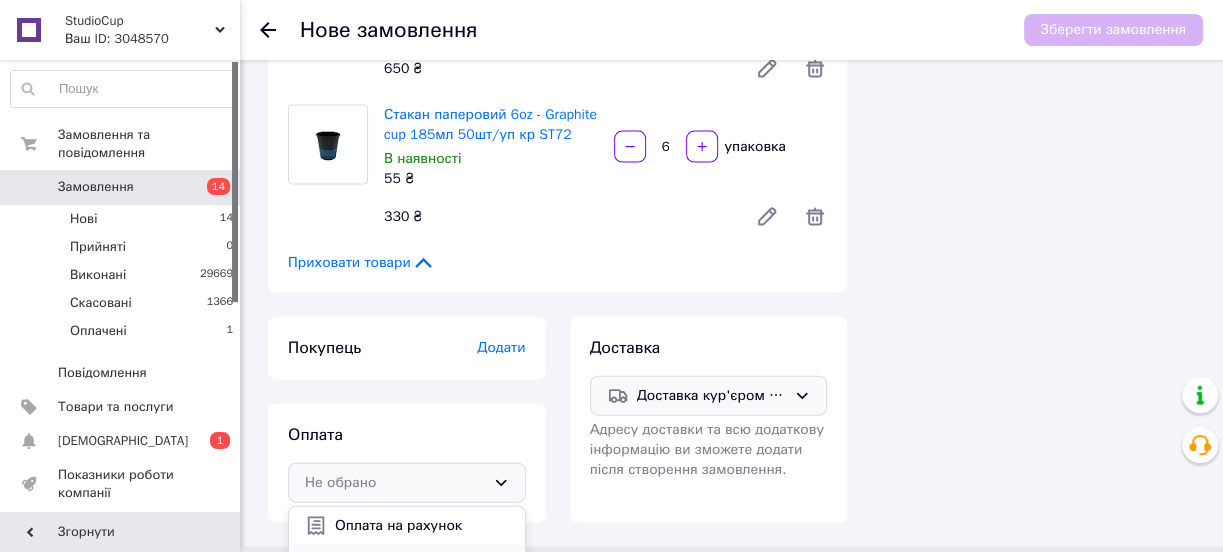 click on "Готівкою (доставка нашим кур'єром по Києву або самовивіз)" at bounding box center (407, 563) 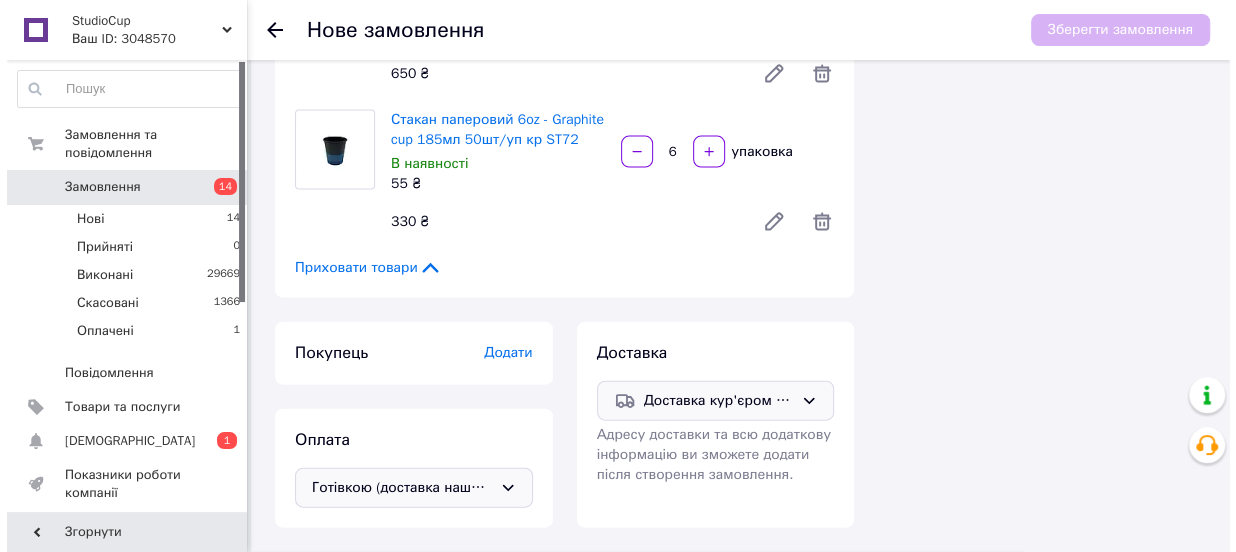 scroll, scrollTop: 2440, scrollLeft: 0, axis: vertical 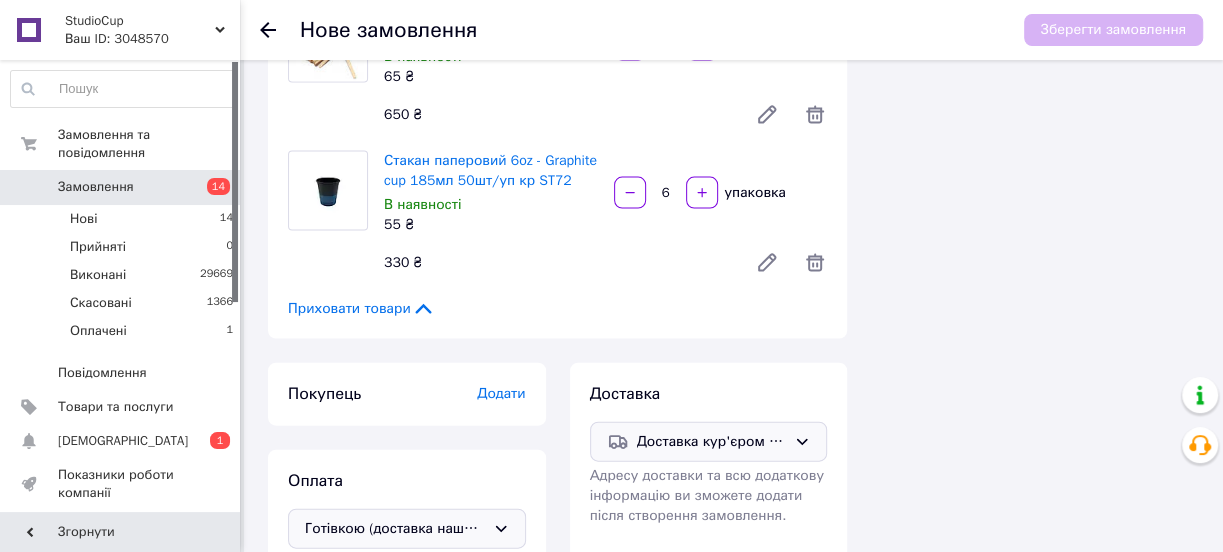 click on "Додати" at bounding box center [501, 393] 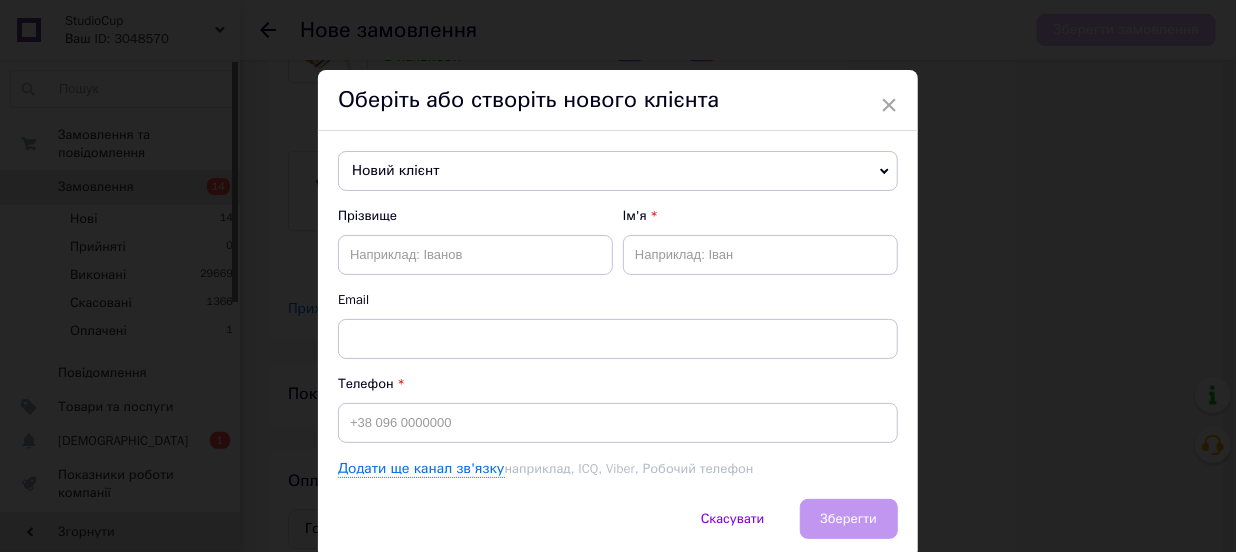 click on "Новий клієнт" at bounding box center [618, 171] 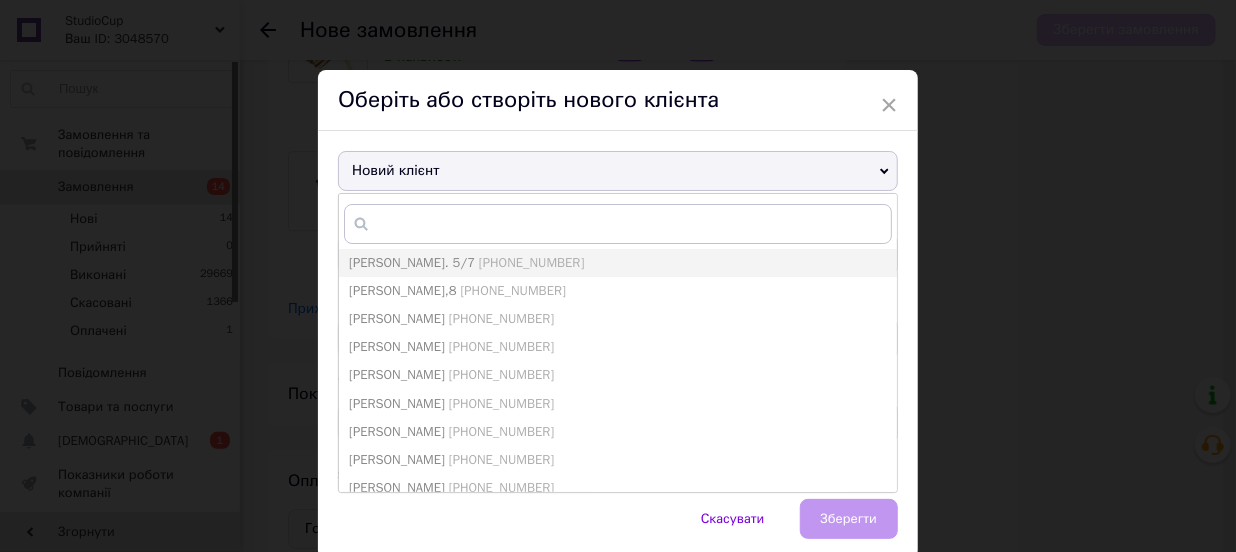 click on "Новий клієнт Анна Чорнобиьська. 5/7   +380684929445 Архіпенко,8   +380732223355 Білошицька Людмила   +380661481530 Василак Сергій Ігорович   +380980337823 Вікторія Ліщук   +380674984806 Гаркавий Иван   +380986762897 Гринник Виктория   +380965392076 Дарина Татушенко   +380987489178 Жук Євгеній    +380958216180 Зерно Марія   +380934458424 Кривуля Максим   +380688033811 Новий клієнт   Олександр   +380967302372 Пеньківська Інна   +380683130026 Поділ Кава Спаська Спаська   +380501234567 Прилукова Марина   +380939022709 Південний Альона   +380671840118 Роман Блажівський   +380930291132 Скорятіна Вікторія   +380978384856 Соболевський Тарас   +380956005655 Христенко Олег   +380508899268" at bounding box center [618, 315] 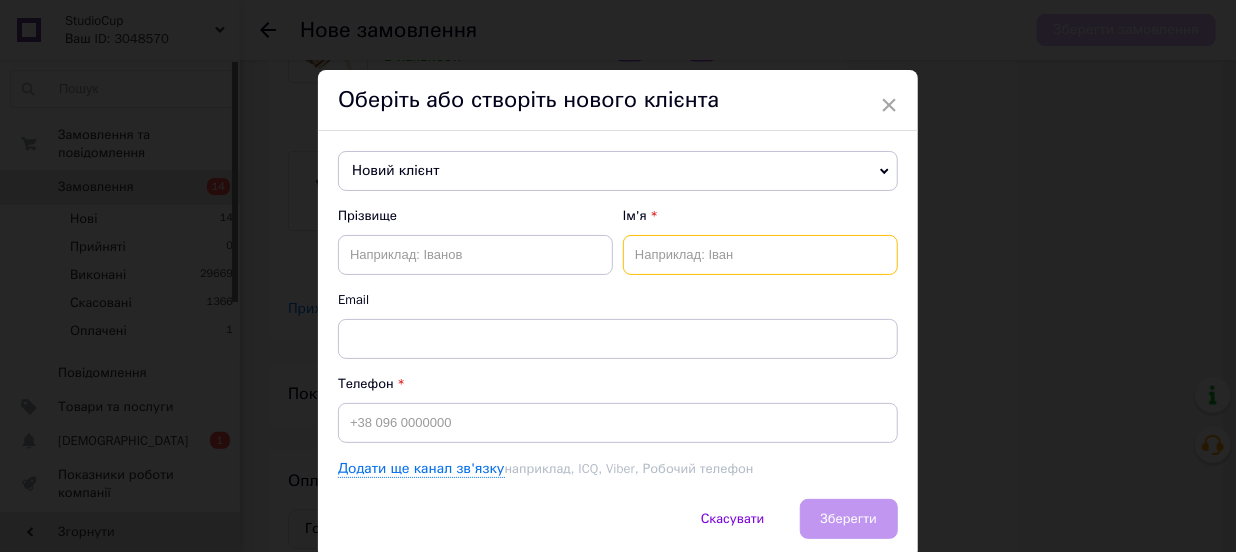 click at bounding box center [760, 255] 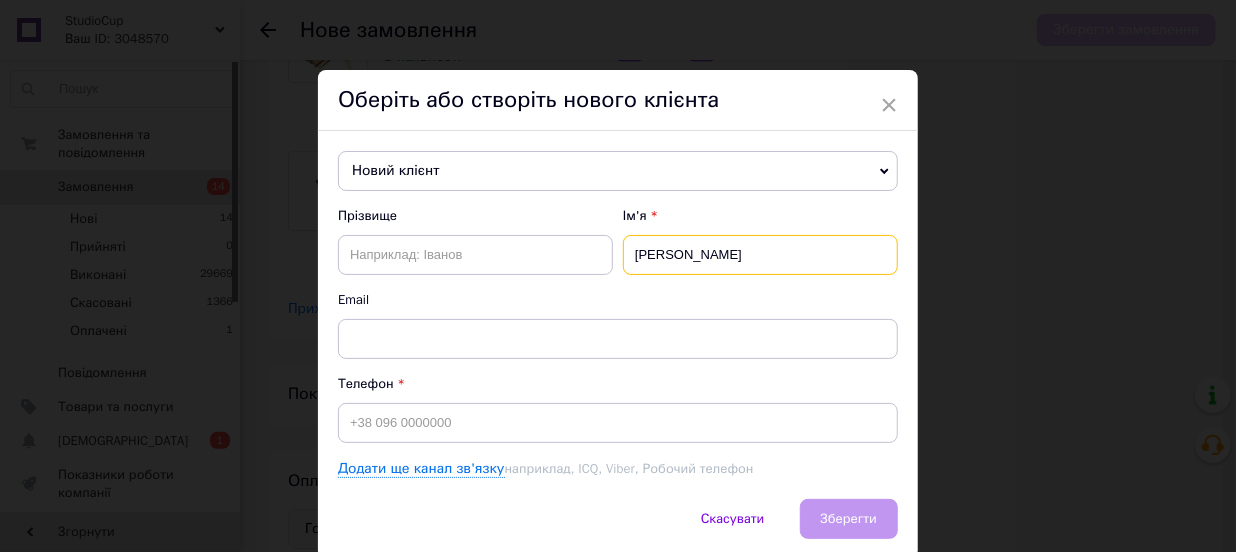 type on "Артур" 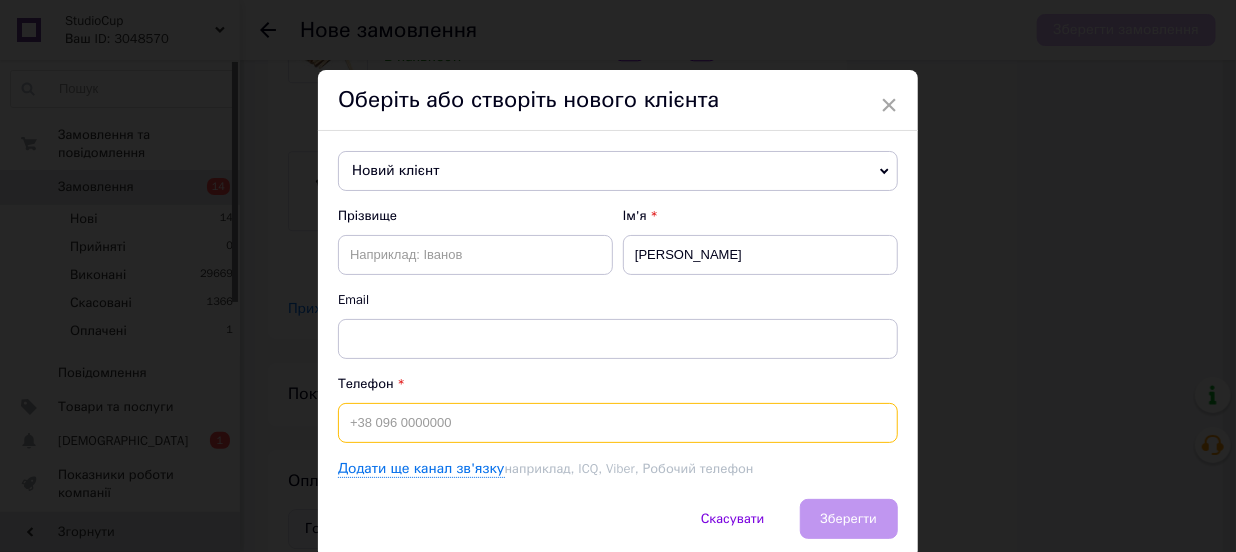 click at bounding box center (618, 423) 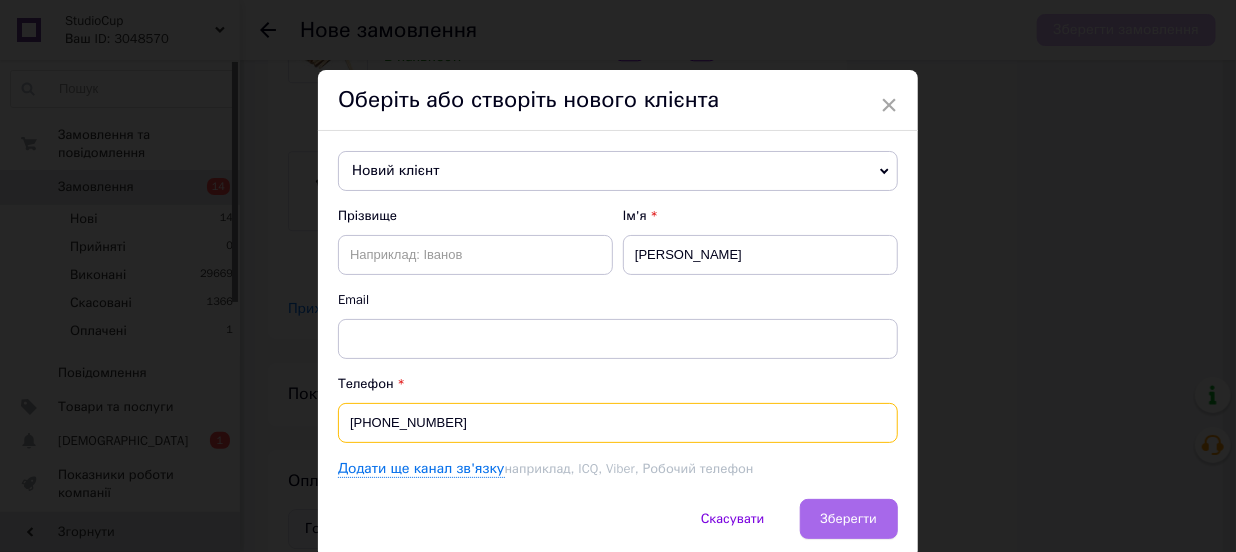 type on "+380663602866" 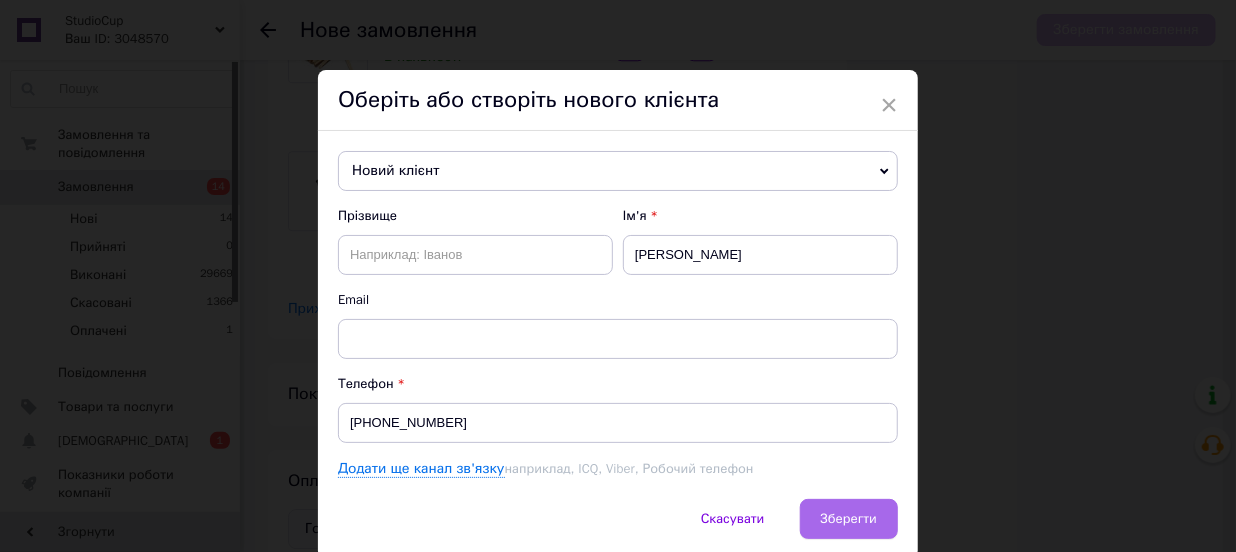 click on "Зберегти" at bounding box center (849, 518) 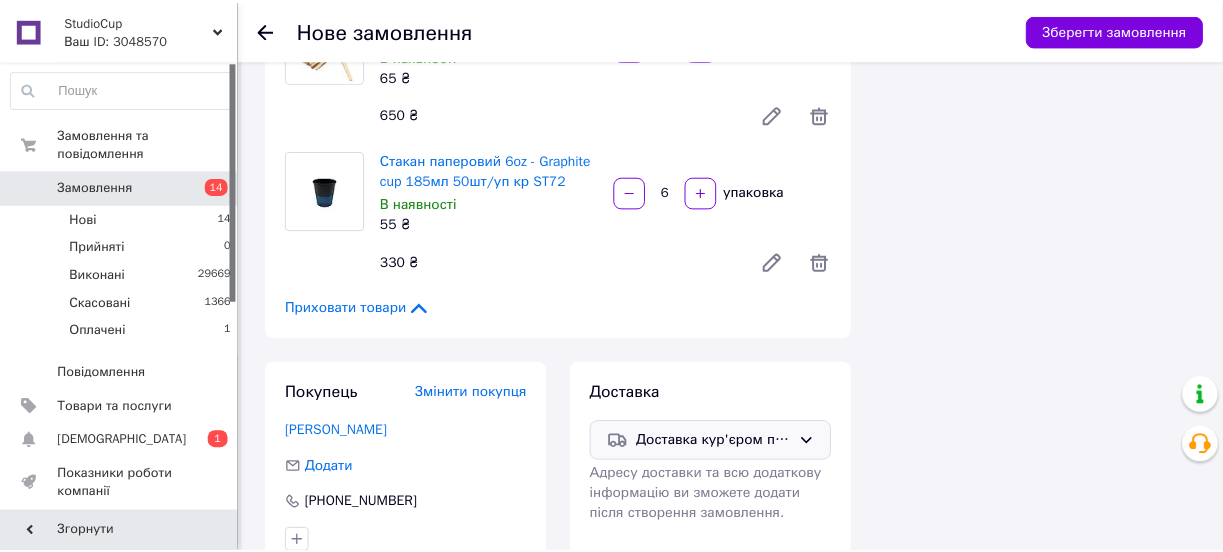 scroll, scrollTop: 2400, scrollLeft: 0, axis: vertical 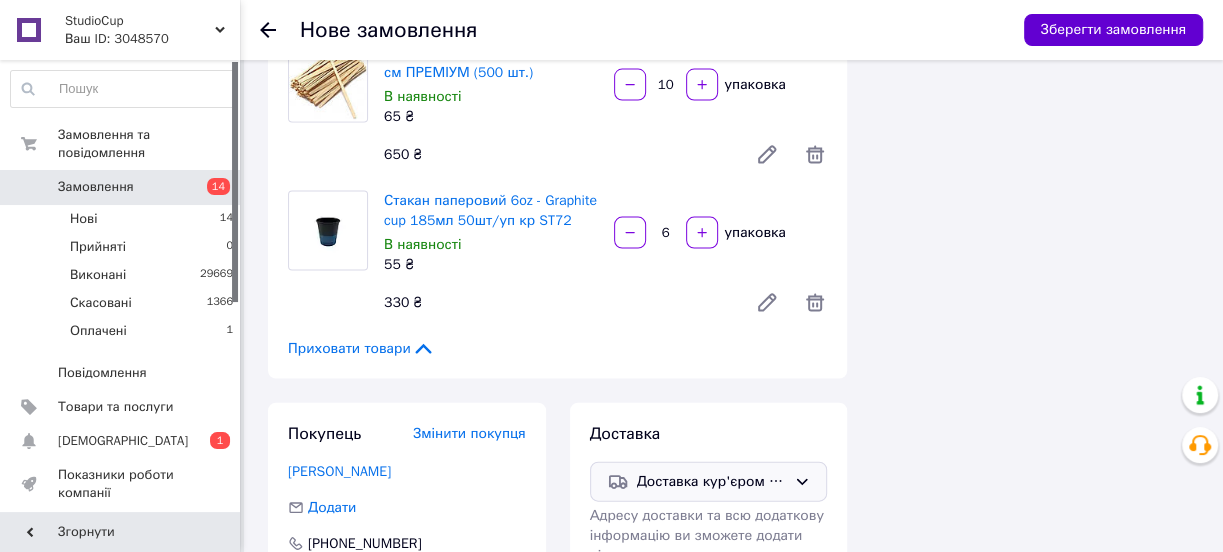 click on "Зберегти замовлення" at bounding box center [1113, 30] 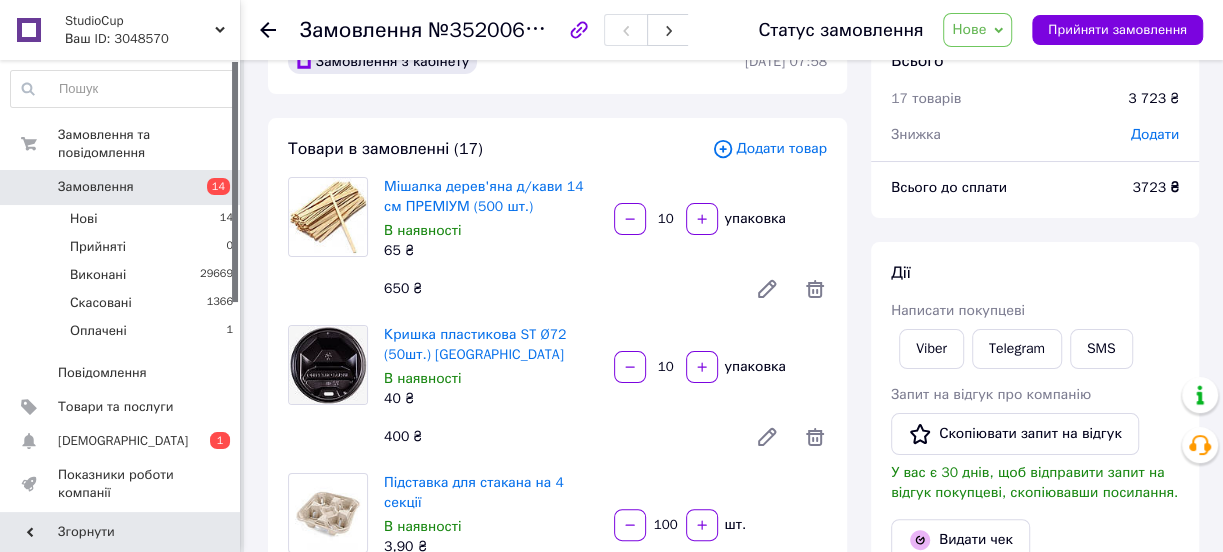 scroll, scrollTop: 0, scrollLeft: 0, axis: both 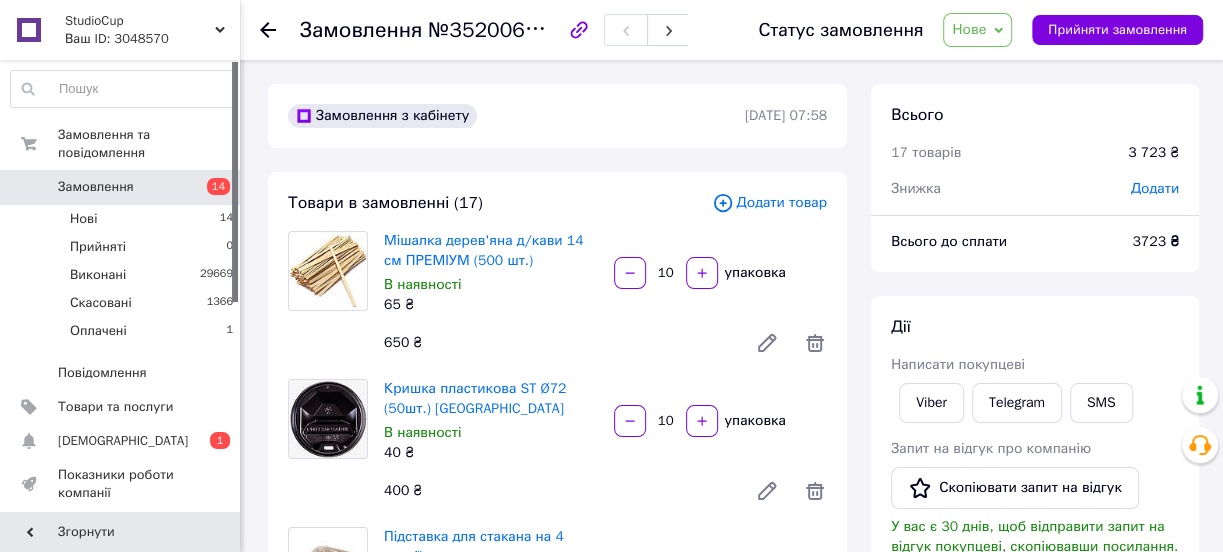 click on "Нове" at bounding box center [969, 29] 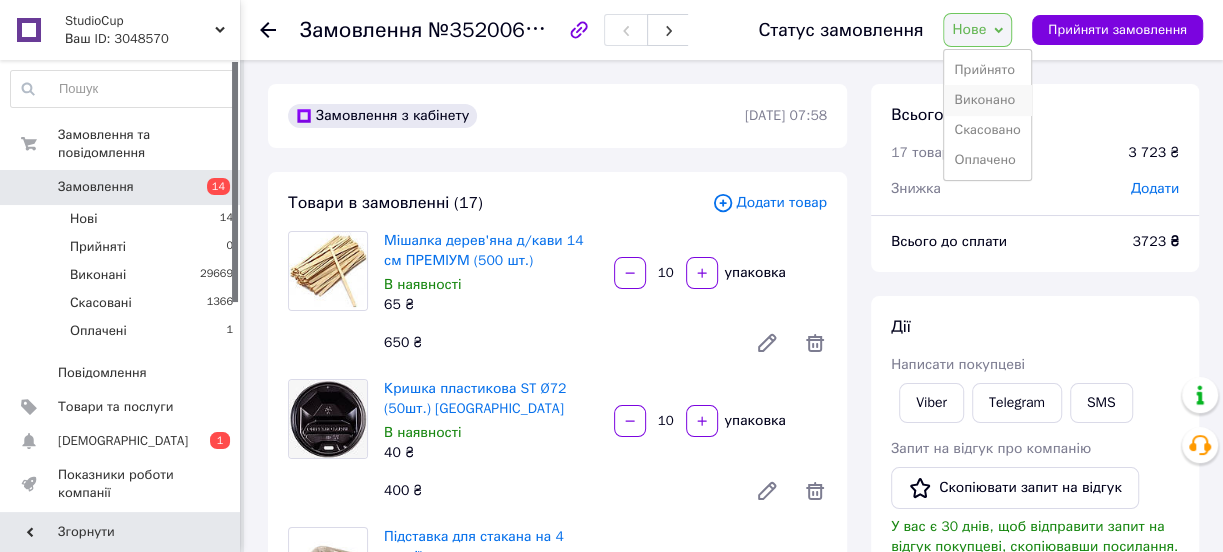 click on "Виконано" at bounding box center [987, 100] 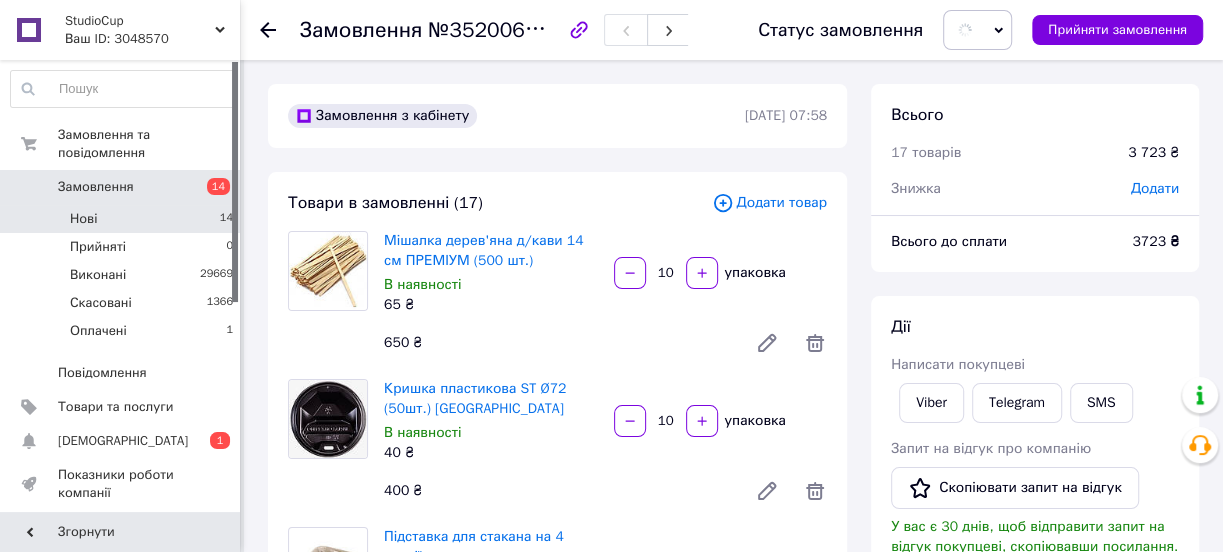 click on "Нові" at bounding box center [83, 219] 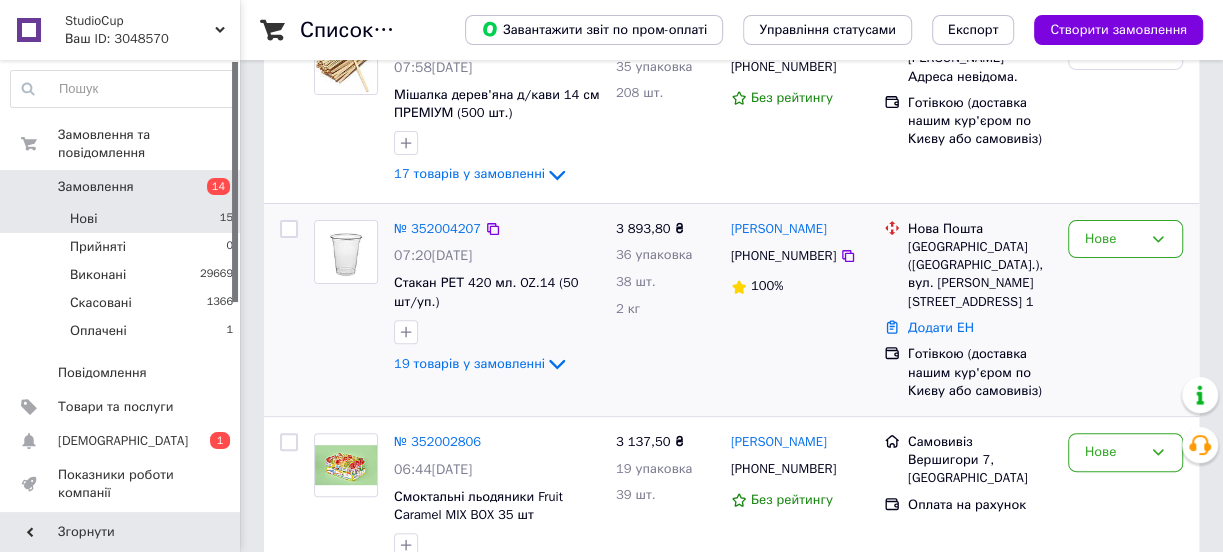 scroll, scrollTop: 363, scrollLeft: 0, axis: vertical 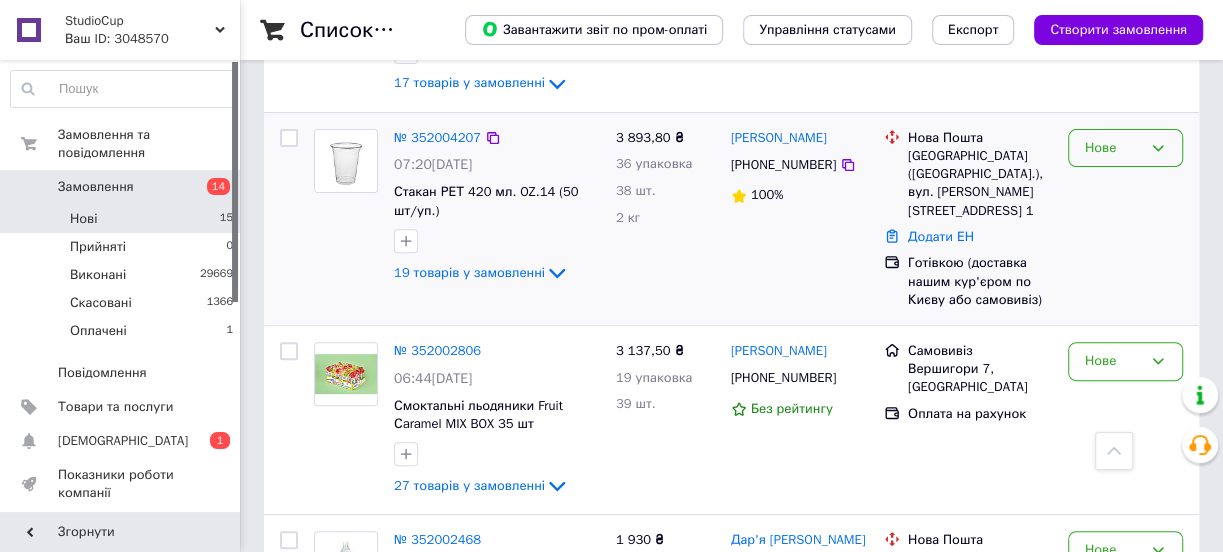 click on "Нове" at bounding box center [1113, 148] 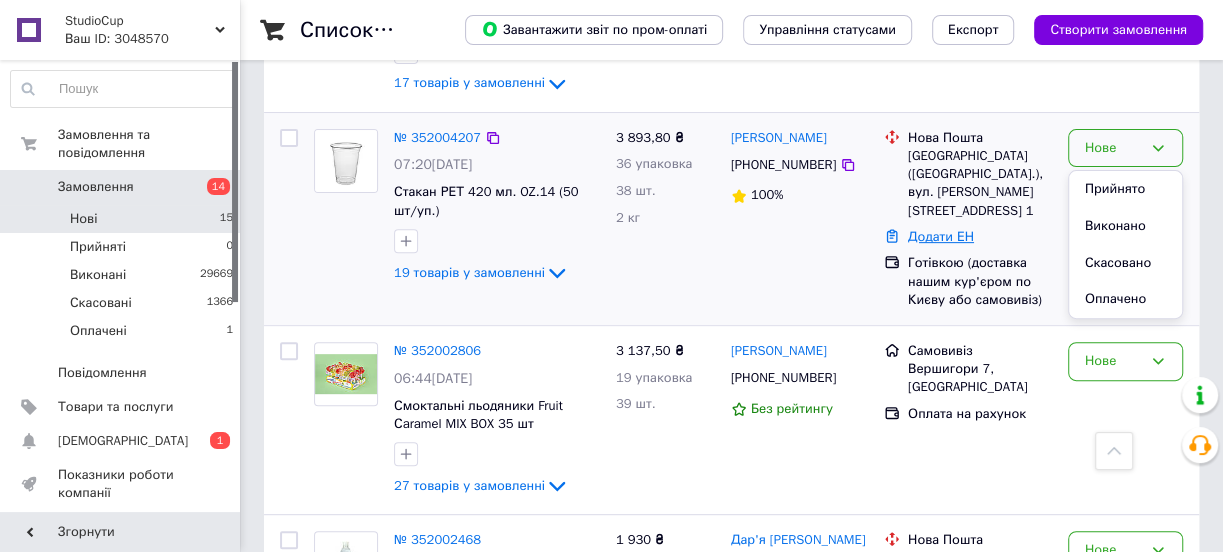 drag, startPoint x: 1098, startPoint y: 217, endPoint x: 932, endPoint y: 213, distance: 166.04819 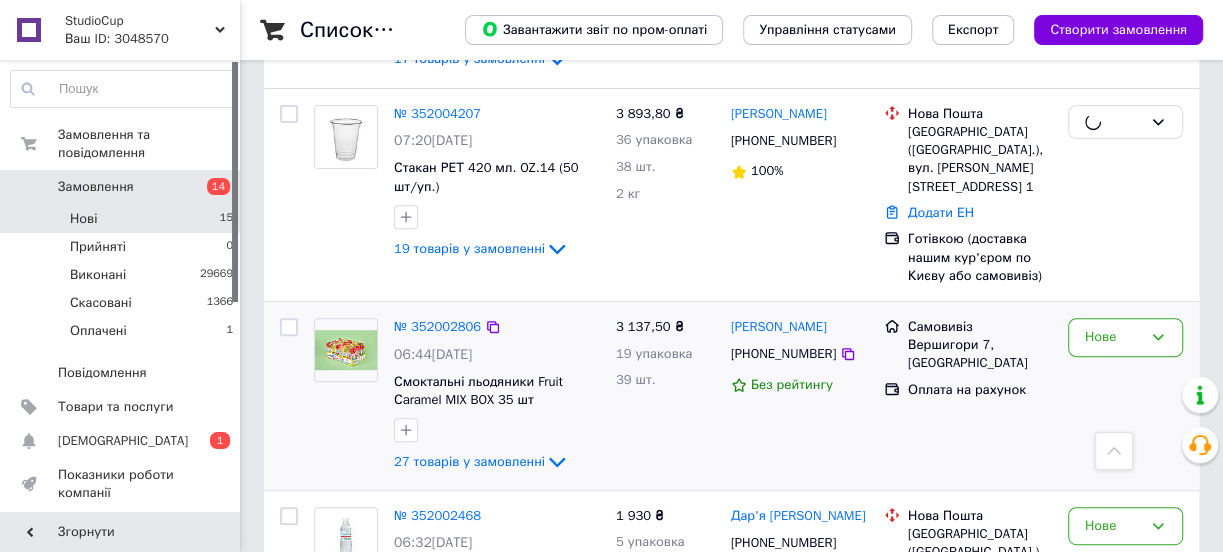 scroll, scrollTop: 545, scrollLeft: 0, axis: vertical 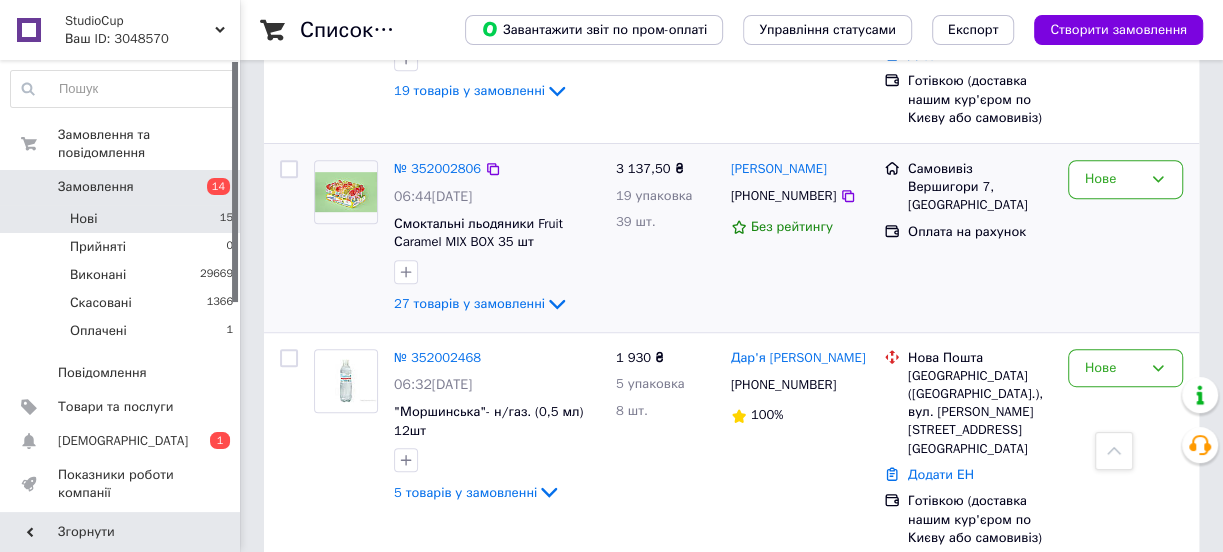 click on "Нове" at bounding box center [1113, 179] 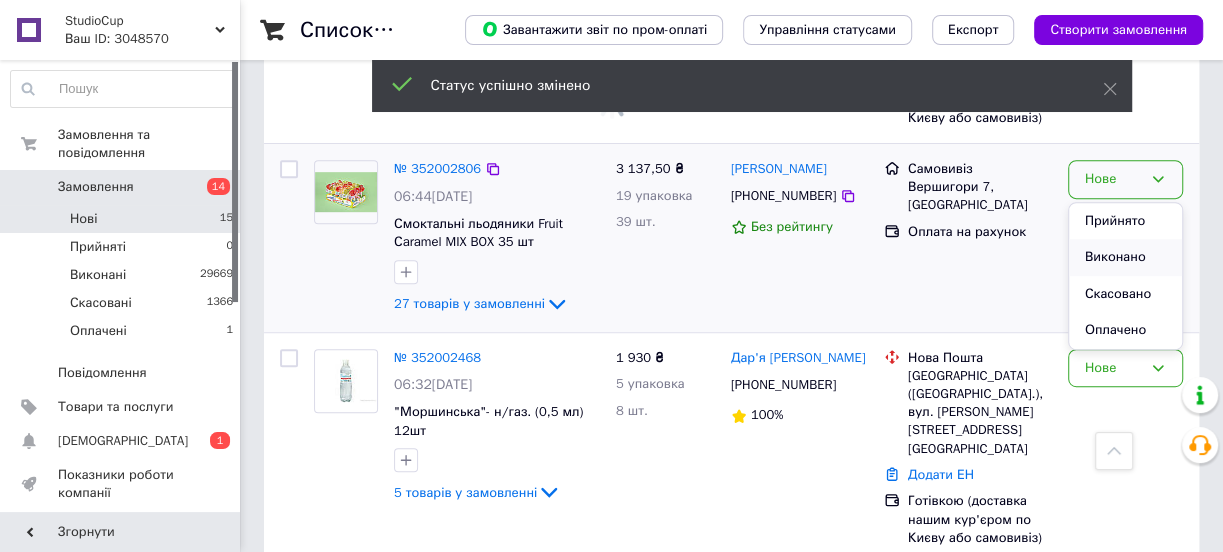 click on "Виконано" at bounding box center (1125, 257) 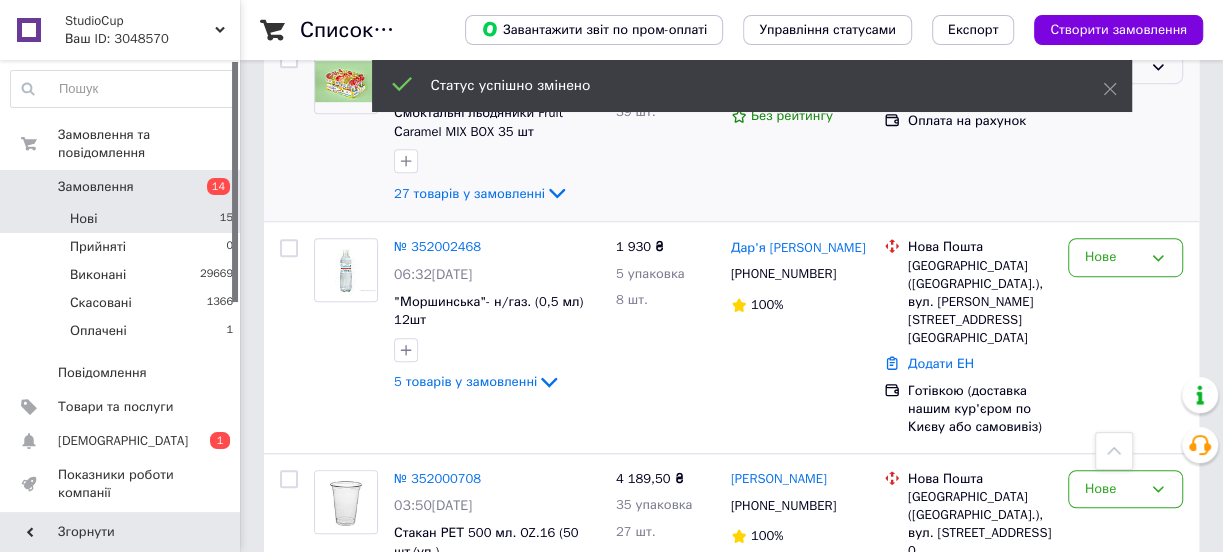 click on "Замовлення Cума Покупець Доставка та оплата Статус № 352009930 08:44, 10.07.2025 Серветка барна, біла (400 шт/уп.) 11 товарів у замовленні 982,70 ₴ 15 упаковка 34 шт. Анастасія Голяка +380960805622 84% Доставка кур'єром по Києву Київ , Оболонський проспект , будинок 16А, кв. Кавʼярня  Готівкою (доставка нашим кур'єром по Києву або самовивіз) Нове № 352004207 07:20, 10.07.2025 Стакан РЕТ 420 мл. OZ.14 (50 шт/уп.) 19 товарів у замовленні 3 893,80 ₴ 36 упаковка 38 шт. 2 кг Татьяна клименко +380500540513 100% Нова Пошта Київ (Київська обл.), вул. Ревуцького, будинок 34/2, кв. 1 Готівкою (доставка нашим кур'єром по Києву або самовивіз)" at bounding box center (731, 1096) 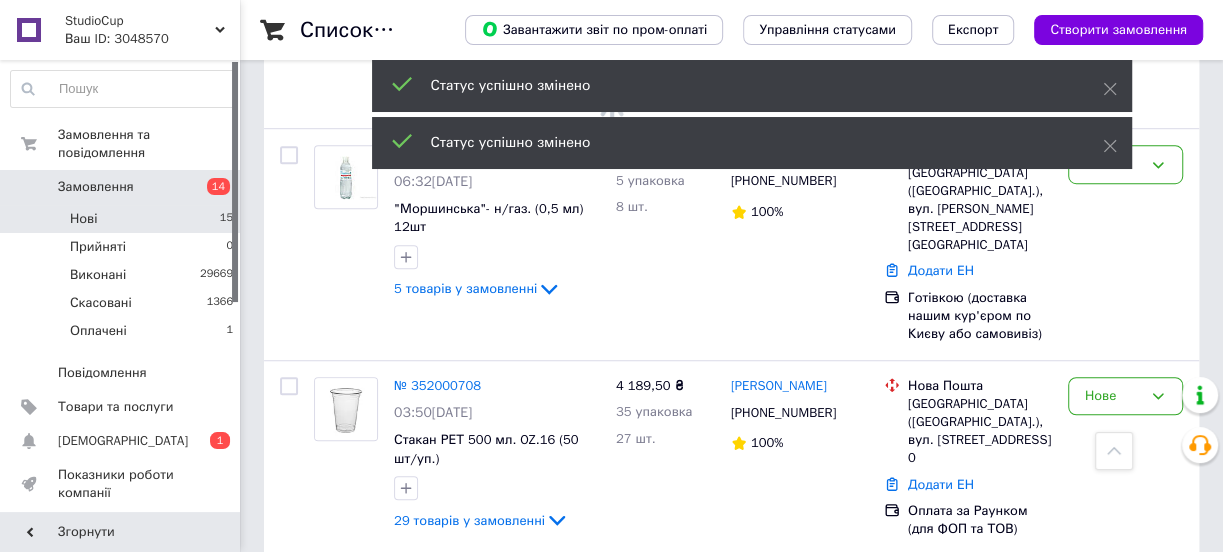 click on "Статус успішно змінено" at bounding box center (752, 143) 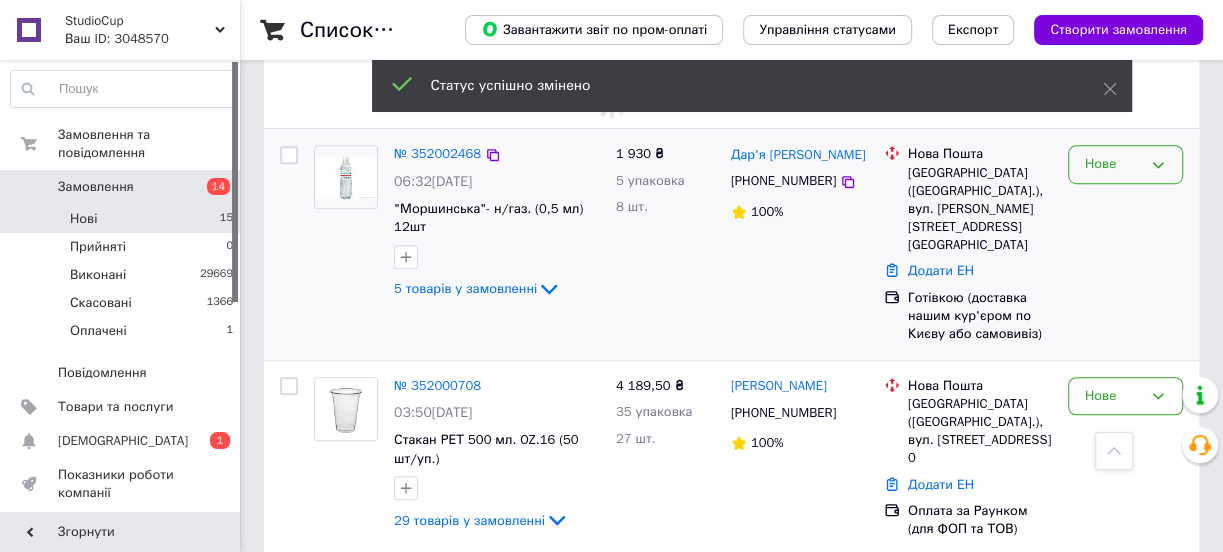 click on "Нове" at bounding box center [1125, 164] 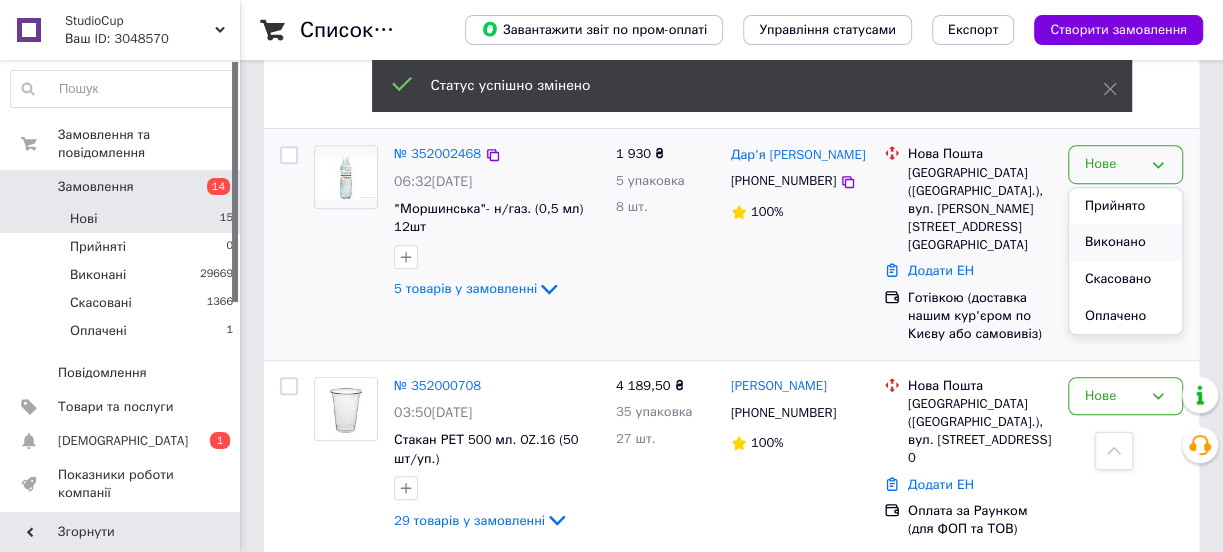 click on "Виконано" at bounding box center (1125, 242) 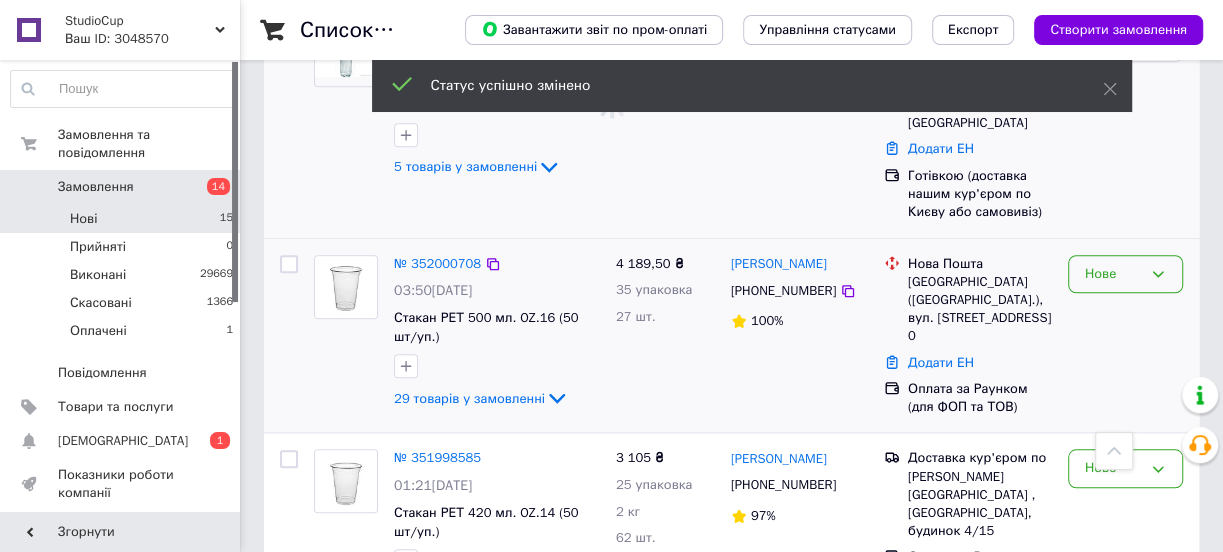 scroll, scrollTop: 906, scrollLeft: 0, axis: vertical 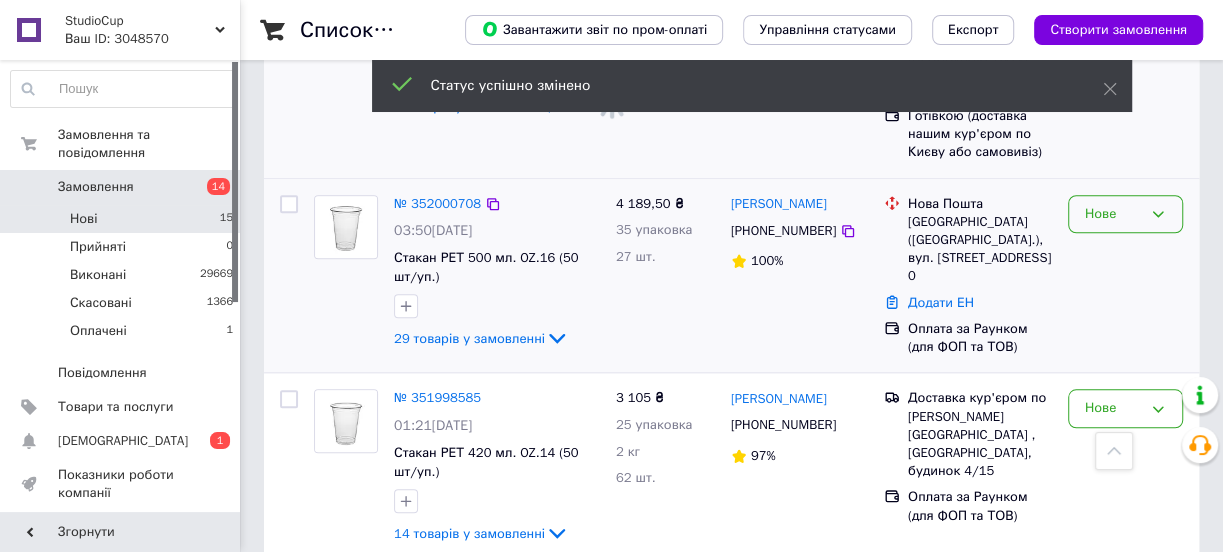 click on "Нове" at bounding box center (1125, 214) 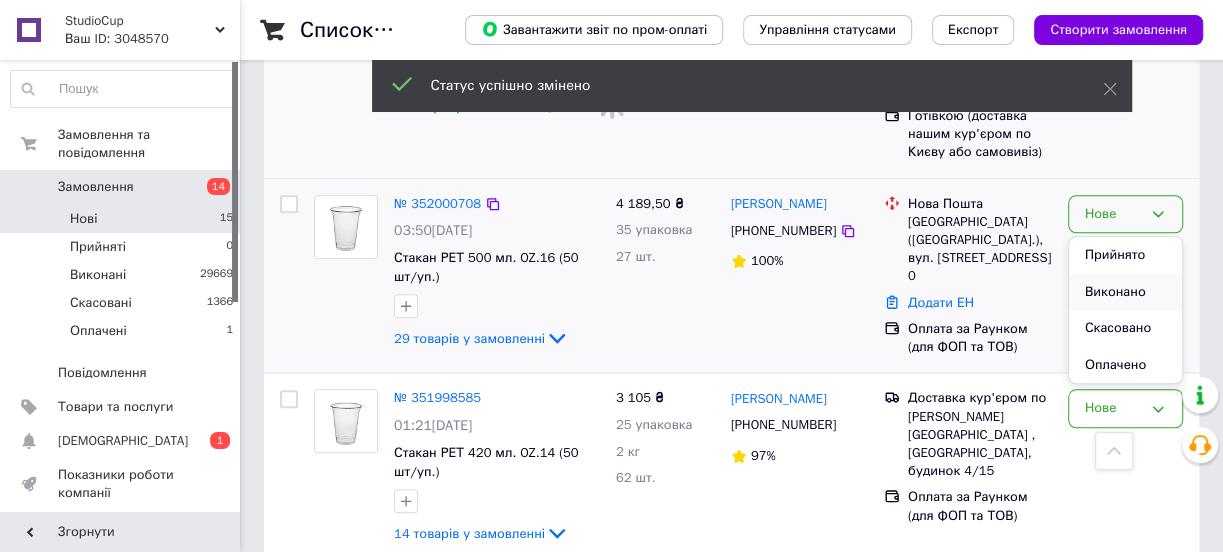 click on "Виконано" at bounding box center [1125, 292] 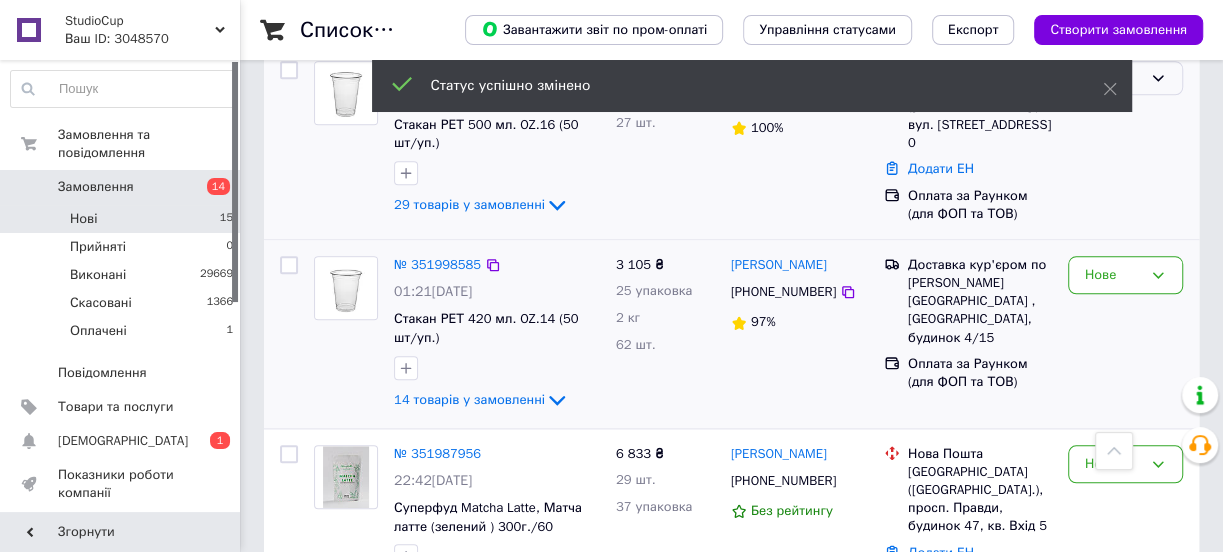 scroll, scrollTop: 1088, scrollLeft: 0, axis: vertical 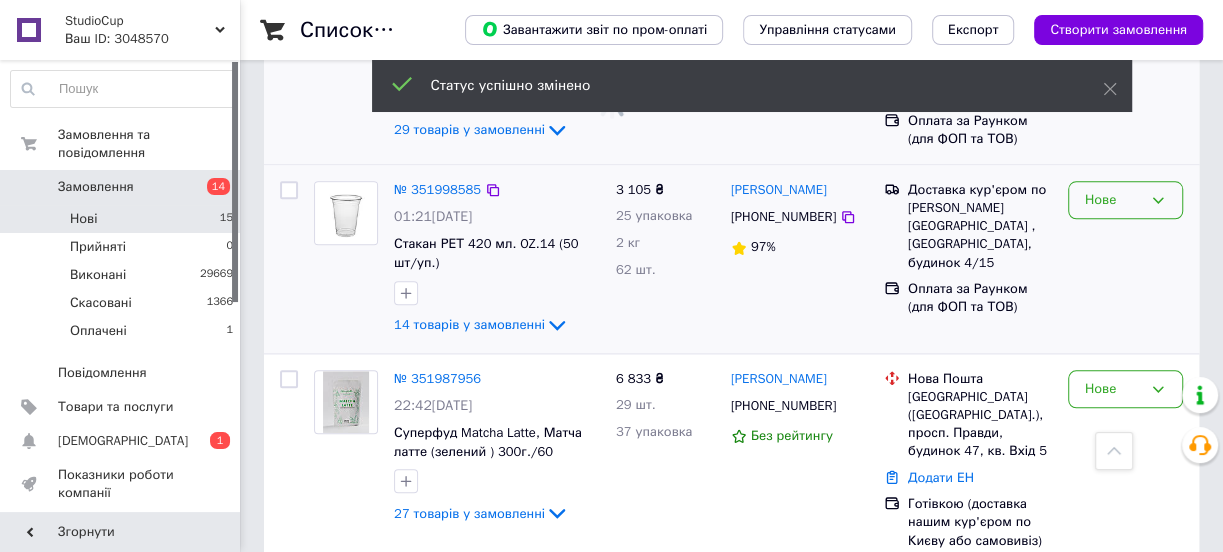 click on "Нове" at bounding box center [1125, 200] 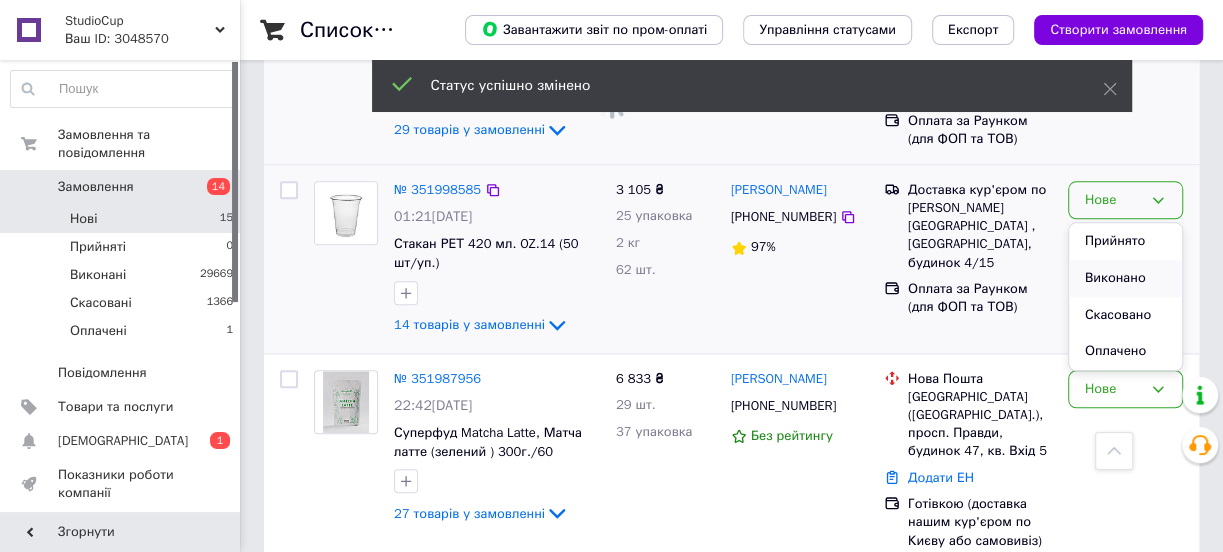 click on "Виконано" at bounding box center (1125, 278) 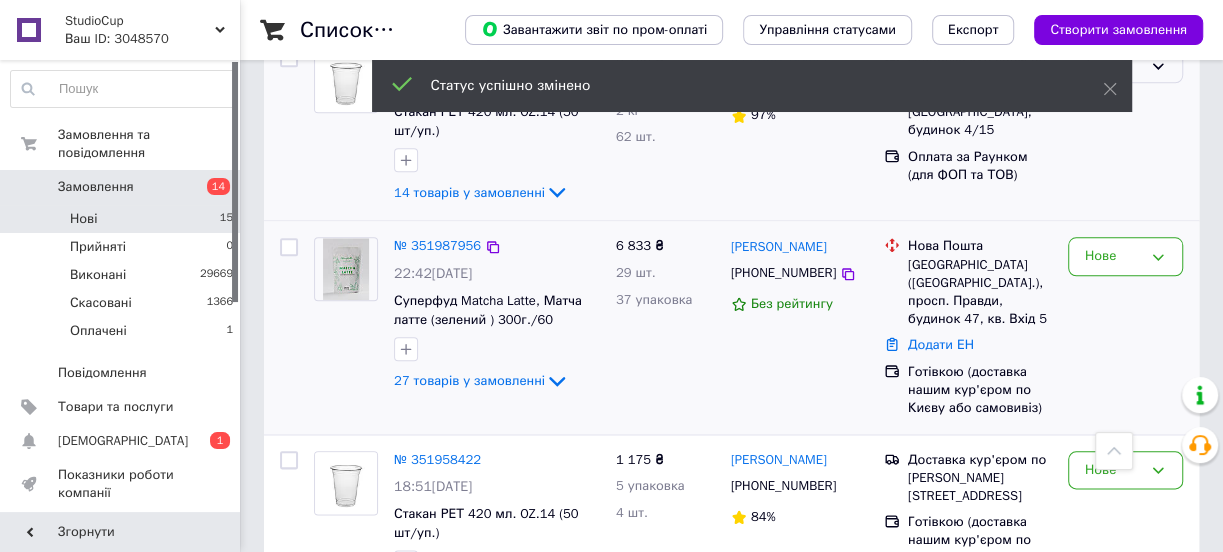scroll, scrollTop: 1270, scrollLeft: 0, axis: vertical 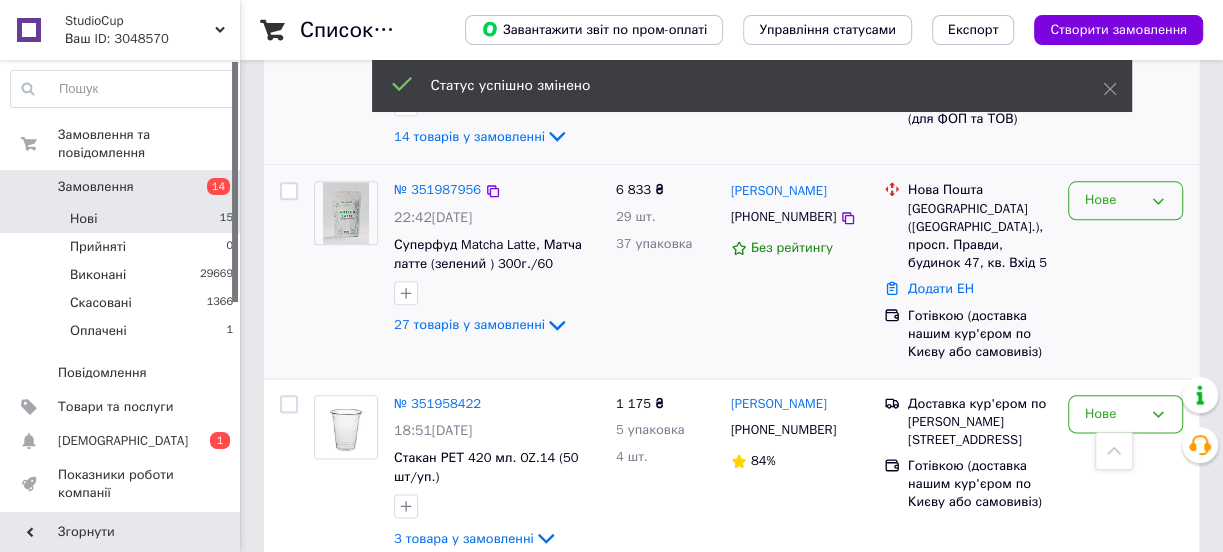 click on "Нове" at bounding box center (1113, 200) 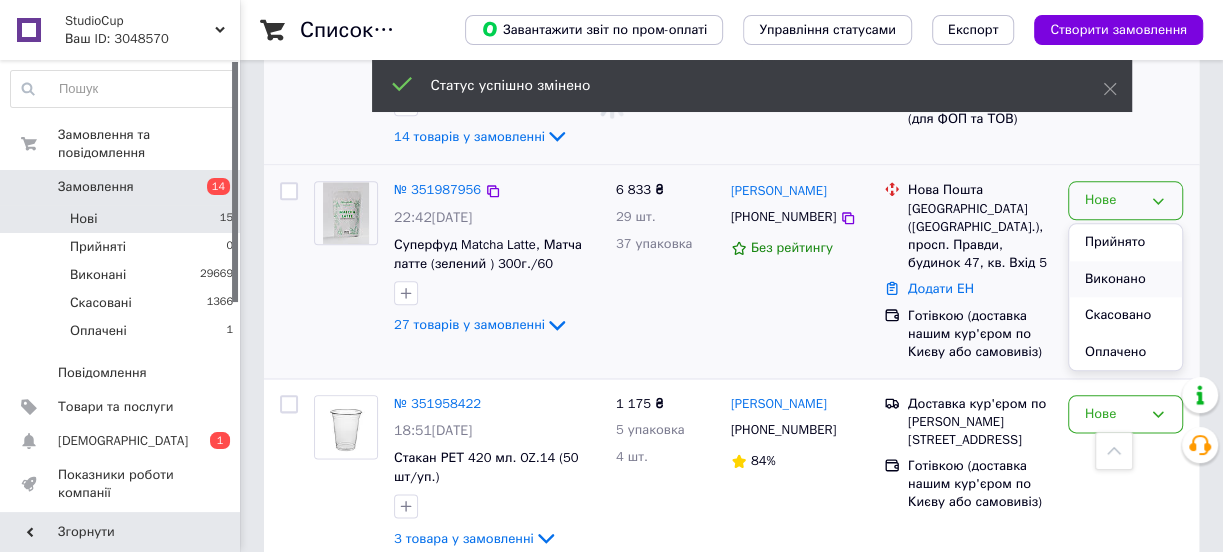 click on "Виконано" at bounding box center [1125, 279] 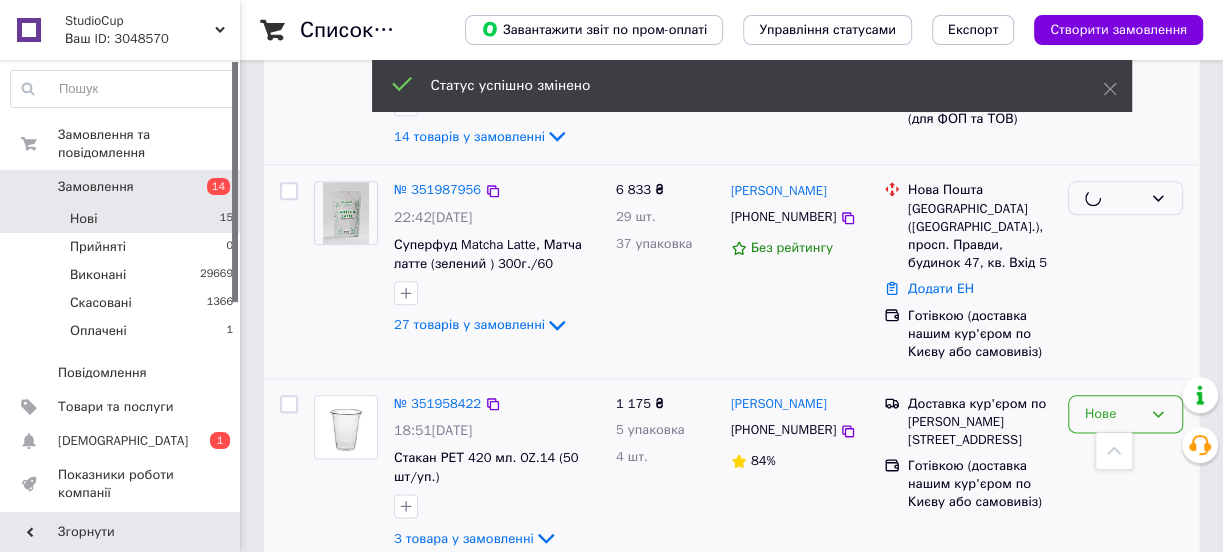 scroll, scrollTop: 1451, scrollLeft: 0, axis: vertical 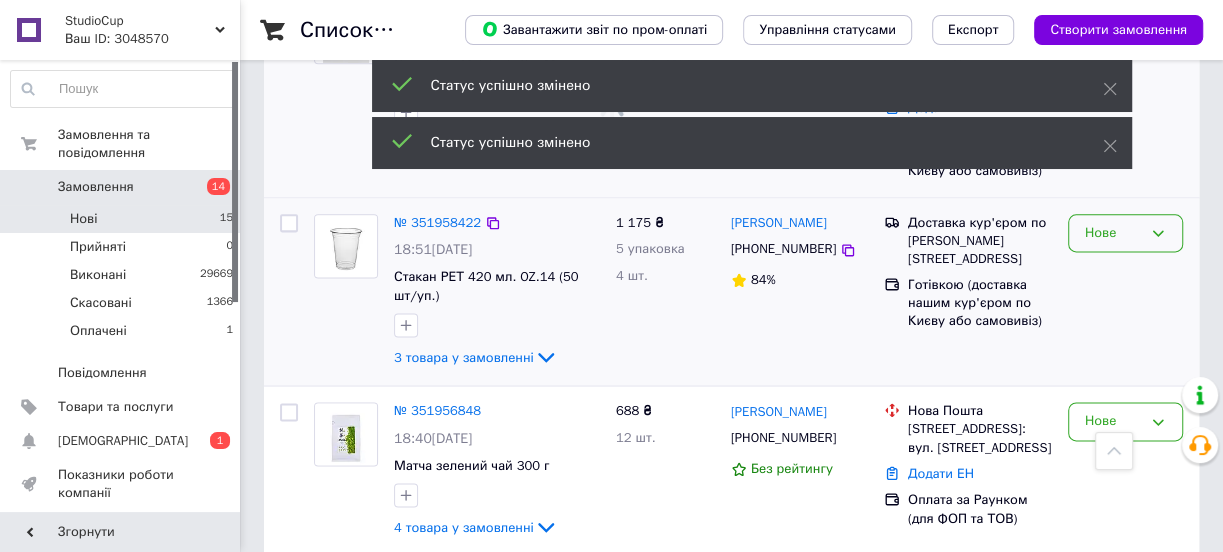click on "Нове" at bounding box center [1113, 233] 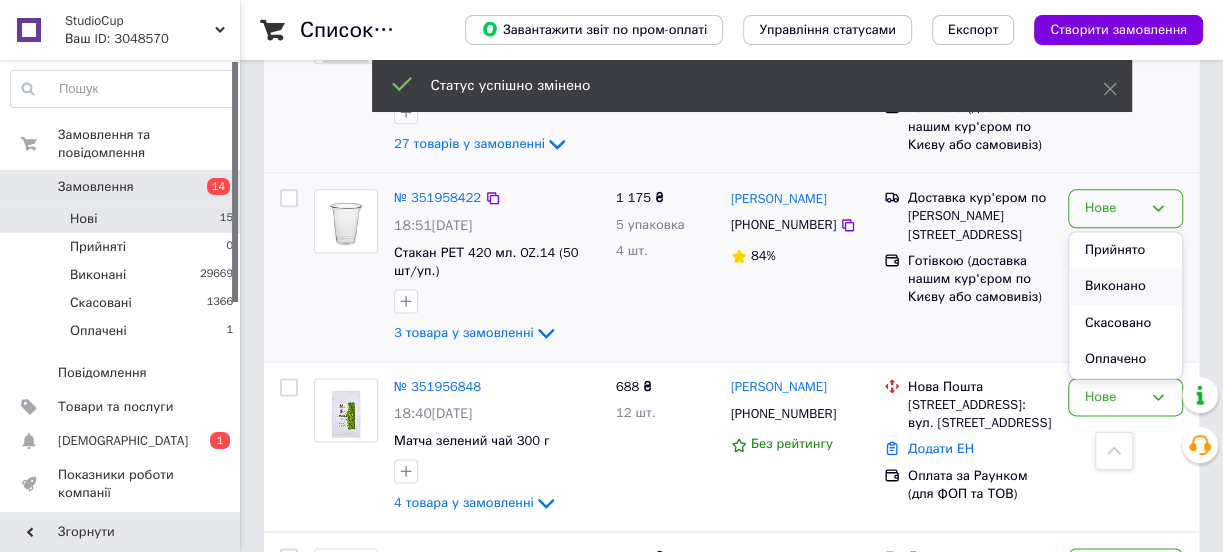 click on "Виконано" at bounding box center (1125, 286) 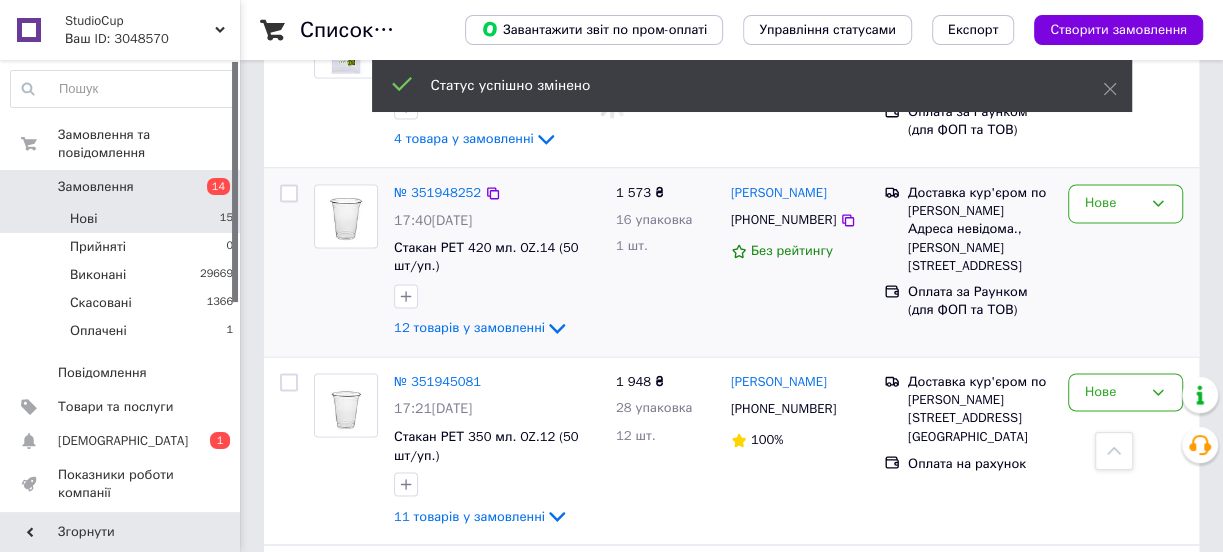 scroll, scrollTop: 1997, scrollLeft: 0, axis: vertical 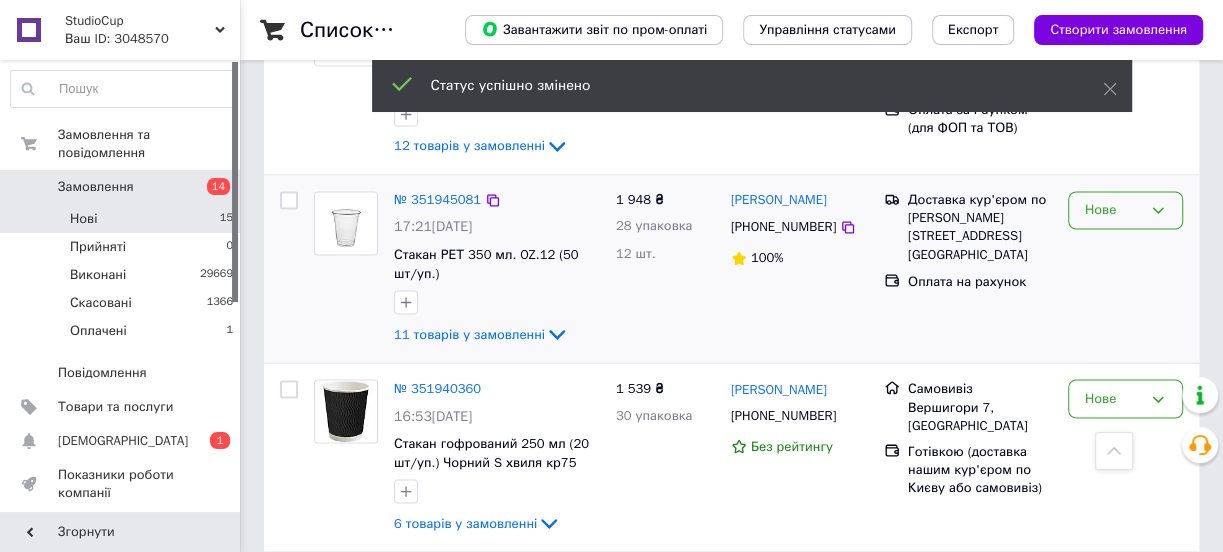 click on "Нове" at bounding box center (1113, 210) 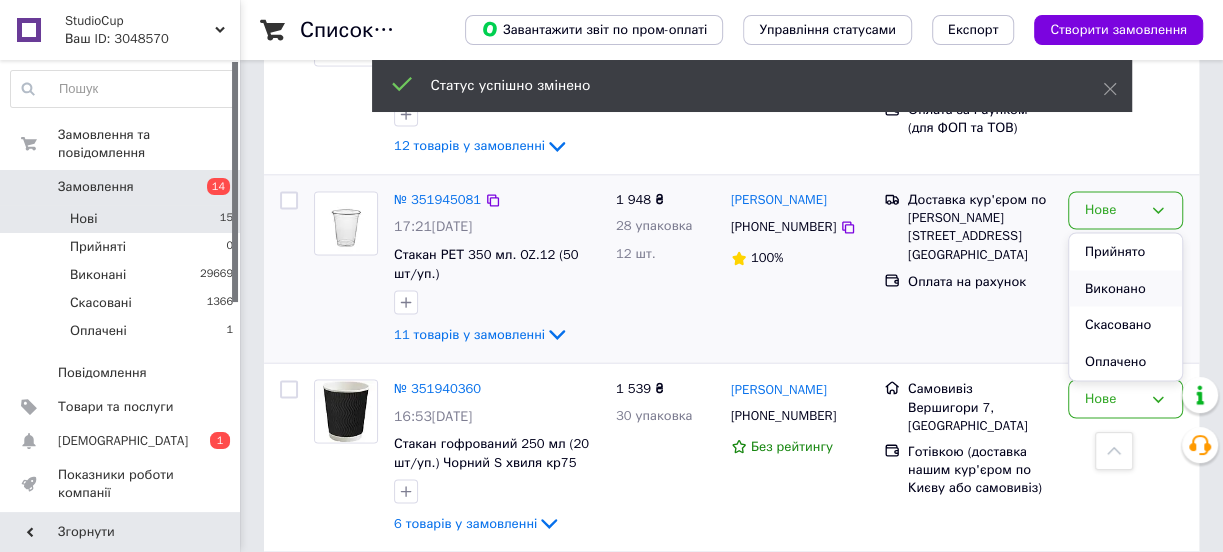 click on "Виконано" at bounding box center [1125, 288] 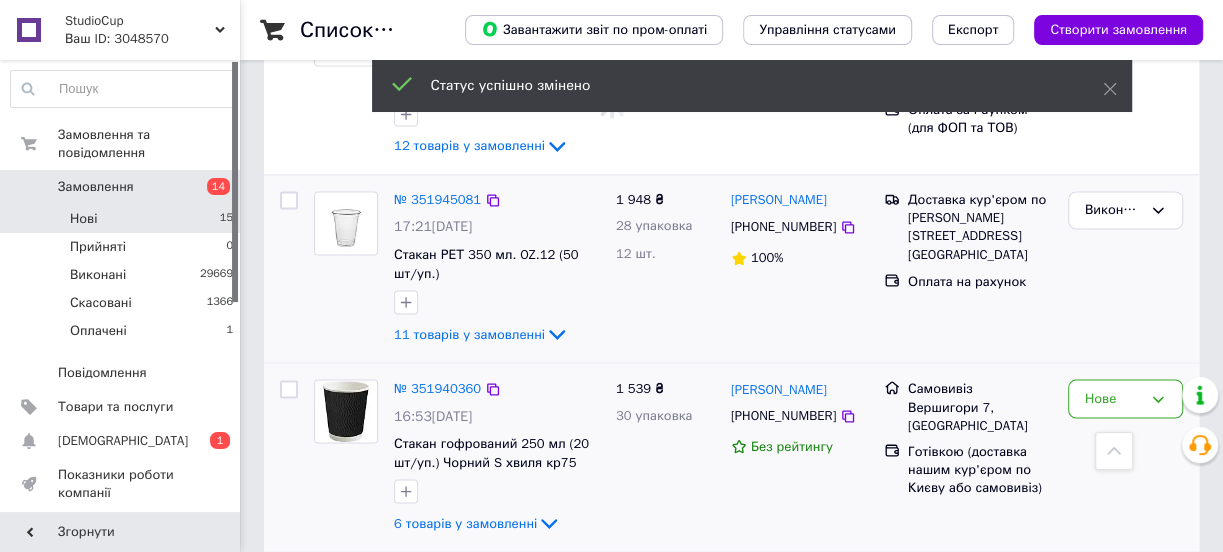 scroll, scrollTop: 2088, scrollLeft: 0, axis: vertical 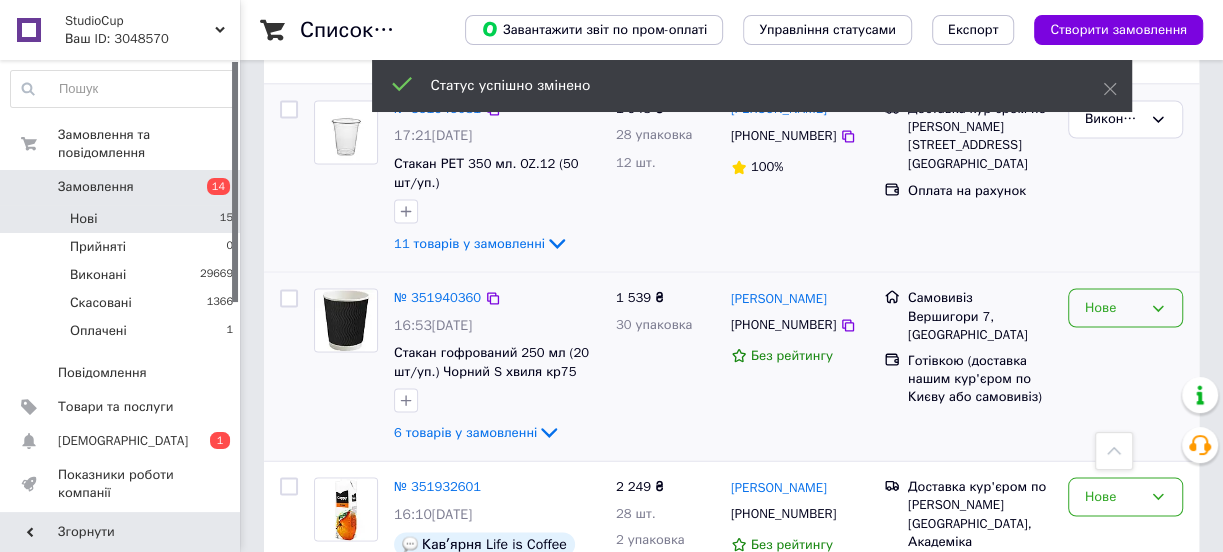 click on "Нове" at bounding box center [1113, 307] 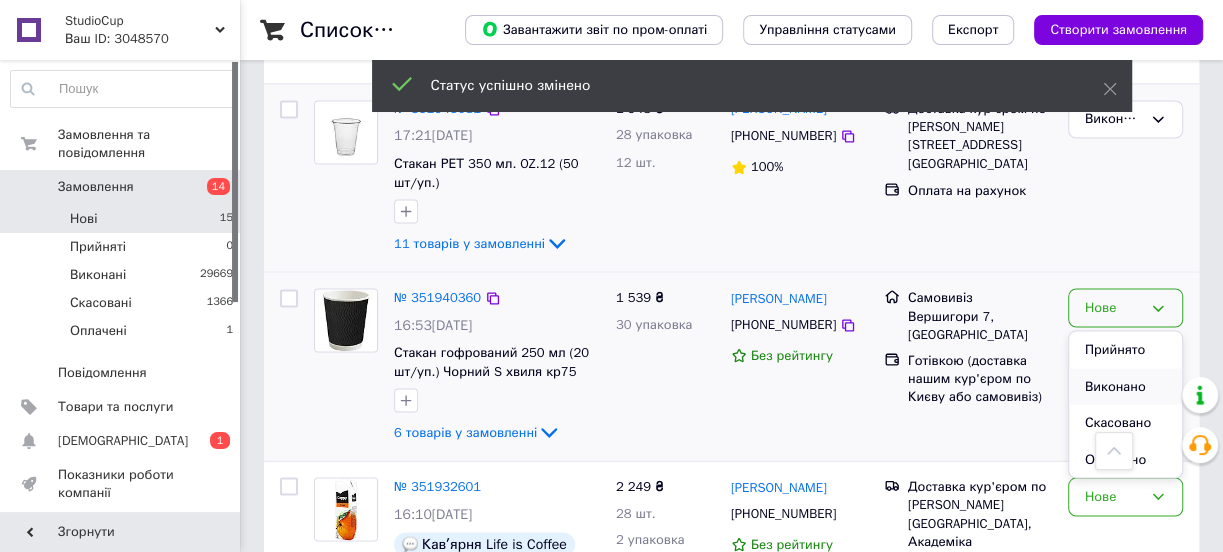click on "Виконано" at bounding box center (1125, 386) 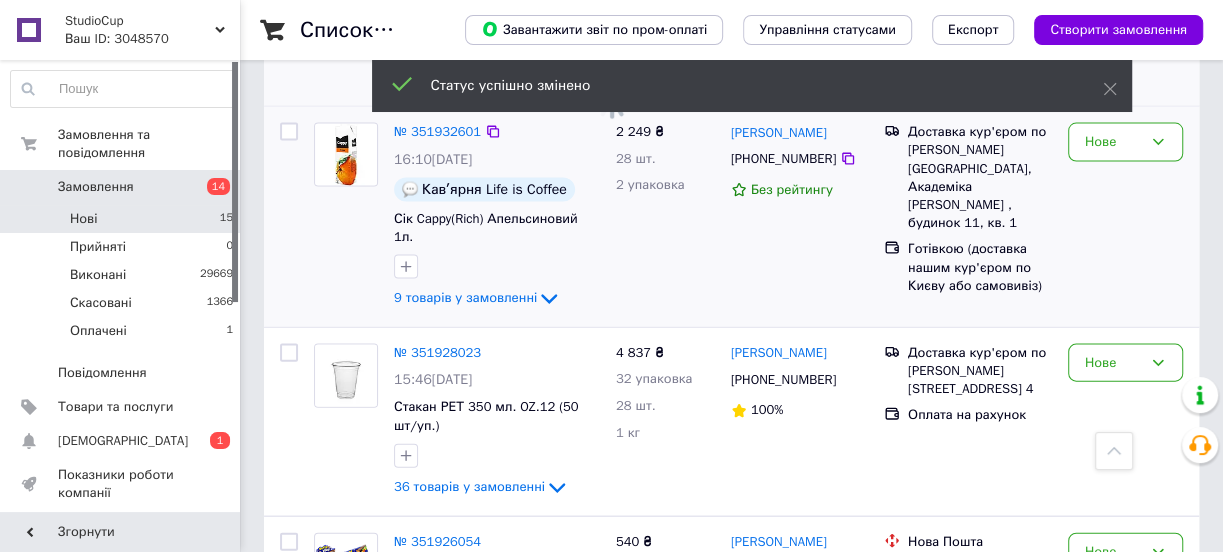 scroll, scrollTop: 2451, scrollLeft: 0, axis: vertical 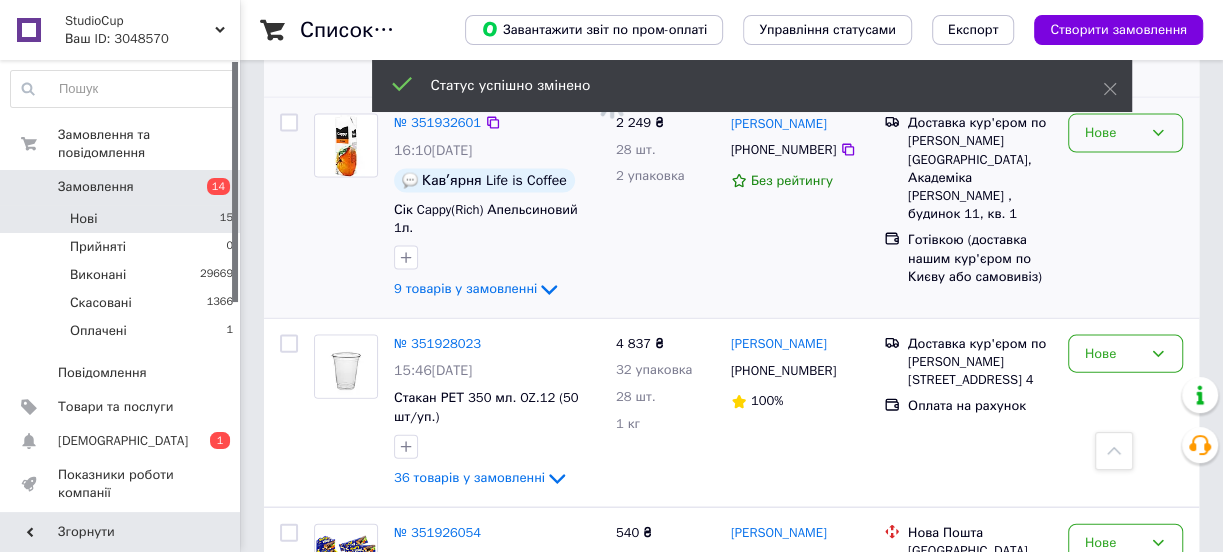 click 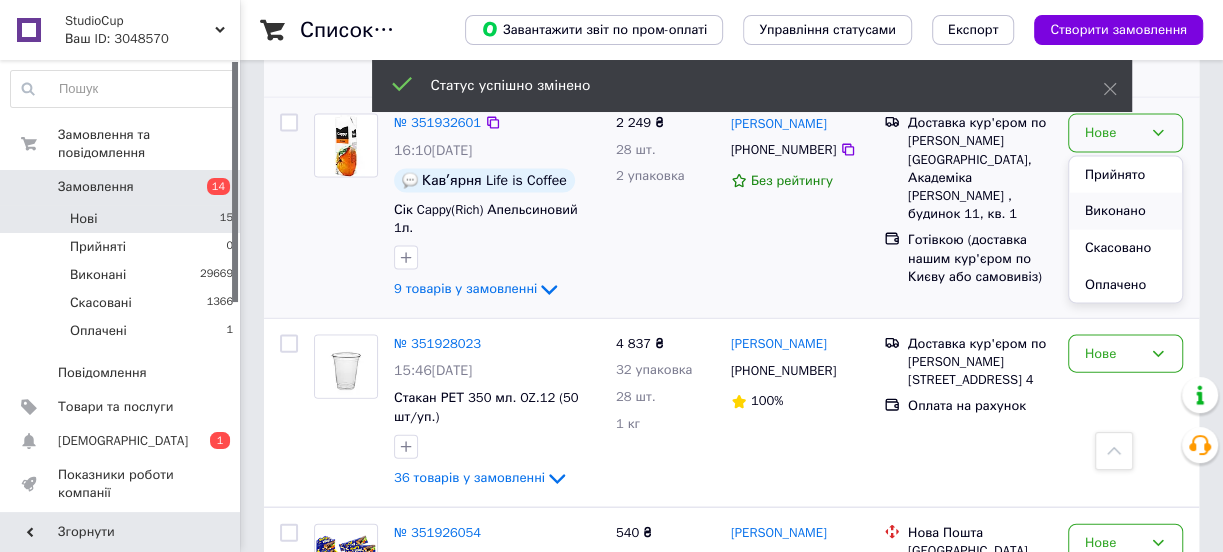 click on "Виконано" at bounding box center (1125, 211) 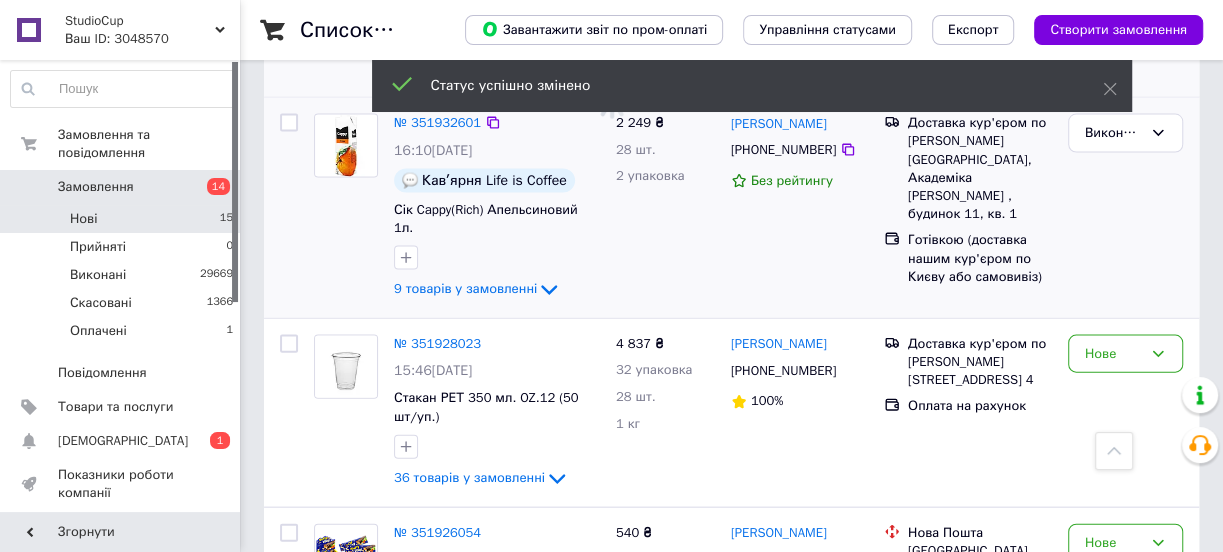 scroll, scrollTop: 2610, scrollLeft: 0, axis: vertical 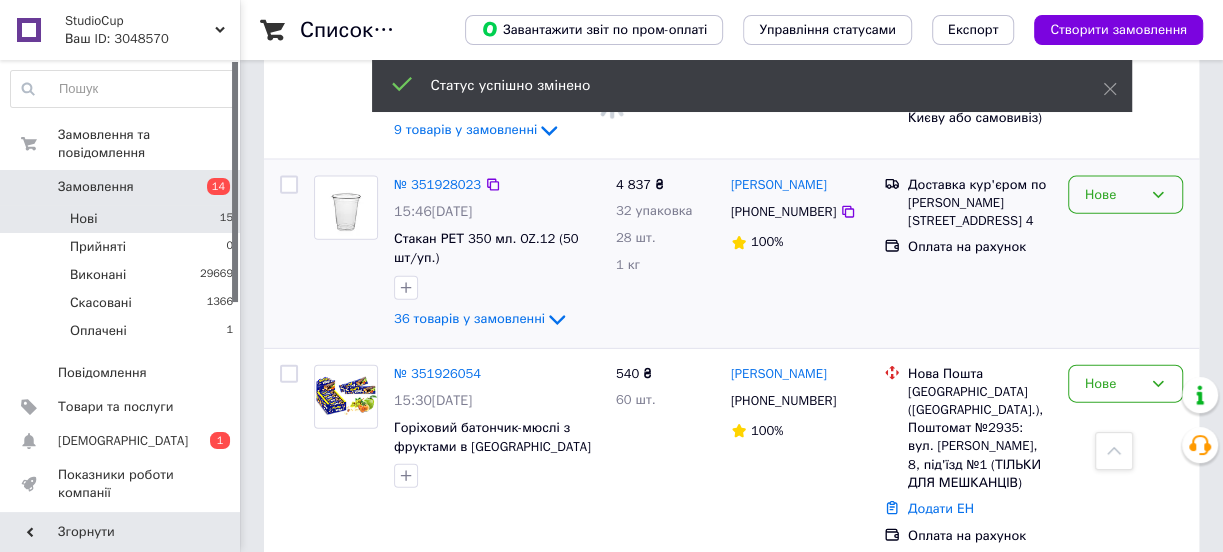 click on "Нове" at bounding box center [1113, 195] 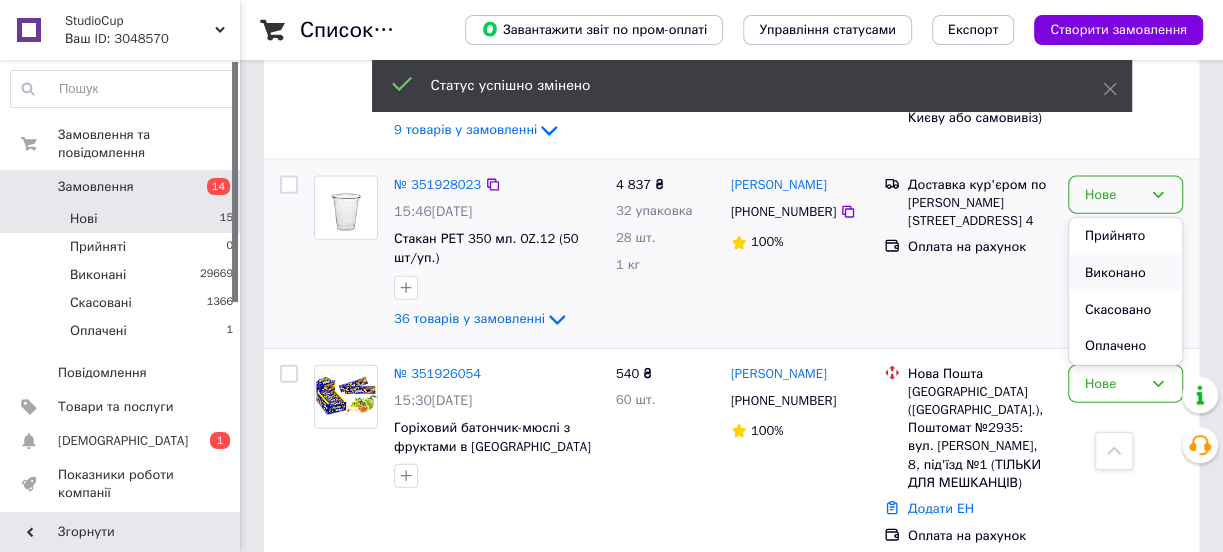 click on "Виконано" at bounding box center (1125, 273) 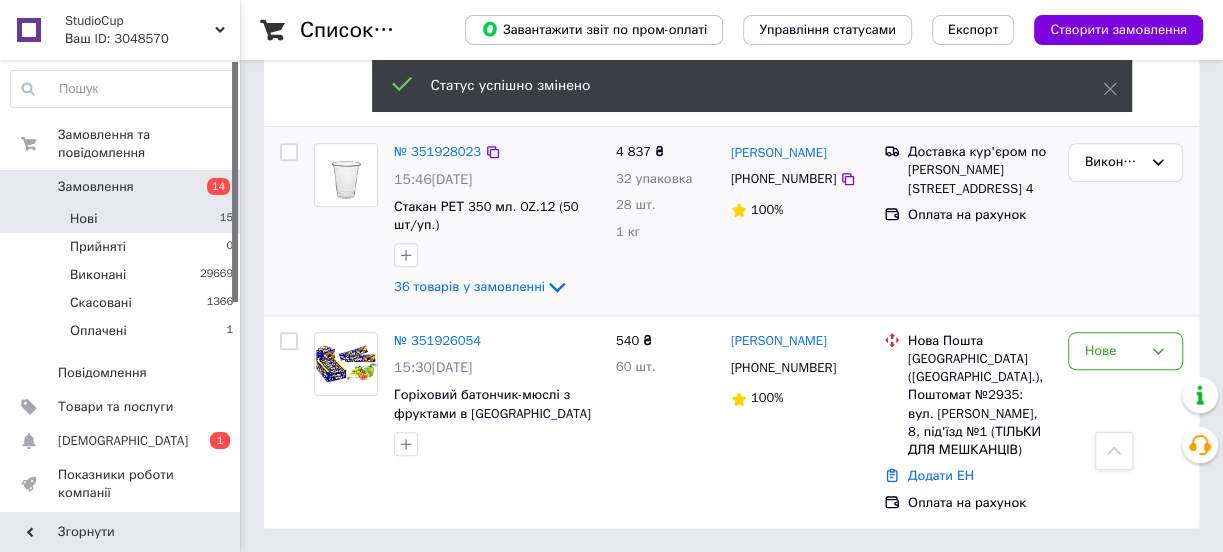 scroll, scrollTop: 1101, scrollLeft: 0, axis: vertical 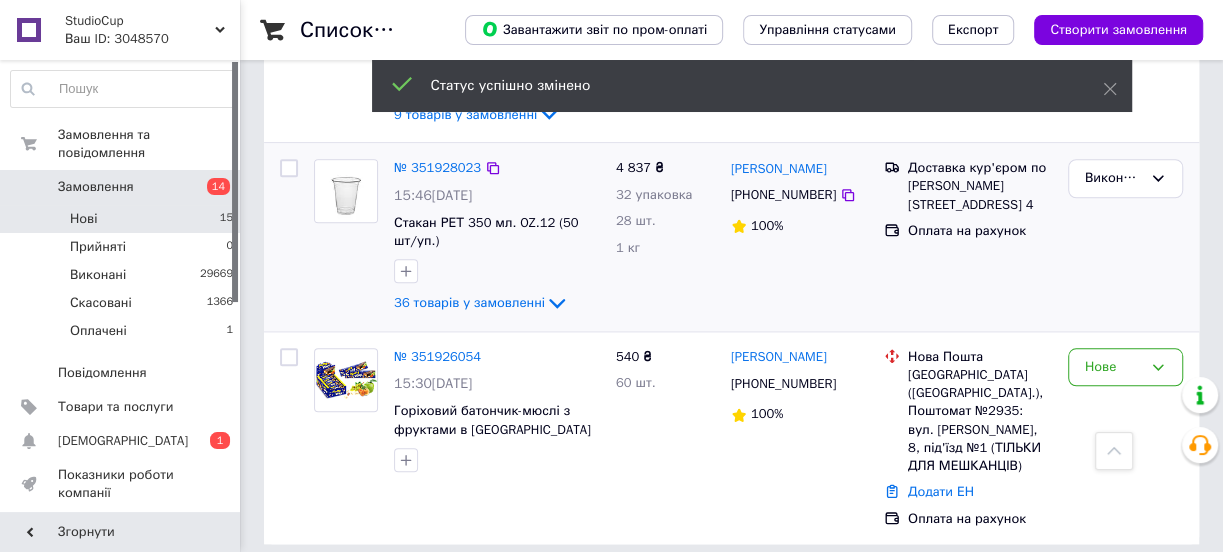 drag, startPoint x: 101, startPoint y: 194, endPoint x: 82, endPoint y: 103, distance: 92.96236 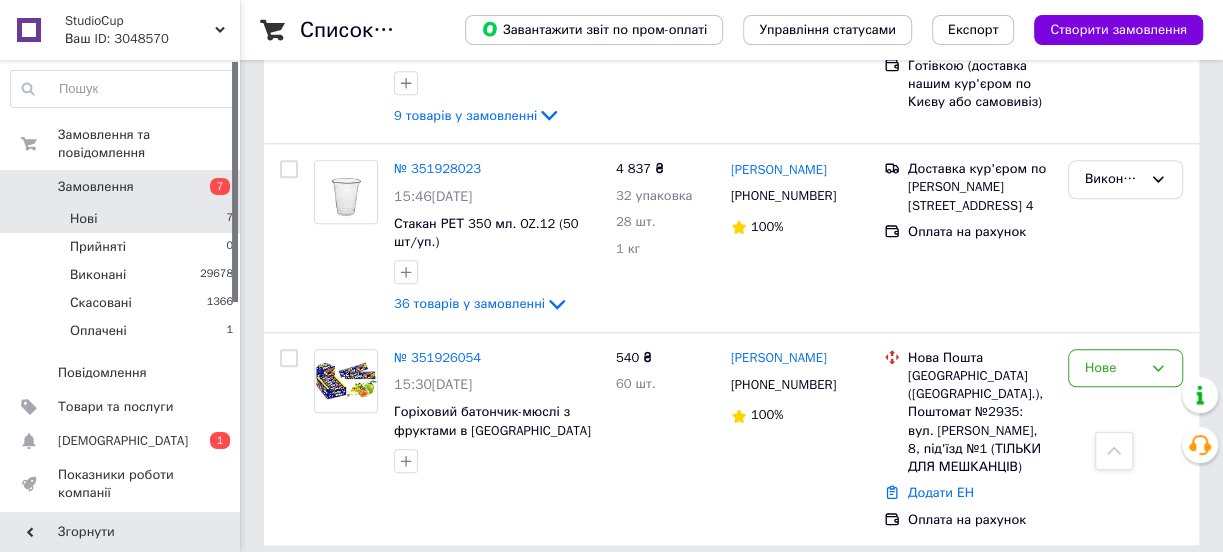 scroll, scrollTop: 1101, scrollLeft: 0, axis: vertical 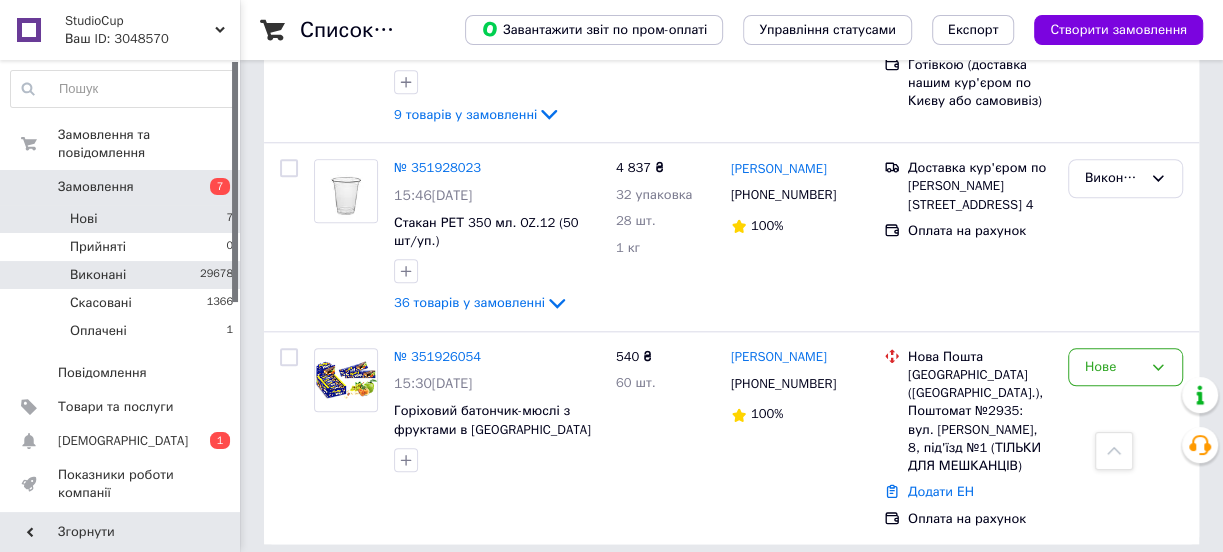 click on "Виконані" at bounding box center [98, 275] 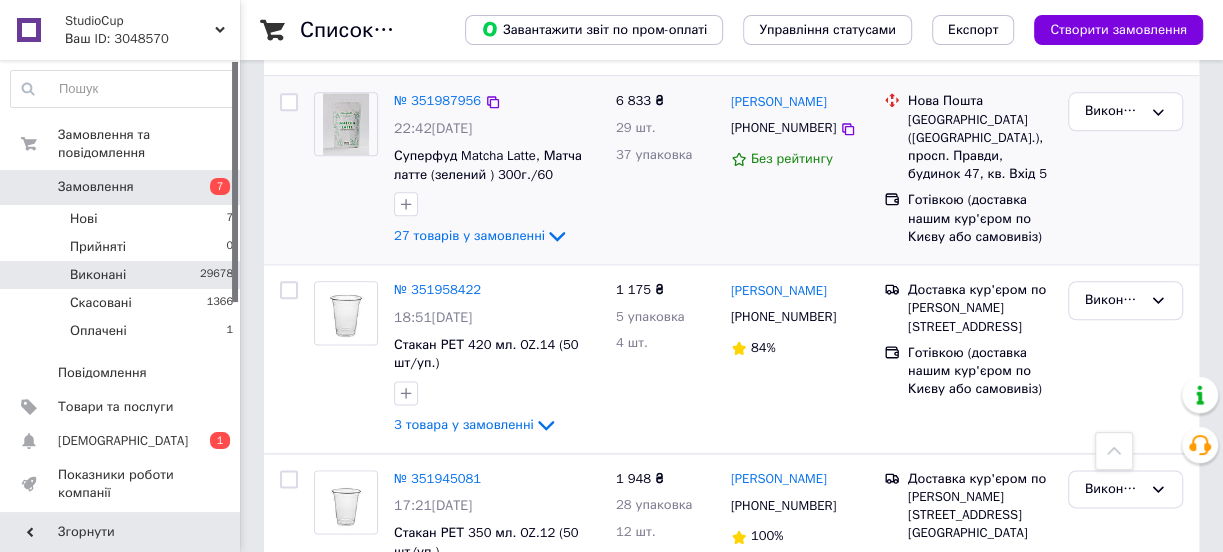 scroll, scrollTop: 1454, scrollLeft: 0, axis: vertical 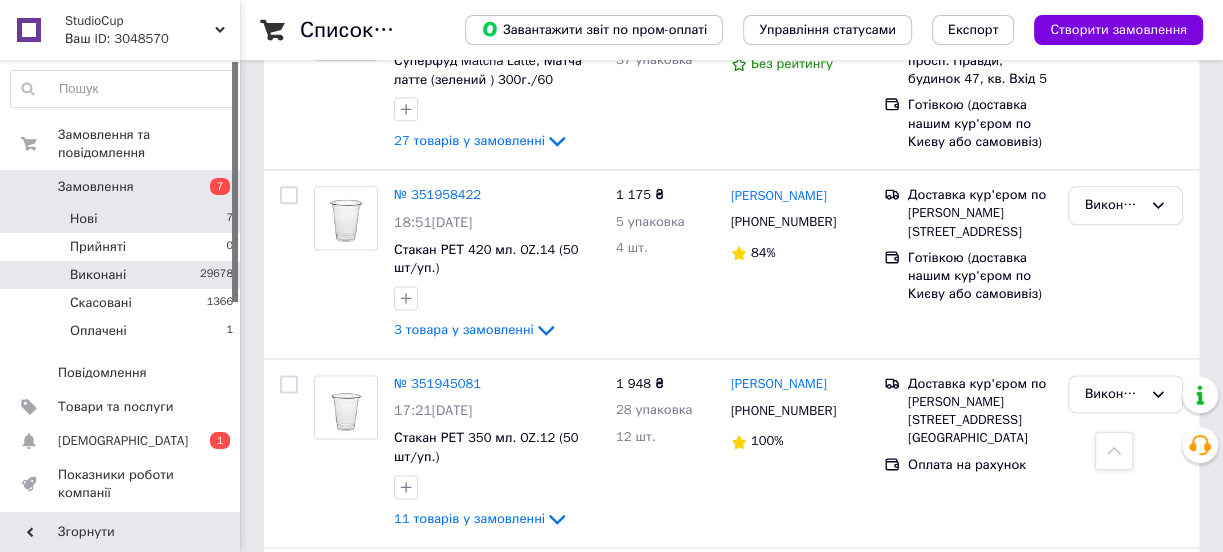 click on "Нові 7" at bounding box center (122, 219) 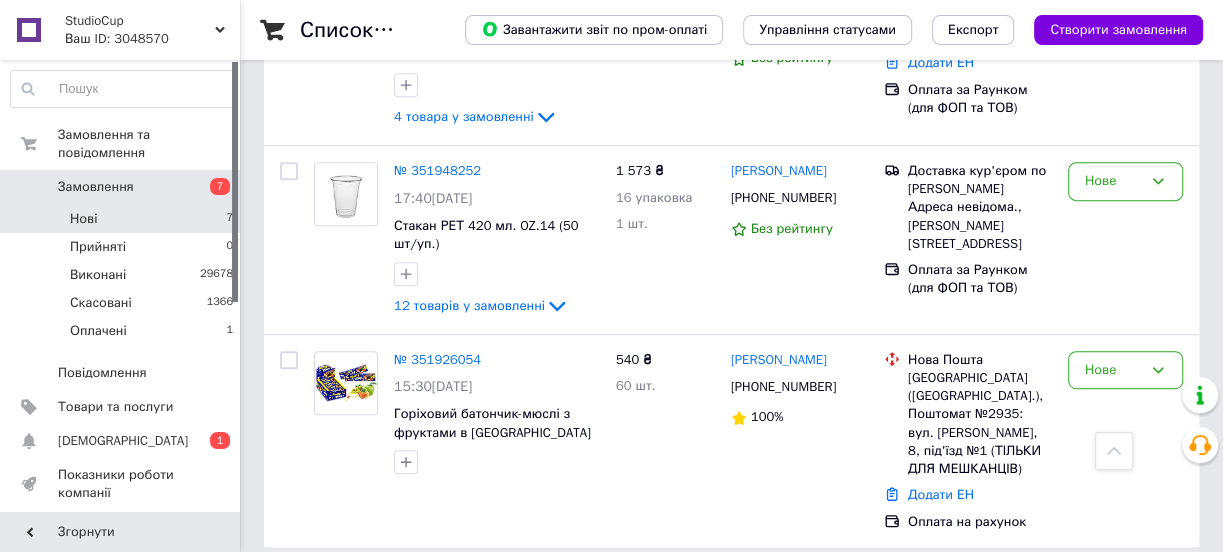 scroll, scrollTop: 522, scrollLeft: 0, axis: vertical 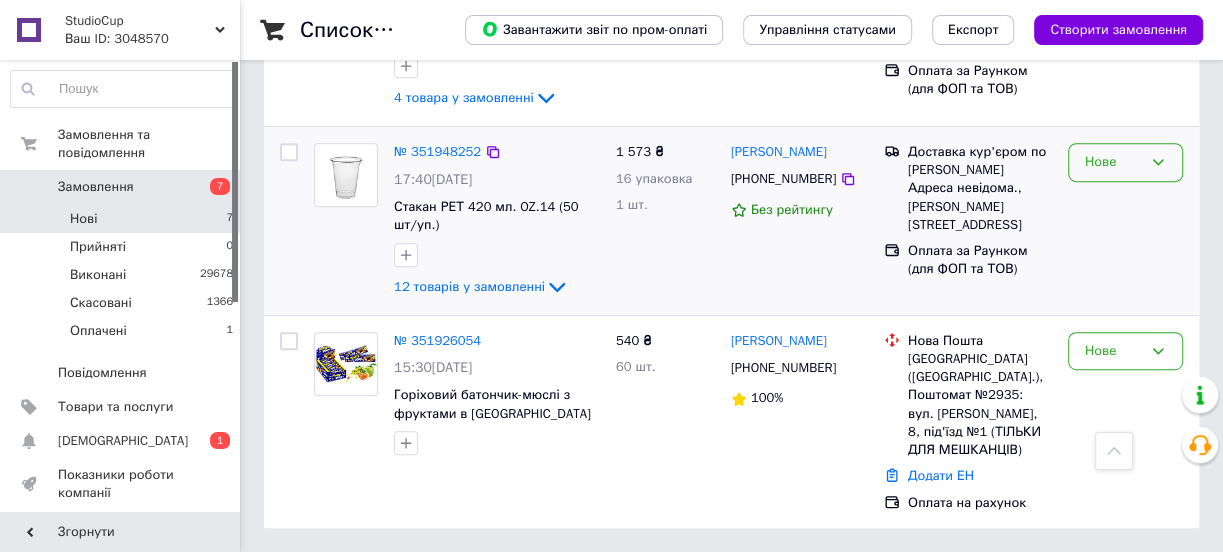 click on "Нове" at bounding box center (1113, 162) 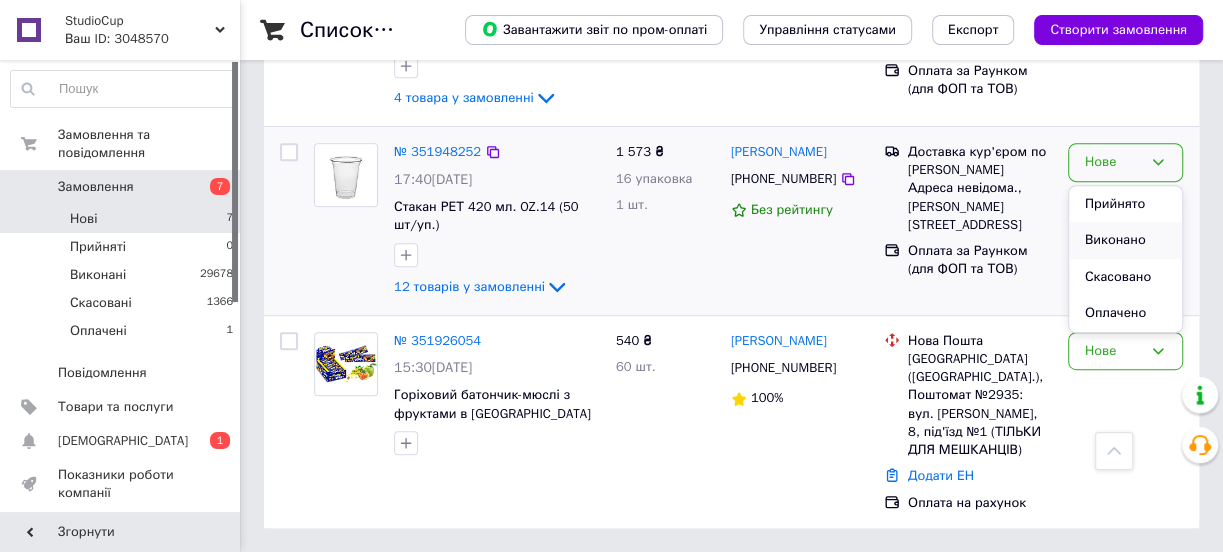 click on "Виконано" at bounding box center [1125, 240] 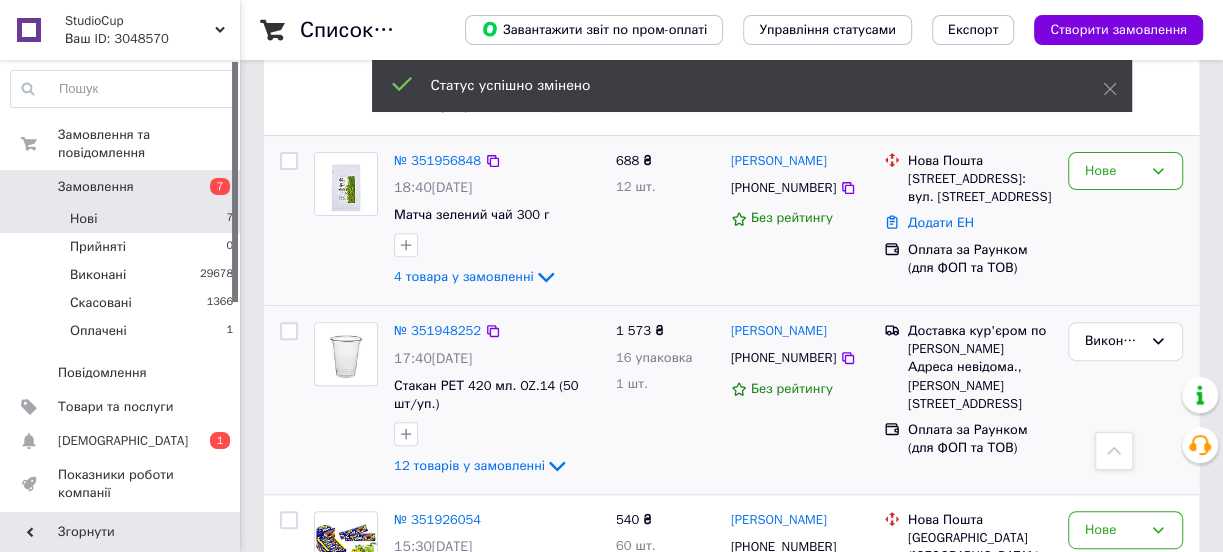 scroll, scrollTop: 250, scrollLeft: 0, axis: vertical 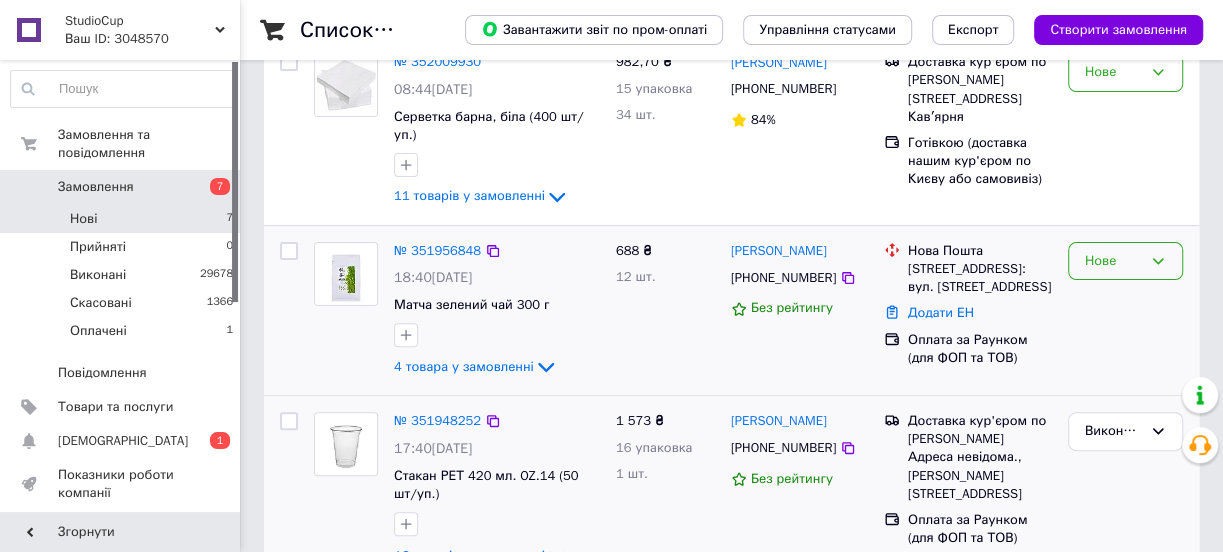 click on "Нове" at bounding box center [1113, 261] 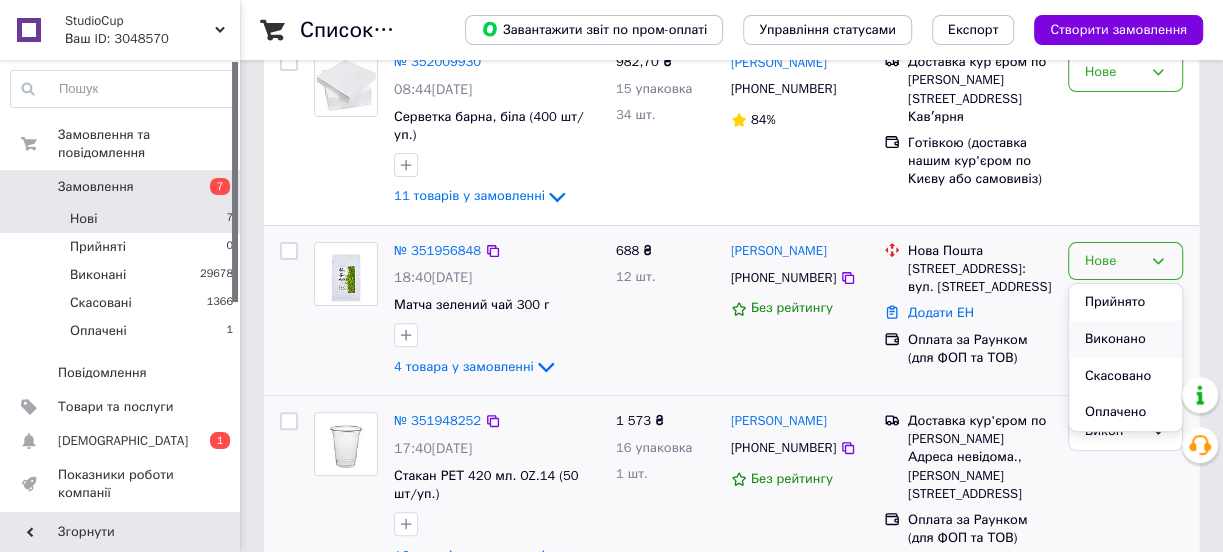 click on "Виконано" at bounding box center [1125, 339] 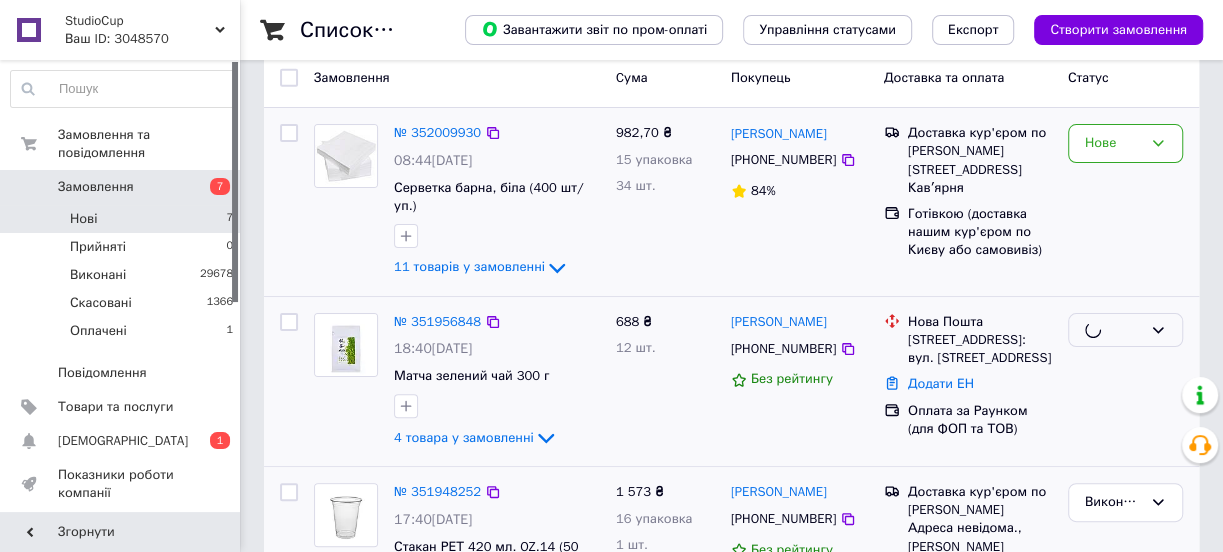 scroll, scrollTop: 159, scrollLeft: 0, axis: vertical 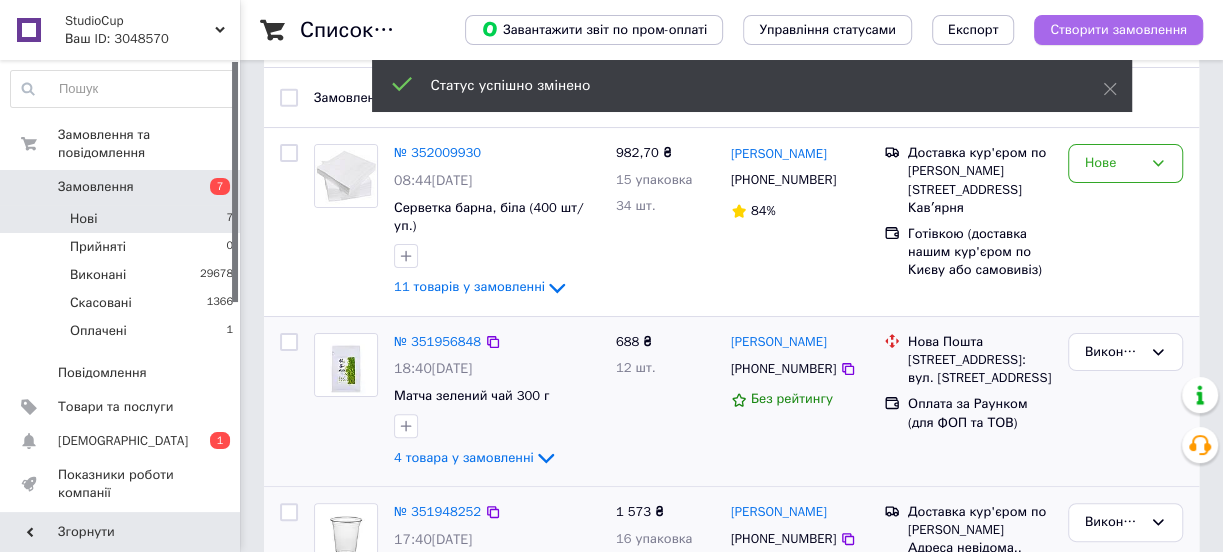 click on "Створити замовлення" at bounding box center (1118, 30) 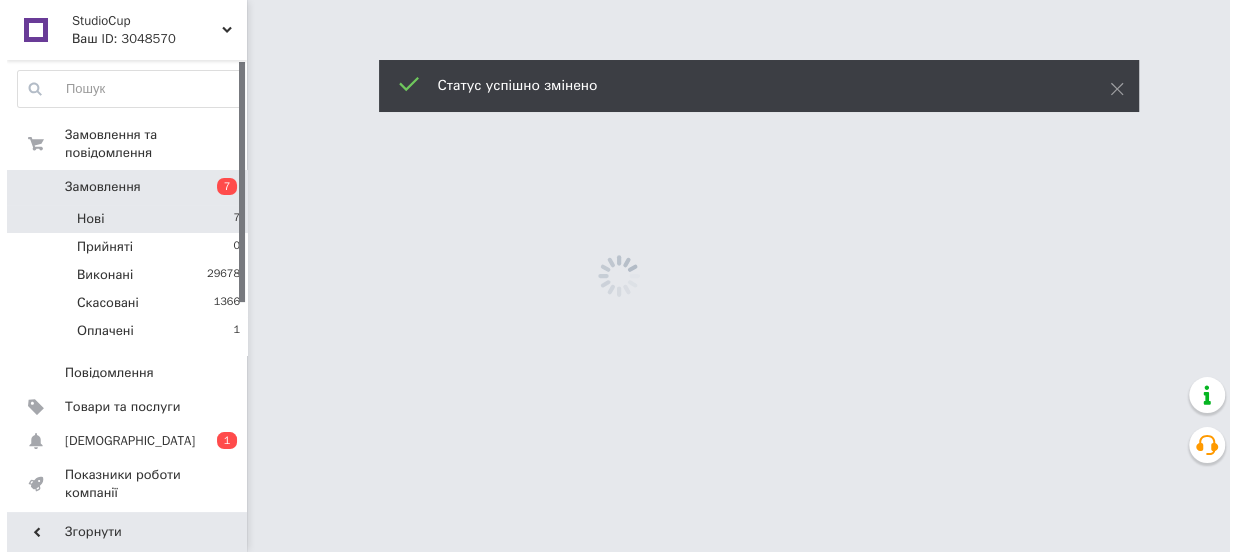 scroll, scrollTop: 0, scrollLeft: 0, axis: both 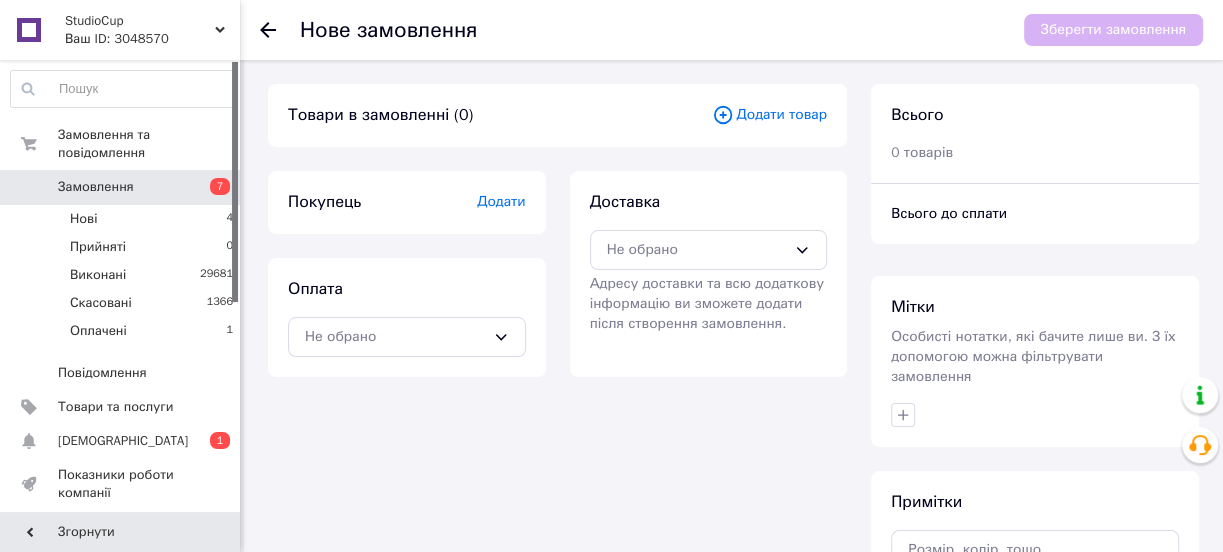 click on "Додати товар" at bounding box center (769, 115) 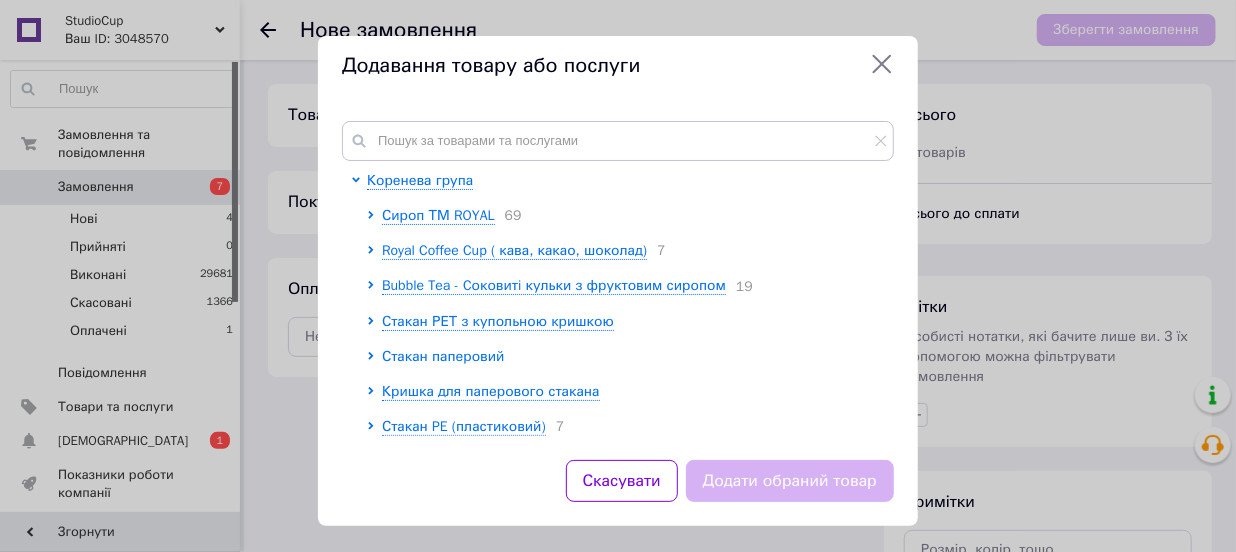 click on "Стакан паперовий" at bounding box center (443, 356) 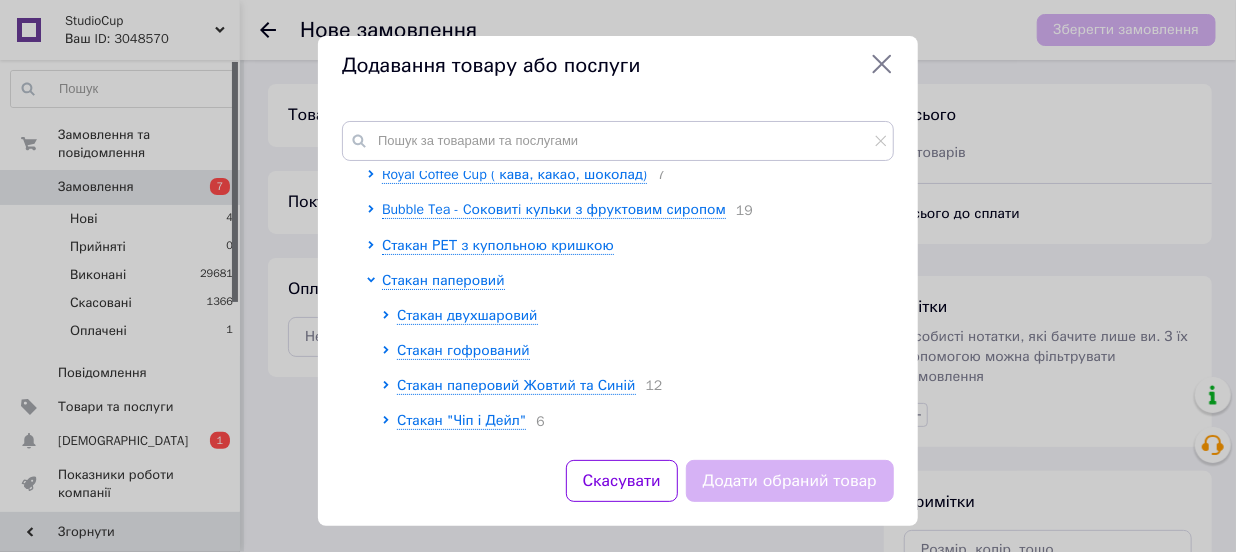 scroll, scrollTop: 181, scrollLeft: 0, axis: vertical 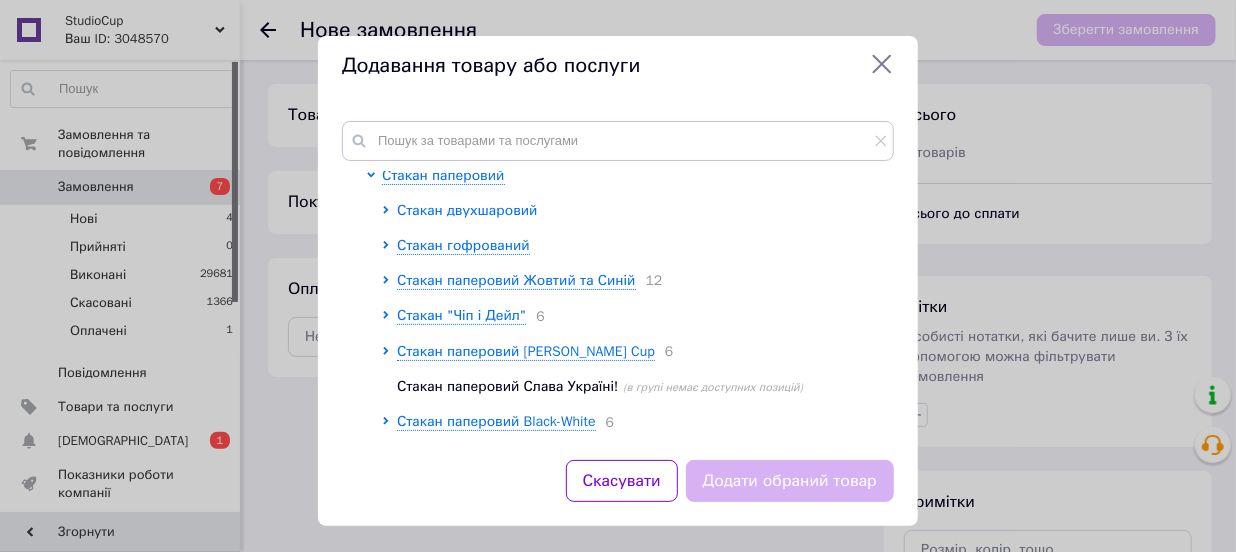 click on "Стакан двухшаровий" at bounding box center [467, 210] 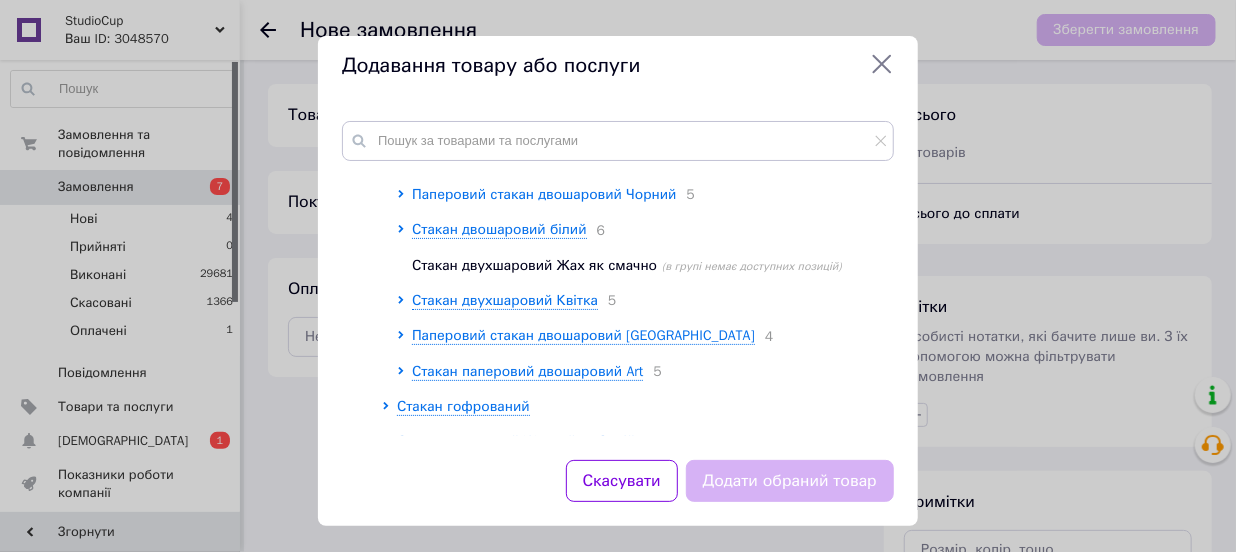 scroll, scrollTop: 272, scrollLeft: 0, axis: vertical 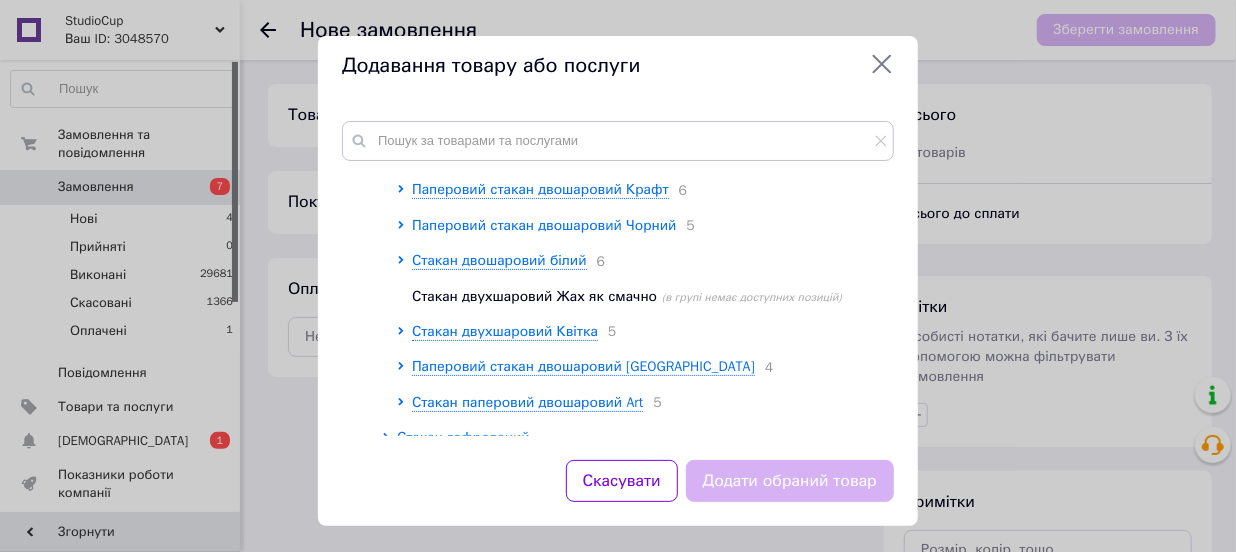 click on "Паперовий стакан двошаровий Чорний" at bounding box center [544, 225] 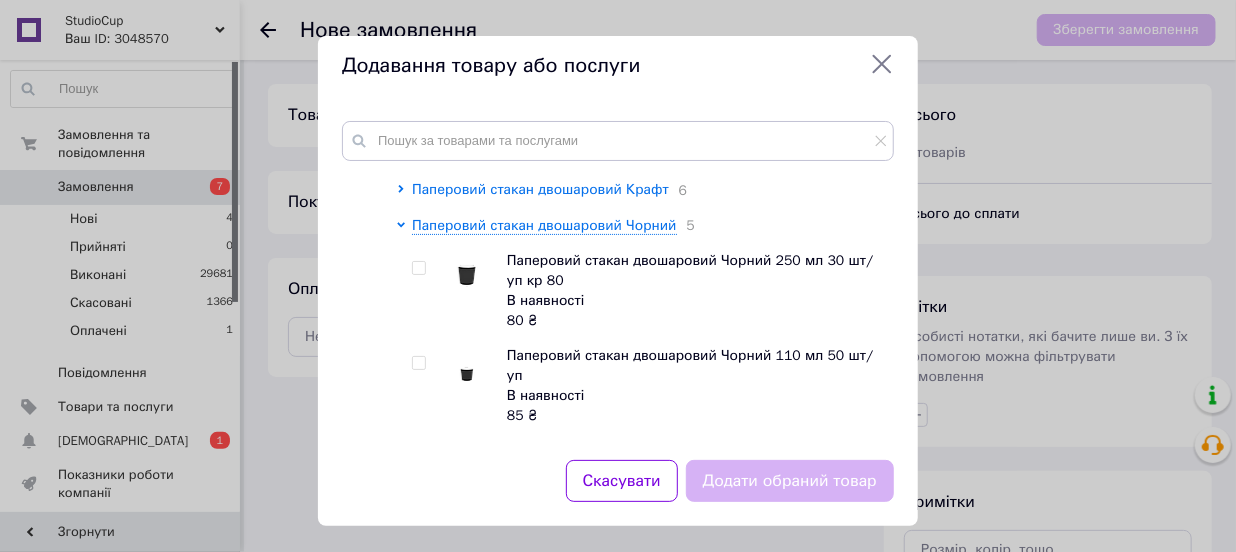 click on "Паперовий стакан двошаровий Крафт" at bounding box center [540, 189] 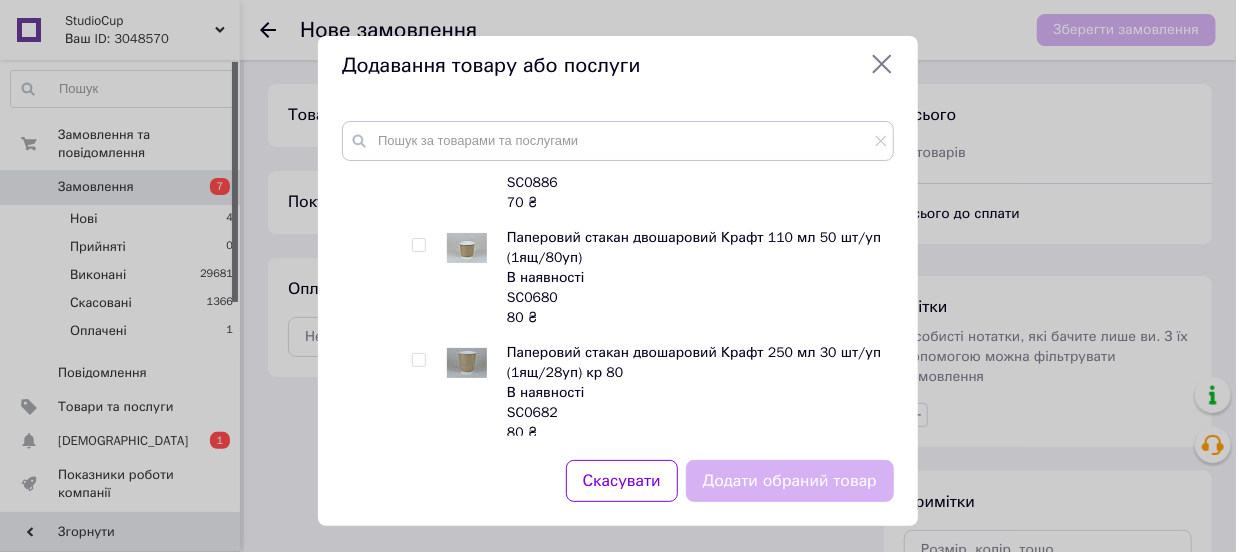 scroll, scrollTop: 454, scrollLeft: 0, axis: vertical 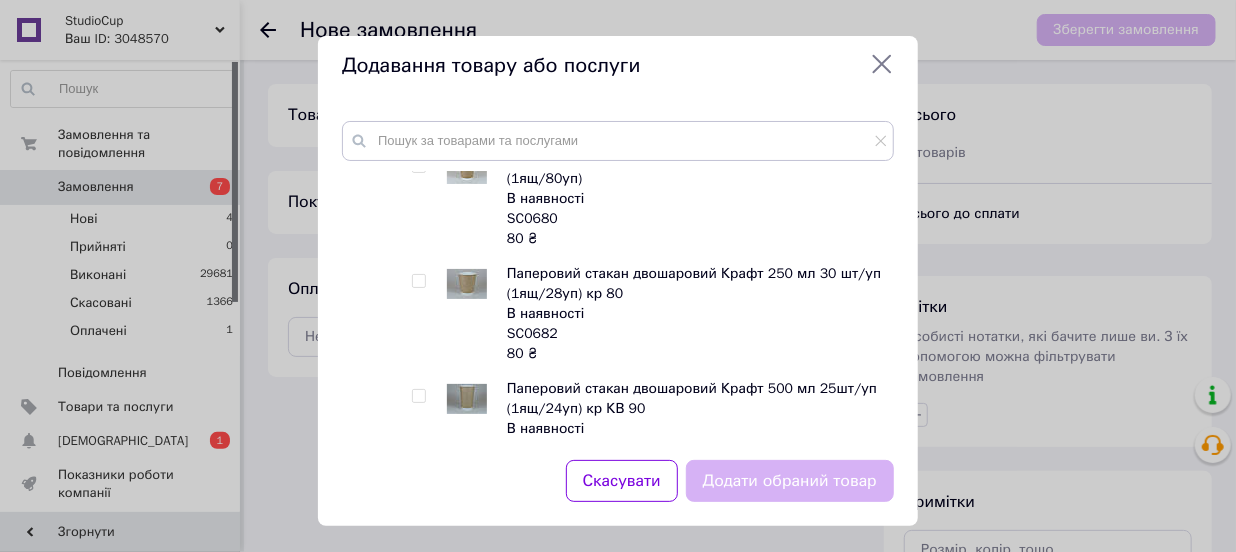 click at bounding box center (418, 281) 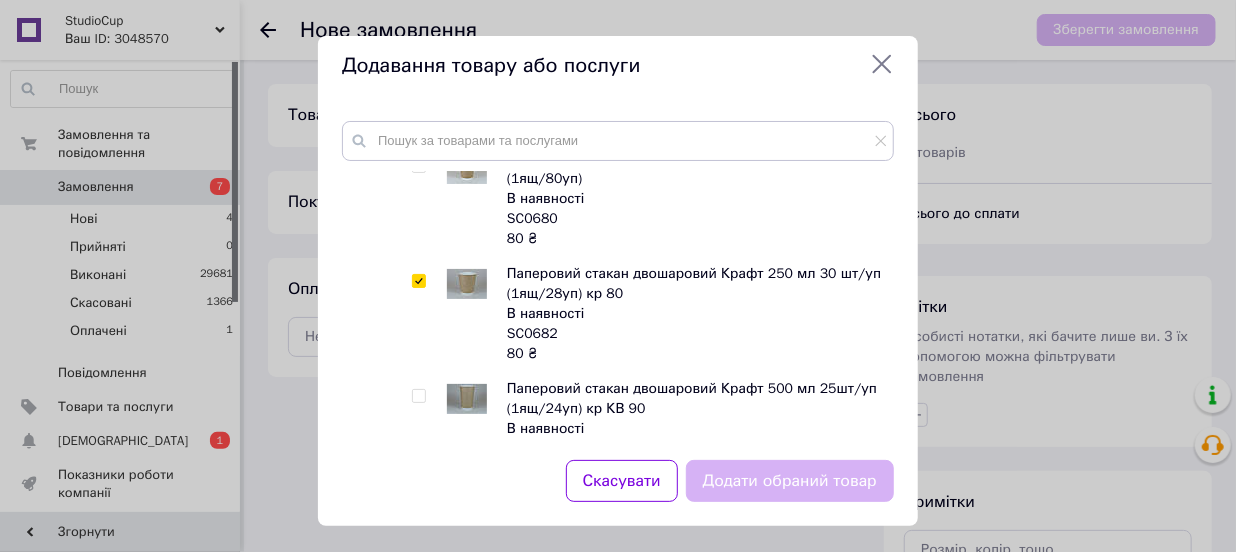 checkbox on "true" 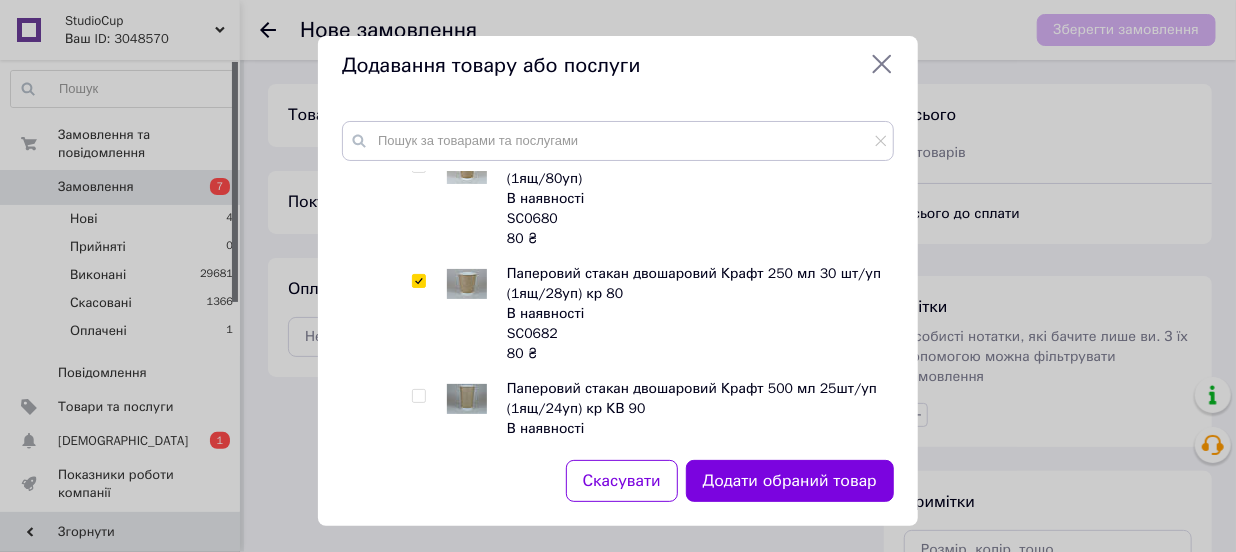 scroll, scrollTop: 636, scrollLeft: 0, axis: vertical 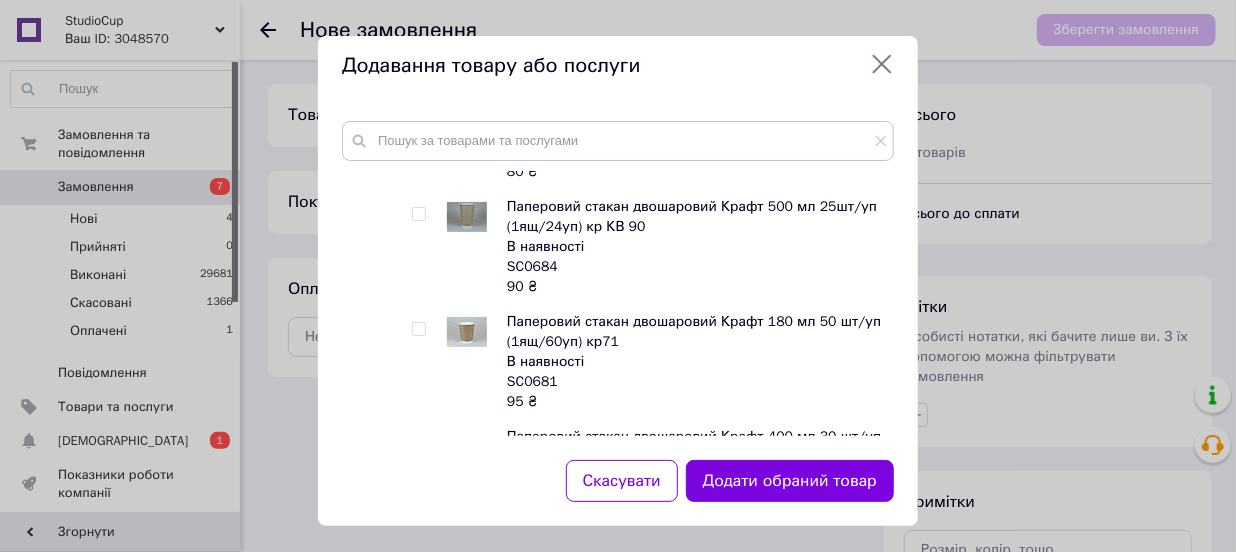 click at bounding box center (418, 214) 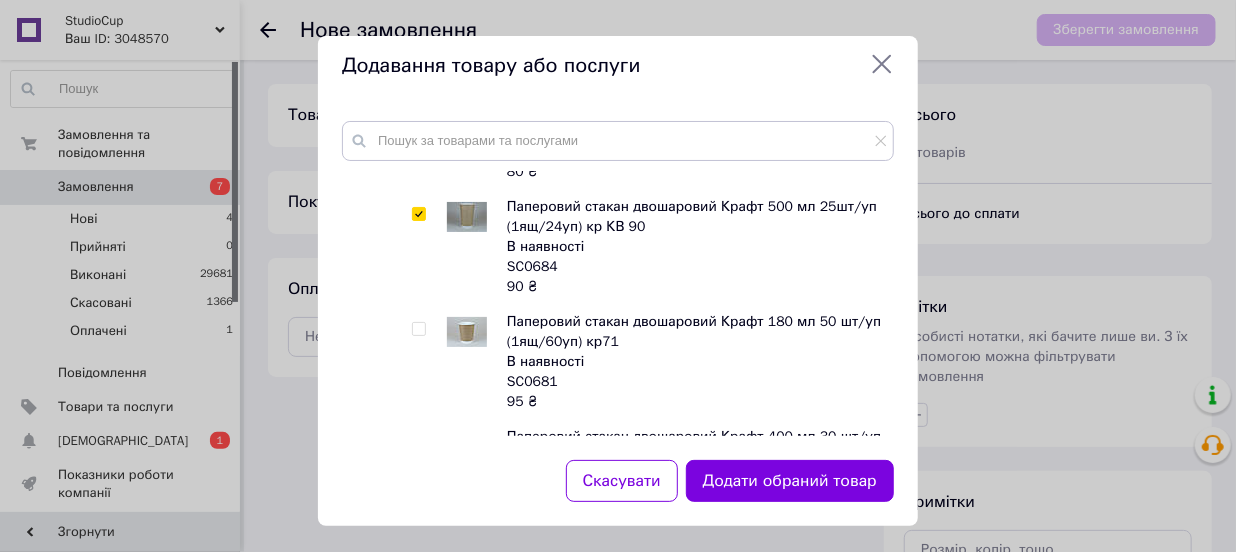 checkbox on "true" 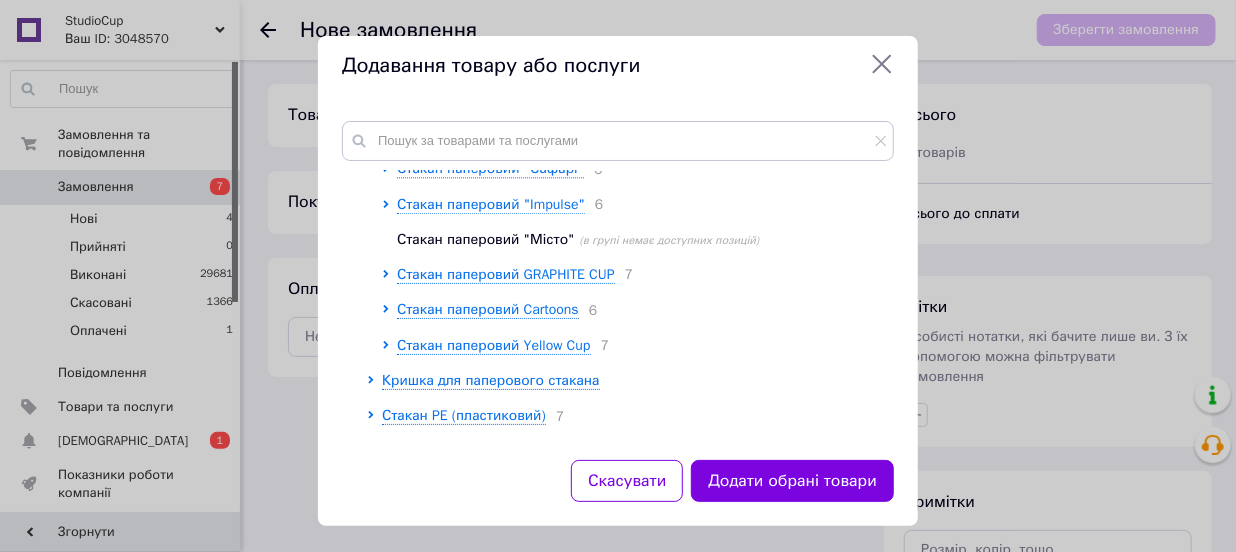 scroll, scrollTop: 2454, scrollLeft: 0, axis: vertical 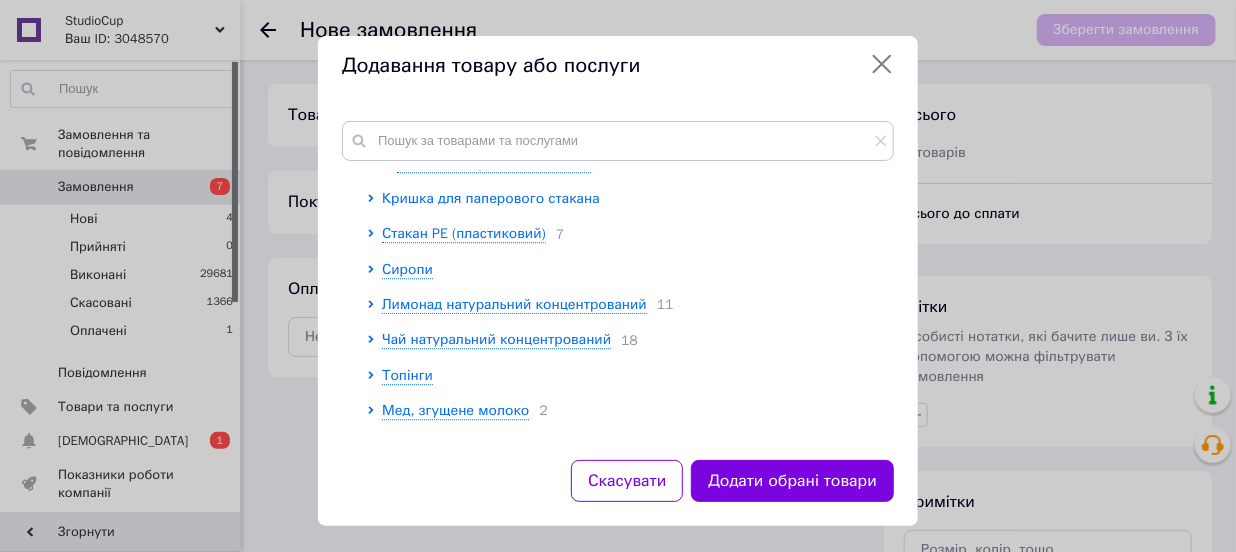 click on "Кришка для паперового стакана" at bounding box center [491, 198] 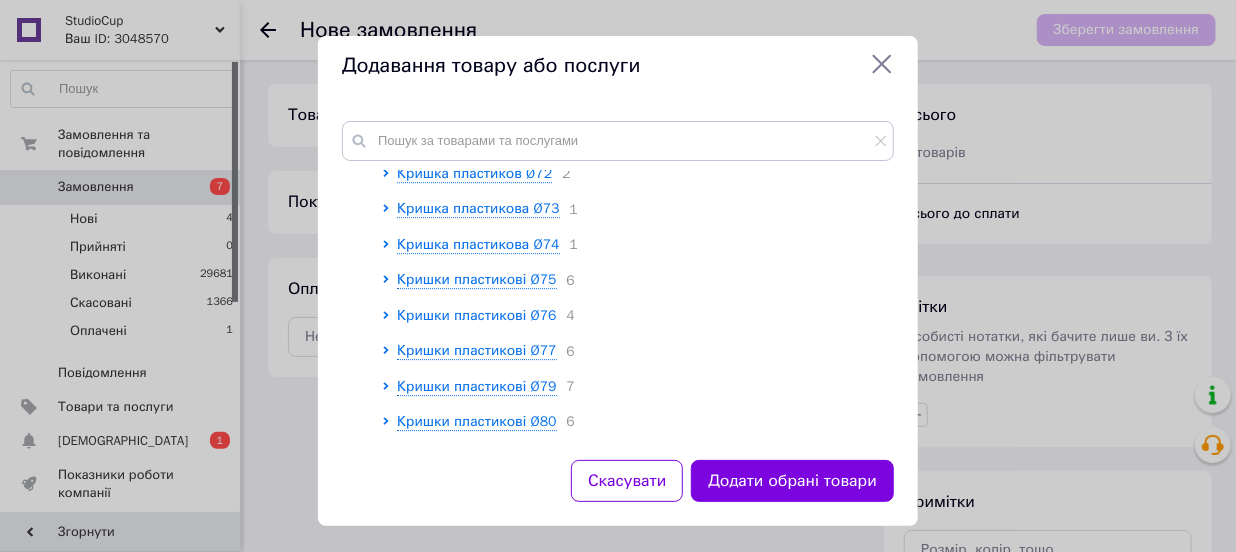 scroll, scrollTop: 2909, scrollLeft: 0, axis: vertical 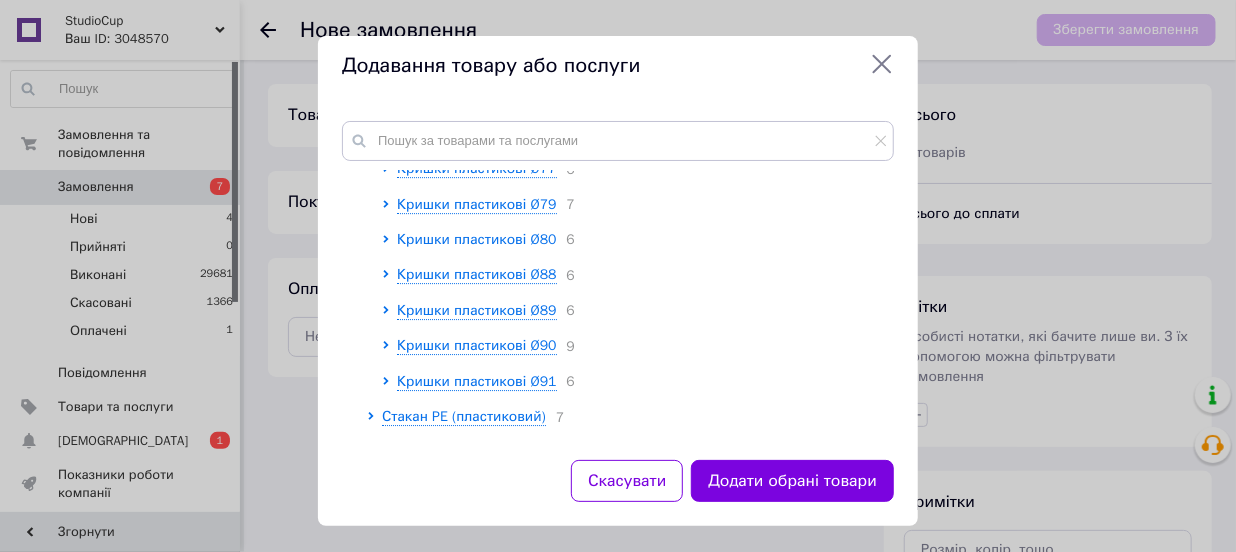 click on "Кришки пластикові Ø80" at bounding box center [477, 239] 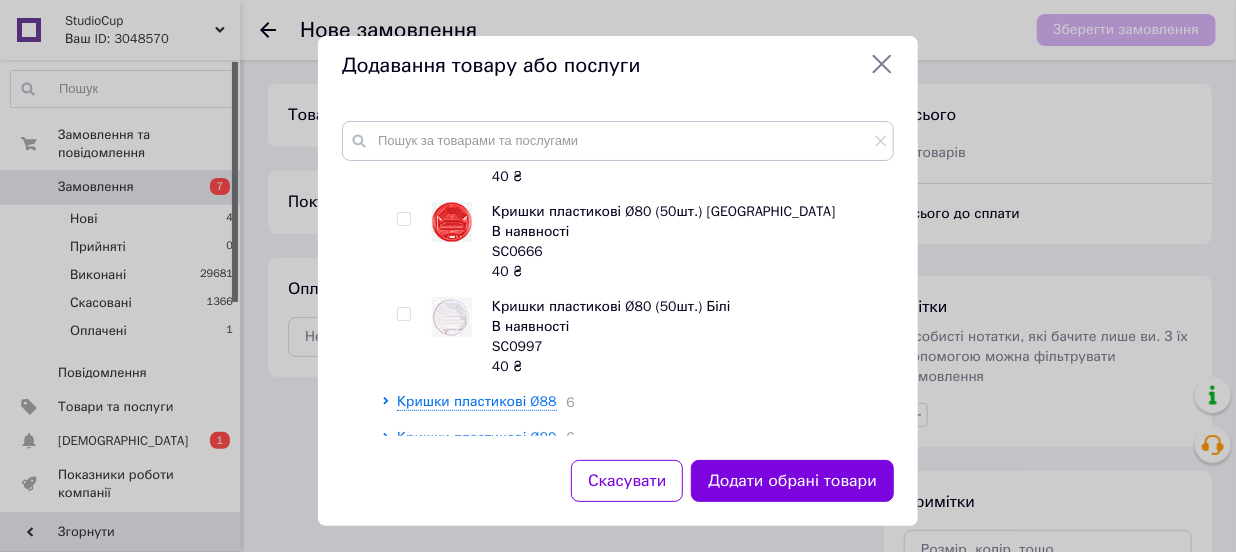 scroll, scrollTop: 3454, scrollLeft: 0, axis: vertical 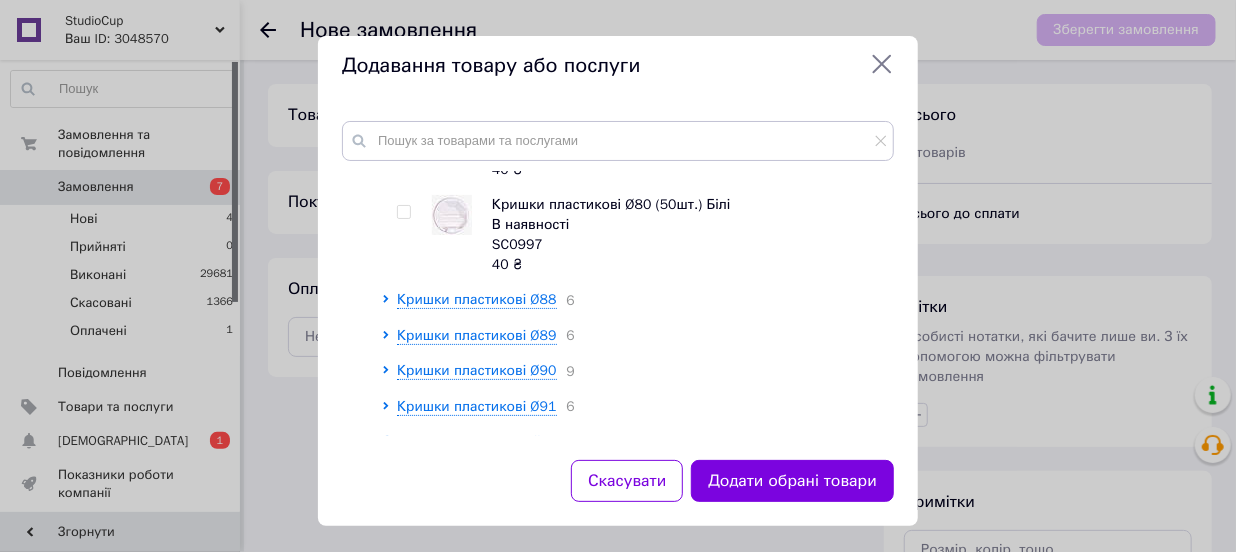 click at bounding box center (403, 212) 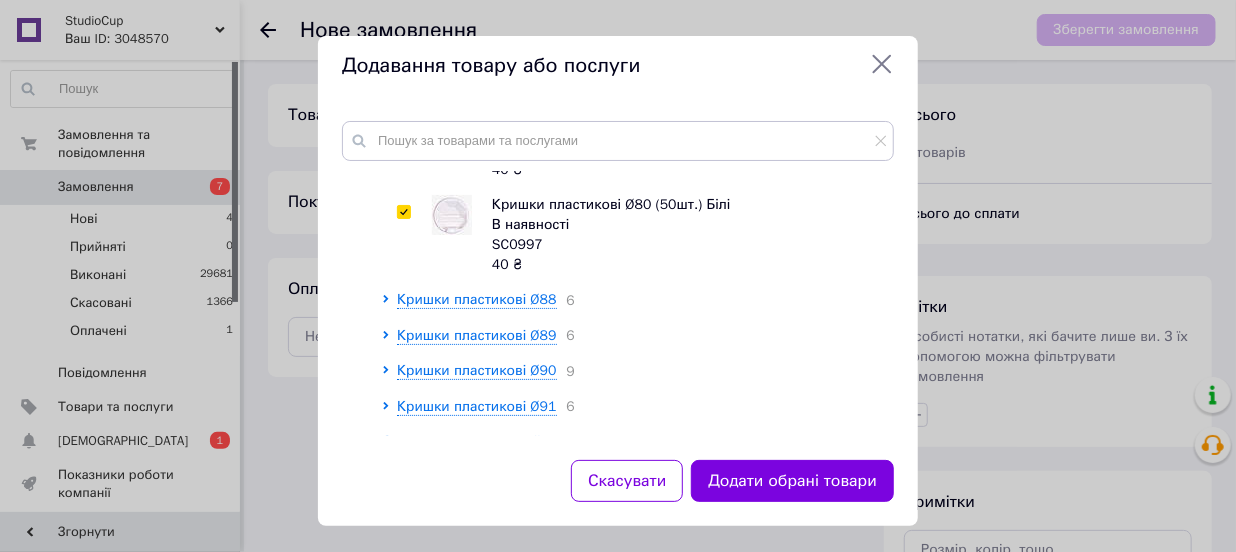 checkbox on "true" 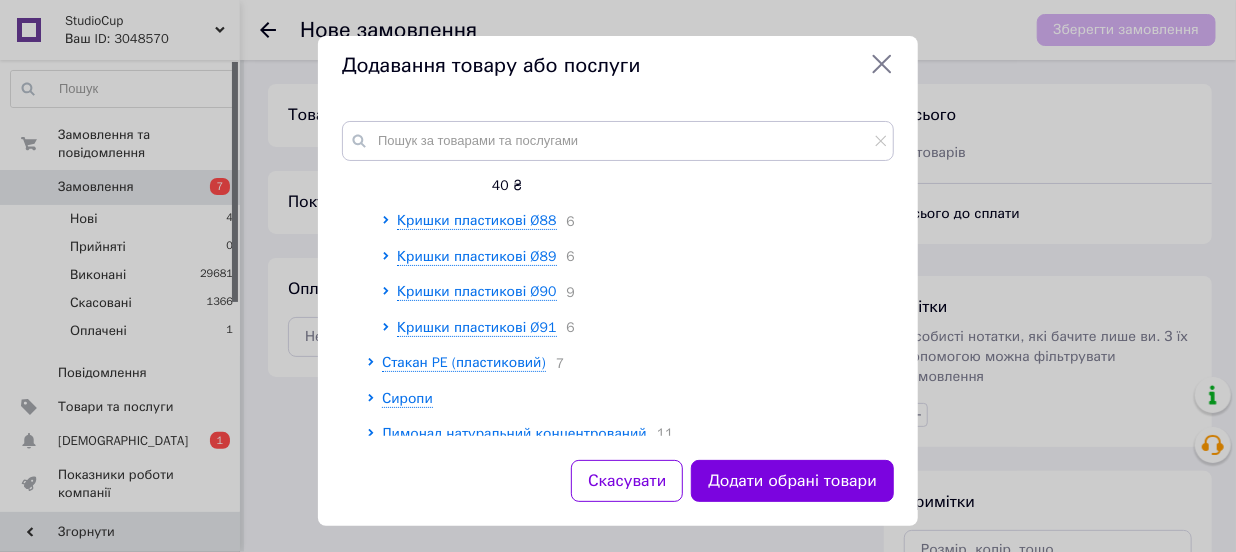 scroll, scrollTop: 3636, scrollLeft: 0, axis: vertical 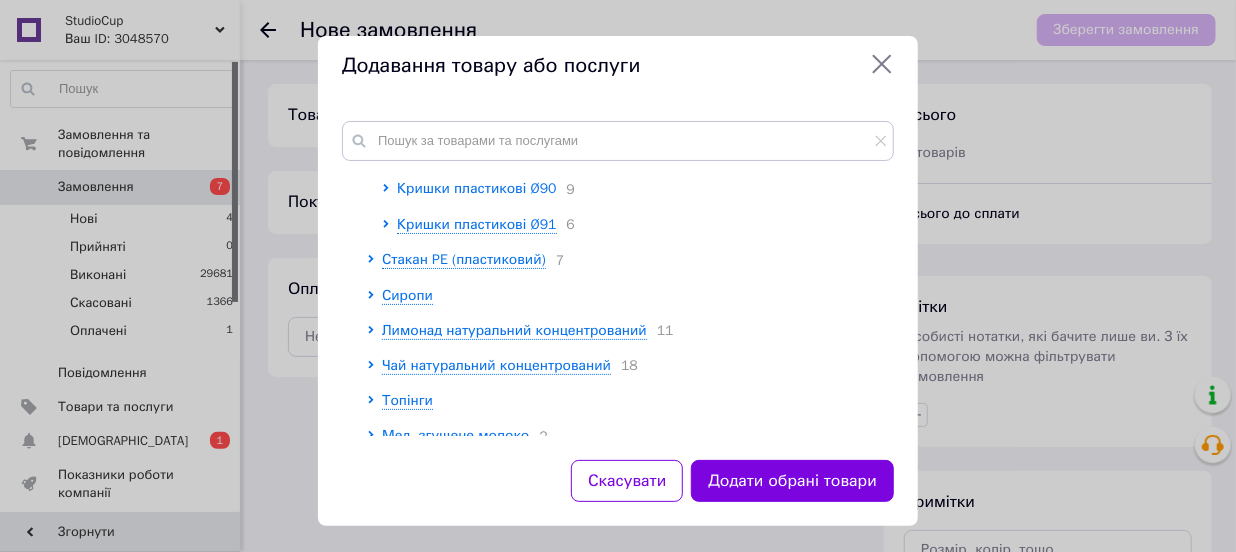click on "Кришки пластикові Ø90" at bounding box center (477, 188) 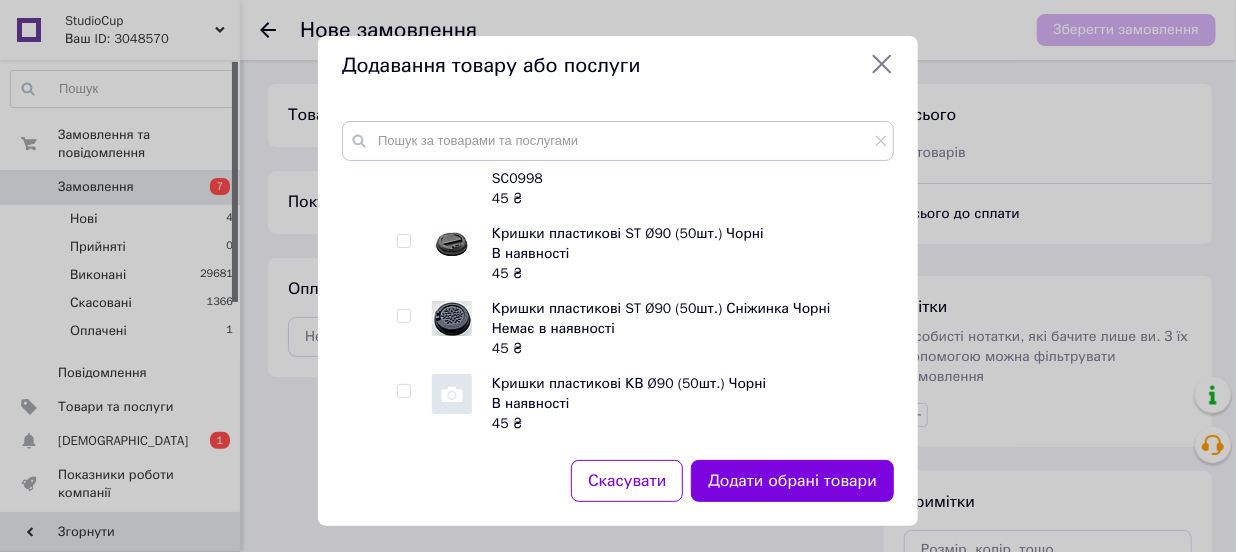 scroll, scrollTop: 4090, scrollLeft: 0, axis: vertical 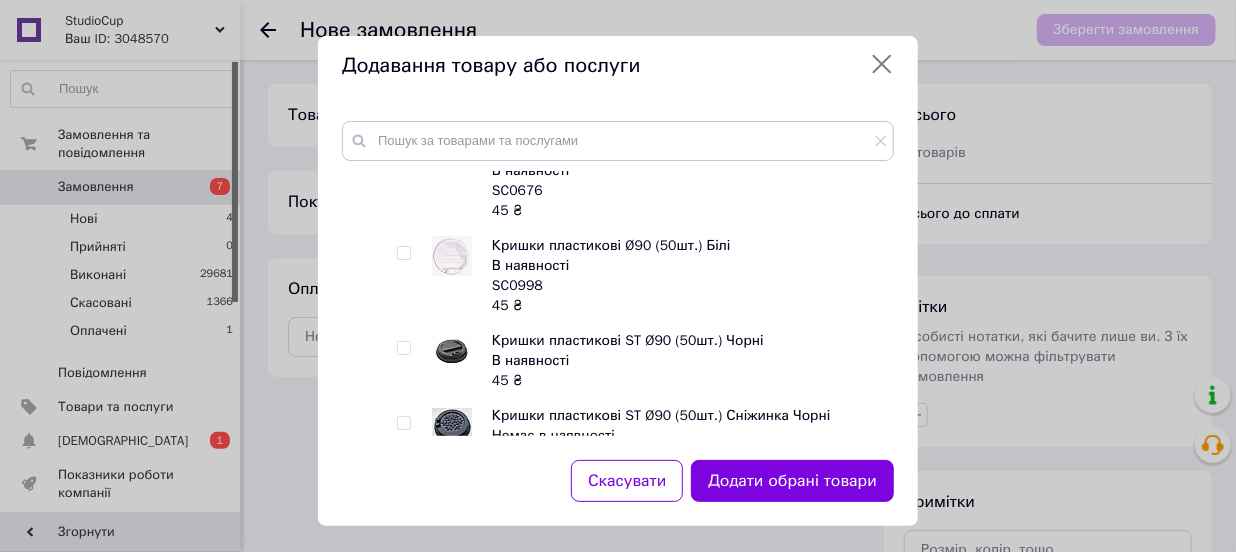 click at bounding box center [404, 253] 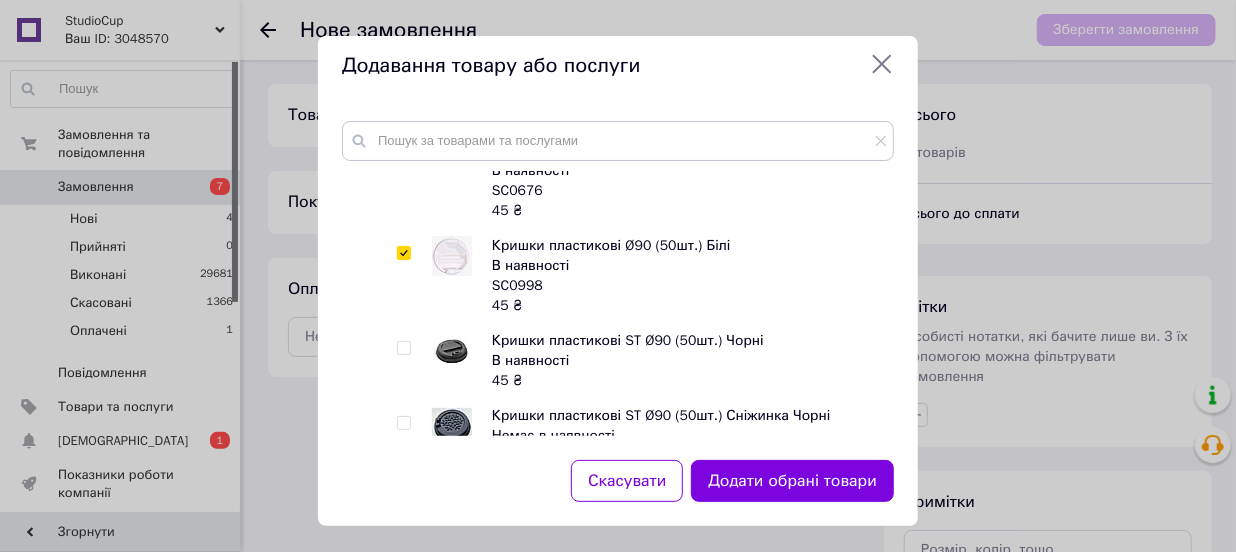 checkbox on "true" 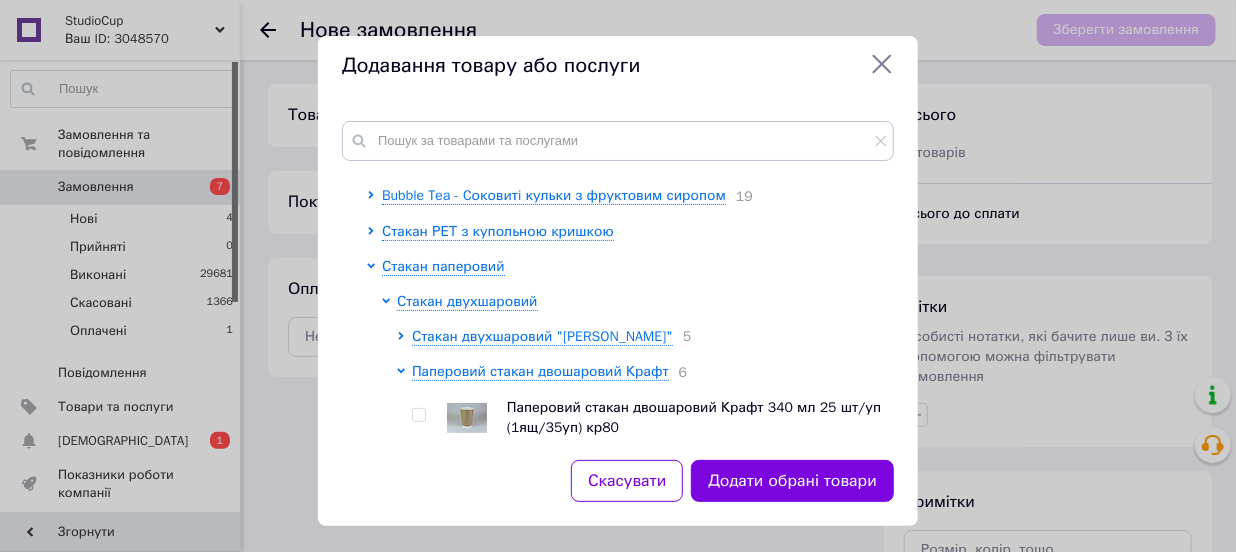 scroll, scrollTop: 0, scrollLeft: 0, axis: both 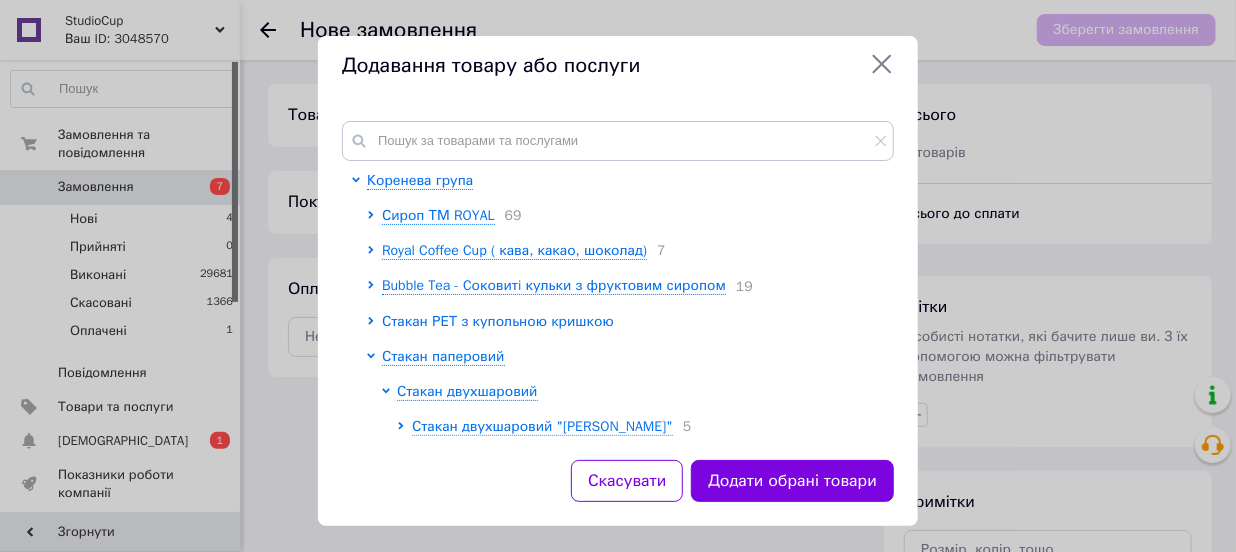 click on "Стакан РЕТ з купольною кришкою" at bounding box center (498, 321) 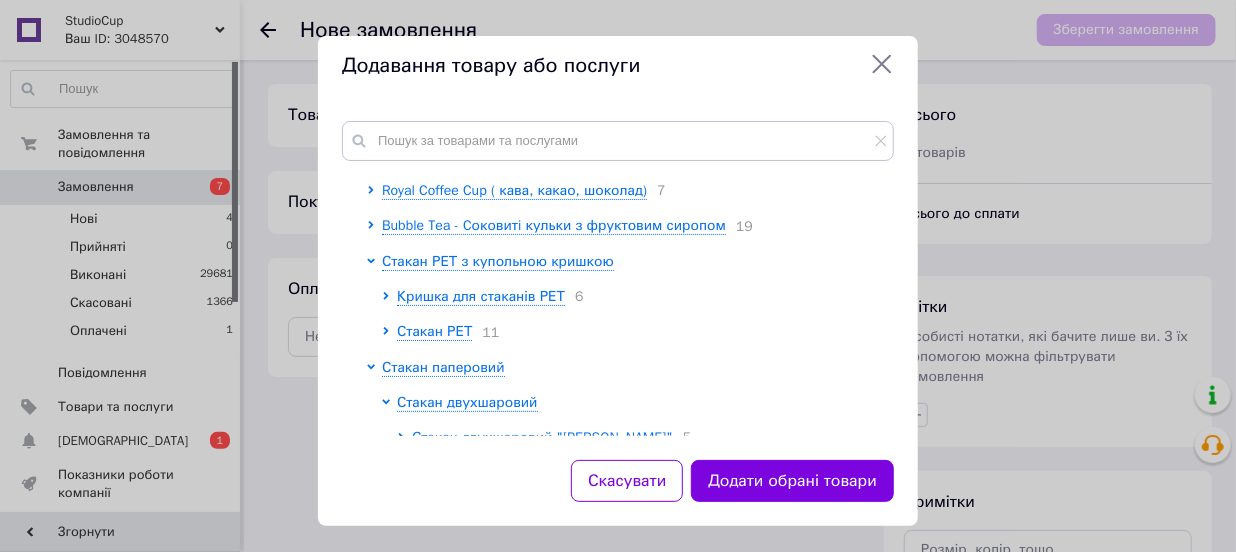 scroll, scrollTop: 90, scrollLeft: 0, axis: vertical 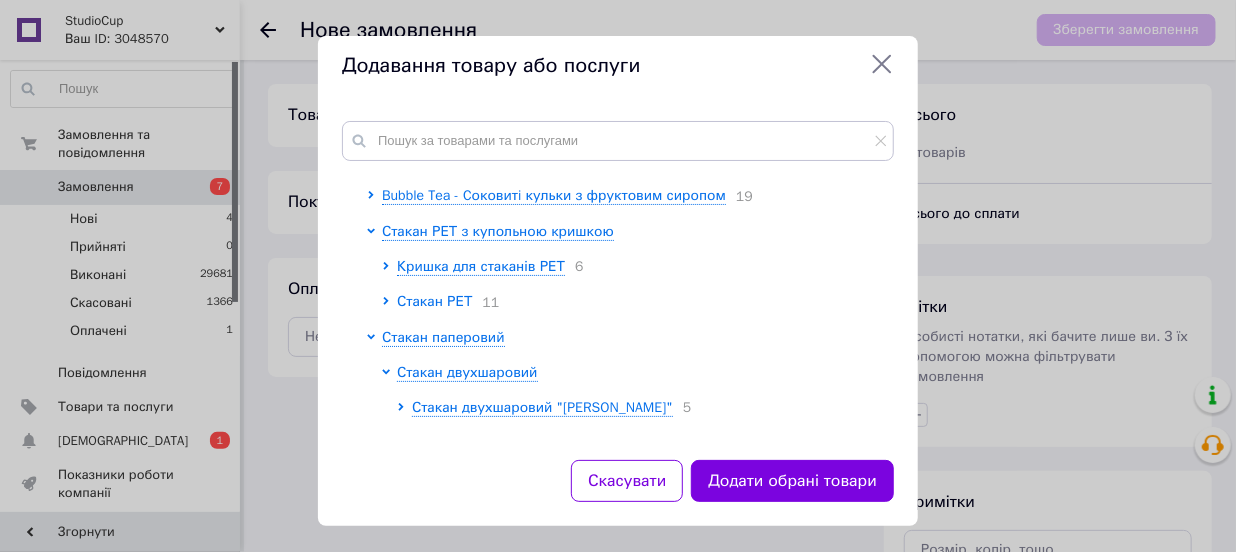 click on "Стакан РЕТ" at bounding box center (434, 301) 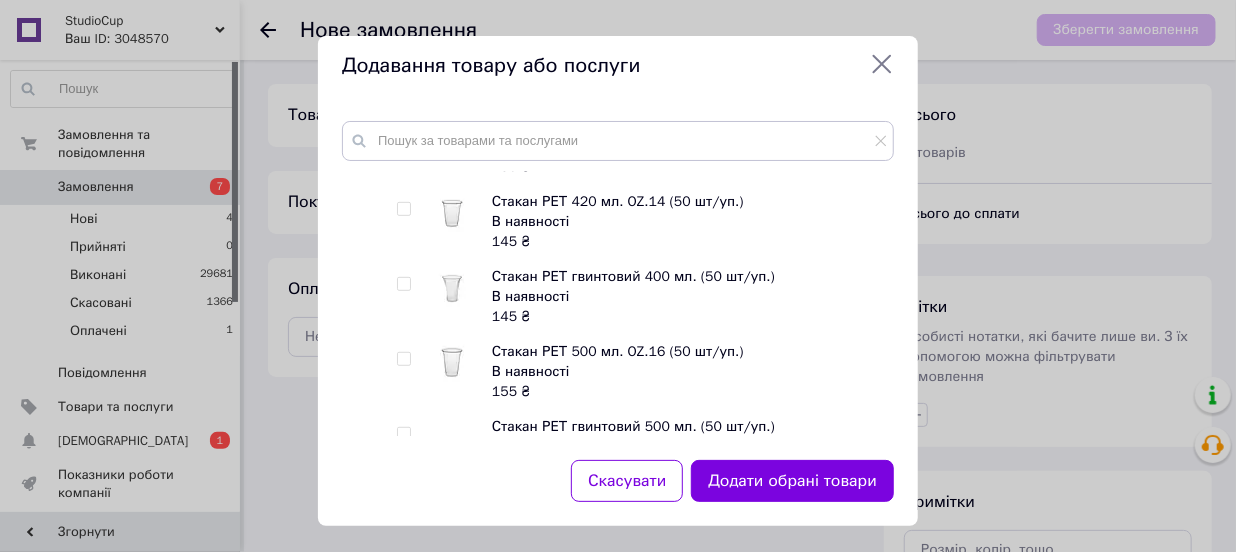 click at bounding box center (407, 297) 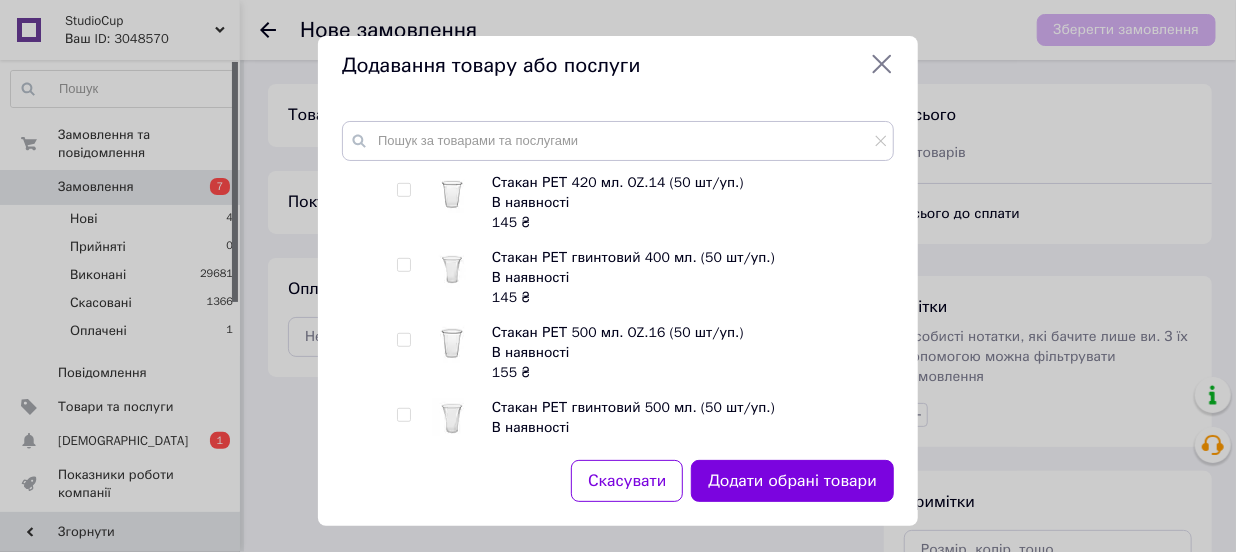 click at bounding box center [403, 190] 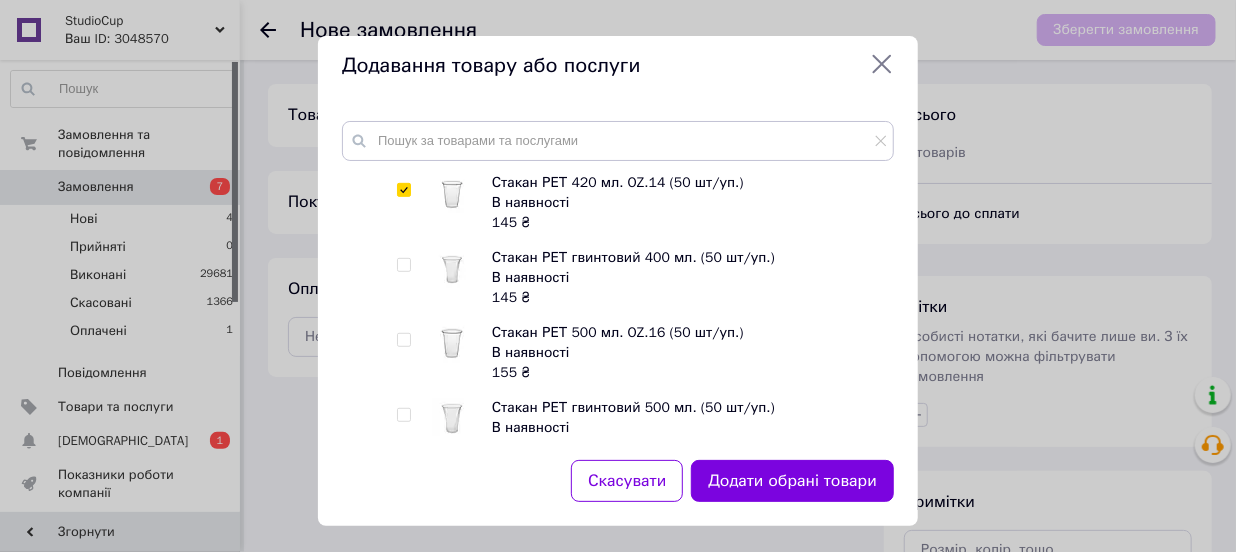 checkbox on "true" 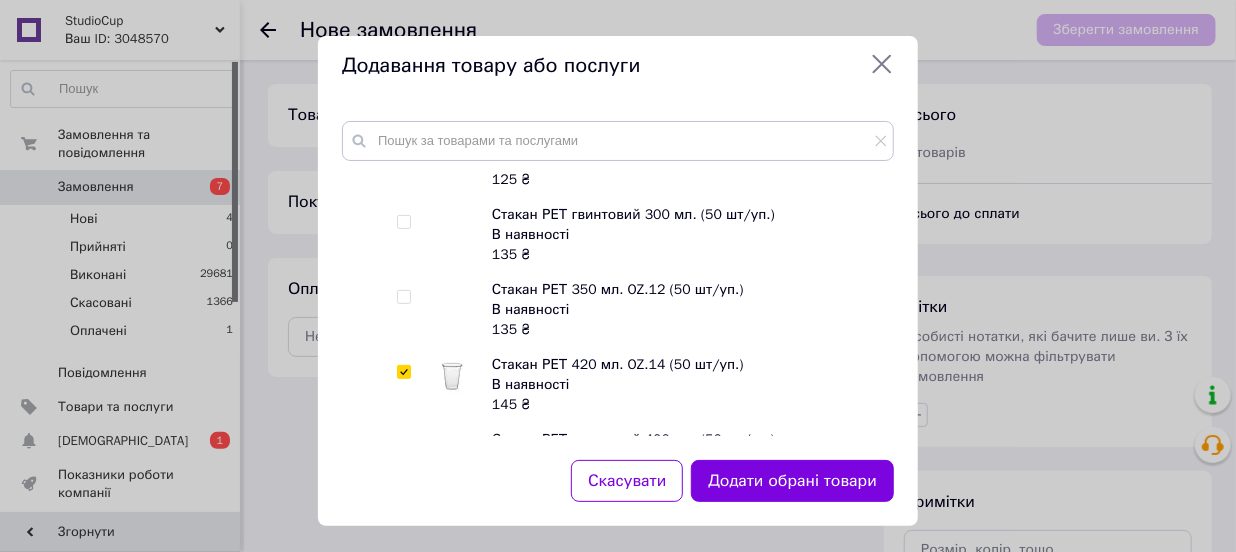 scroll, scrollTop: 181, scrollLeft: 0, axis: vertical 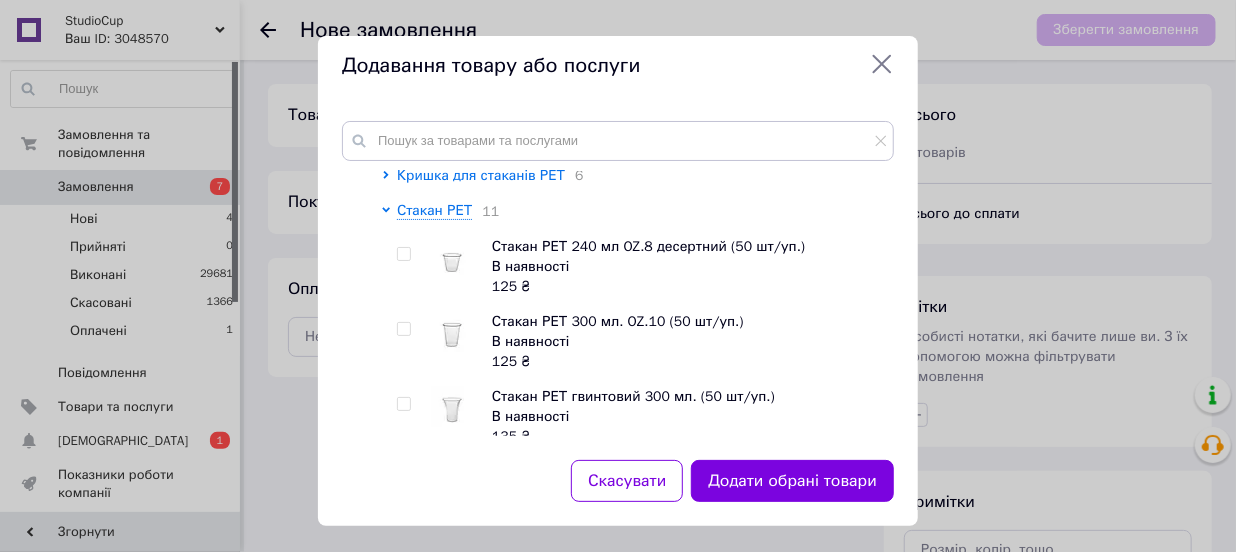 click on "Кришка для стаканів РЕТ" at bounding box center (481, 175) 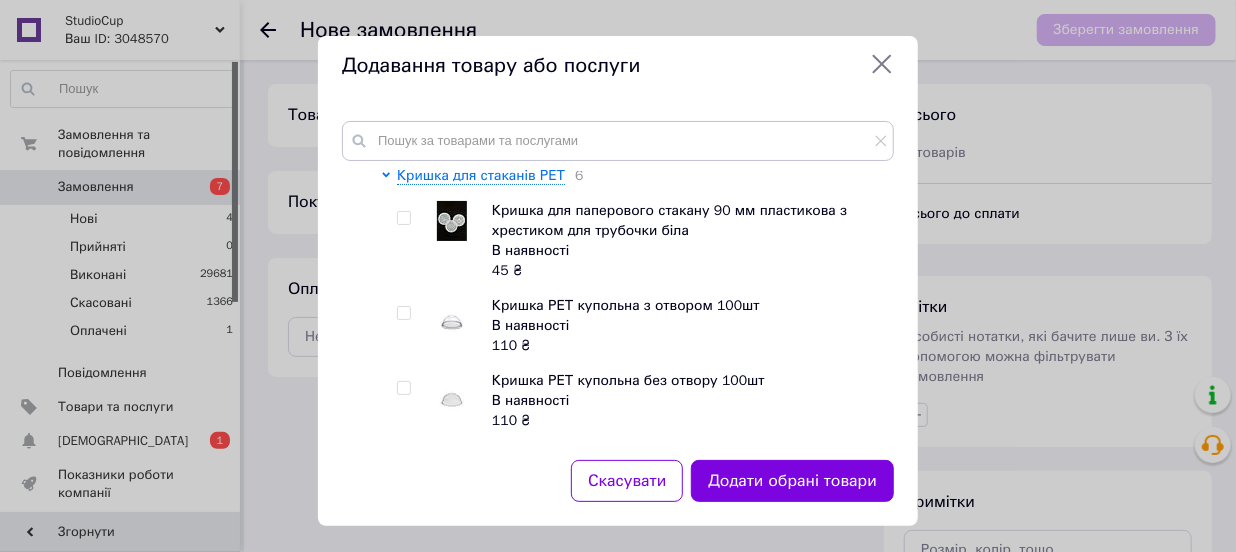click at bounding box center [403, 313] 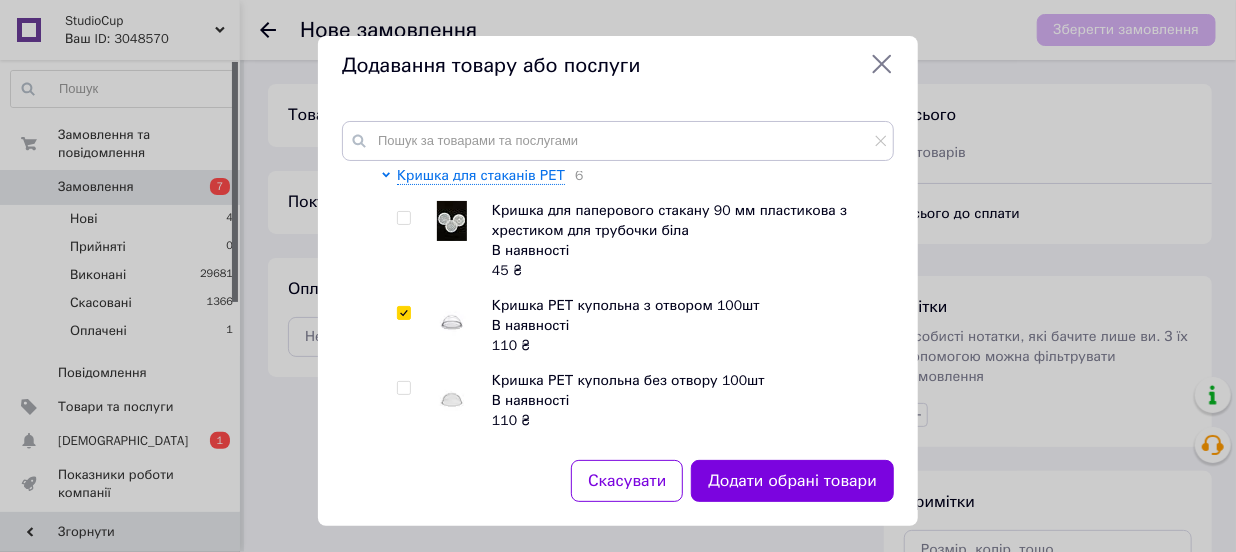 checkbox on "true" 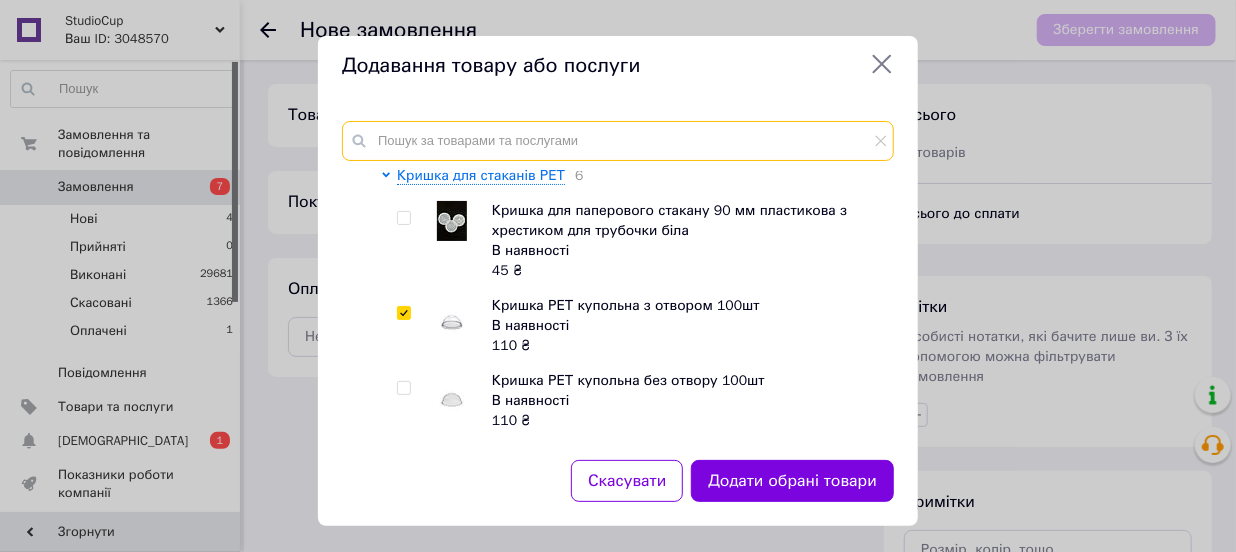 click at bounding box center [618, 141] 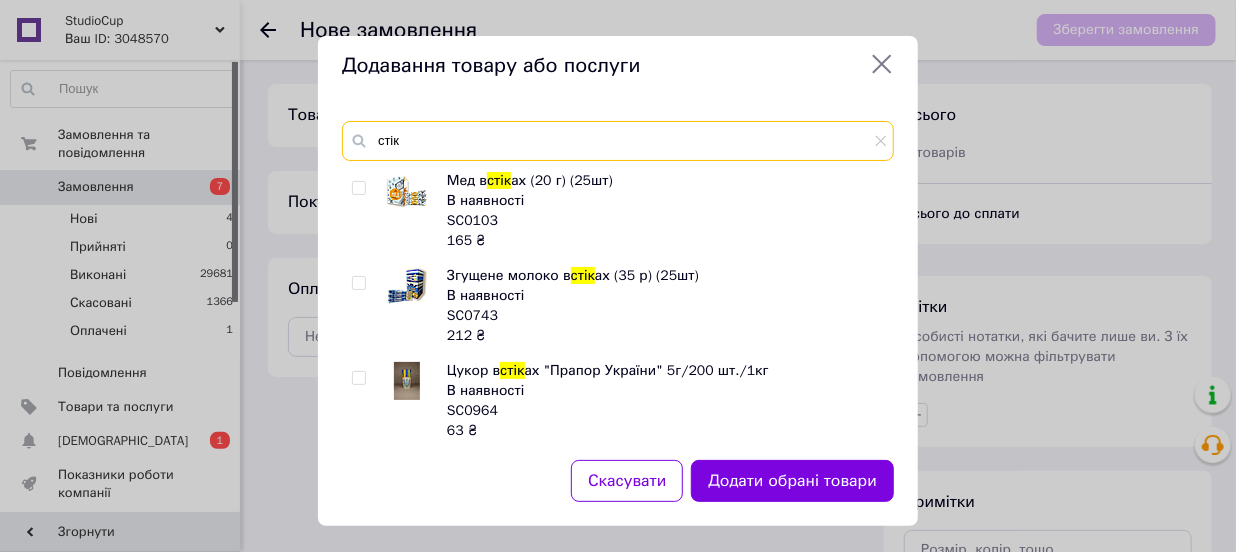 scroll, scrollTop: 181, scrollLeft: 0, axis: vertical 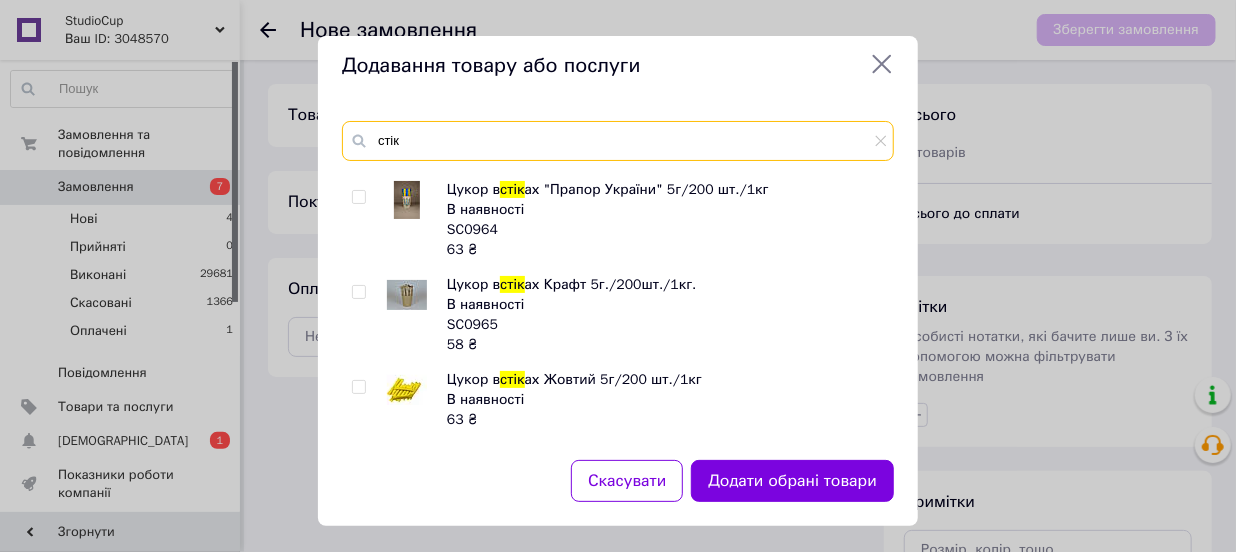 type on "стік" 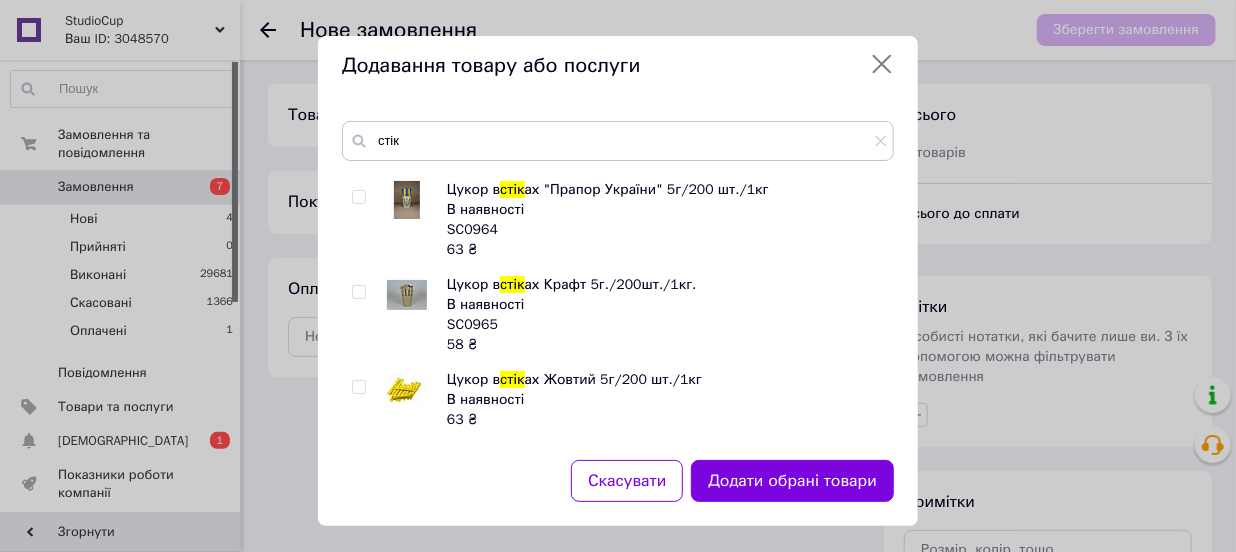 click at bounding box center [358, 292] 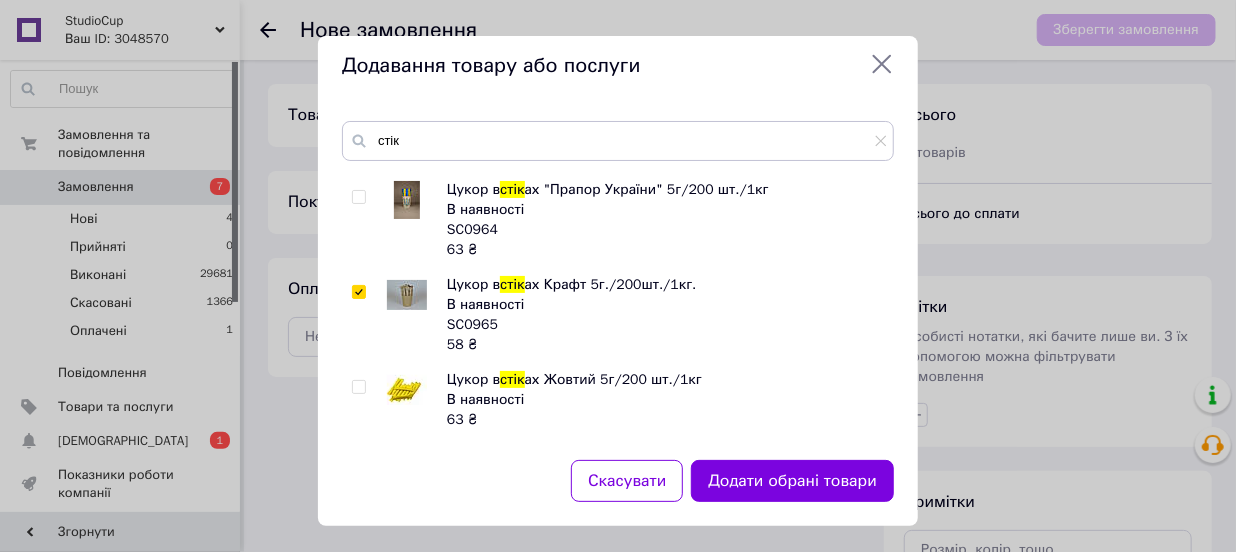 checkbox on "true" 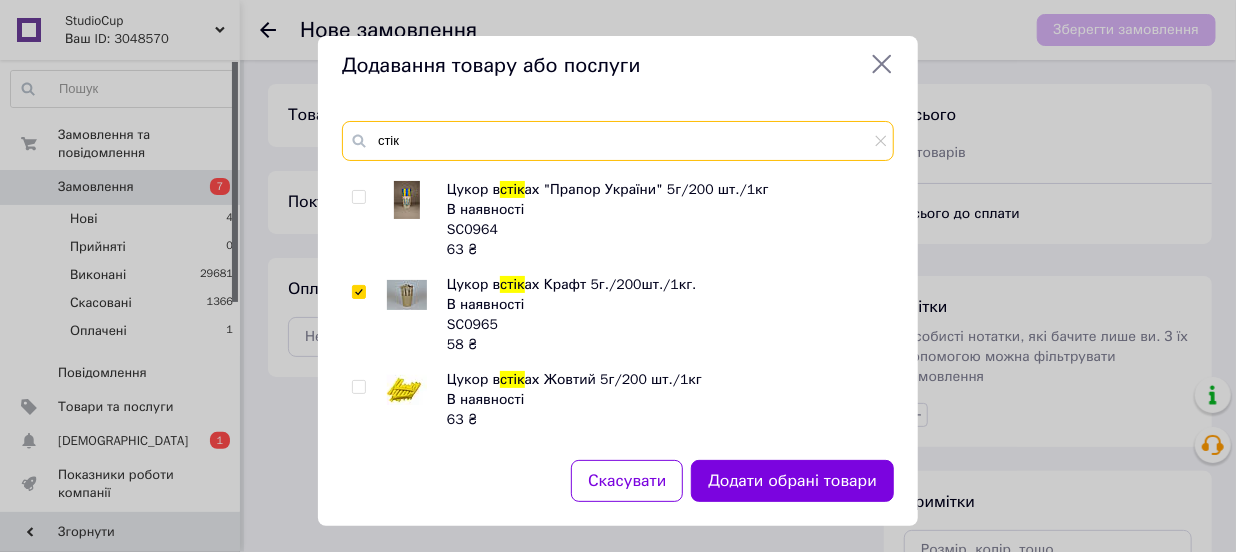 click on "стік" at bounding box center [618, 141] 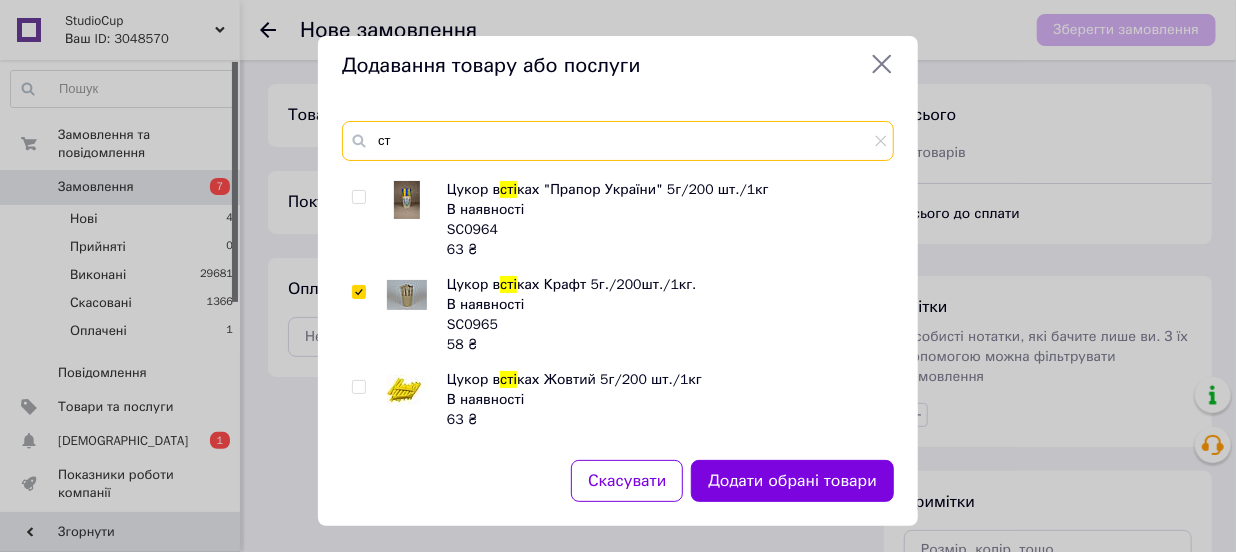 type on "с" 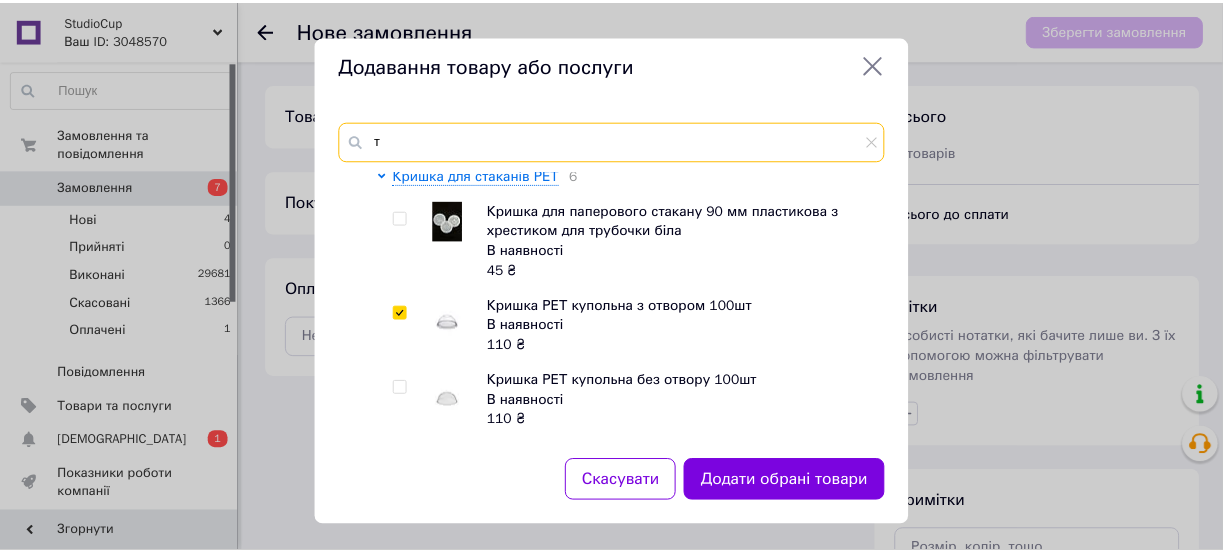 scroll, scrollTop: 0, scrollLeft: 0, axis: both 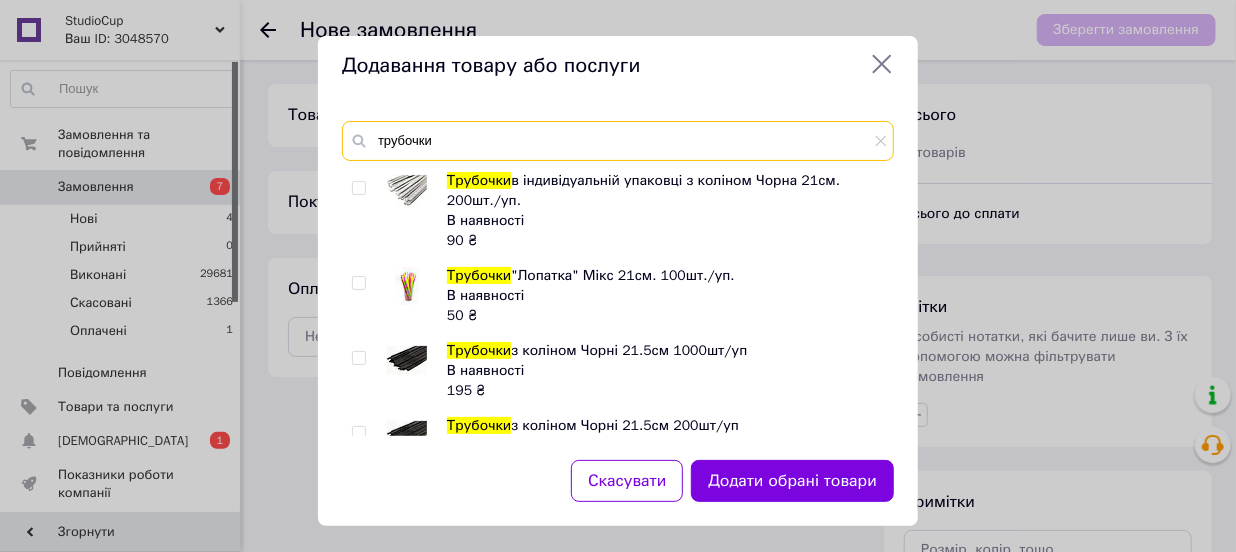type on "трубочки" 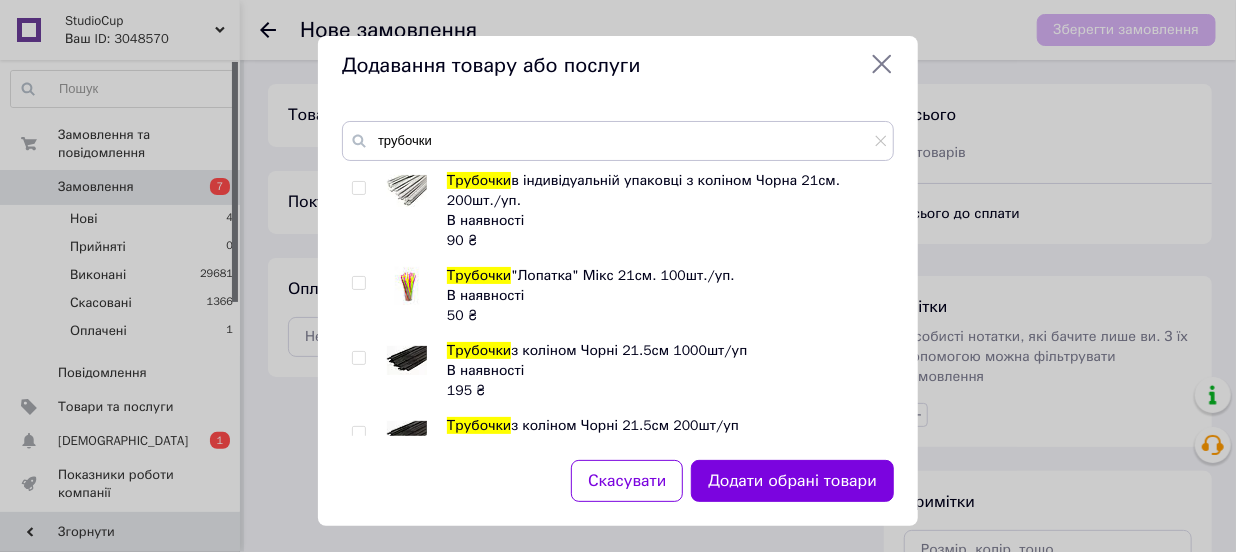 click at bounding box center [358, 188] 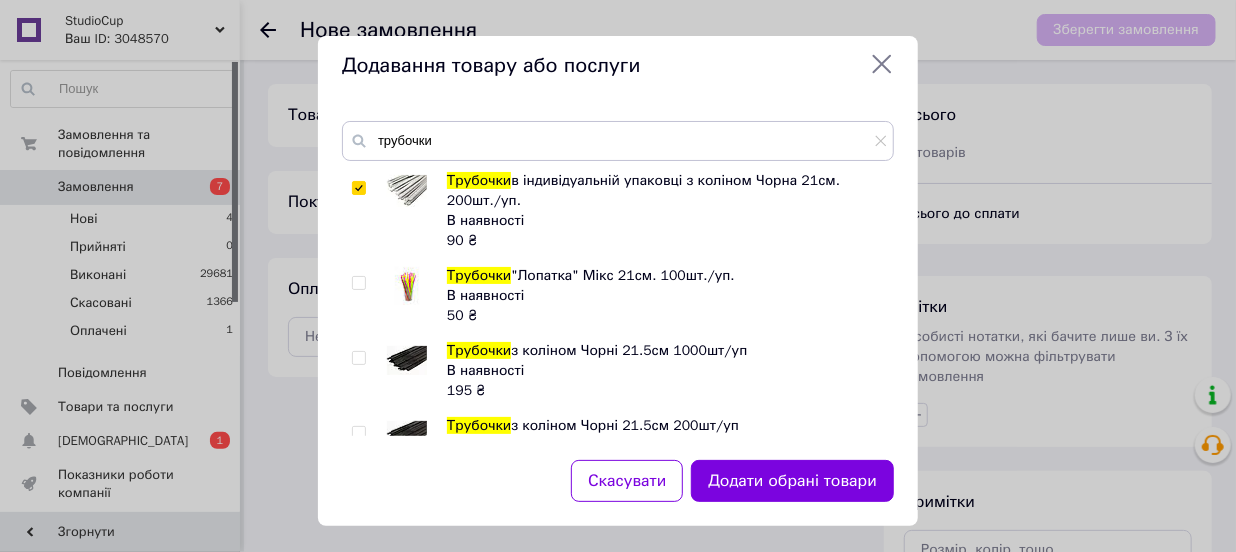 checkbox on "true" 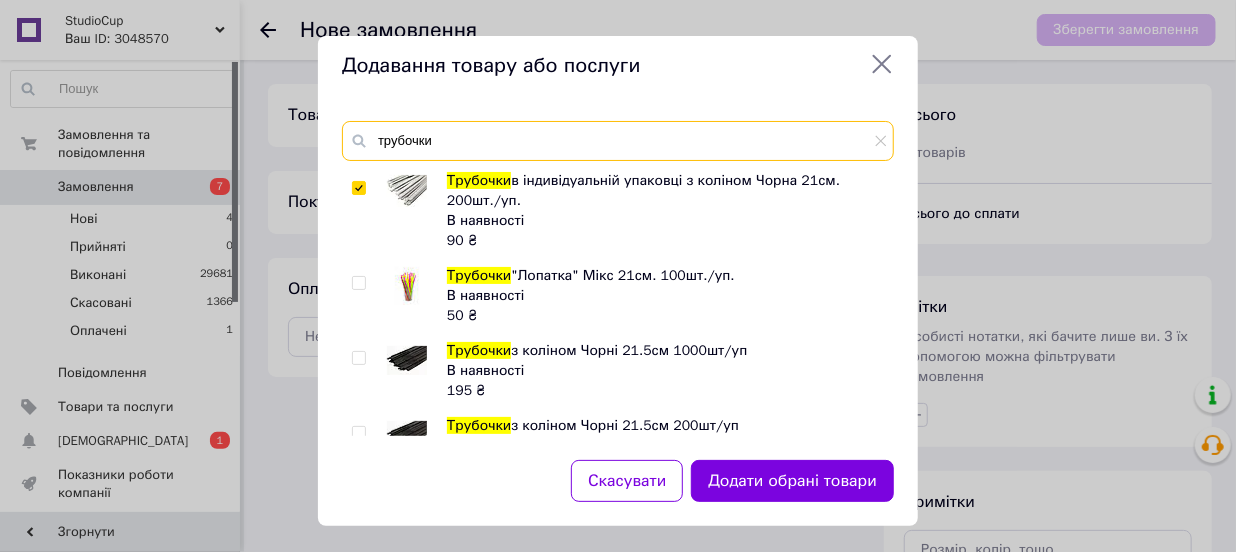 drag, startPoint x: 374, startPoint y: 139, endPoint x: 550, endPoint y: 150, distance: 176.34341 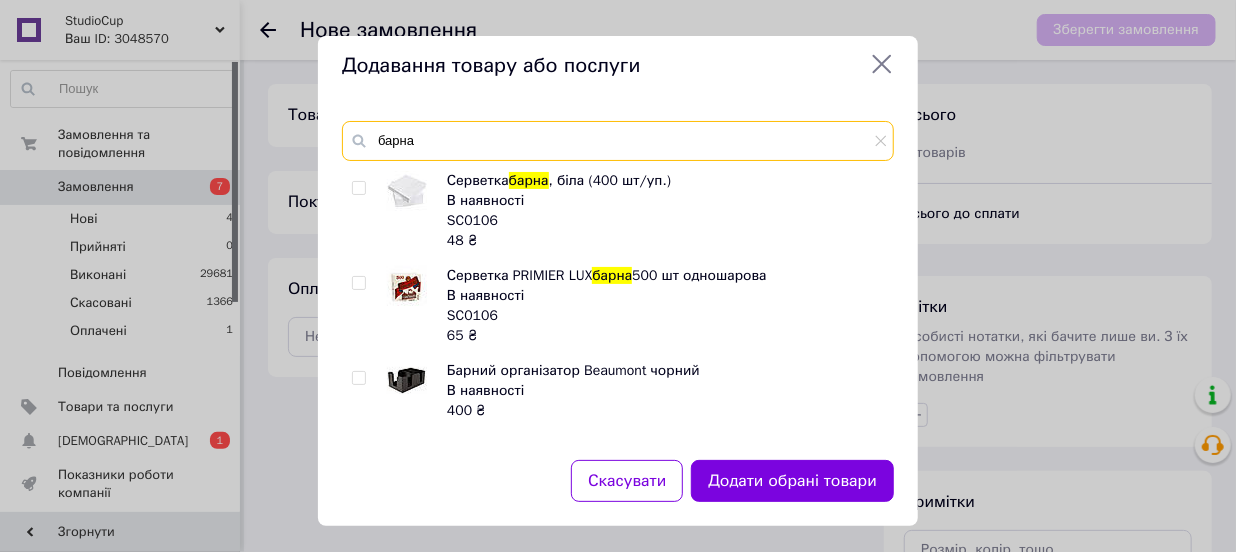 type on "барна" 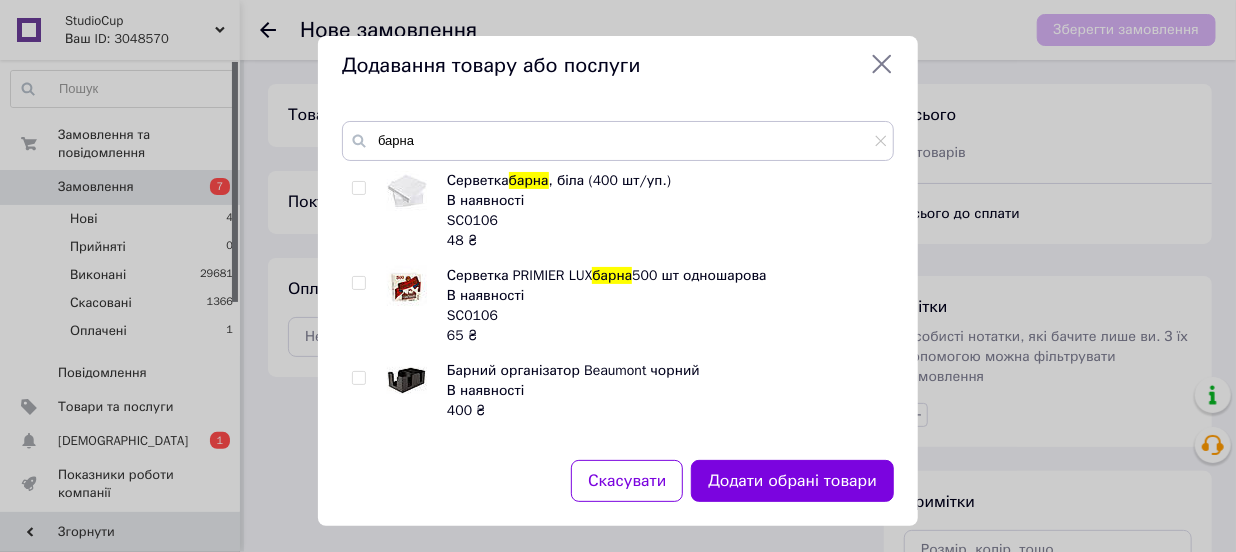 click at bounding box center [358, 188] 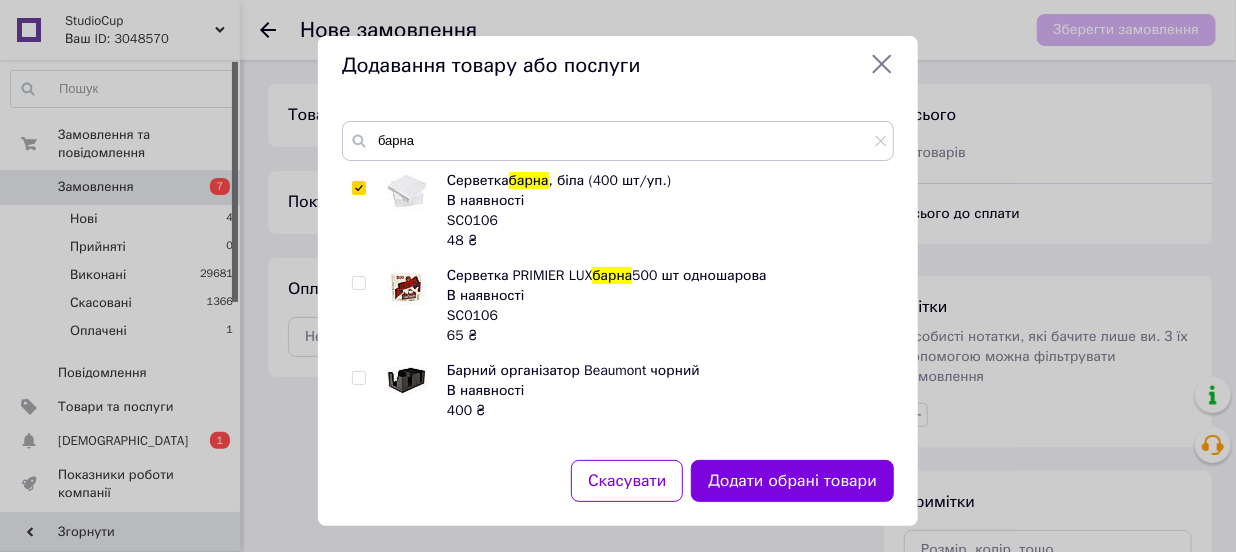 checkbox on "true" 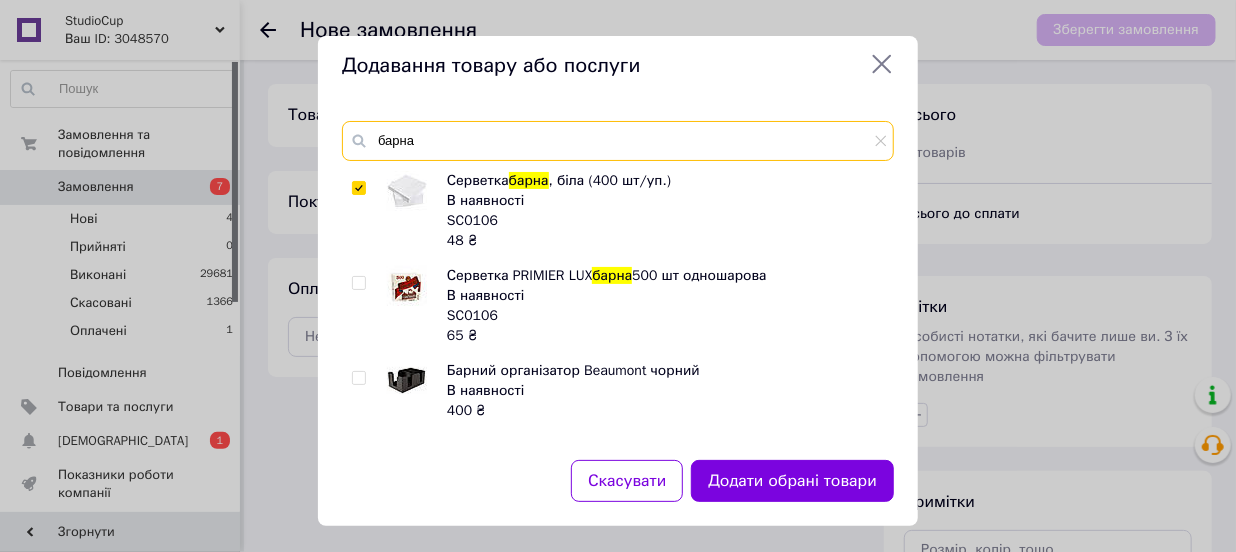 drag, startPoint x: 511, startPoint y: 136, endPoint x: 362, endPoint y: 144, distance: 149.21461 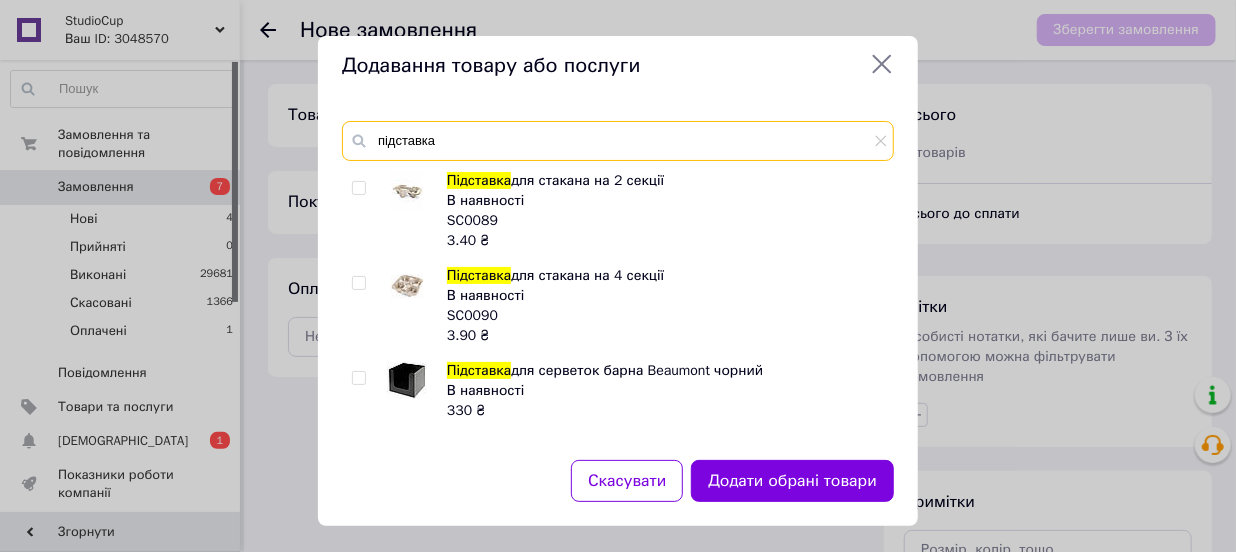 type on "підставка" 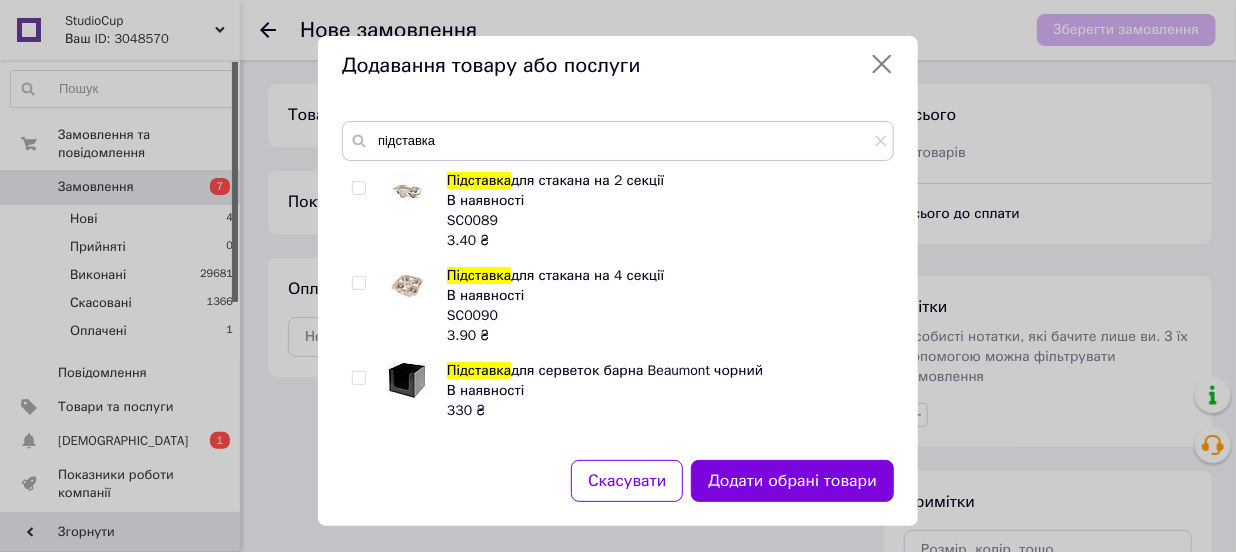 click at bounding box center (358, 188) 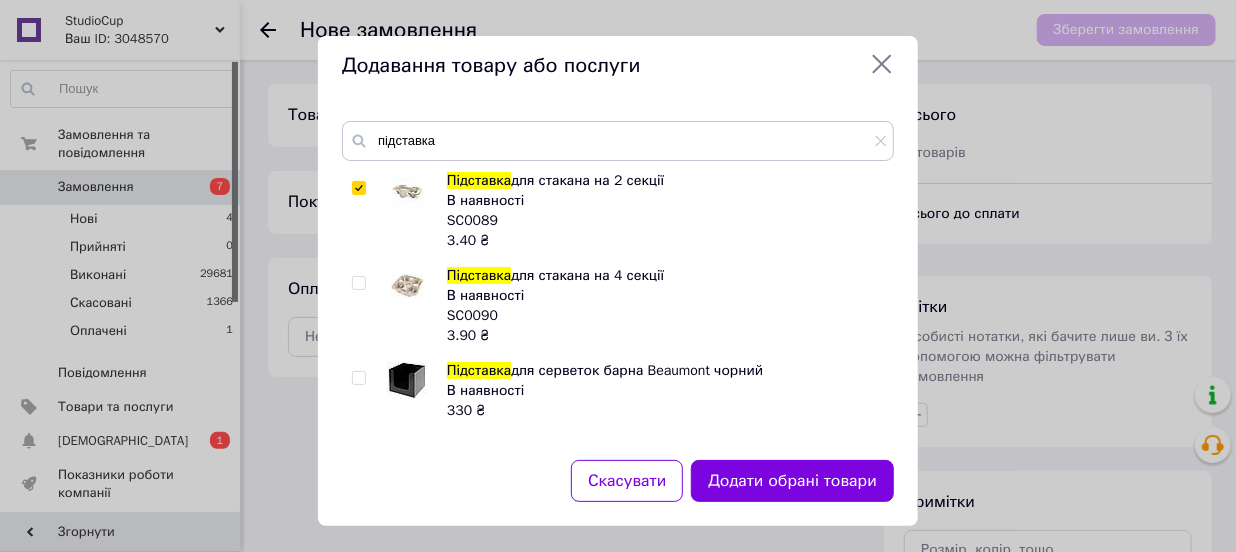 checkbox on "true" 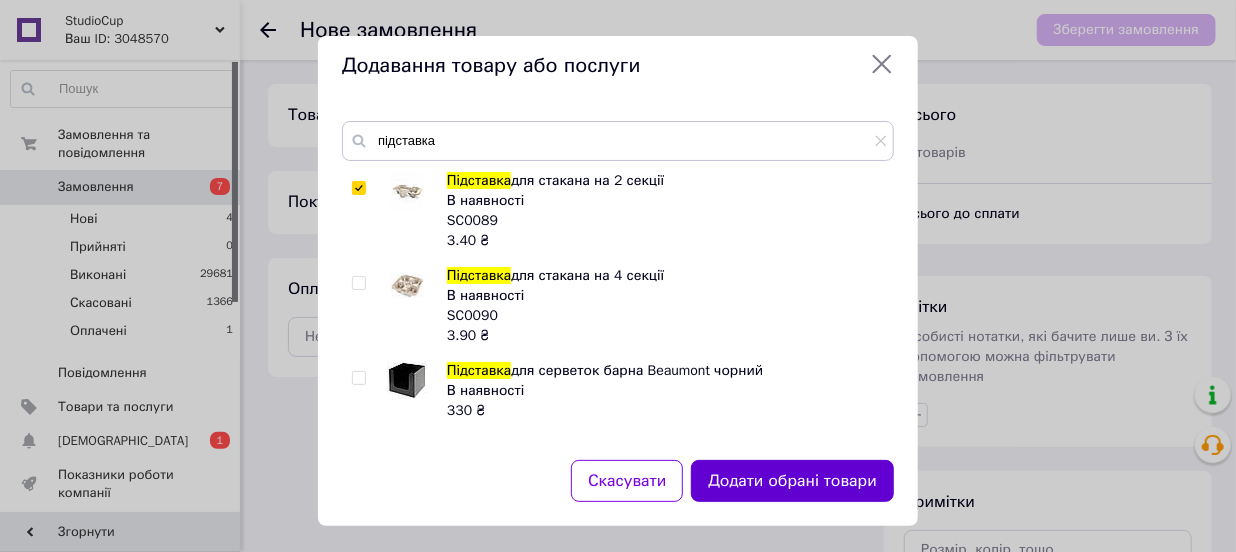 click on "Додати обрані товари" at bounding box center (792, 481) 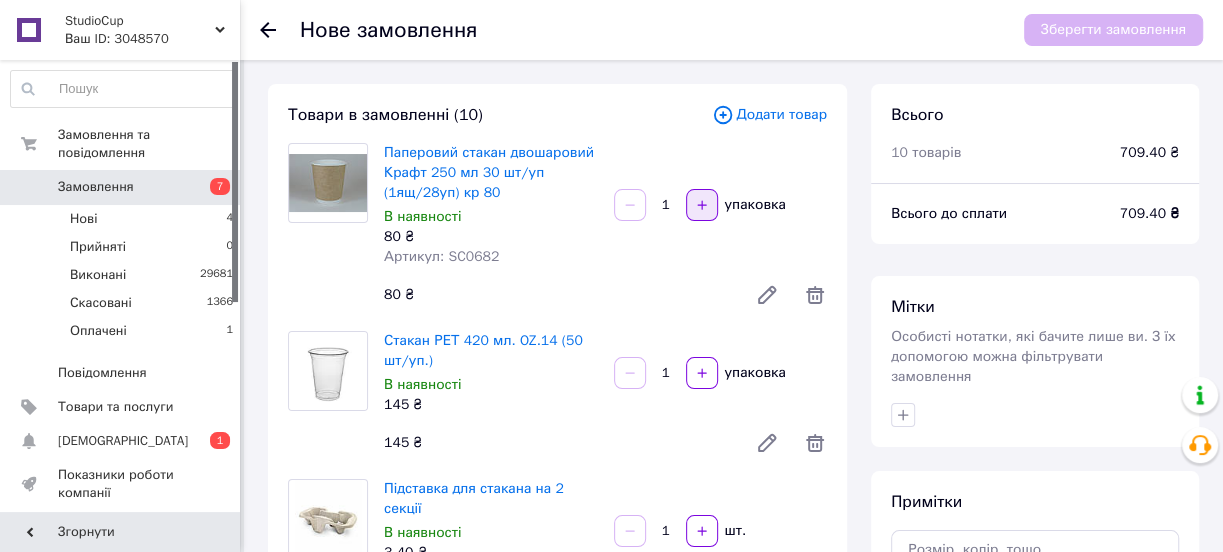 click 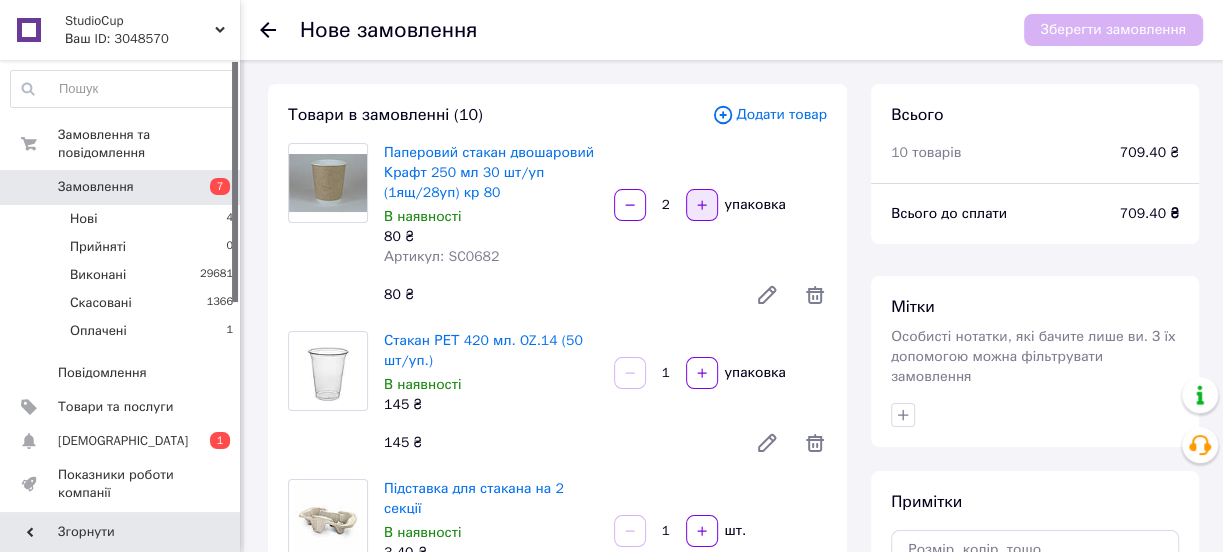 click 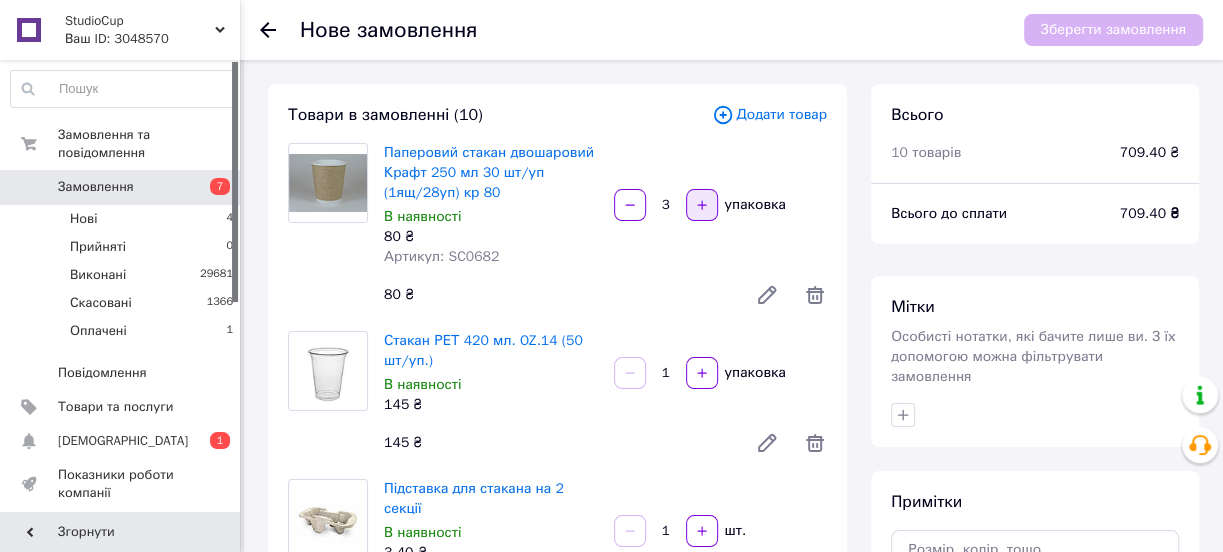 click 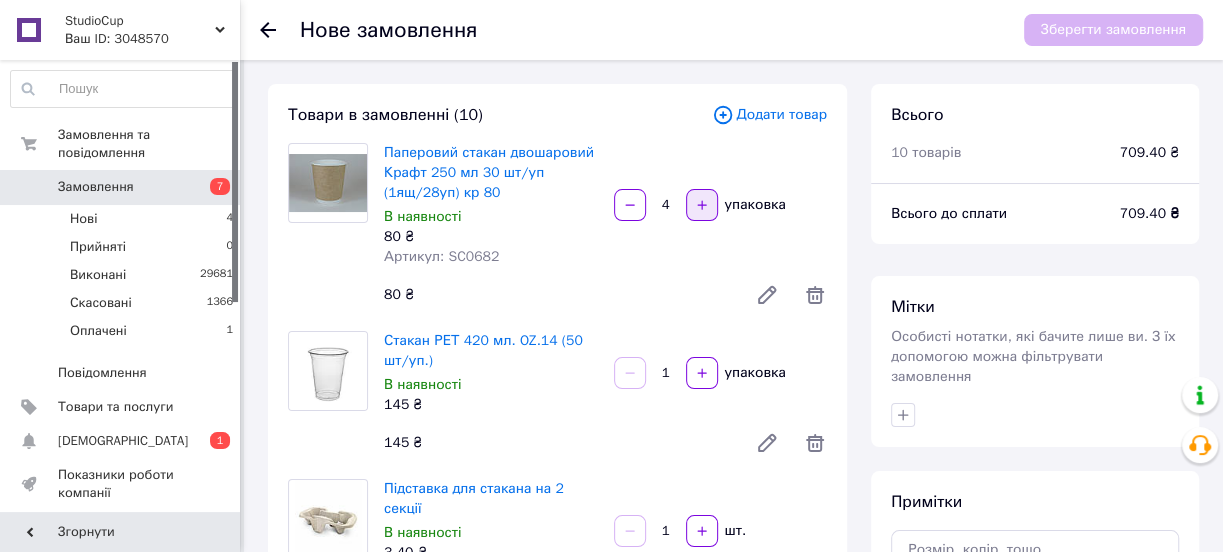 click 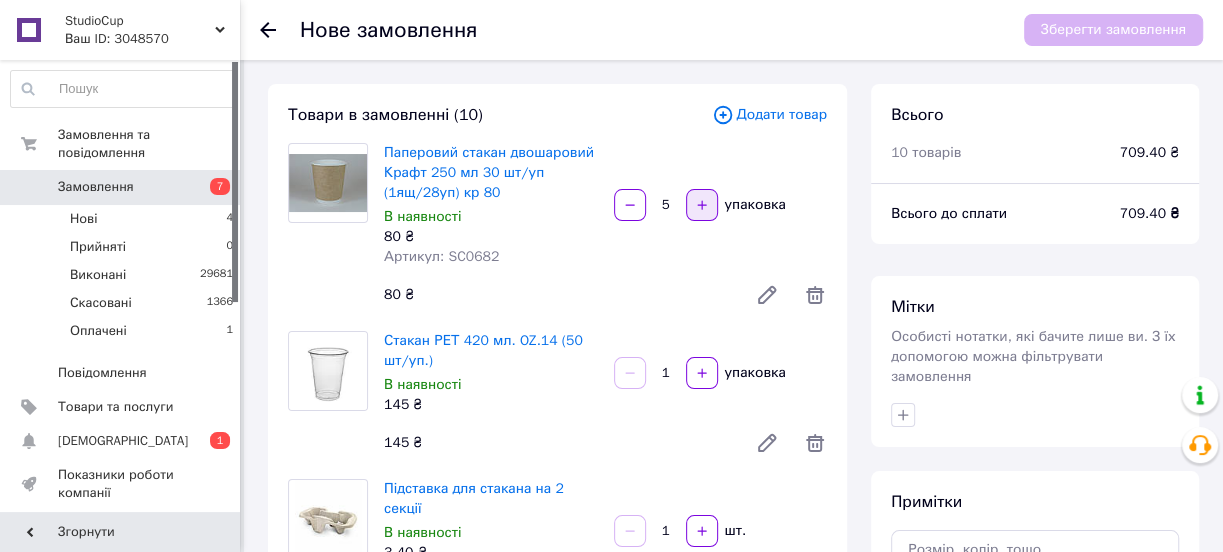 click 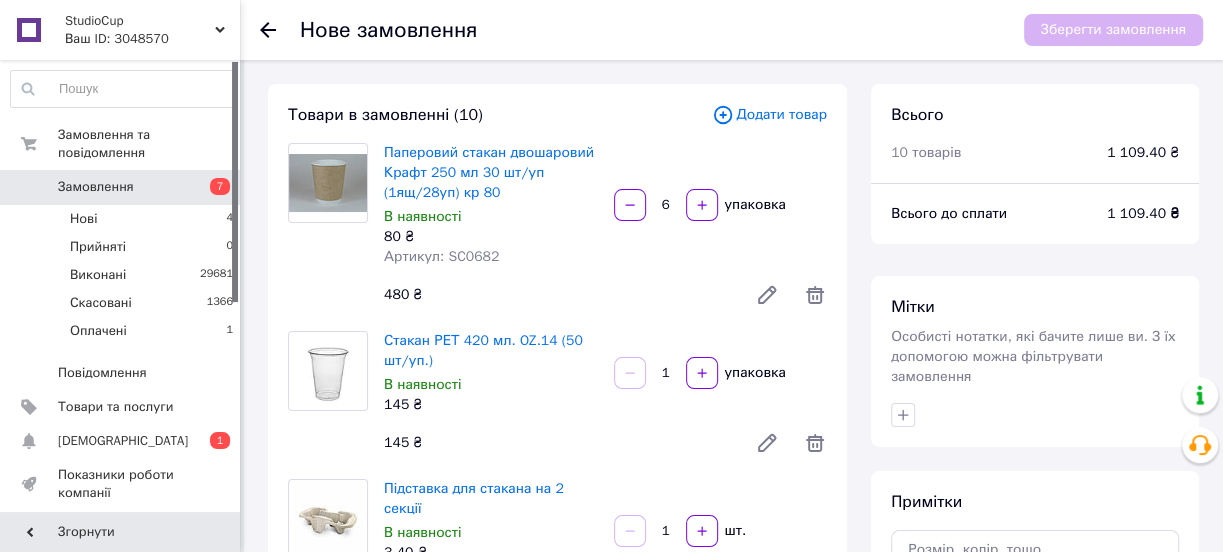 scroll, scrollTop: 90, scrollLeft: 0, axis: vertical 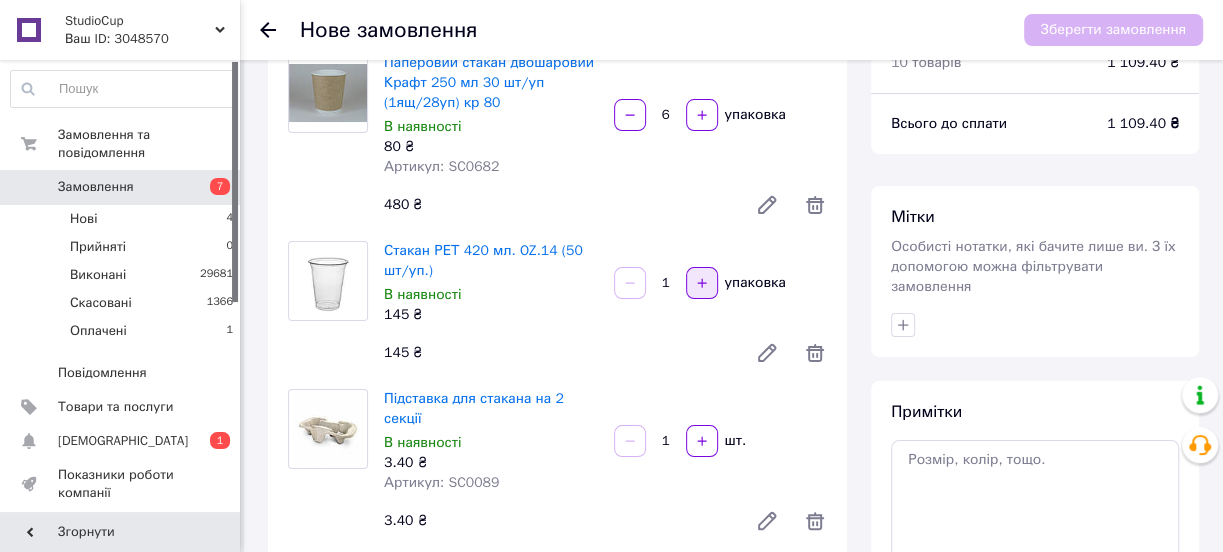 click 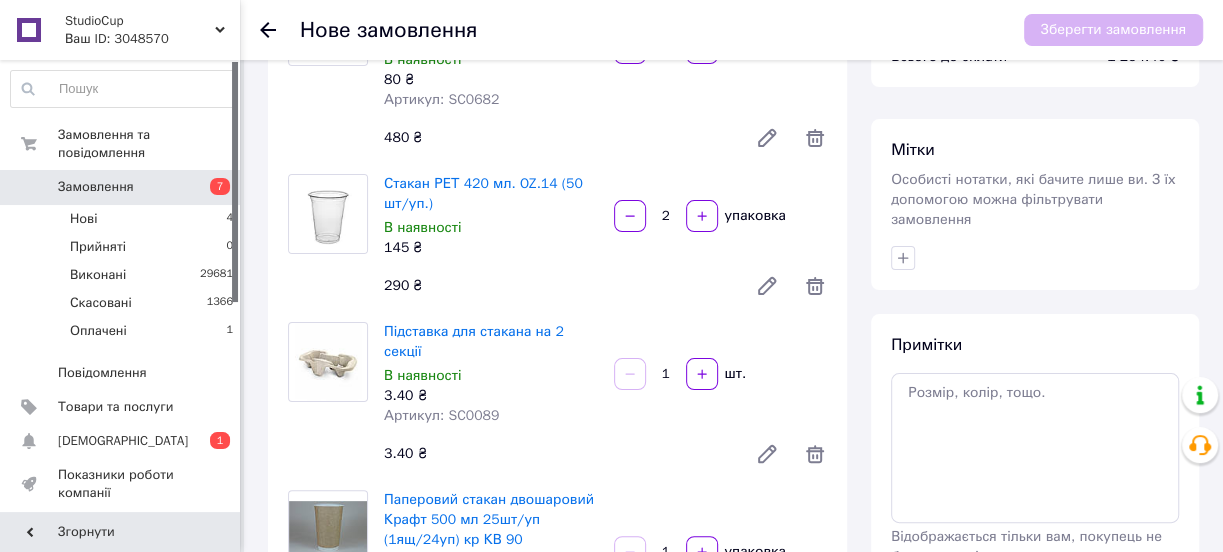 scroll, scrollTop: 272, scrollLeft: 0, axis: vertical 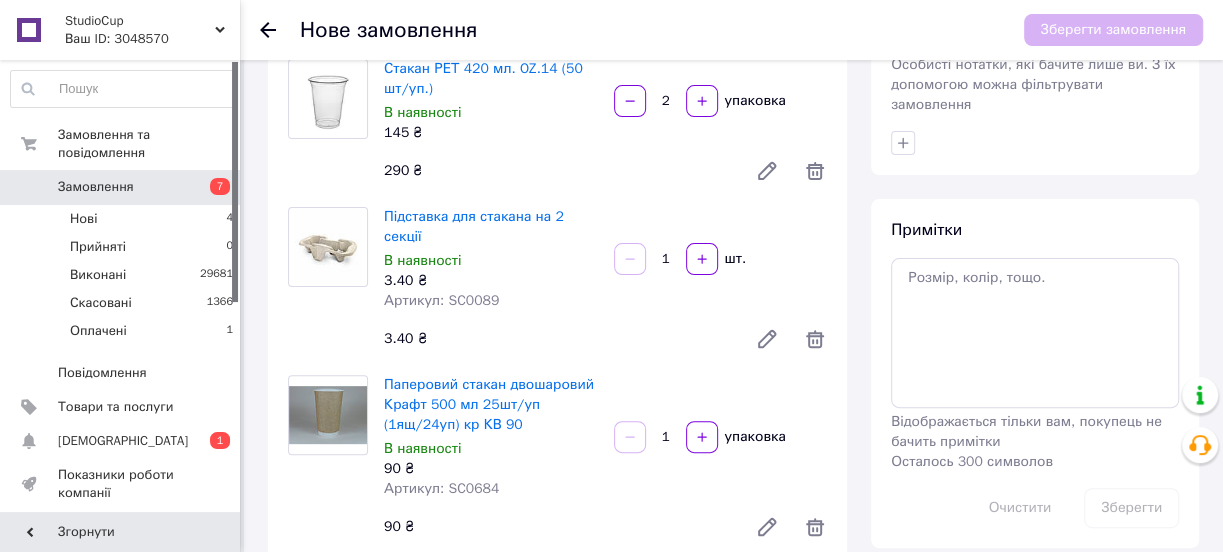 click on "1" at bounding box center (666, 259) 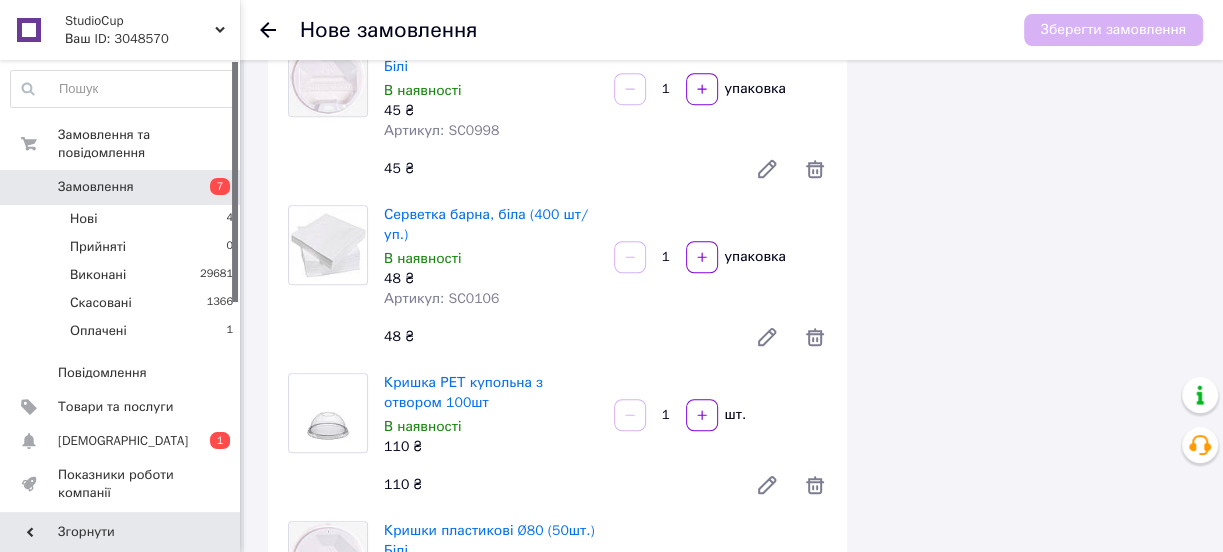 scroll, scrollTop: 818, scrollLeft: 0, axis: vertical 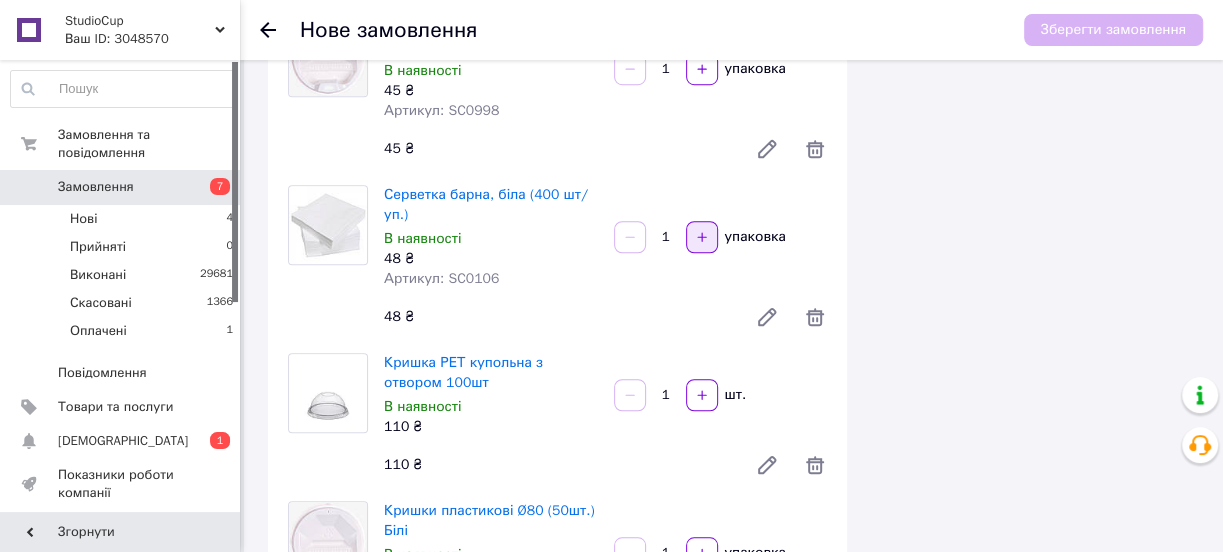 type on "10" 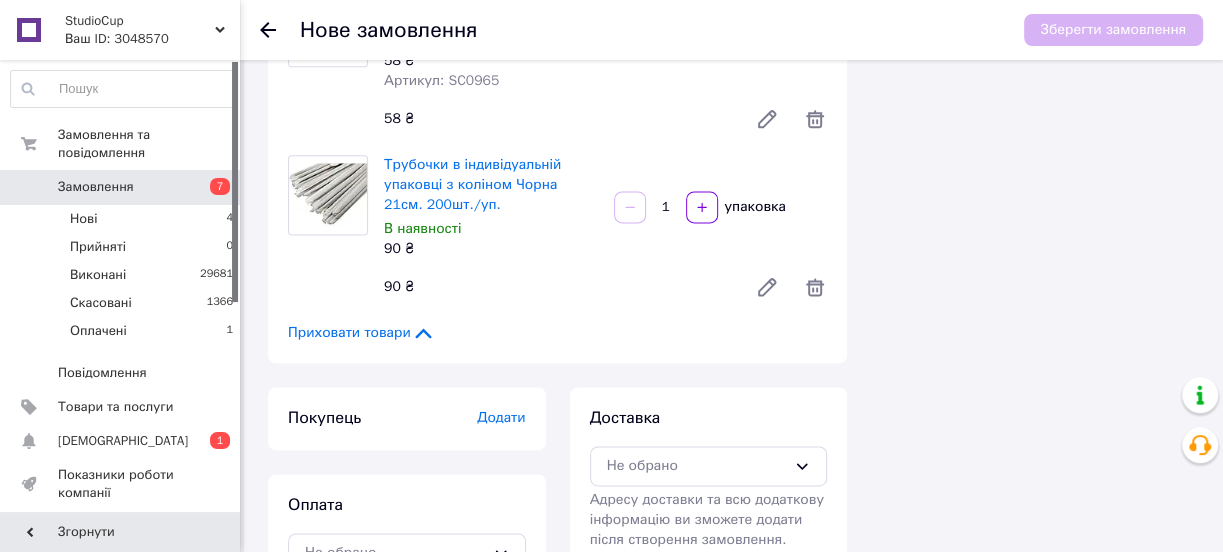 scroll, scrollTop: 1524, scrollLeft: 0, axis: vertical 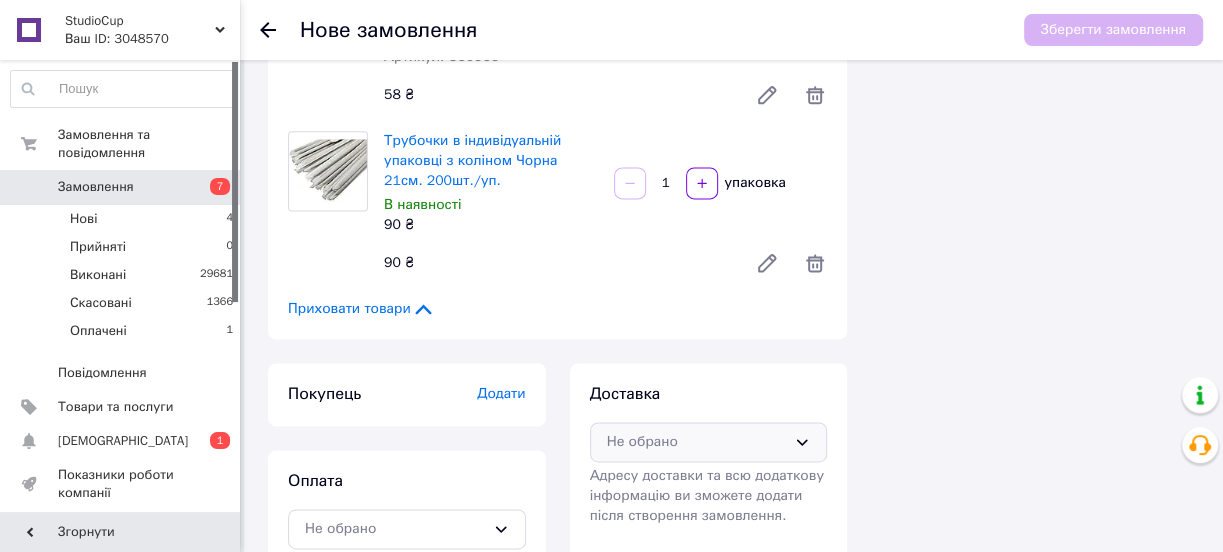 click on "Не обрано" at bounding box center [697, 442] 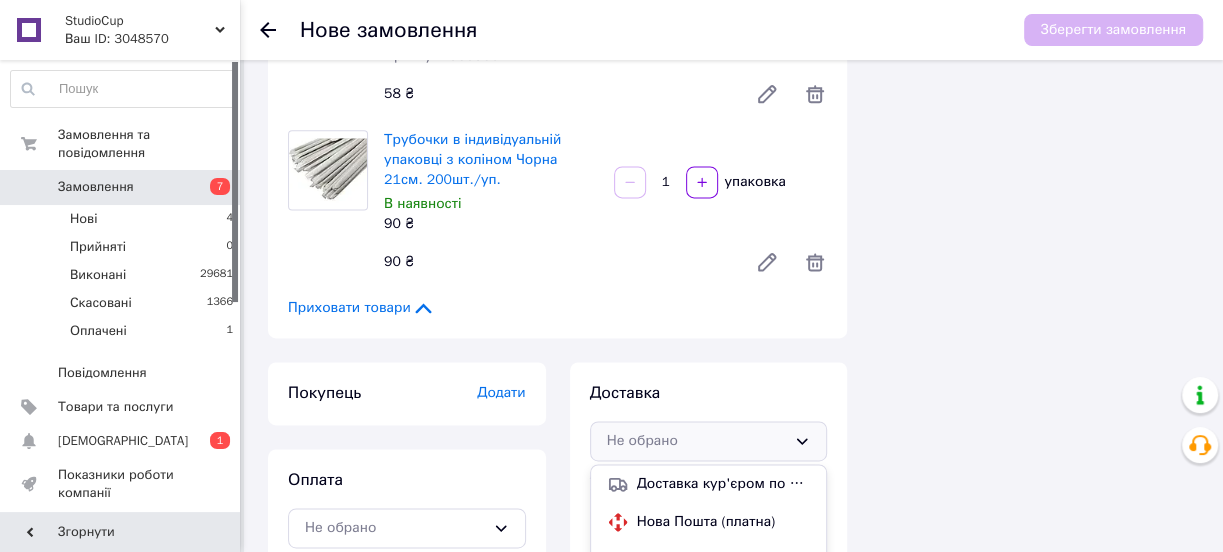 scroll, scrollTop: 1570, scrollLeft: 0, axis: vertical 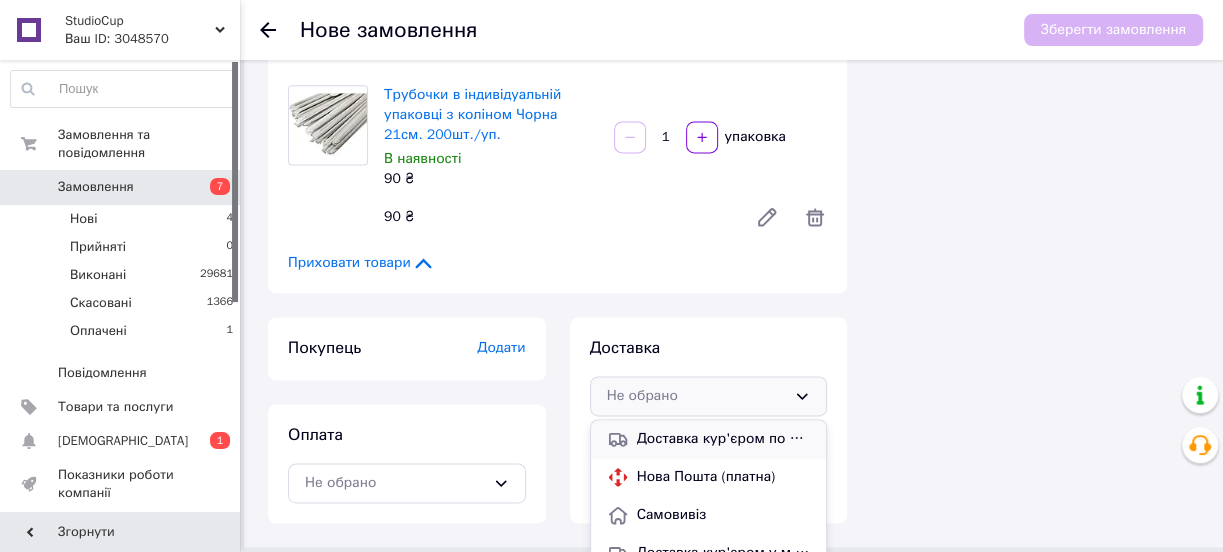 click on "Доставка кур'єром по Києву (платна 100.00 ₴, безкоштовно від 1500 ₴)" at bounding box center [724, 439] 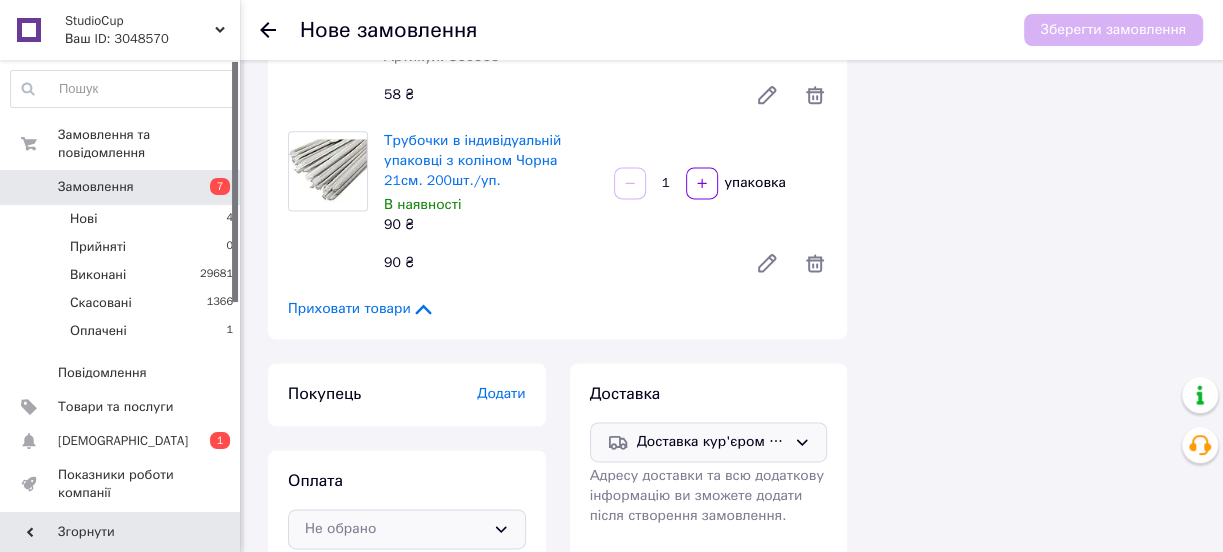 click on "Не обрано" at bounding box center [395, 529] 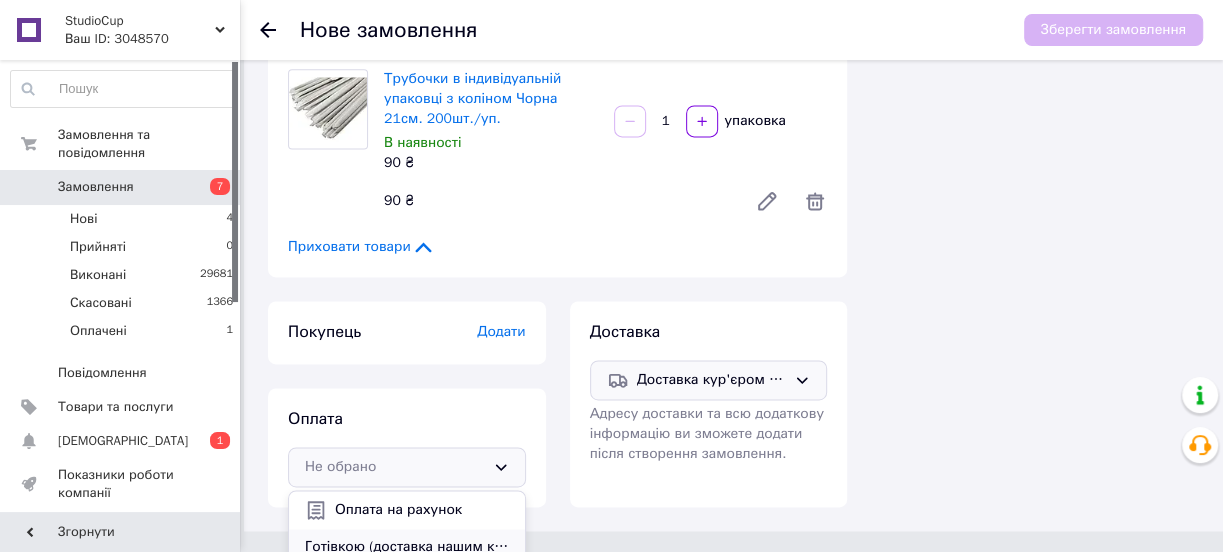 scroll, scrollTop: 1595, scrollLeft: 0, axis: vertical 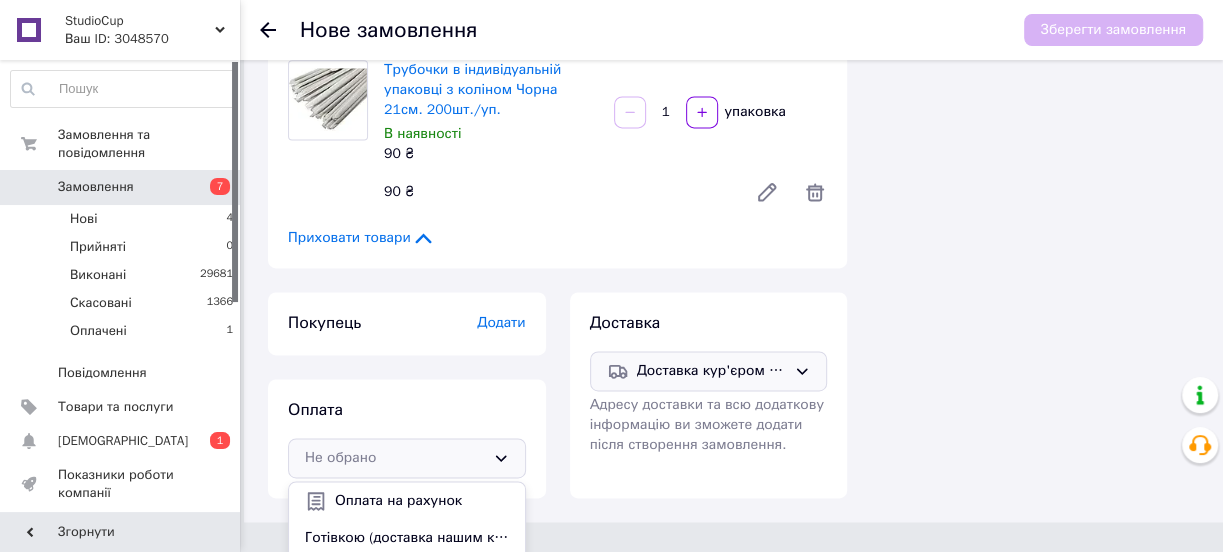 click on "Оплата за Раунком (для ФОП та ТОВ)" at bounding box center (407, 574) 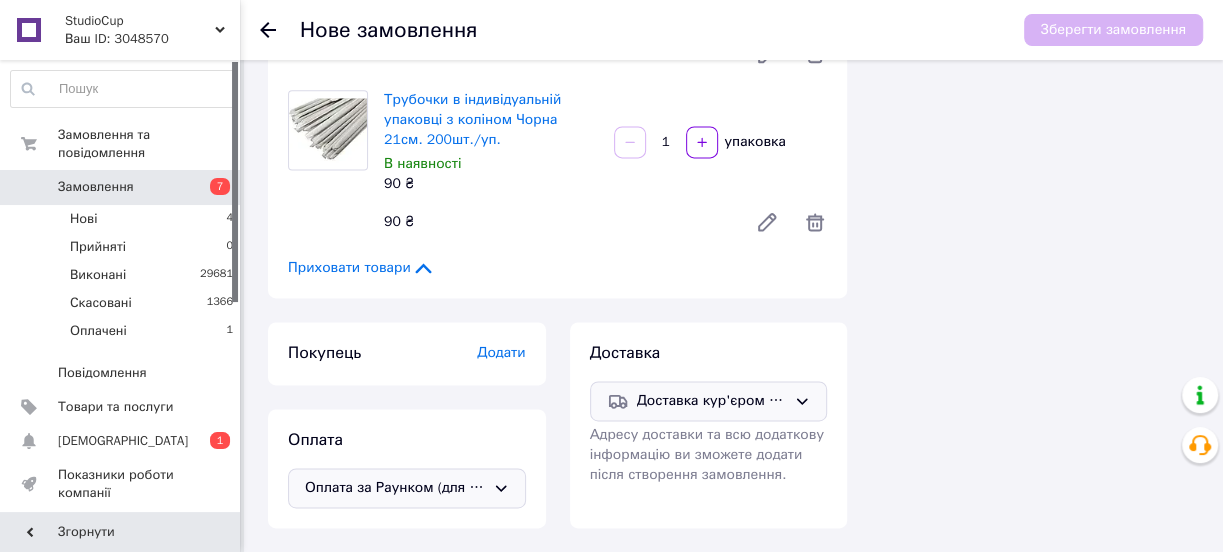 scroll, scrollTop: 1524, scrollLeft: 0, axis: vertical 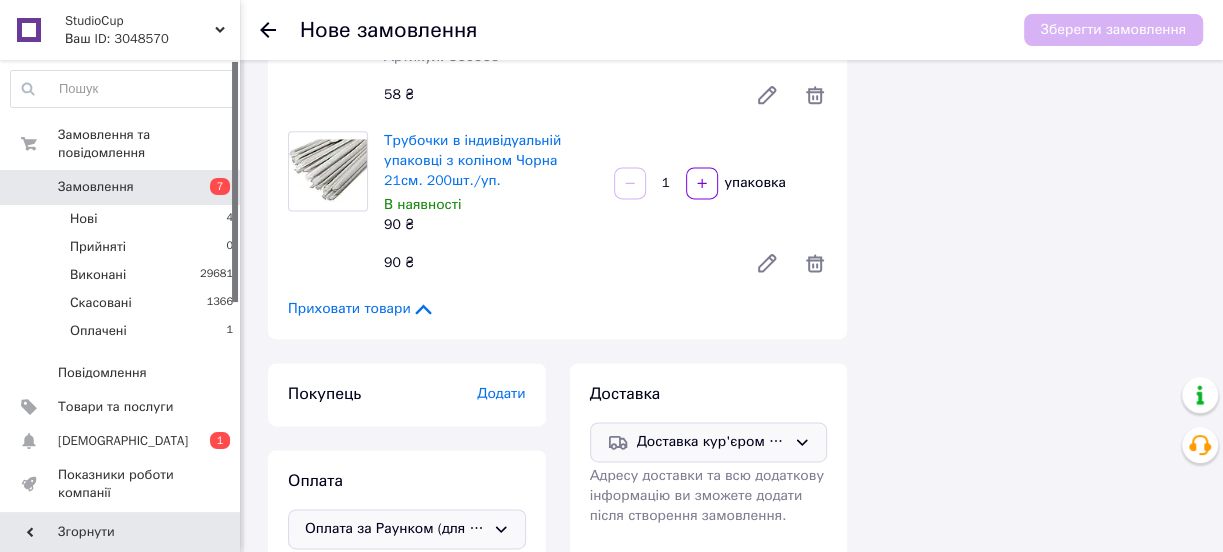 click on "Додати" at bounding box center [501, 393] 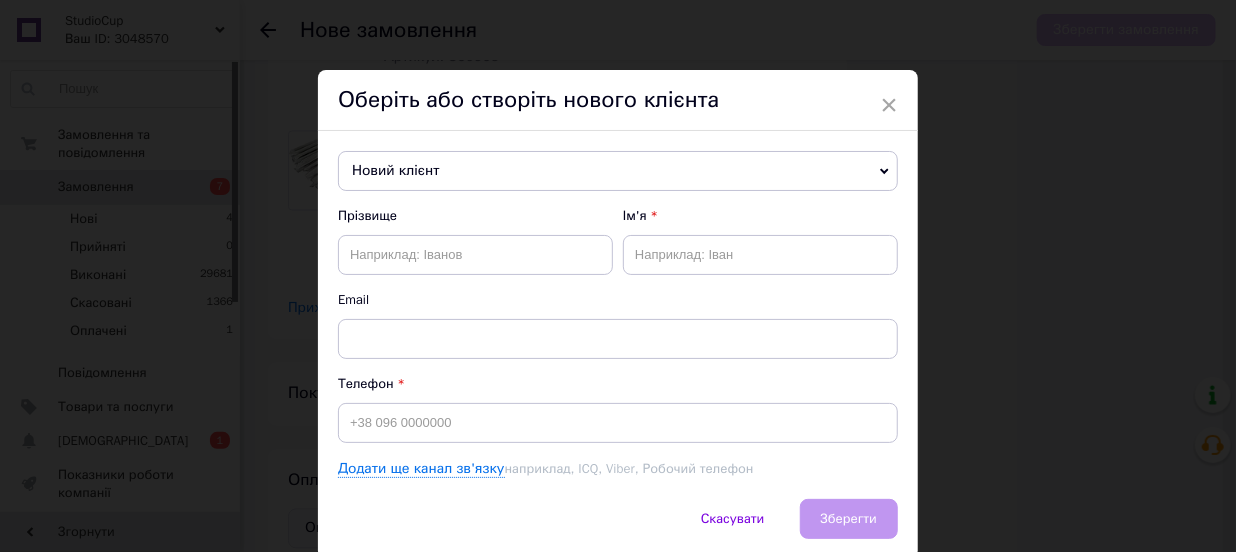 click on "Новий клієнт" at bounding box center (618, 171) 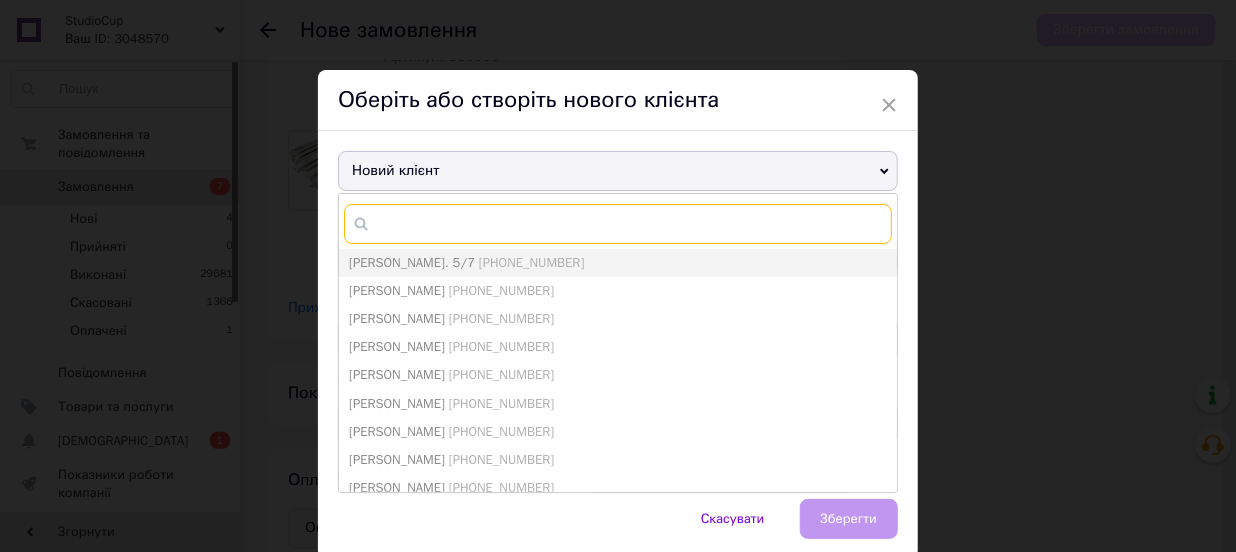 click at bounding box center (618, 224) 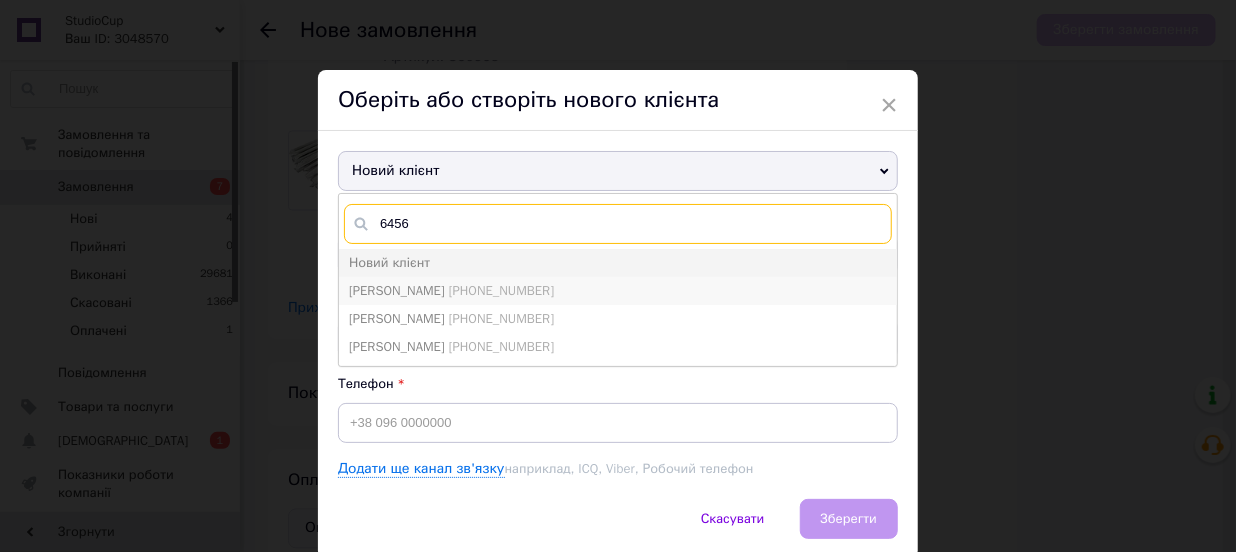 type on "6456" 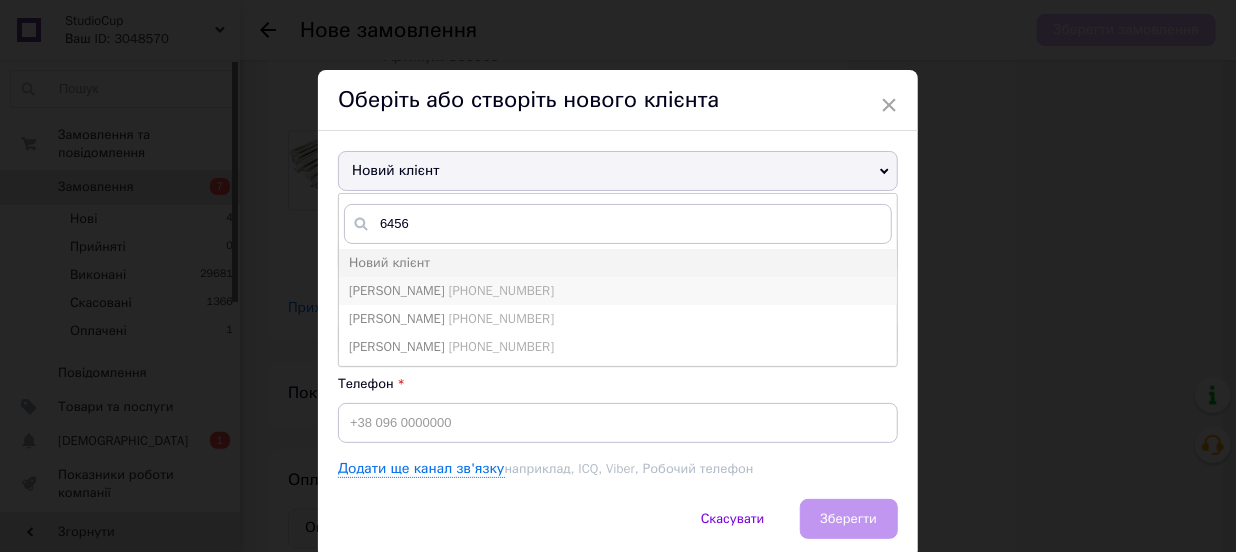 click on "+380994066456" at bounding box center [501, 290] 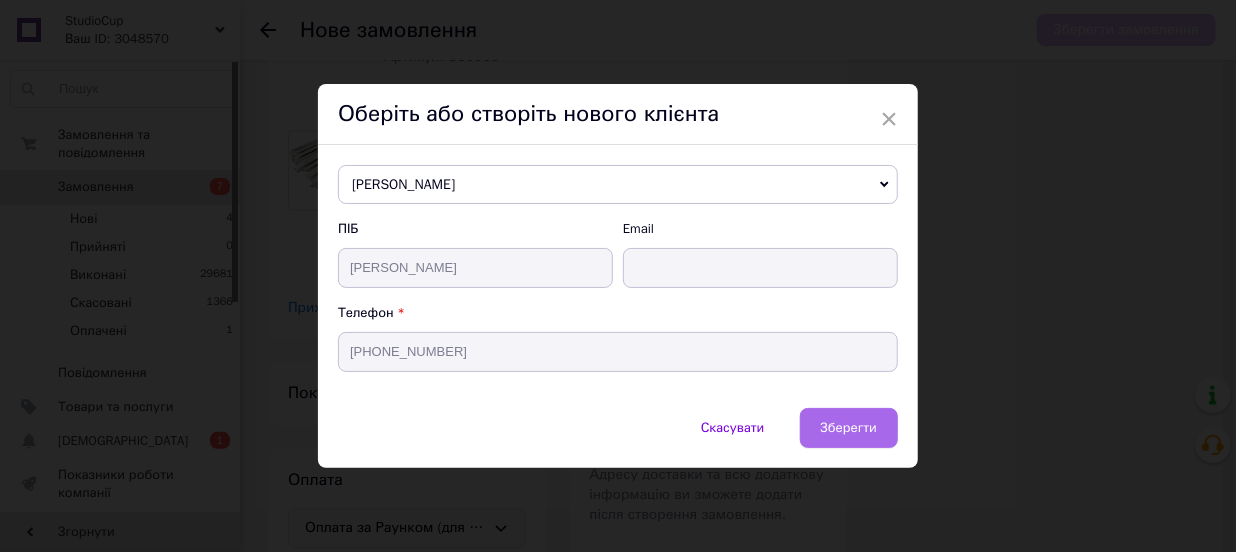 click on "Зберегти" at bounding box center (849, 427) 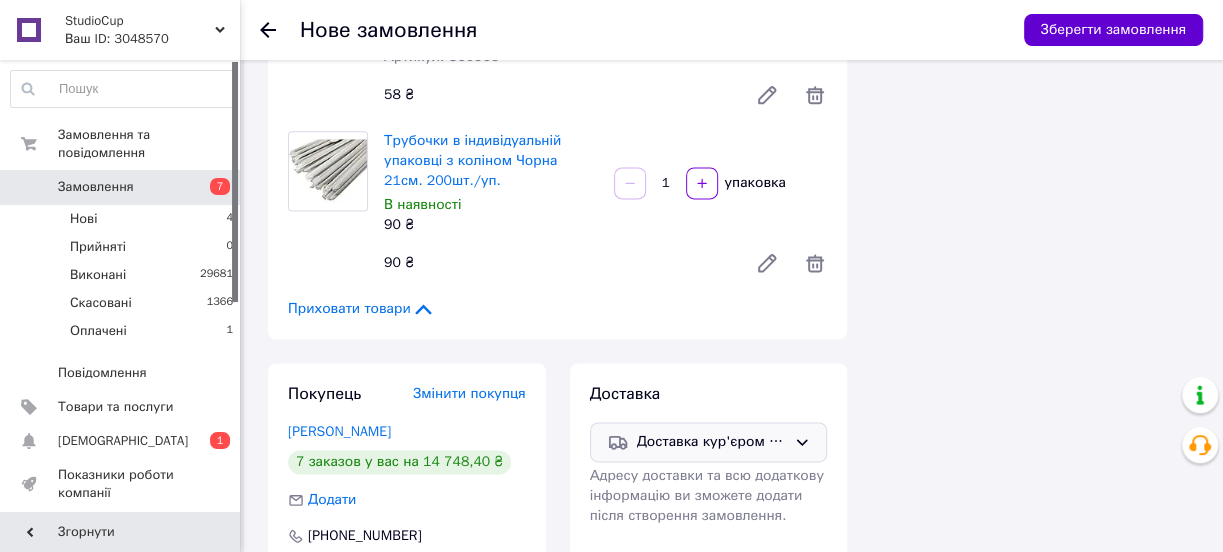 click on "Зберегти замовлення" at bounding box center [1113, 30] 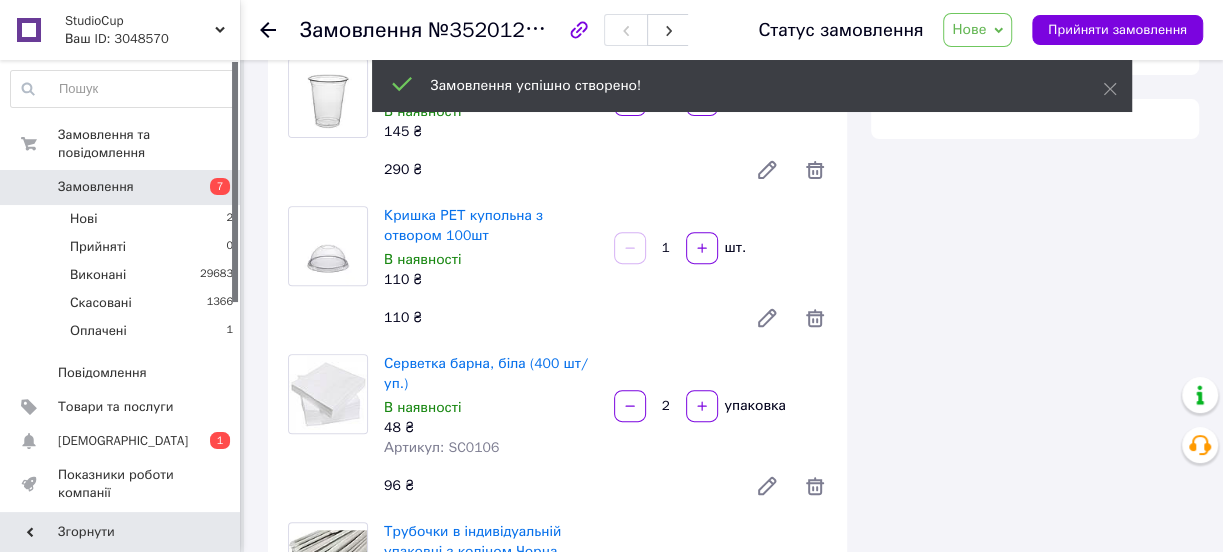 scroll, scrollTop: 1524, scrollLeft: 0, axis: vertical 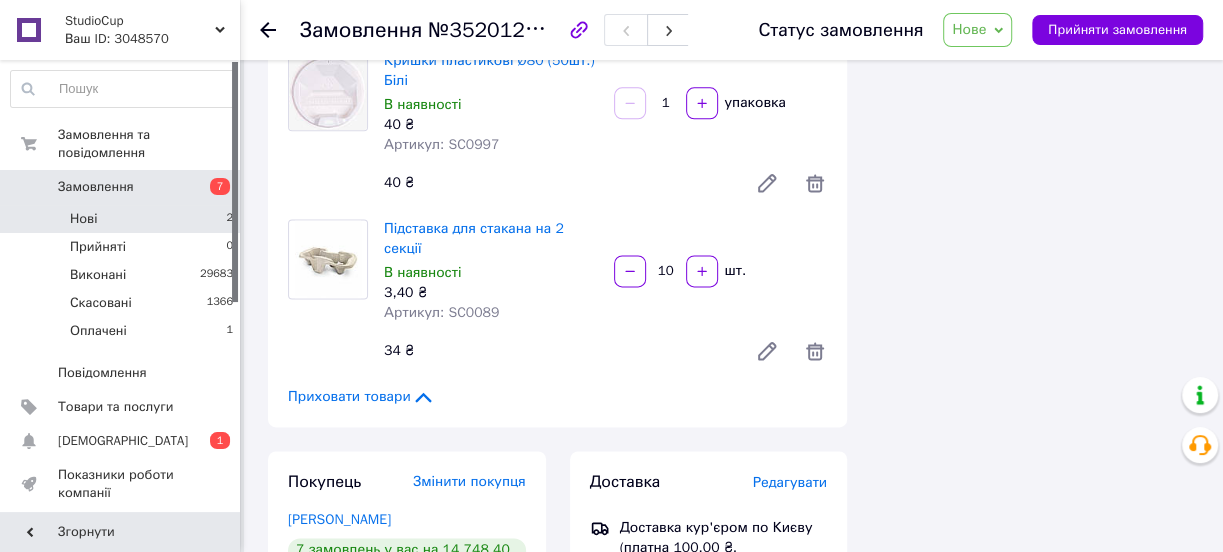 click on "Нові 2" at bounding box center [122, 219] 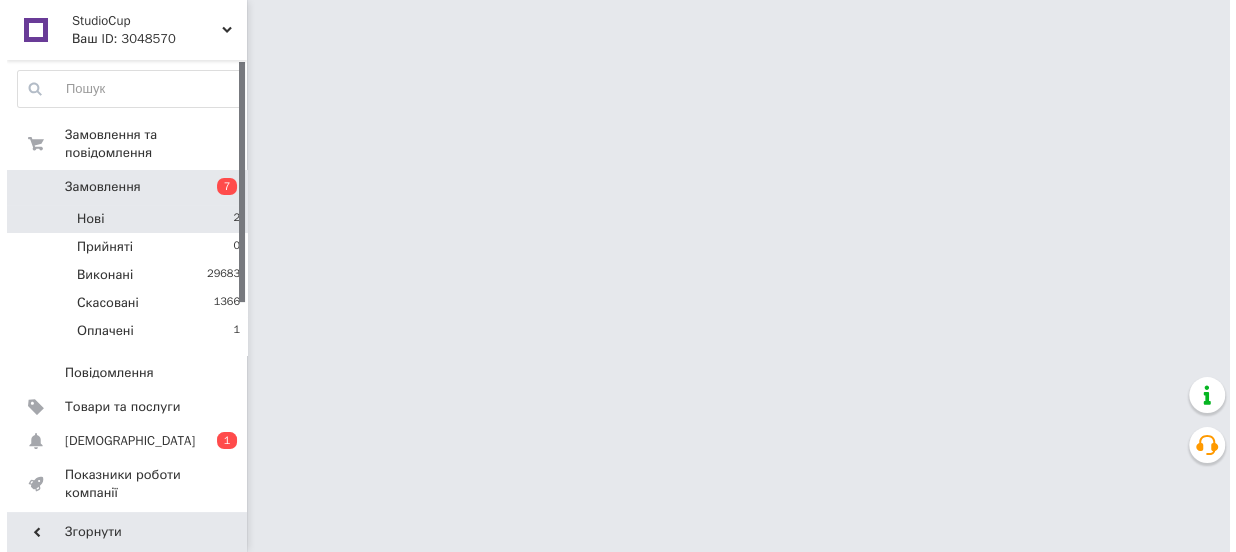 scroll, scrollTop: 0, scrollLeft: 0, axis: both 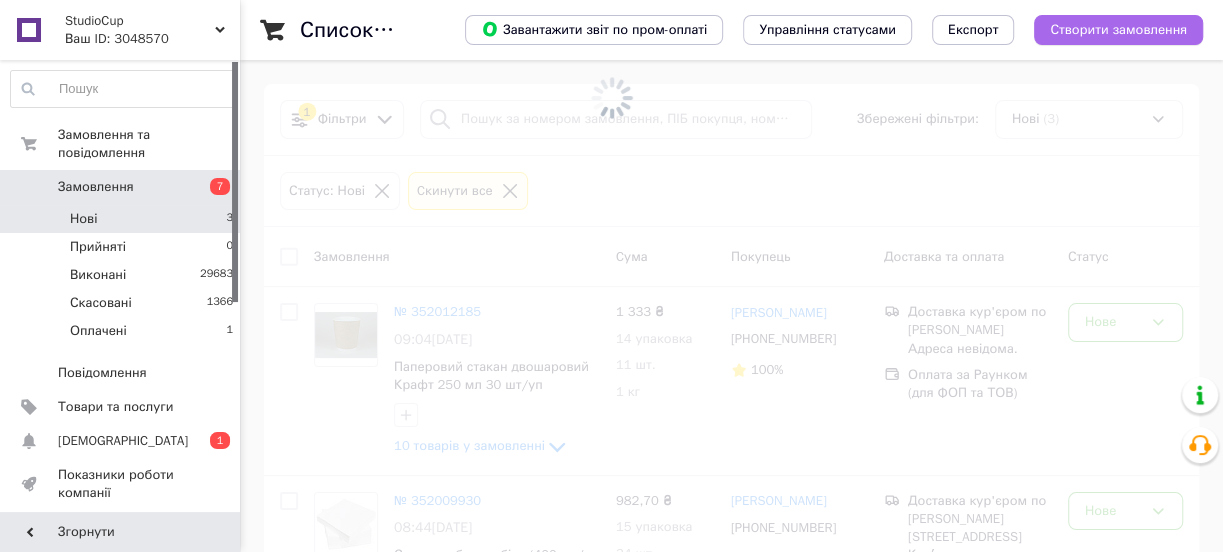 click on "Створити замовлення" at bounding box center [1118, 30] 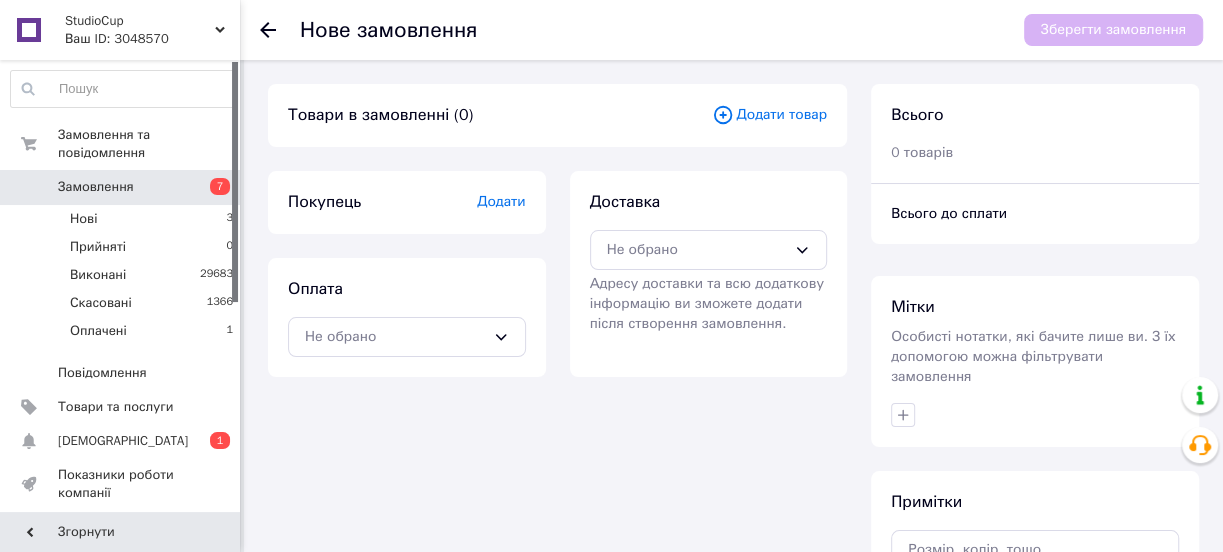 click on "Додати товар" at bounding box center [769, 115] 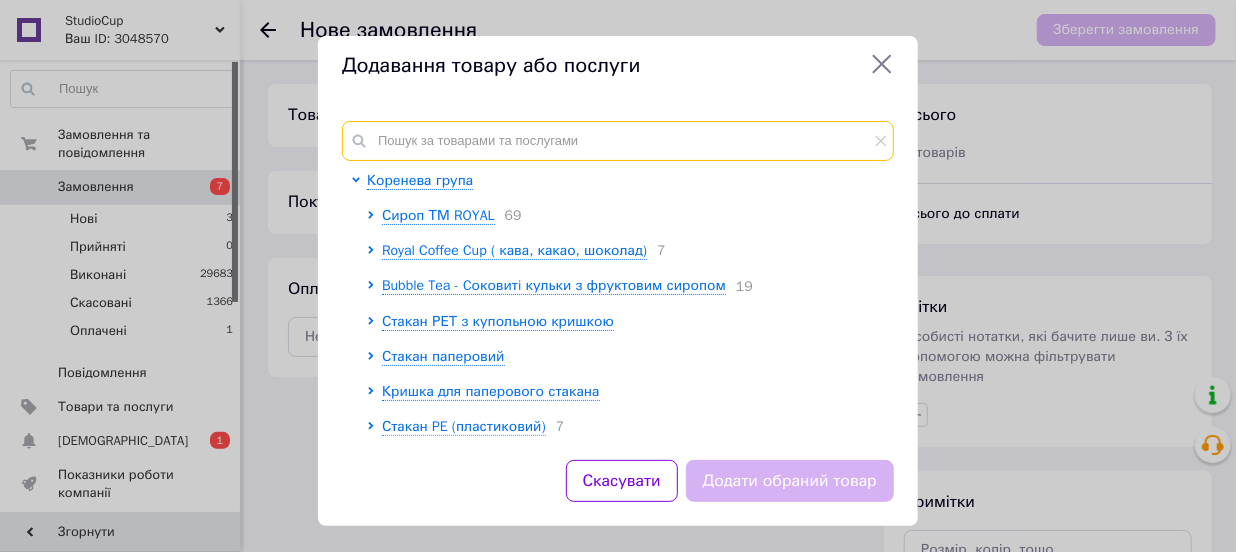 click at bounding box center (618, 141) 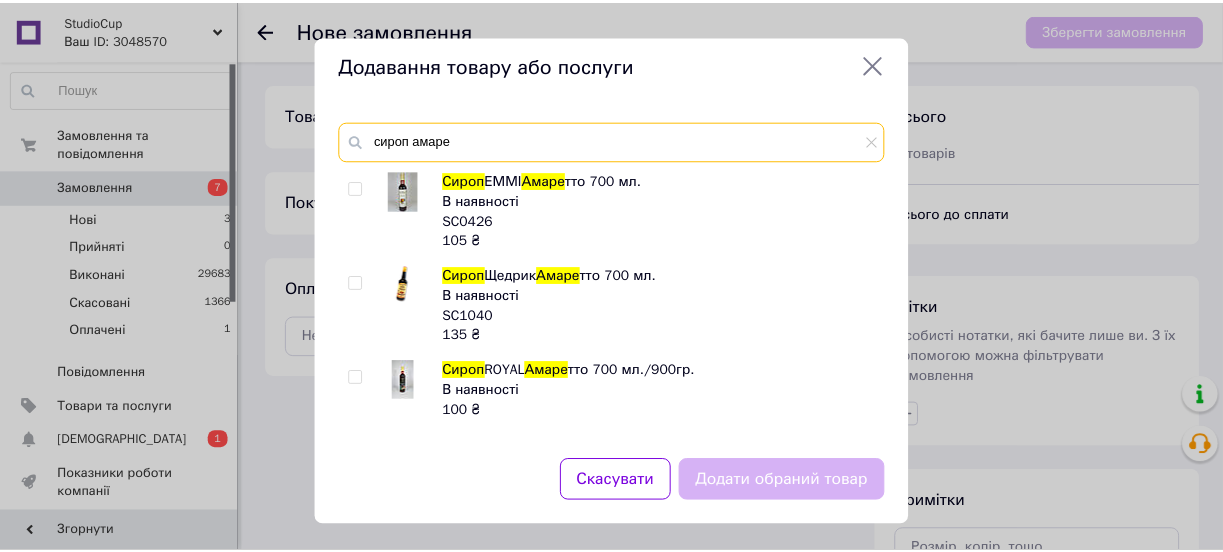 scroll, scrollTop: 10, scrollLeft: 0, axis: vertical 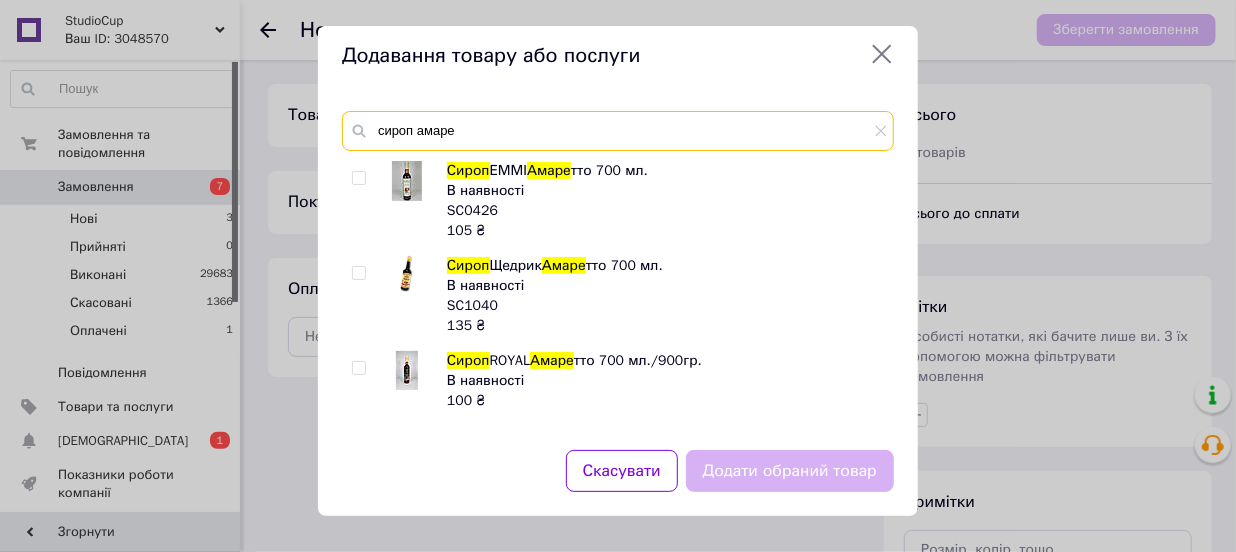 type on "сироп амаре" 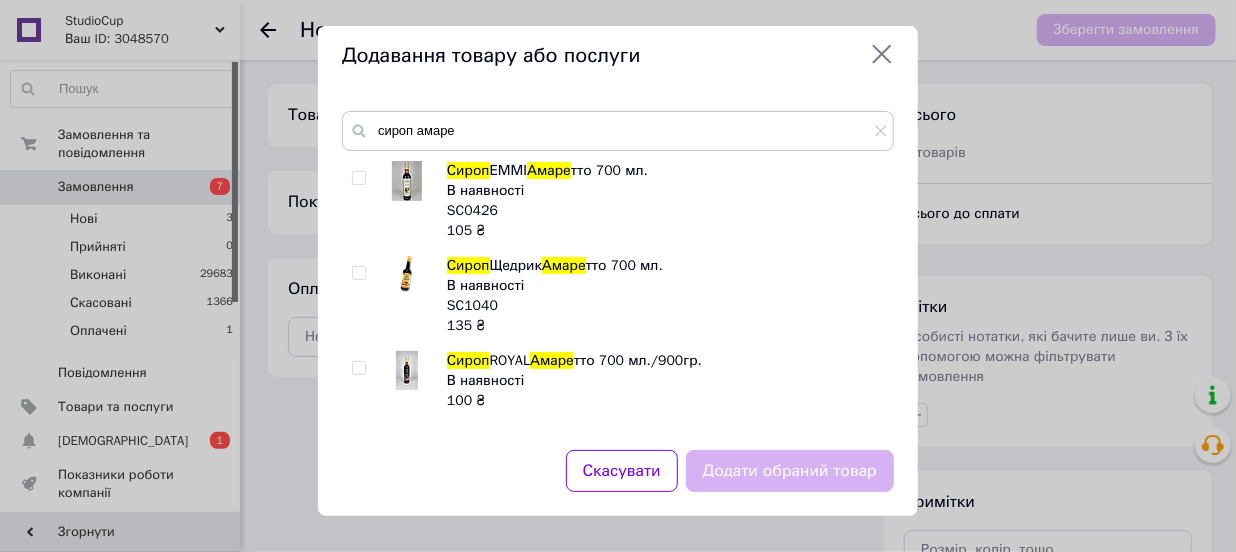 click at bounding box center [358, 368] 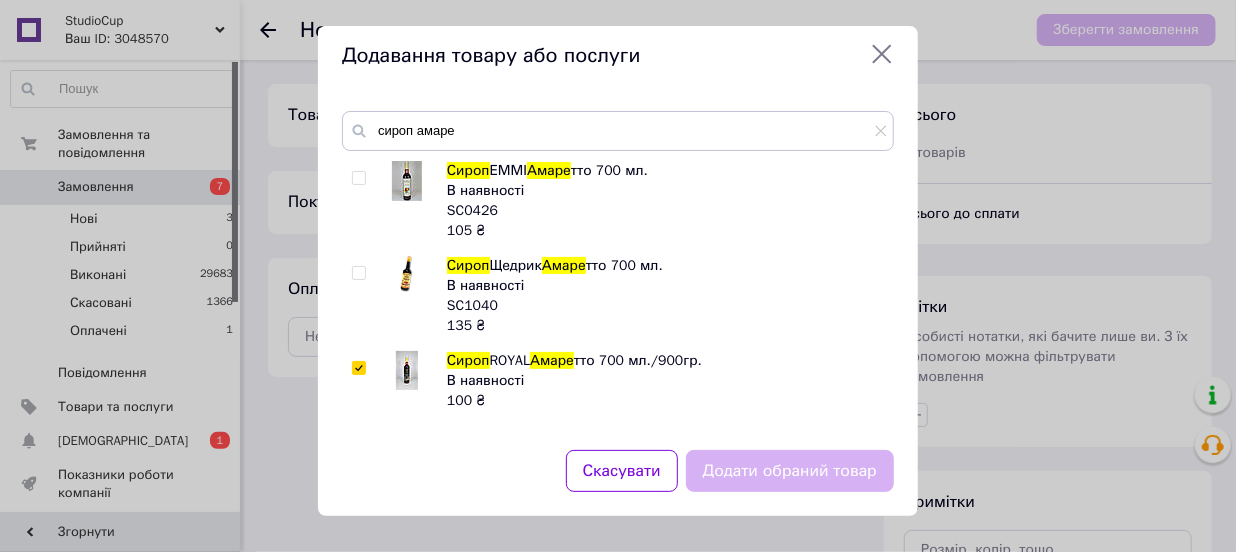 checkbox on "true" 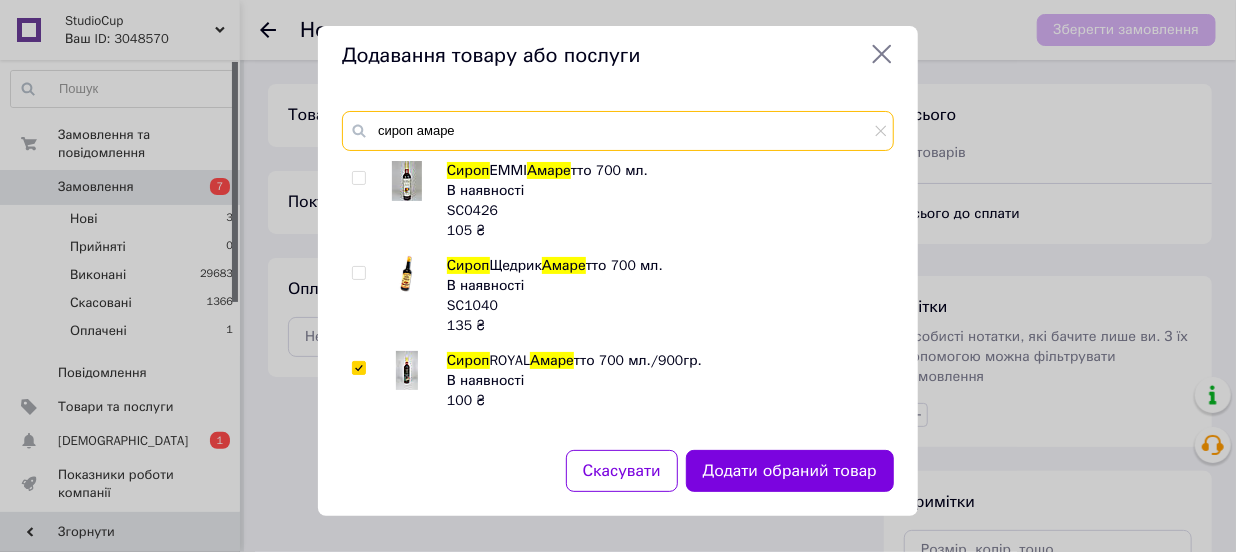 drag, startPoint x: 415, startPoint y: 129, endPoint x: 620, endPoint y: 150, distance: 206.0728 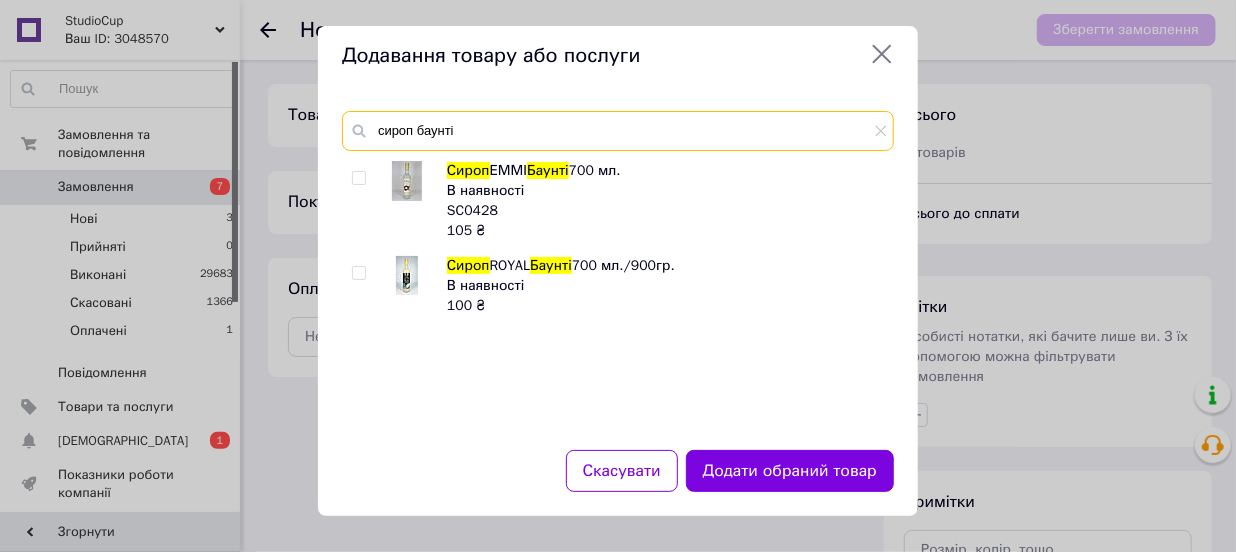 type on "сироп баунті" 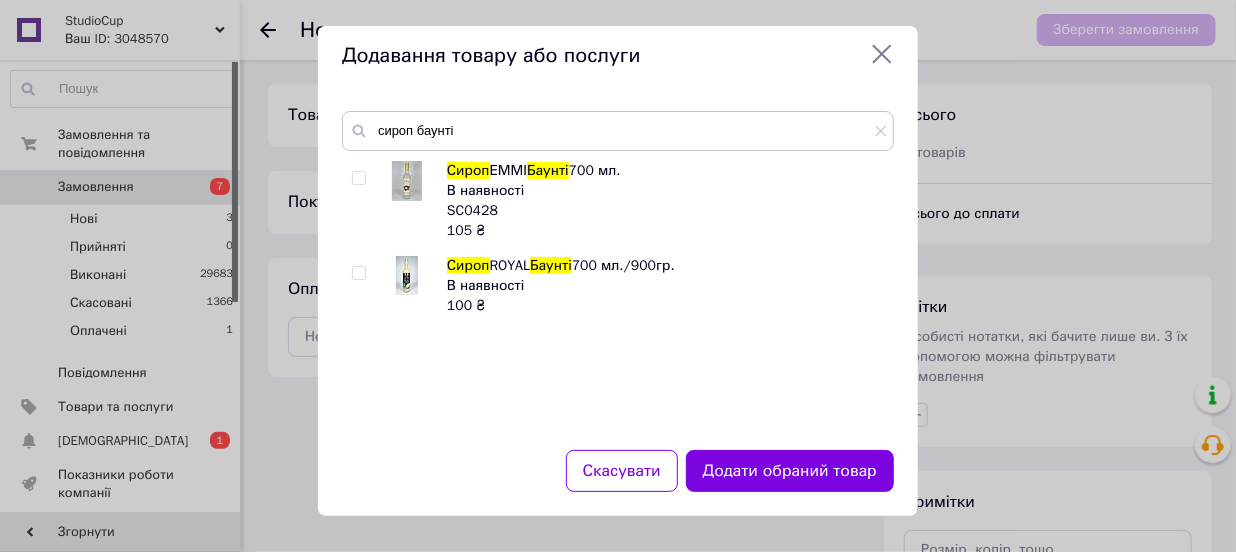 click at bounding box center (358, 273) 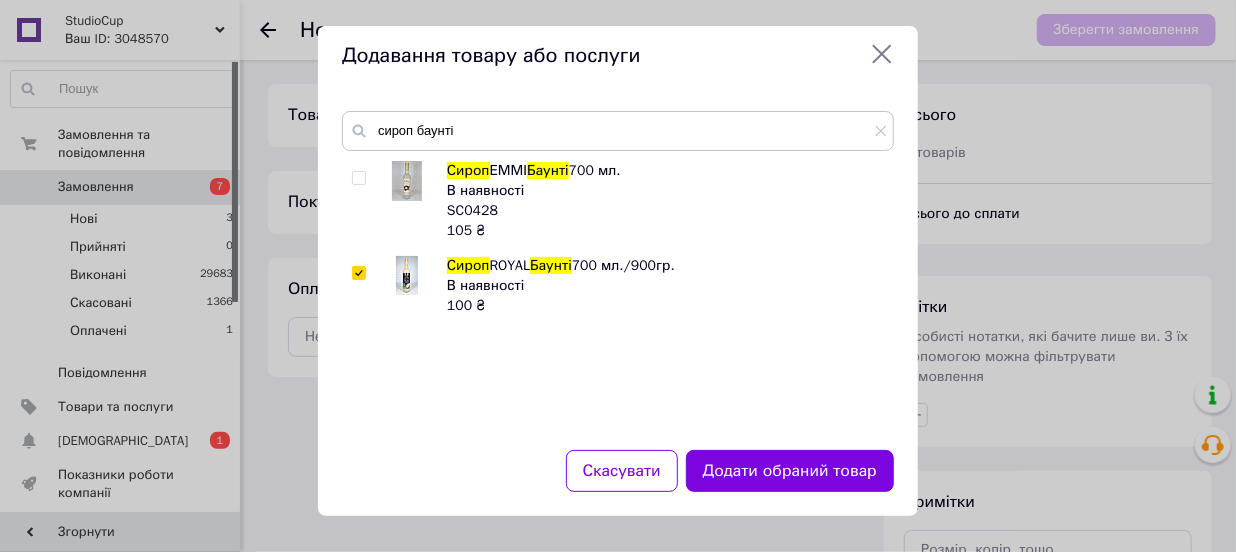 checkbox on "true" 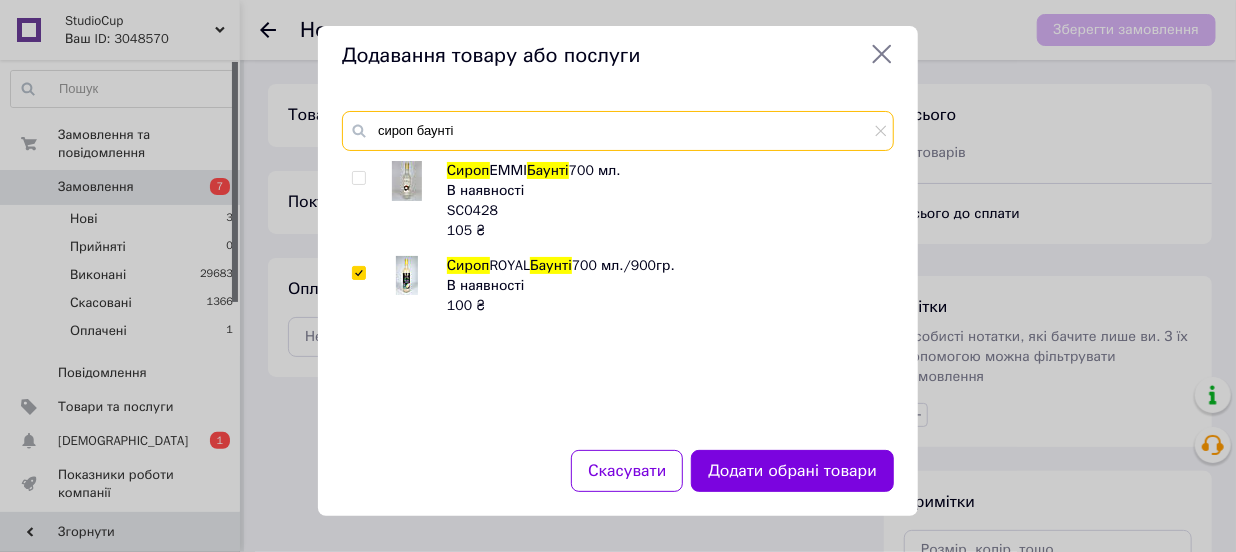 drag, startPoint x: 412, startPoint y: 128, endPoint x: 620, endPoint y: 142, distance: 208.47063 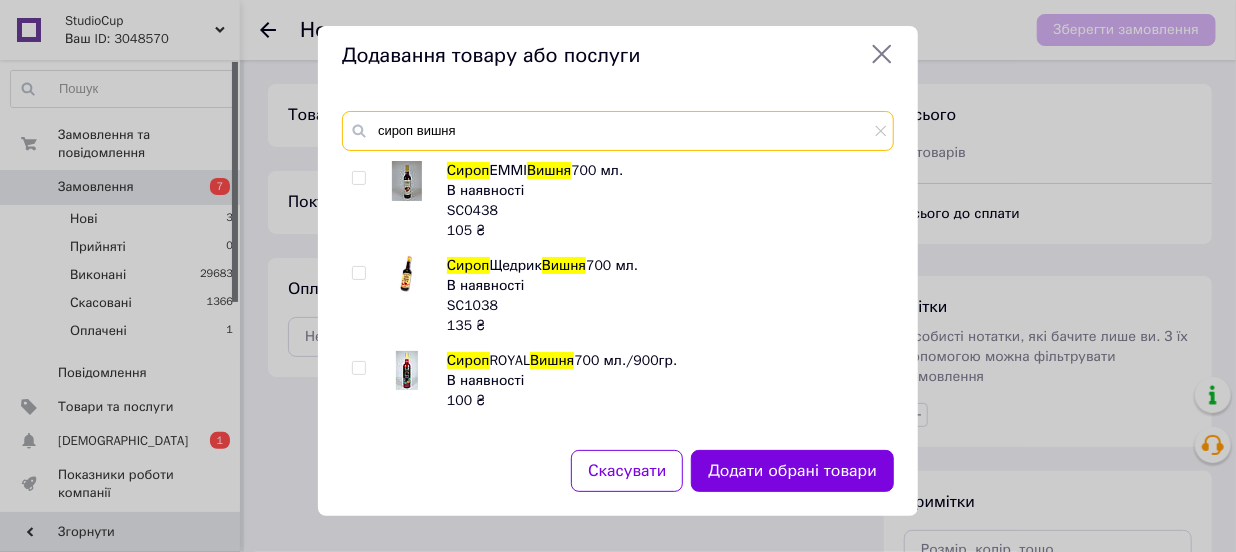 type on "сироп вишня" 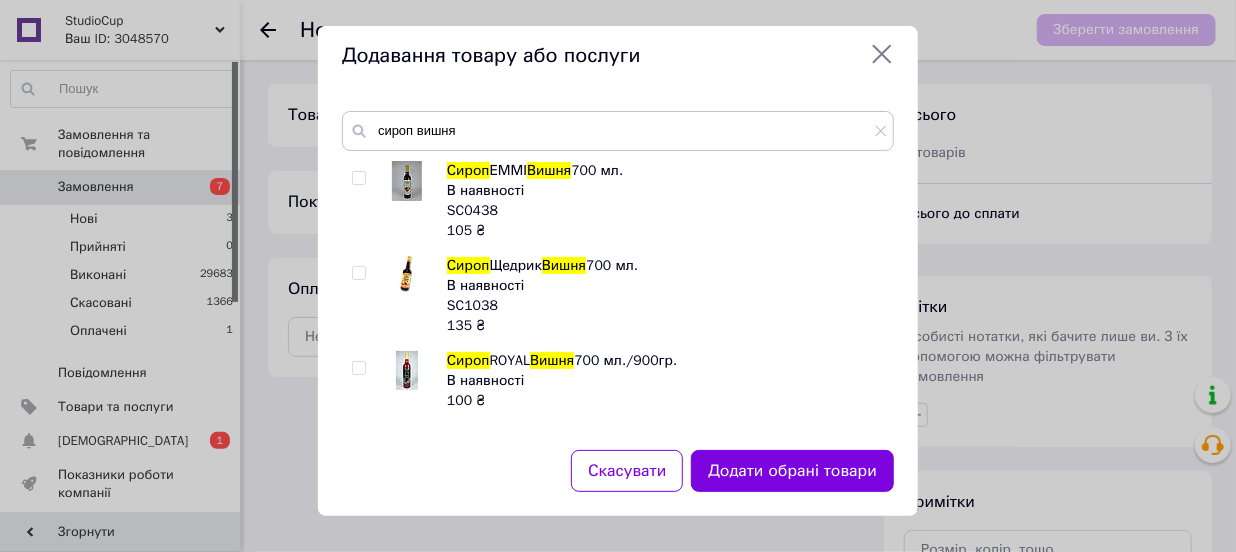 click at bounding box center (358, 368) 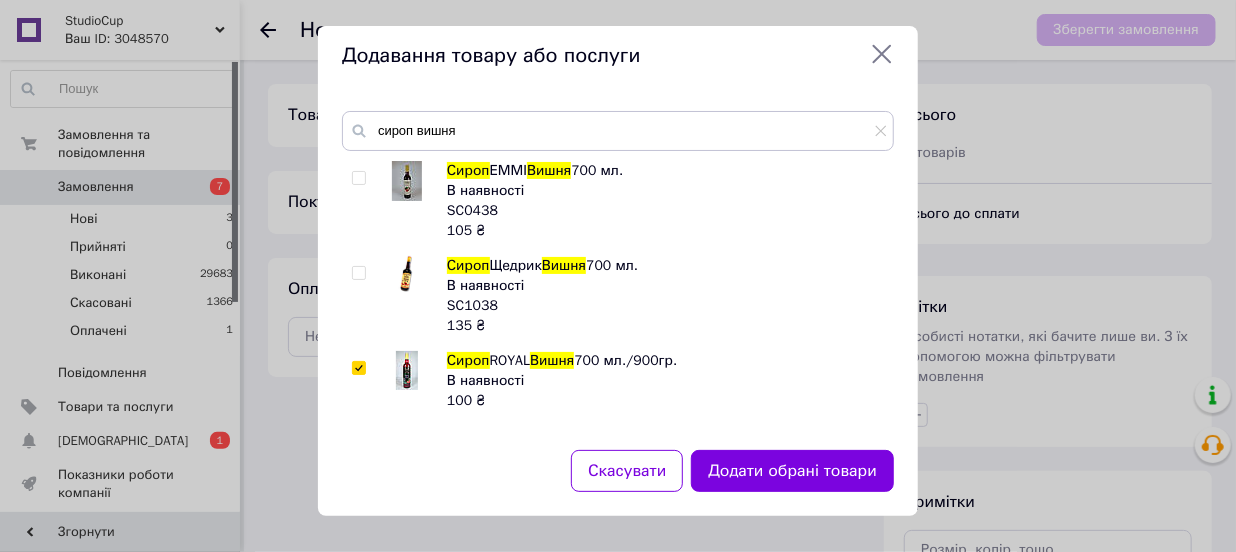 checkbox on "true" 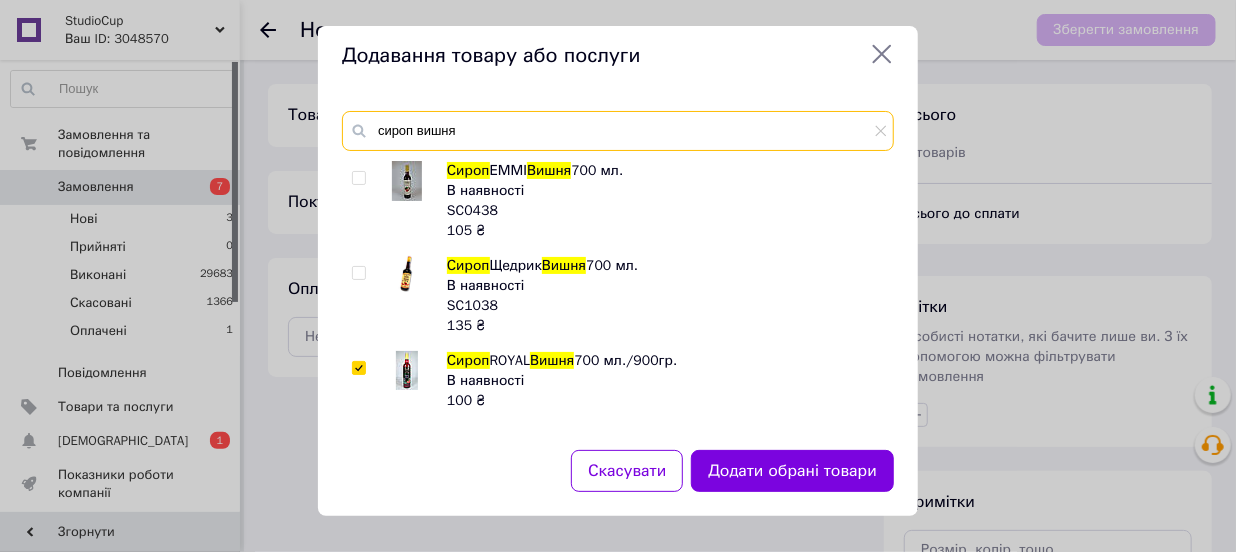 drag, startPoint x: 417, startPoint y: 127, endPoint x: 583, endPoint y: 164, distance: 170.07352 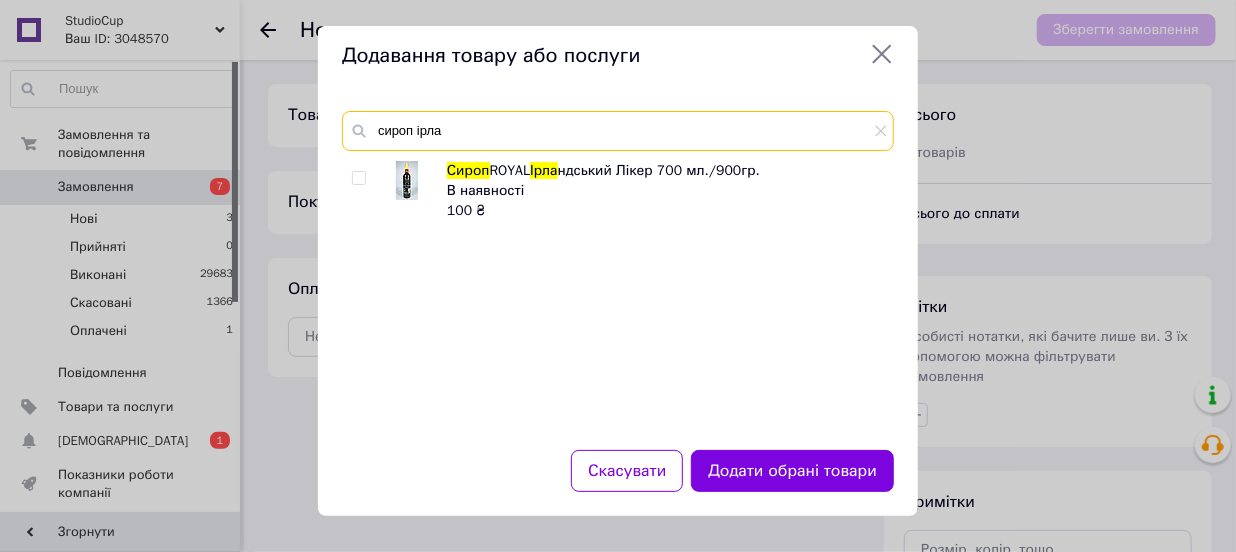 type on "сироп ірла" 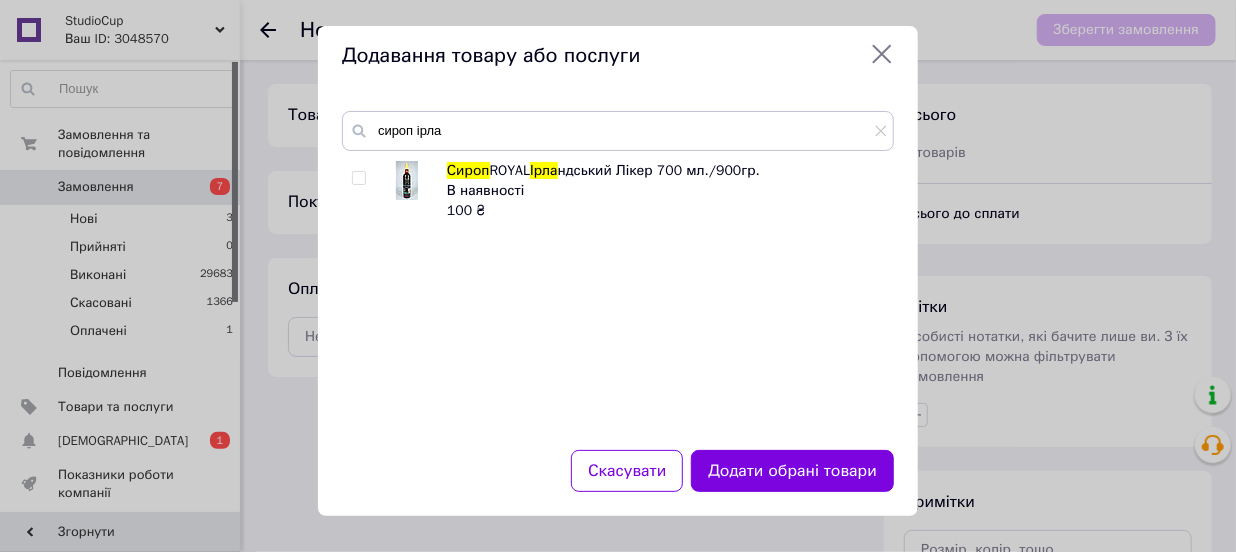 click at bounding box center [358, 178] 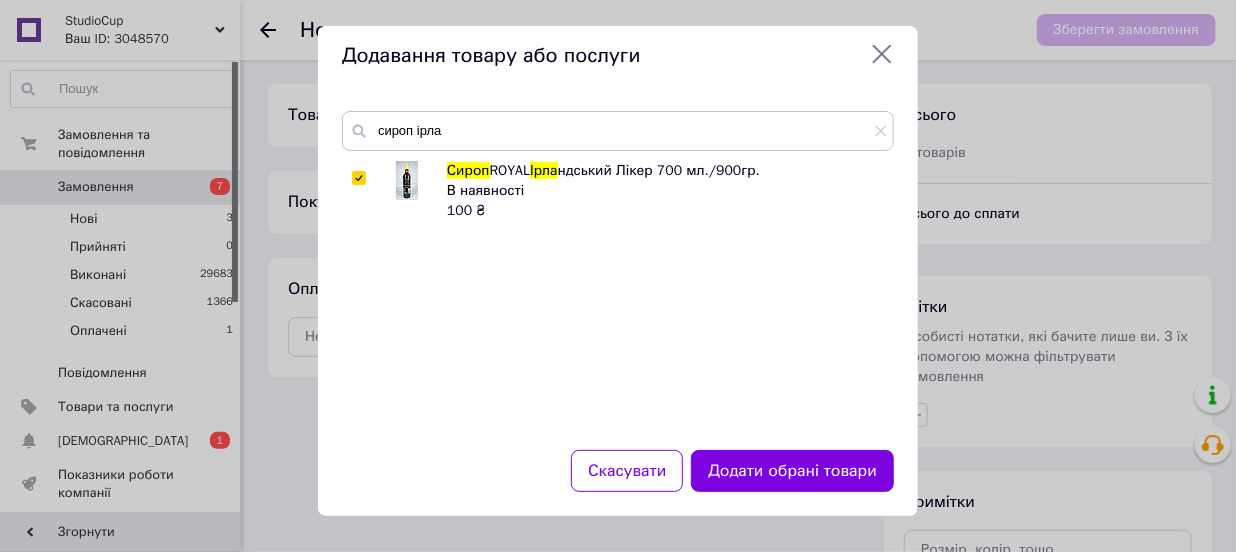 checkbox on "true" 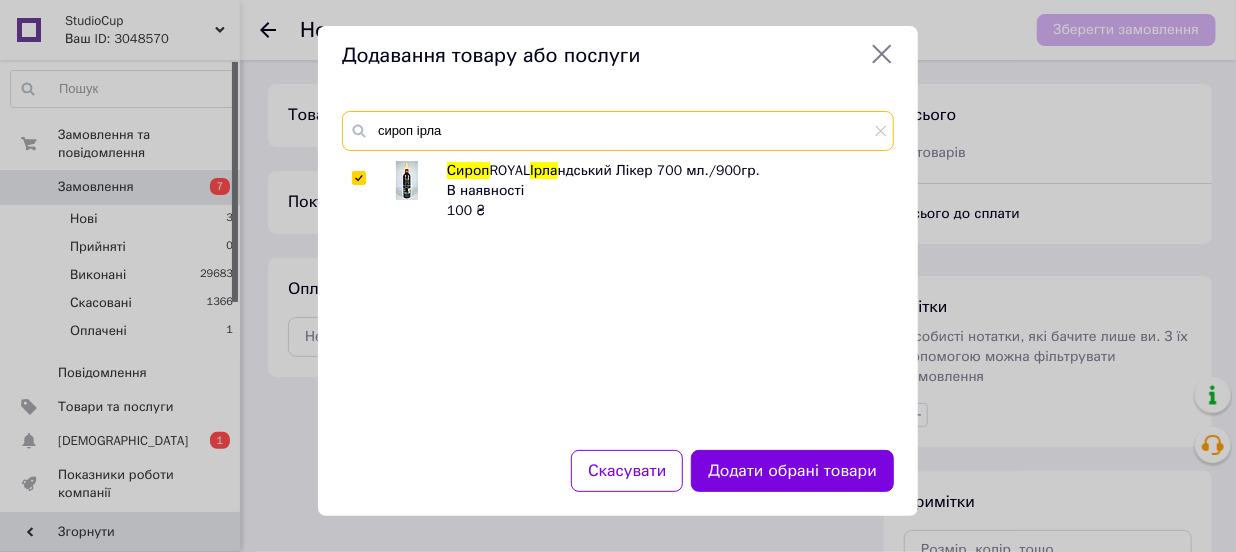 drag, startPoint x: 413, startPoint y: 129, endPoint x: 639, endPoint y: 163, distance: 228.54321 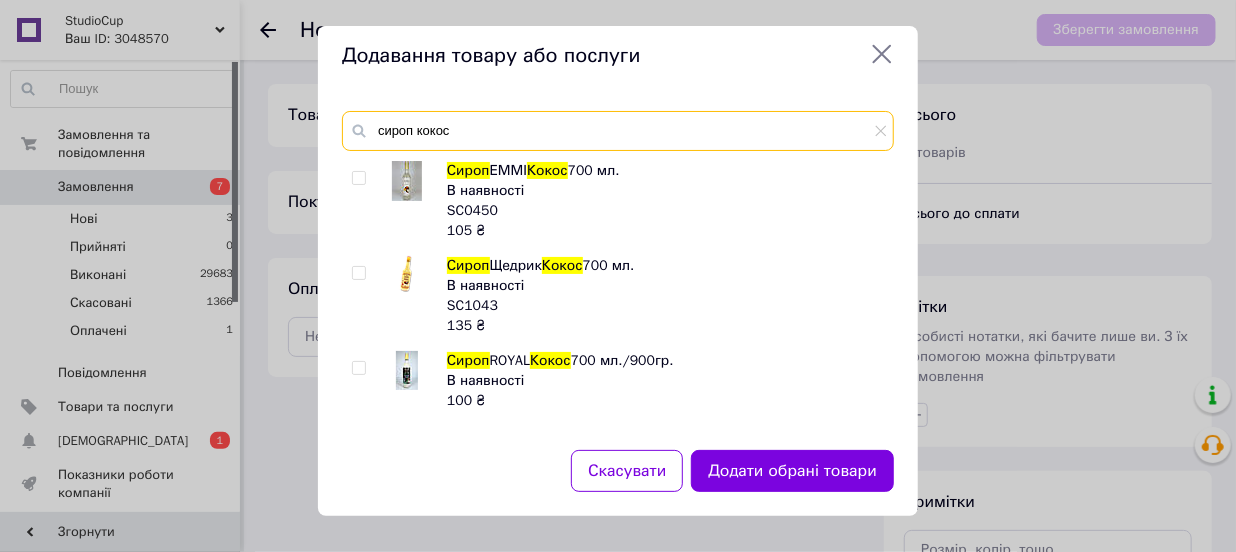 type on "сироп кокос" 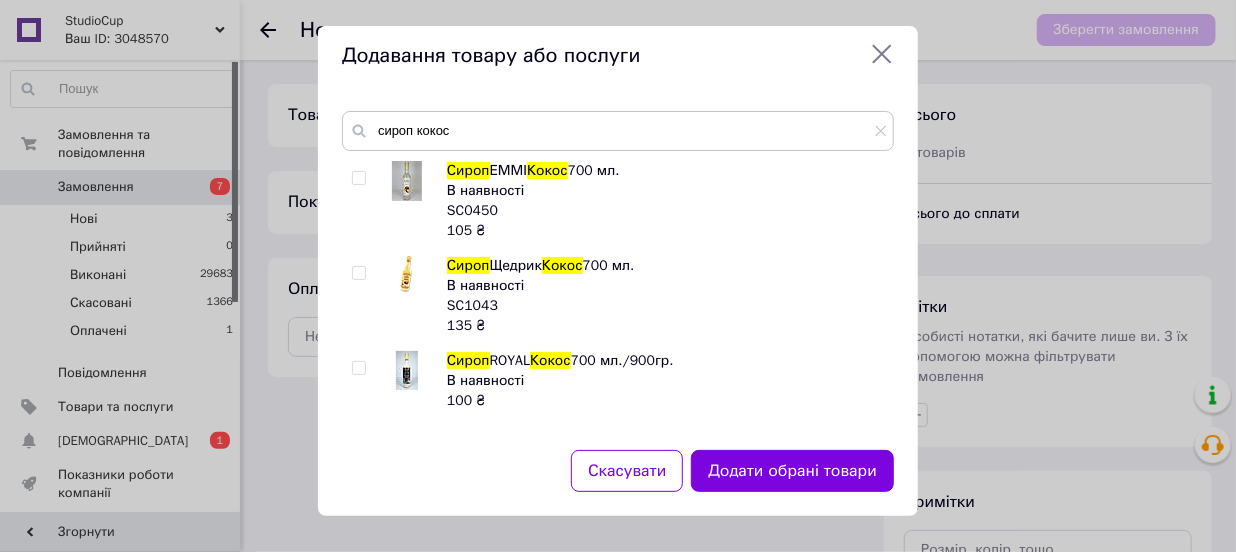 click at bounding box center [358, 368] 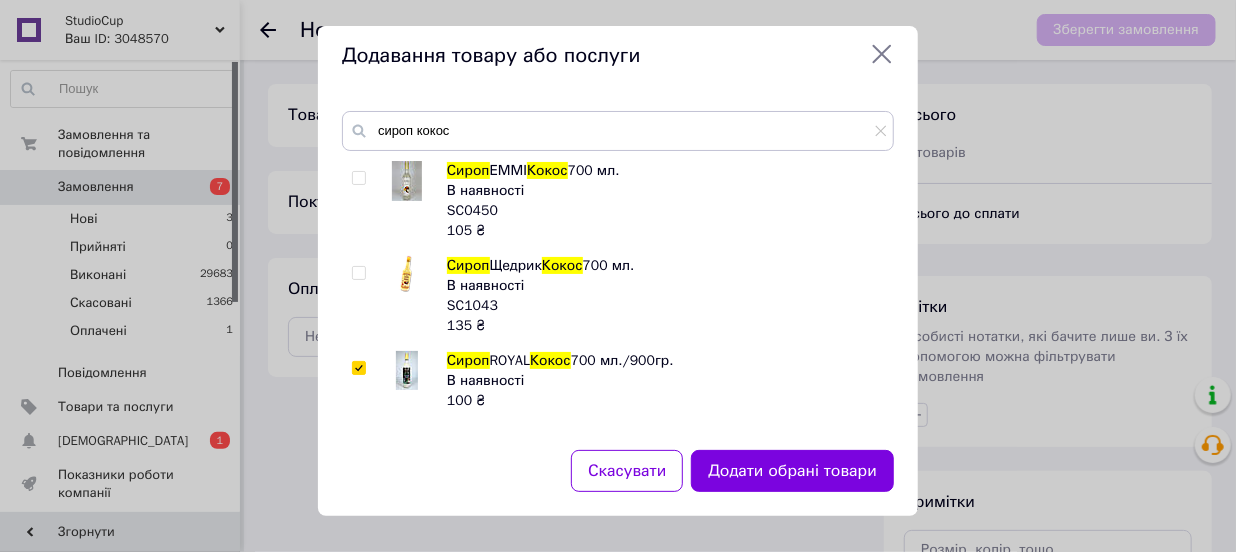 checkbox on "true" 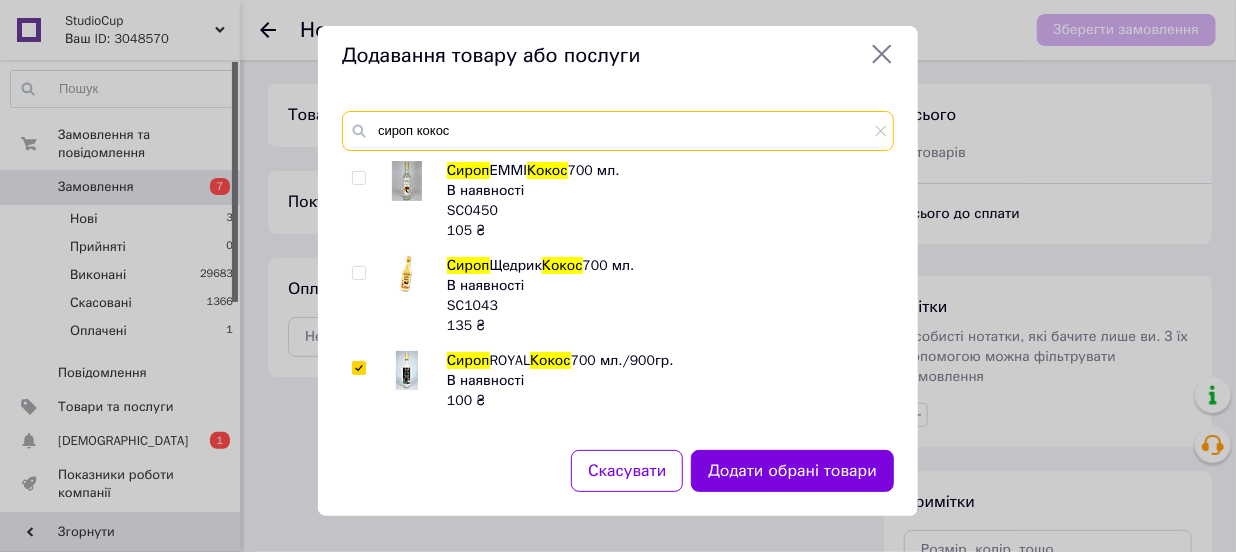 drag, startPoint x: 414, startPoint y: 129, endPoint x: 628, endPoint y: 153, distance: 215.34158 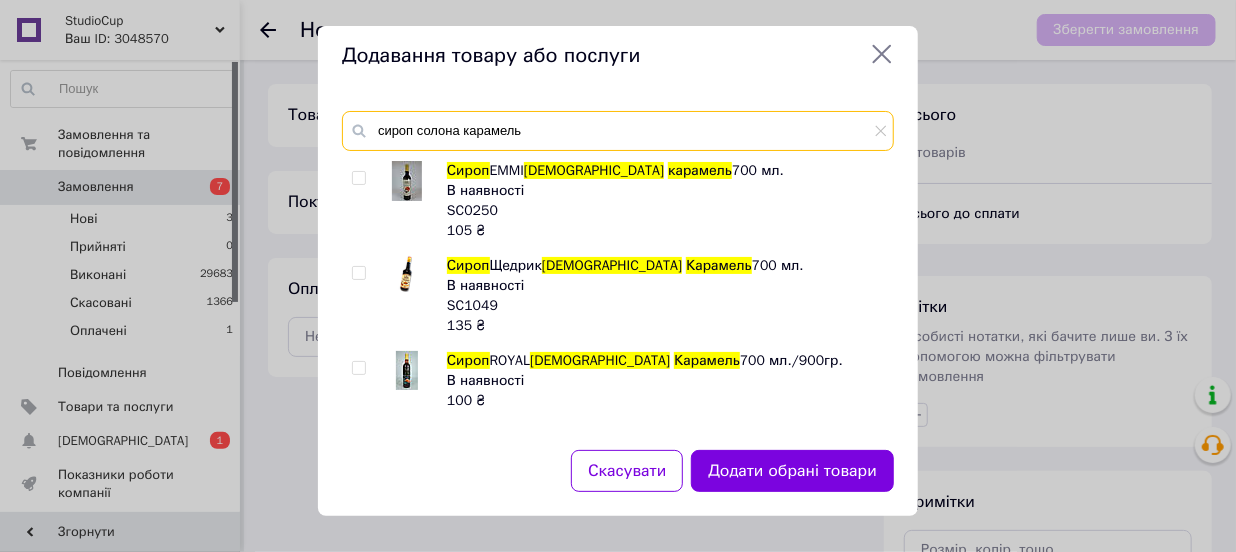 type on "сироп солона карамель" 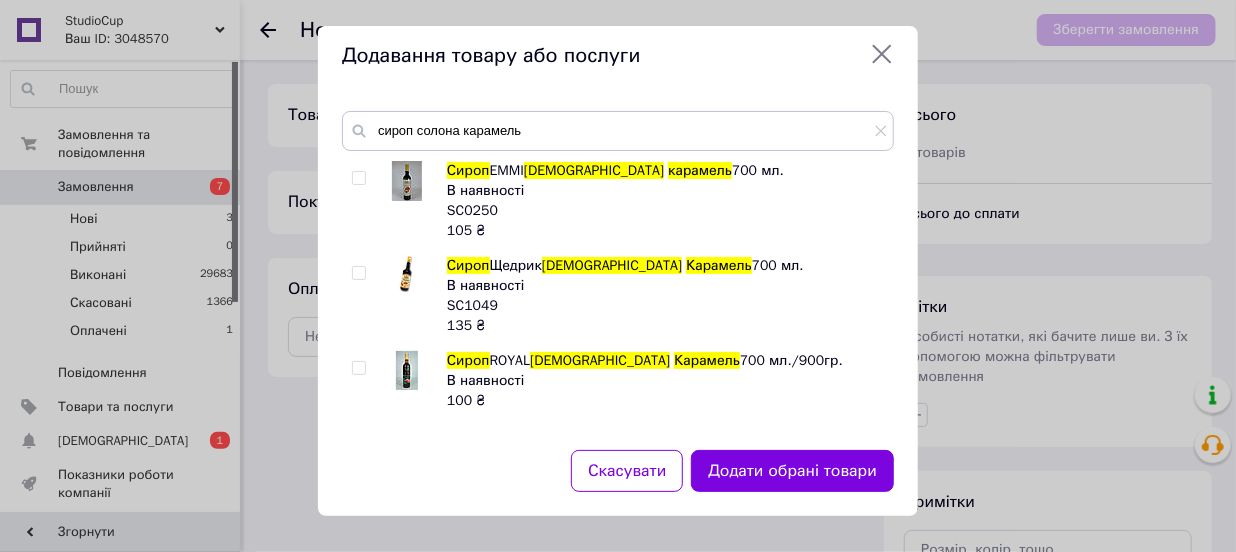 click at bounding box center (358, 368) 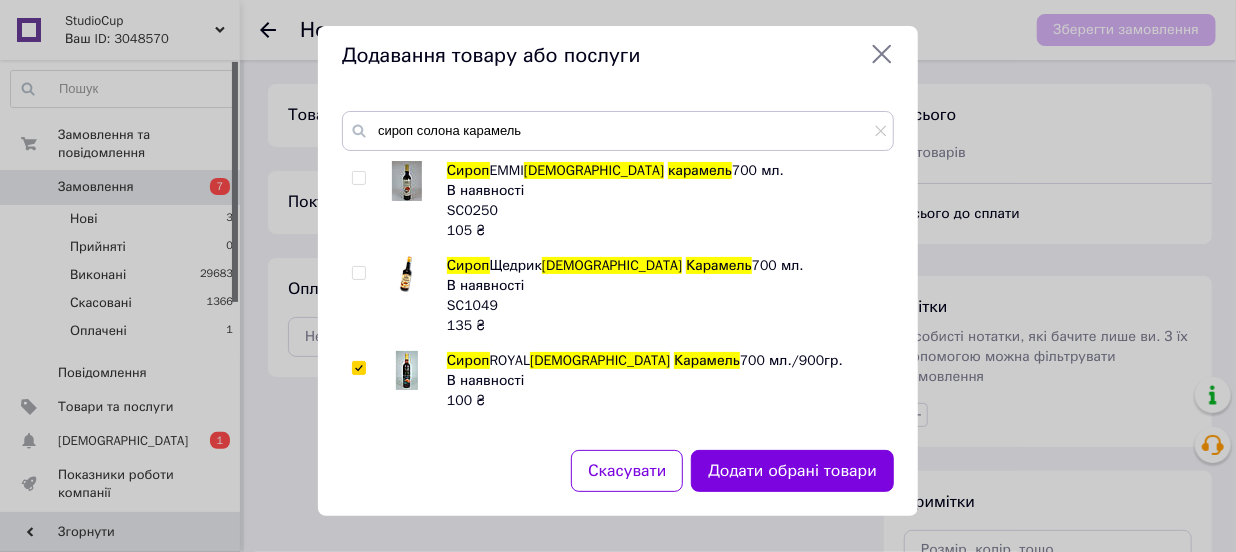 checkbox on "true" 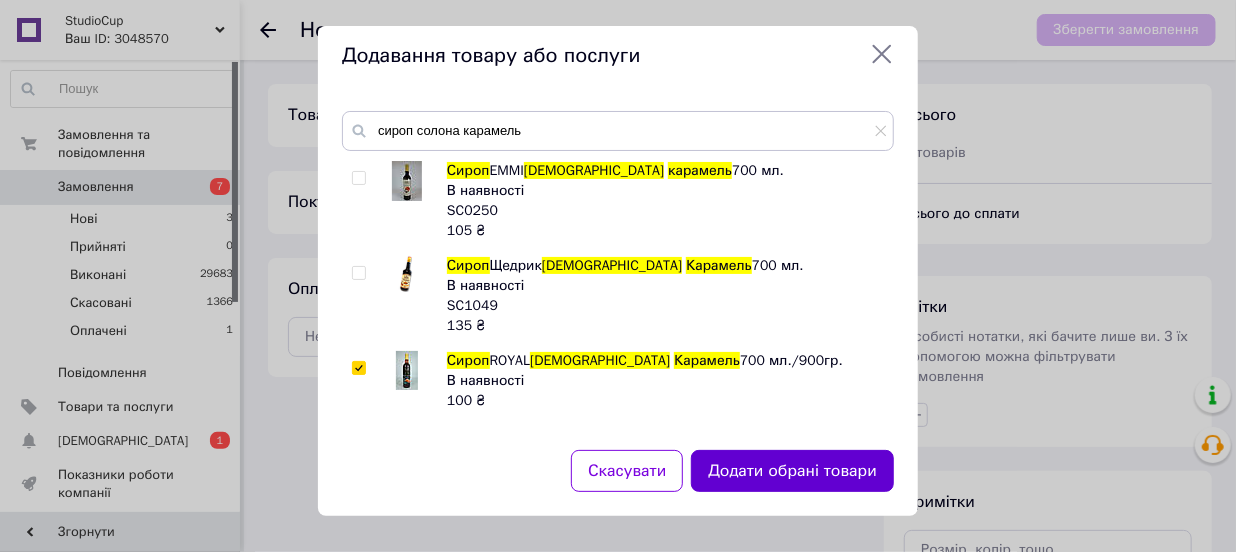 click on "Додати обрані товари" at bounding box center (792, 471) 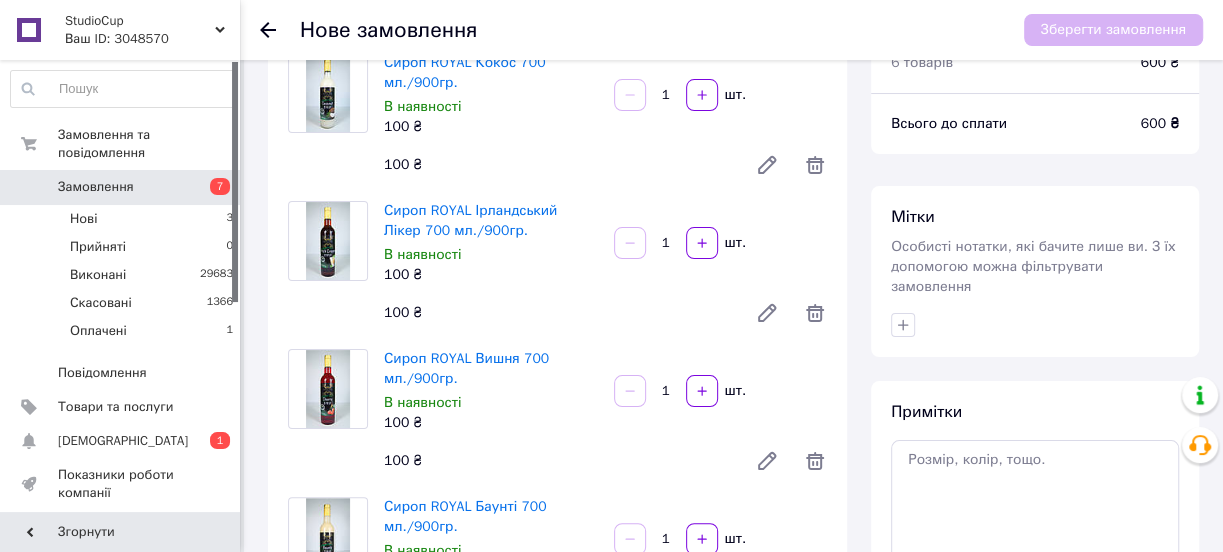 scroll, scrollTop: 0, scrollLeft: 0, axis: both 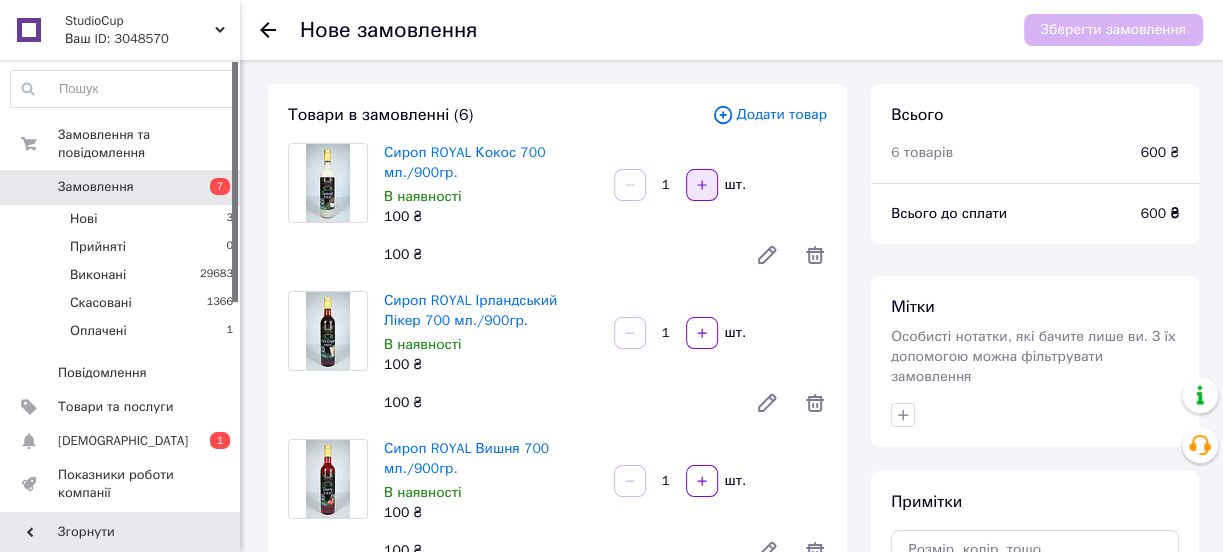 click 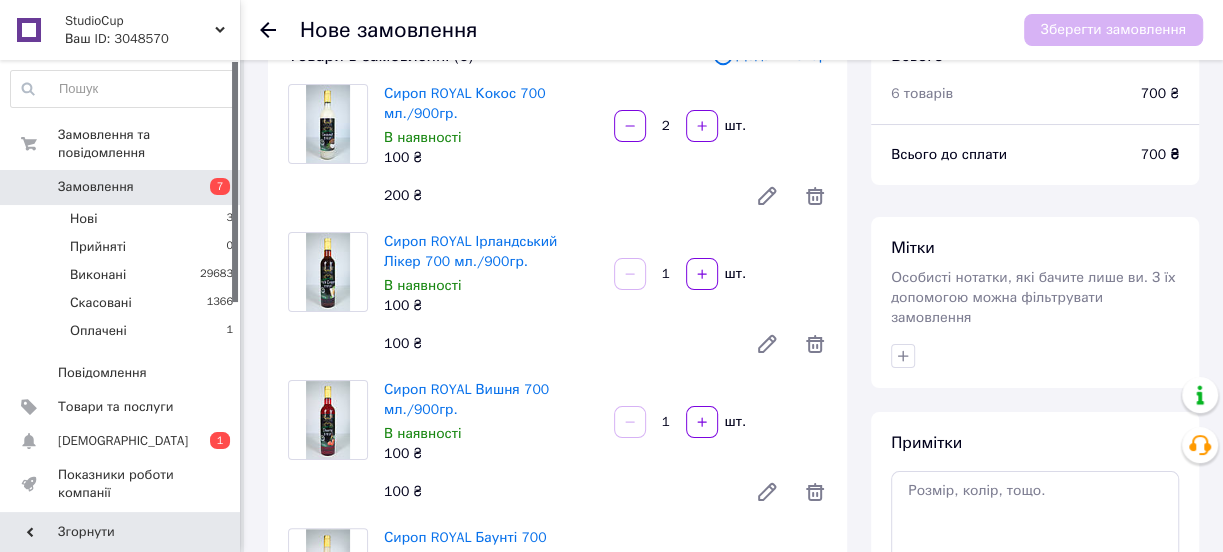 scroll, scrollTop: 90, scrollLeft: 0, axis: vertical 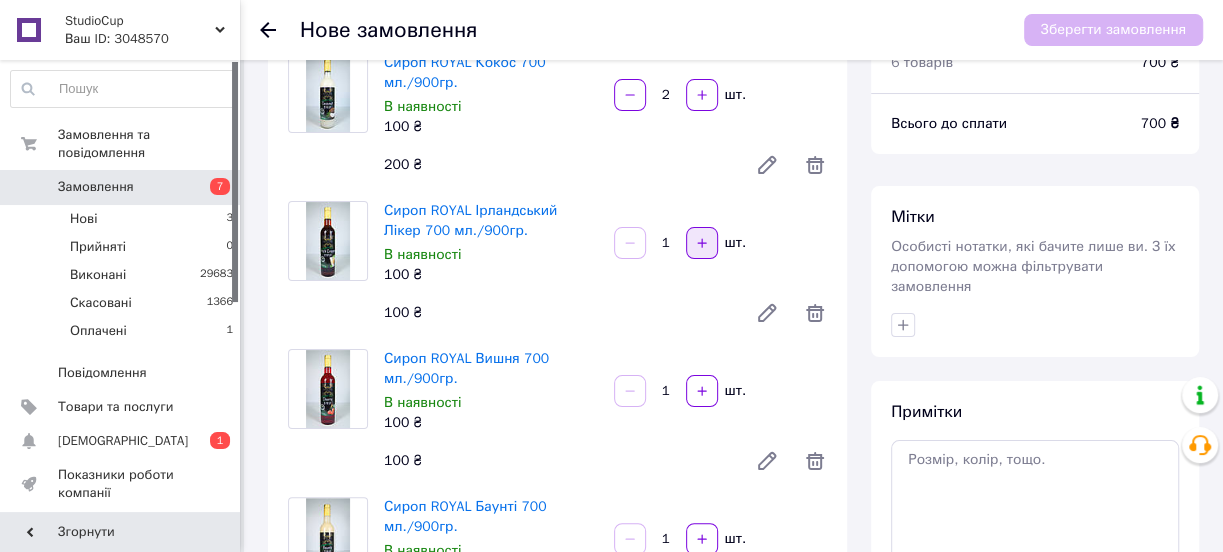 click 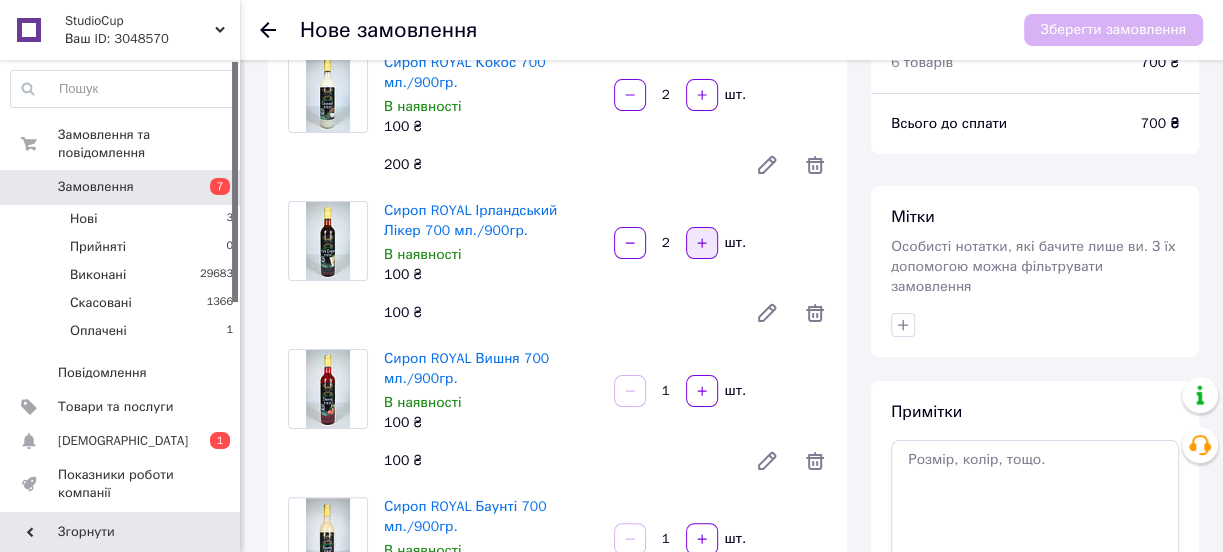 click 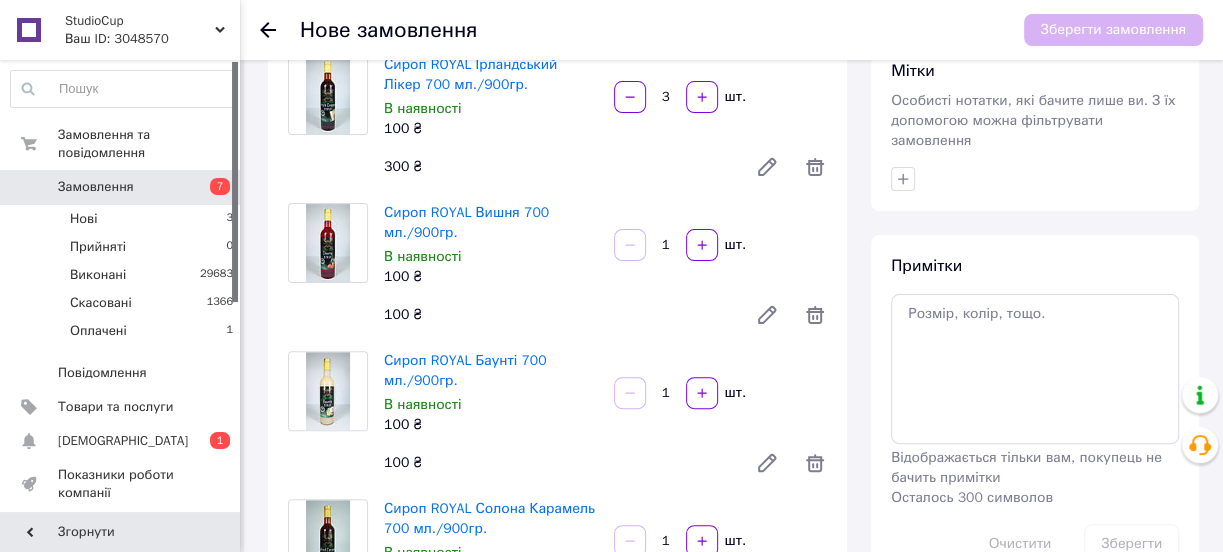 scroll, scrollTop: 272, scrollLeft: 0, axis: vertical 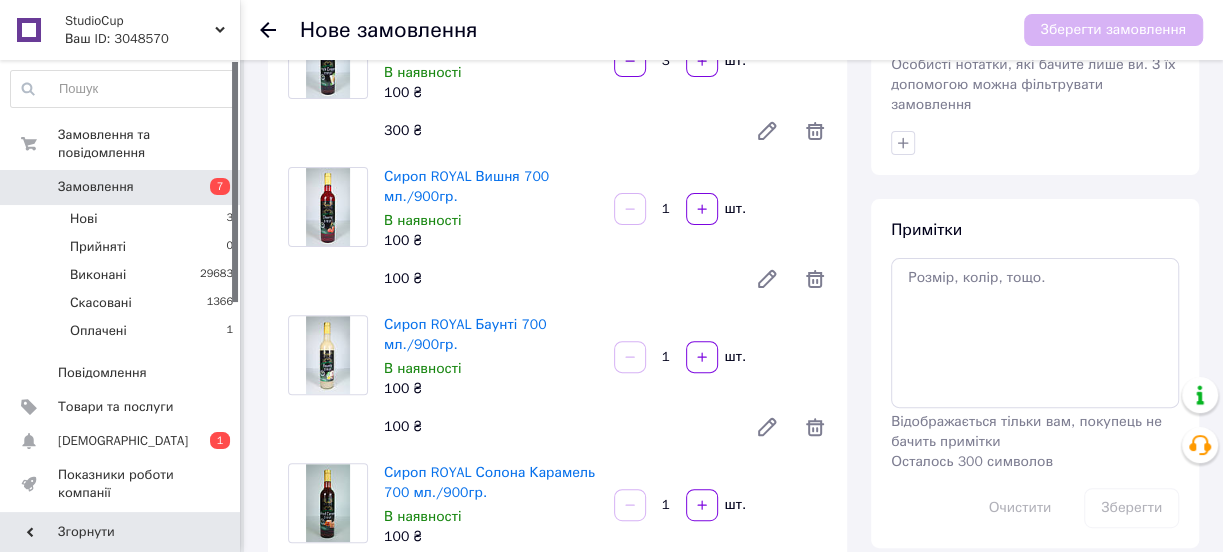 drag, startPoint x: 671, startPoint y: 206, endPoint x: 659, endPoint y: 214, distance: 14.422205 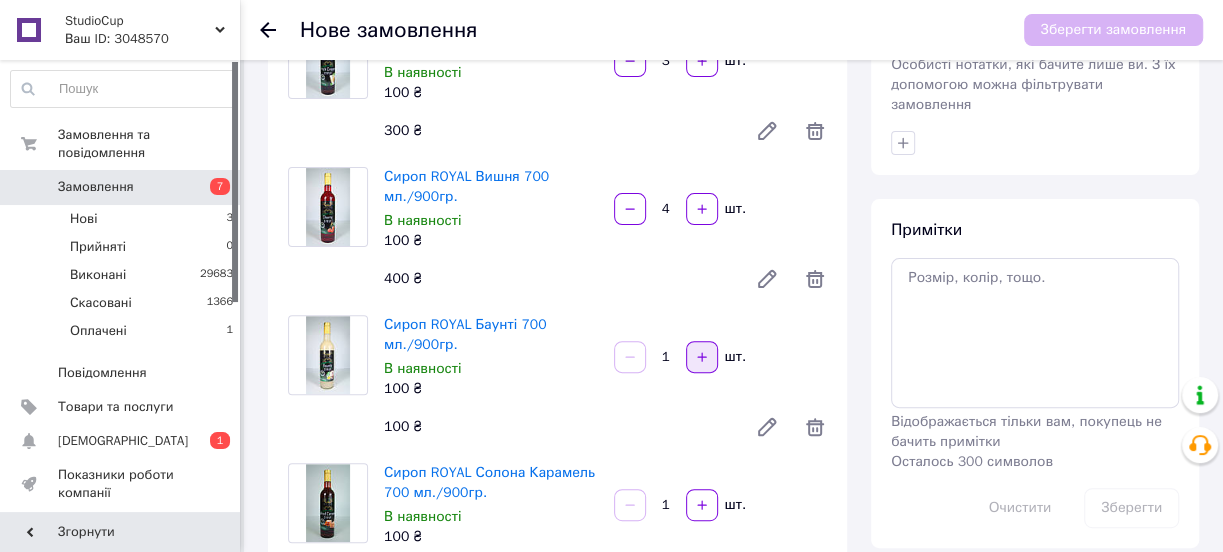 type on "4" 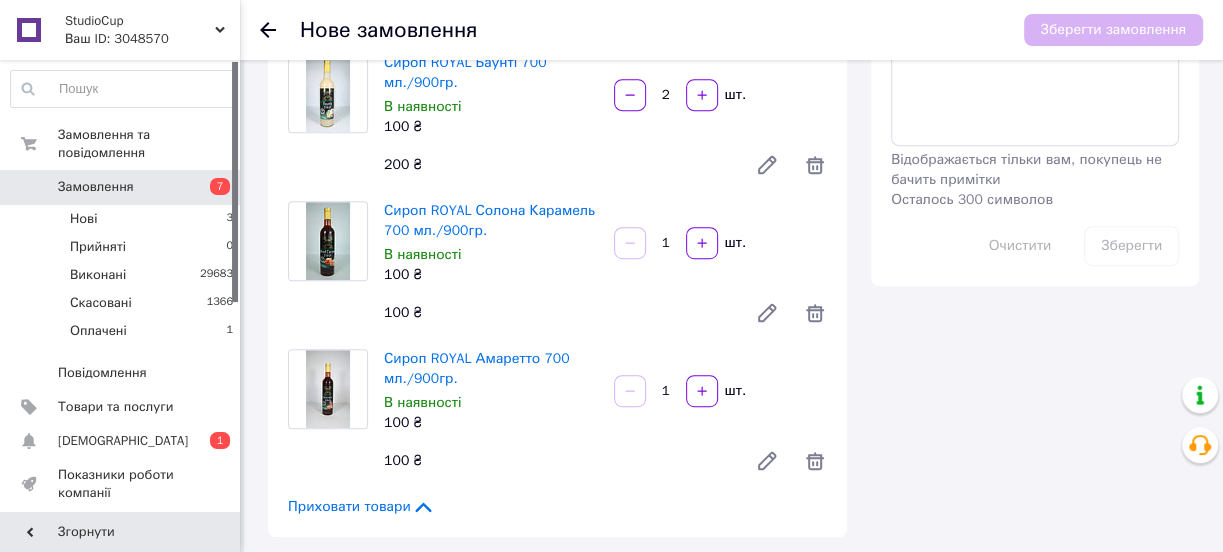 scroll, scrollTop: 545, scrollLeft: 0, axis: vertical 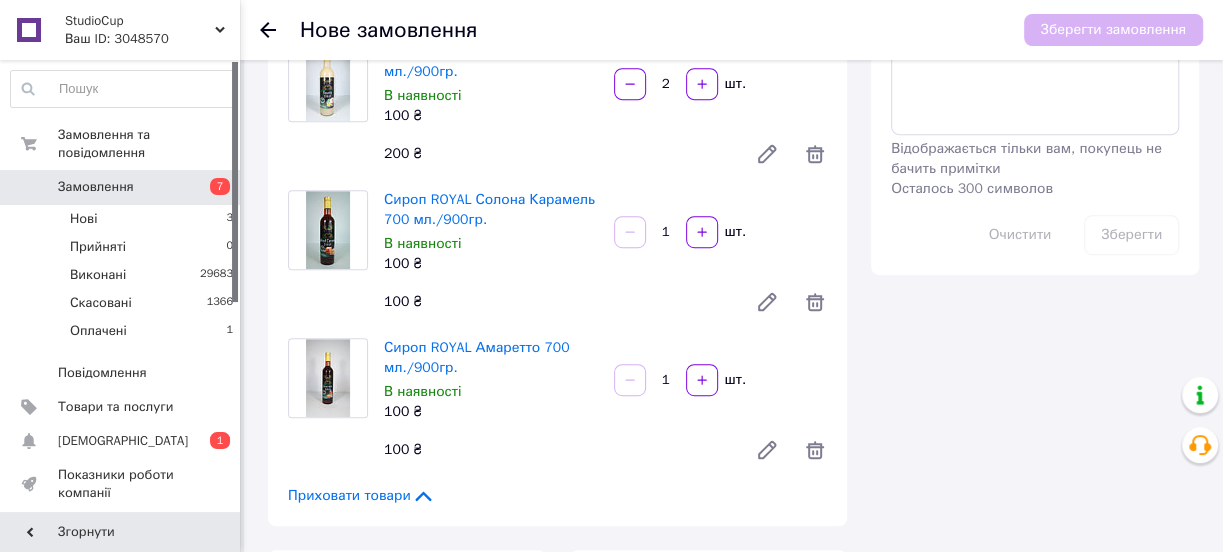 drag, startPoint x: 670, startPoint y: 228, endPoint x: 650, endPoint y: 239, distance: 22.825424 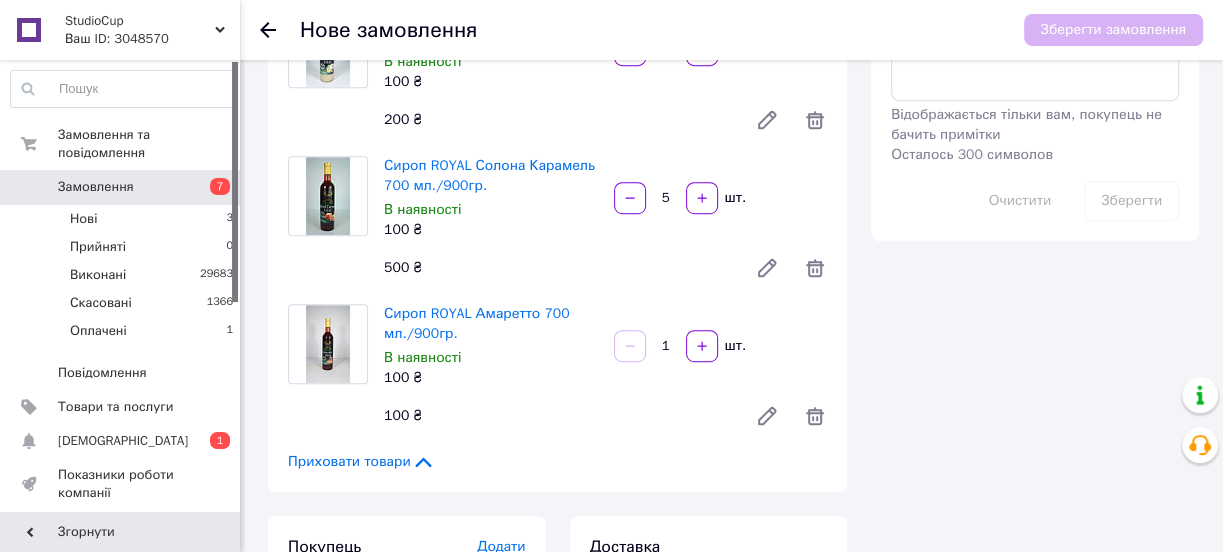 scroll, scrollTop: 636, scrollLeft: 0, axis: vertical 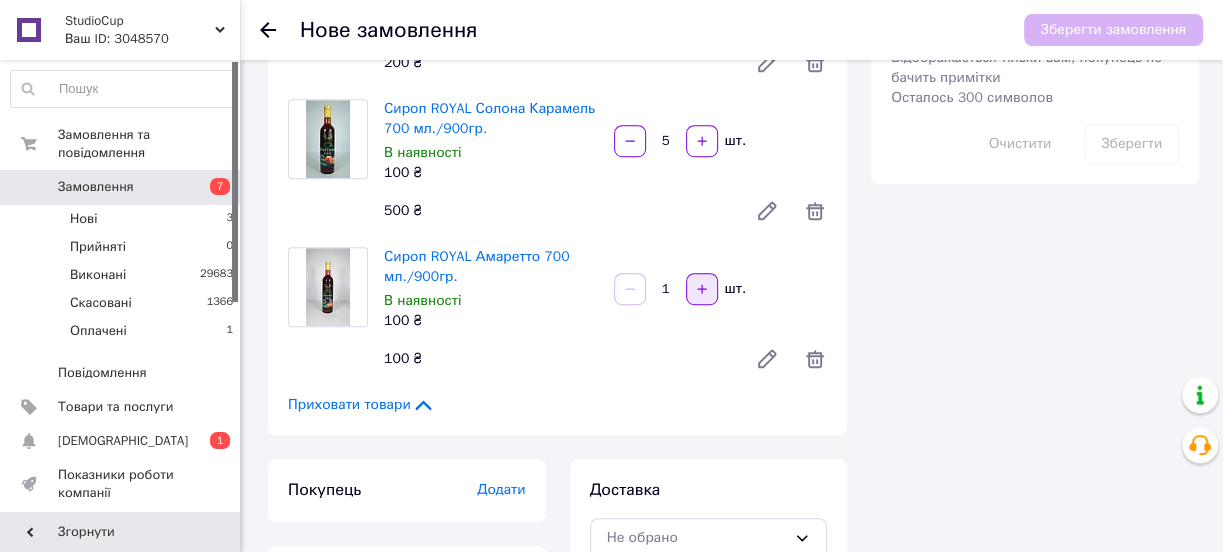 type on "5" 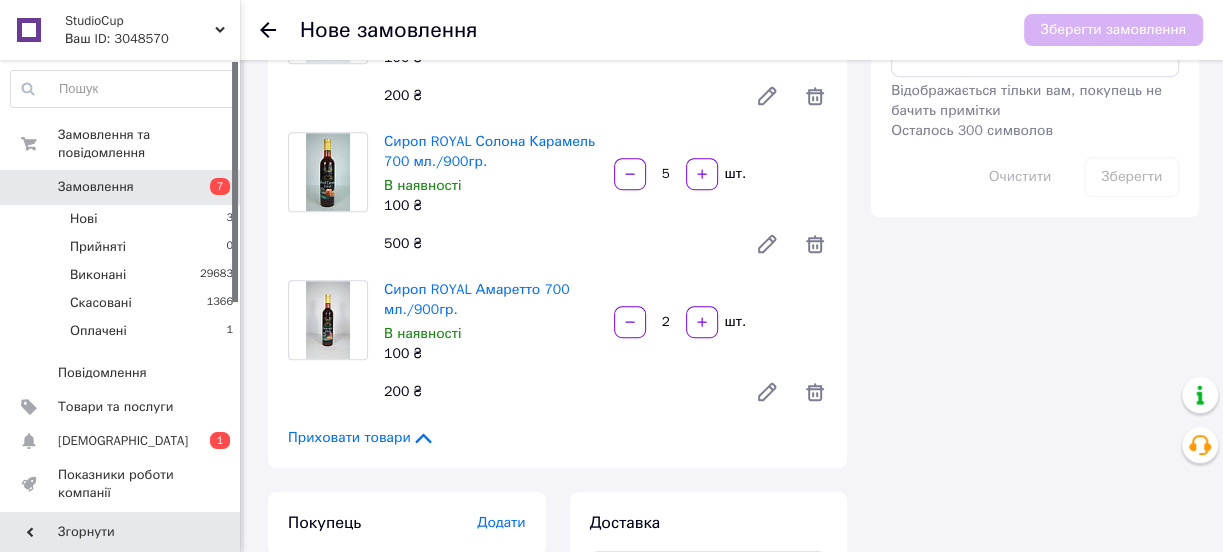 scroll, scrollTop: 772, scrollLeft: 0, axis: vertical 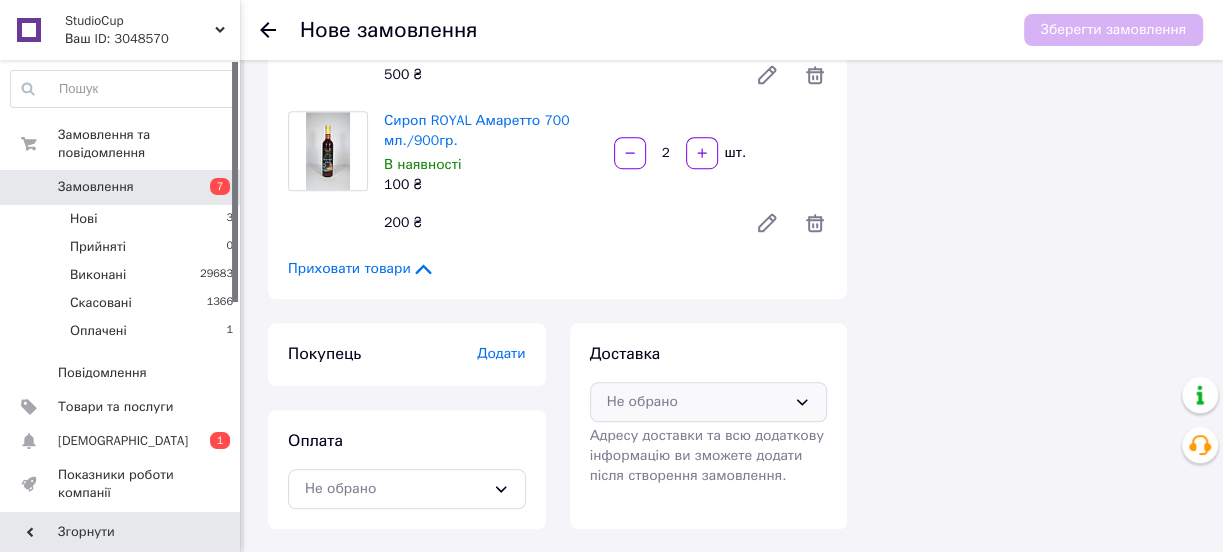 drag, startPoint x: 648, startPoint y: 395, endPoint x: 666, endPoint y: 392, distance: 18.248287 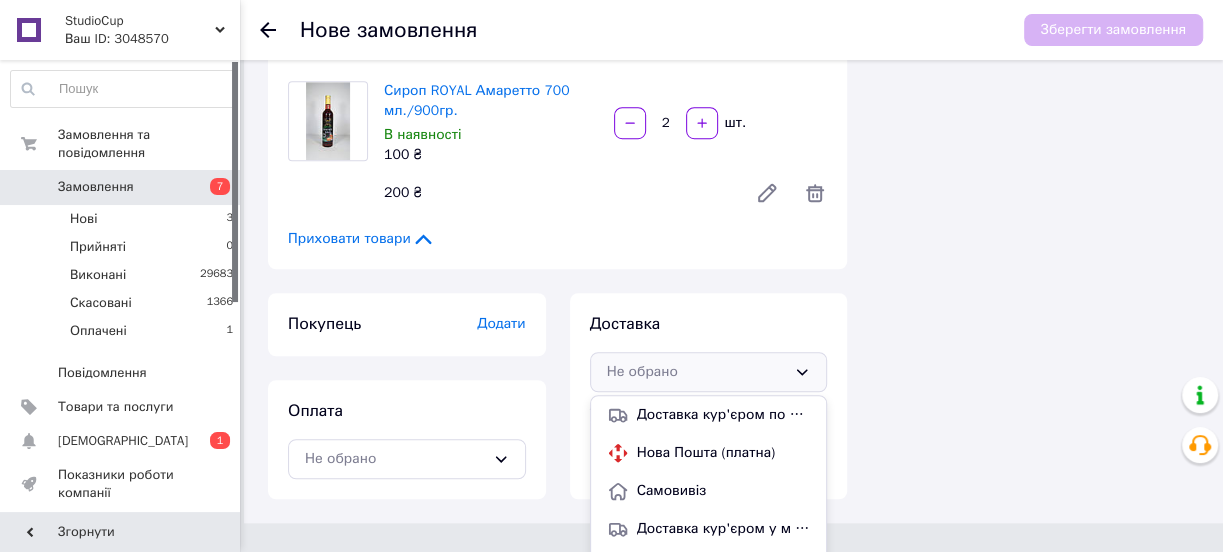 scroll, scrollTop: 818, scrollLeft: 0, axis: vertical 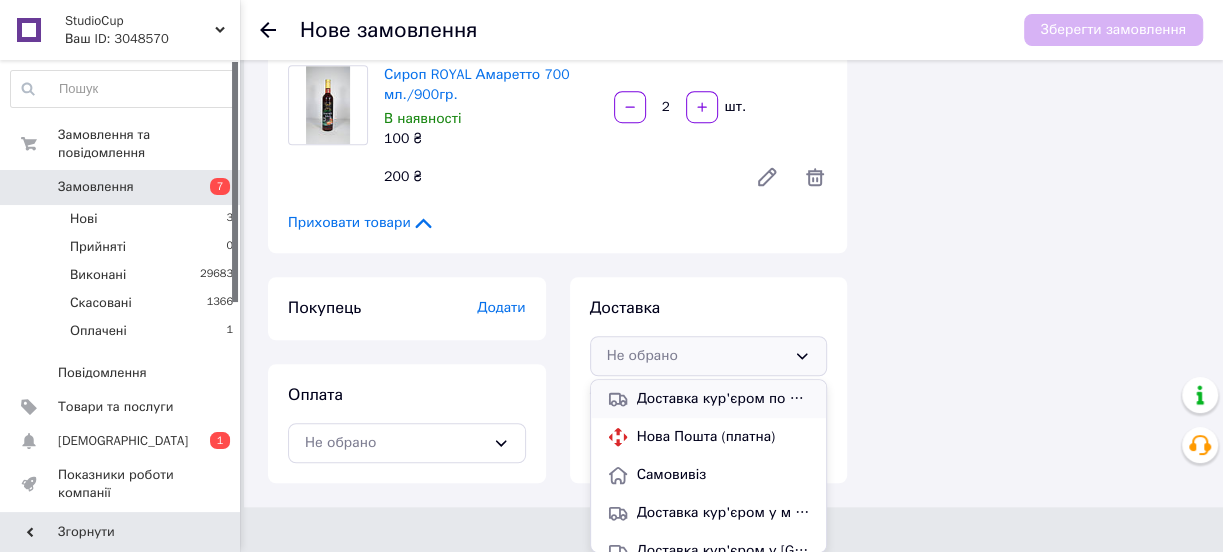 click on "Доставка кур'єром по Києву (платна 100.00 ₴, безкоштовно від 1500 ₴)" at bounding box center [724, 399] 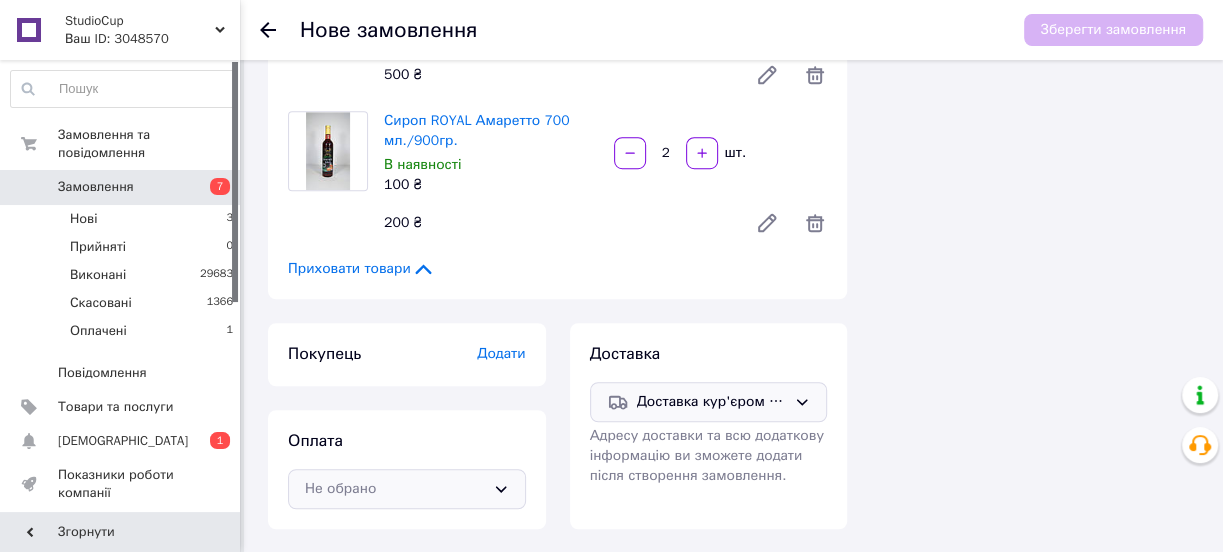 click on "Не обрано" at bounding box center (395, 489) 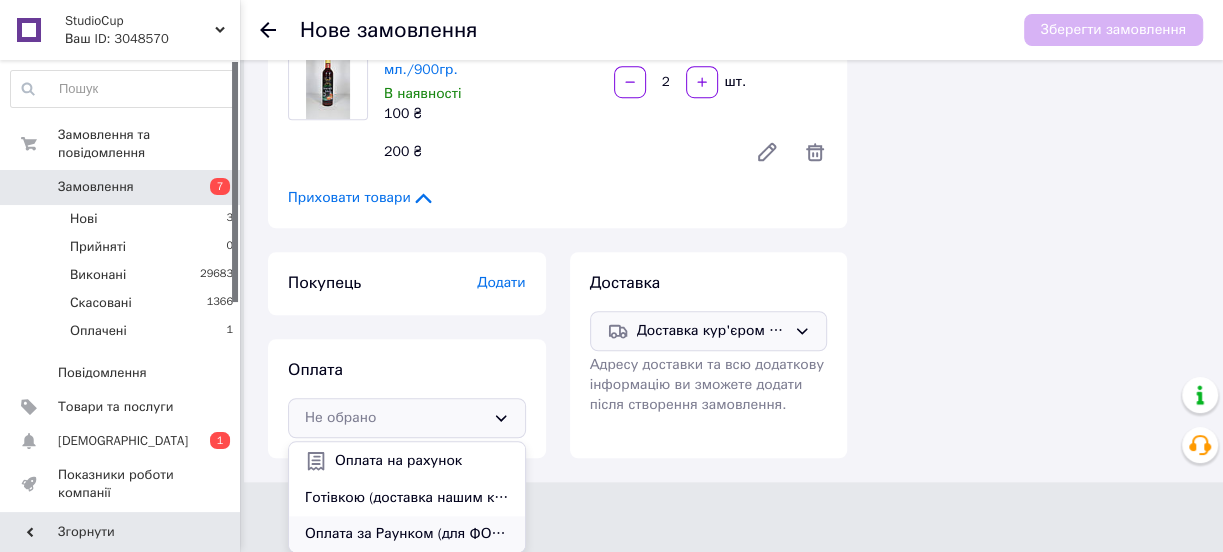 click on "Оплата за Раунком (для ФОП та ТОВ)" at bounding box center (407, 534) 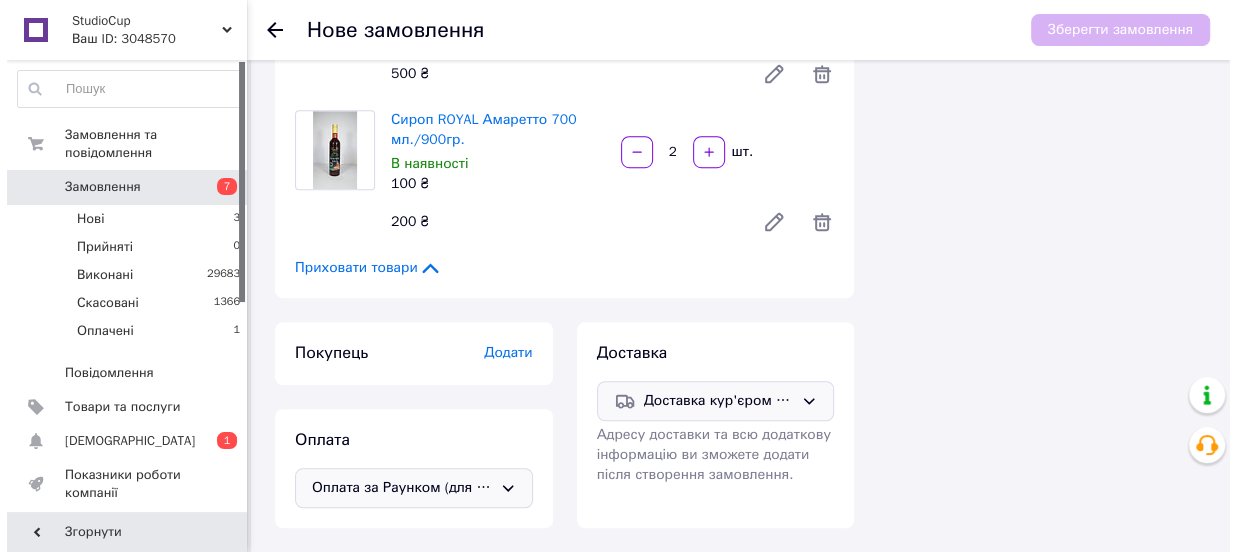 scroll, scrollTop: 772, scrollLeft: 0, axis: vertical 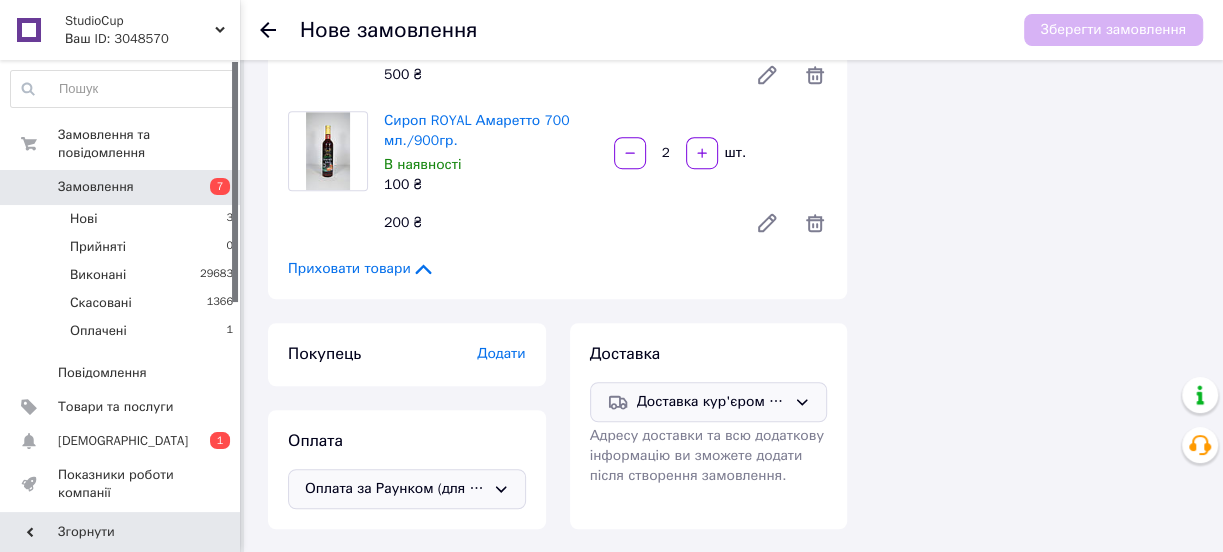 click on "Додати" at bounding box center [501, 353] 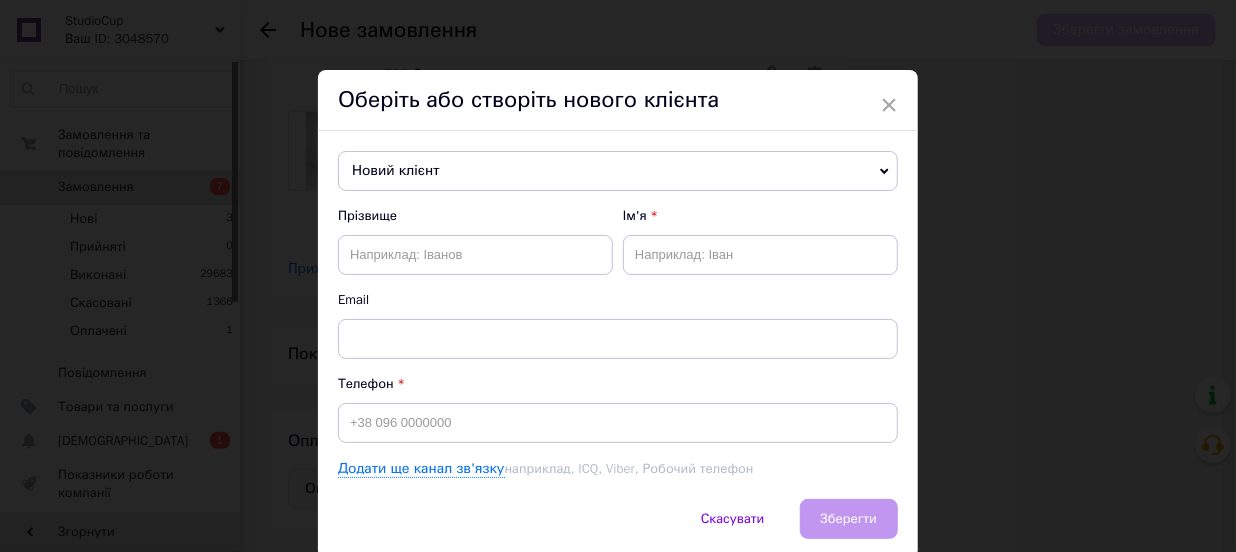 click on "Новий клієнт" at bounding box center [618, 171] 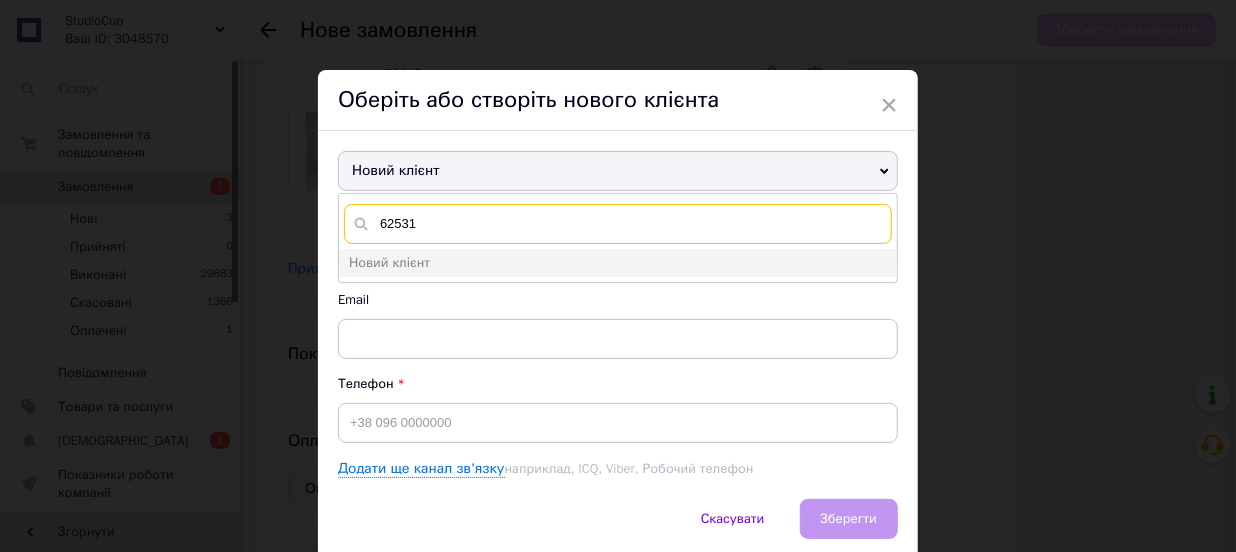 click on "62531" at bounding box center [618, 224] 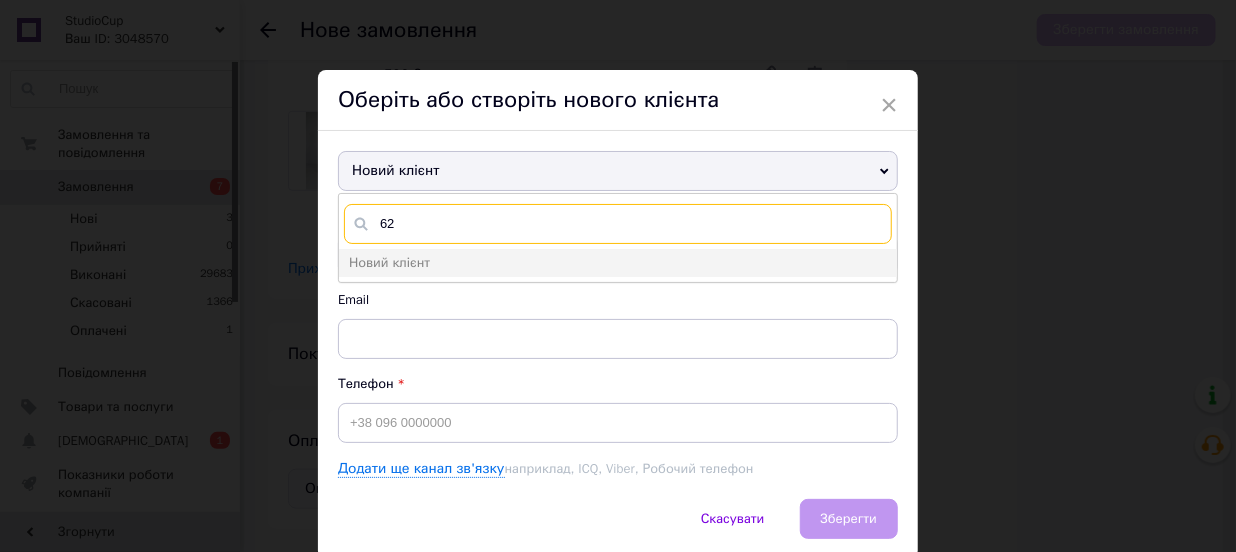 type on "6" 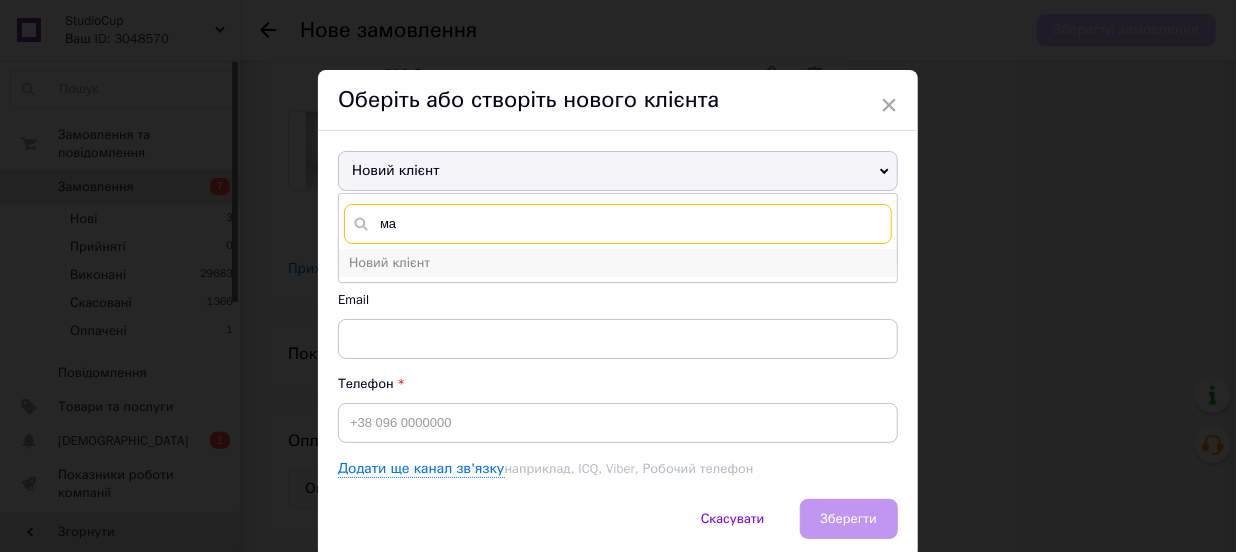 type on "м" 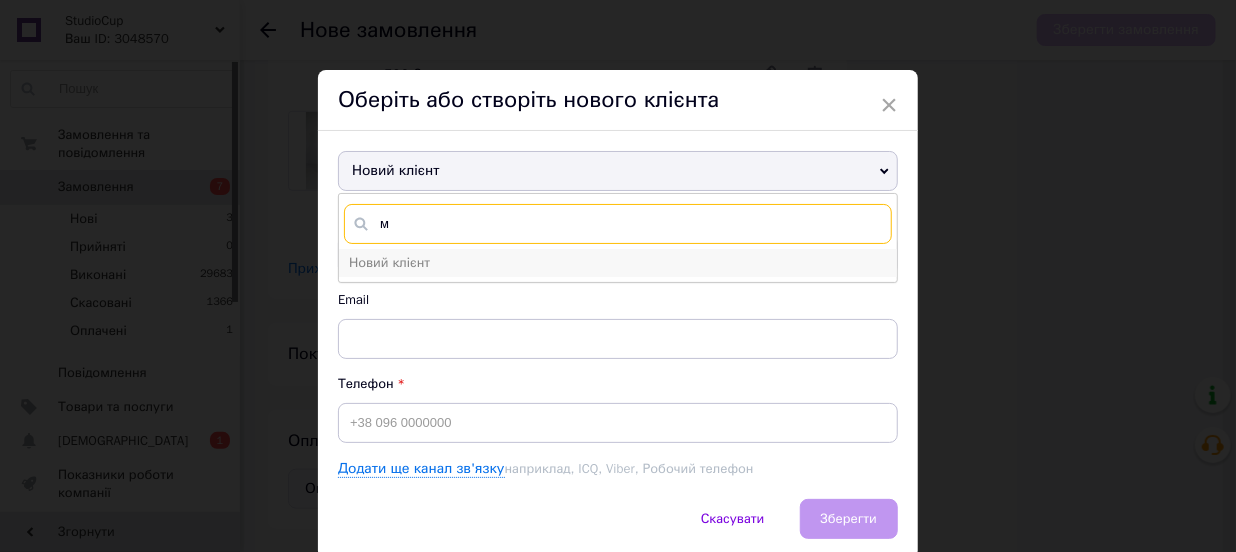 type 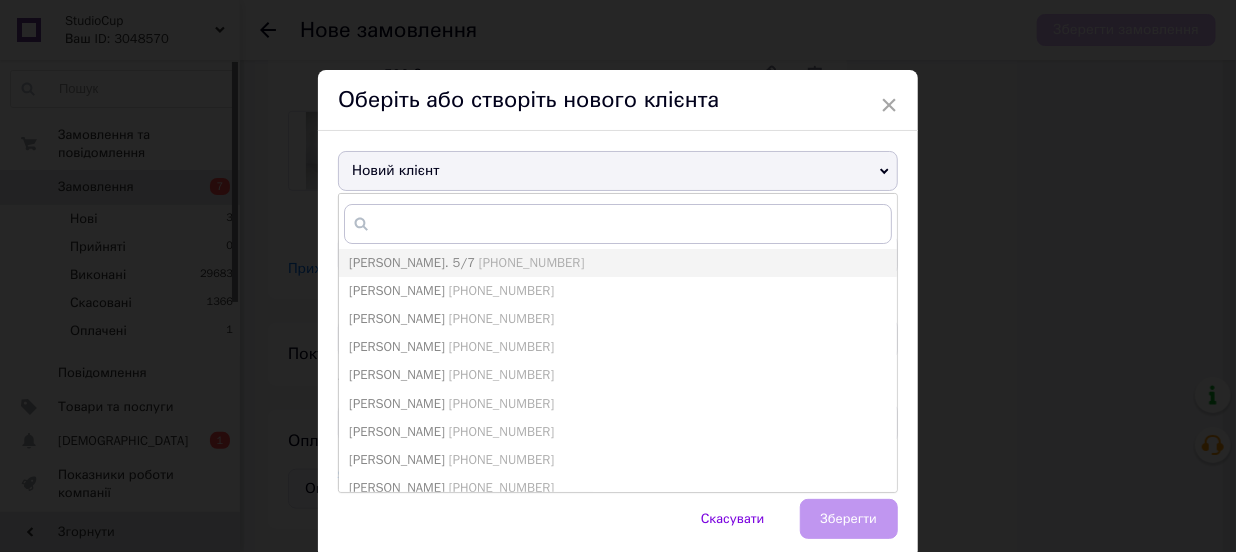 click on "Новий клієнт" at bounding box center [618, 171] 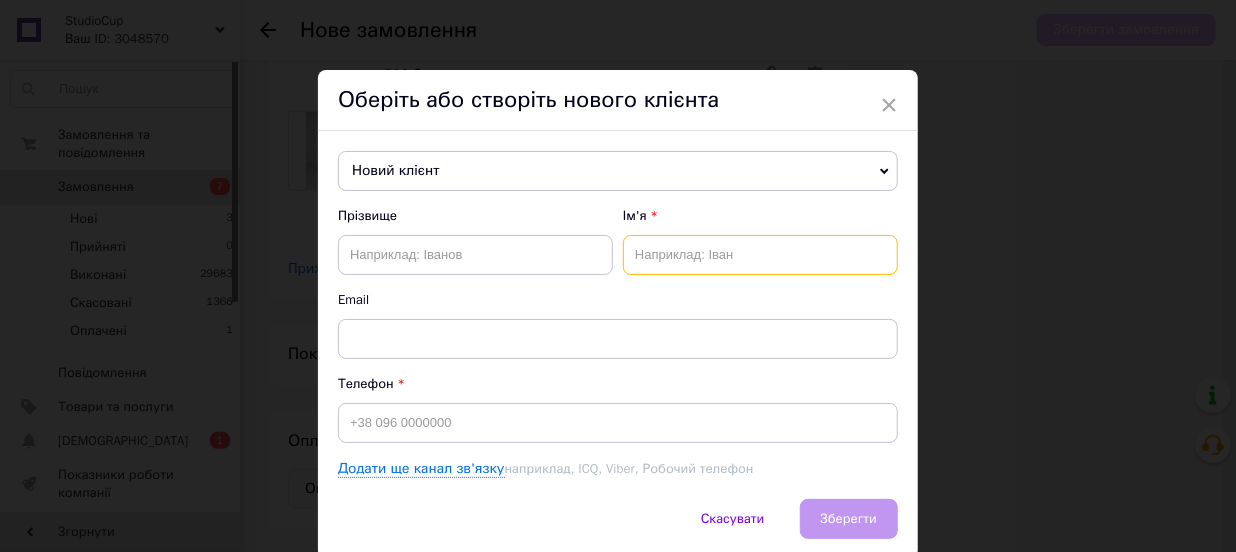 click at bounding box center [760, 255] 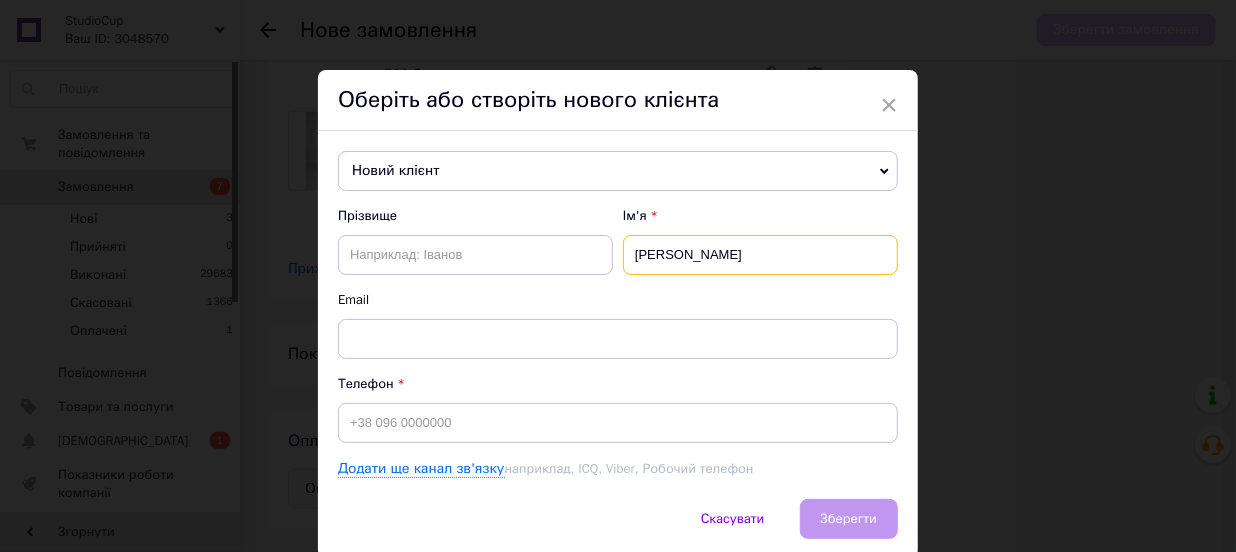 type on "Кофе Мастер" 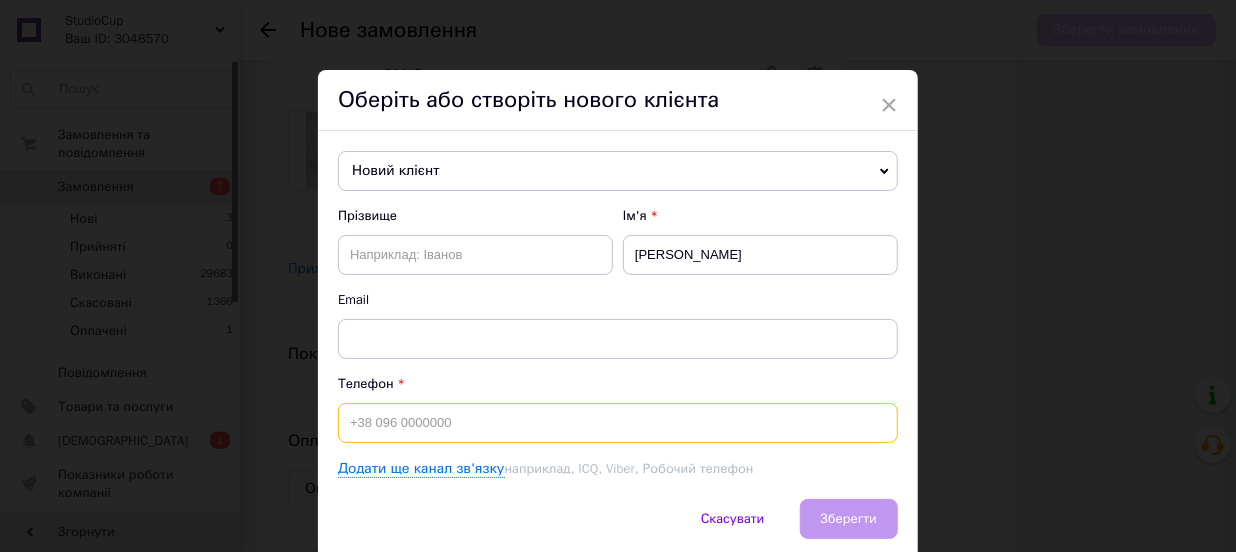 click at bounding box center [618, 423] 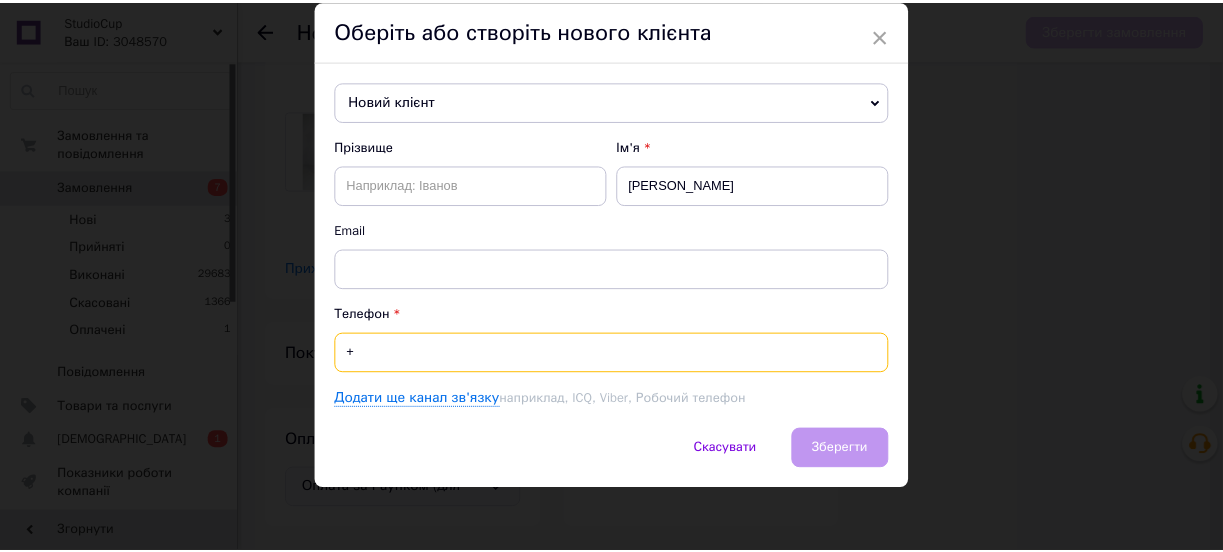 scroll, scrollTop: 75, scrollLeft: 0, axis: vertical 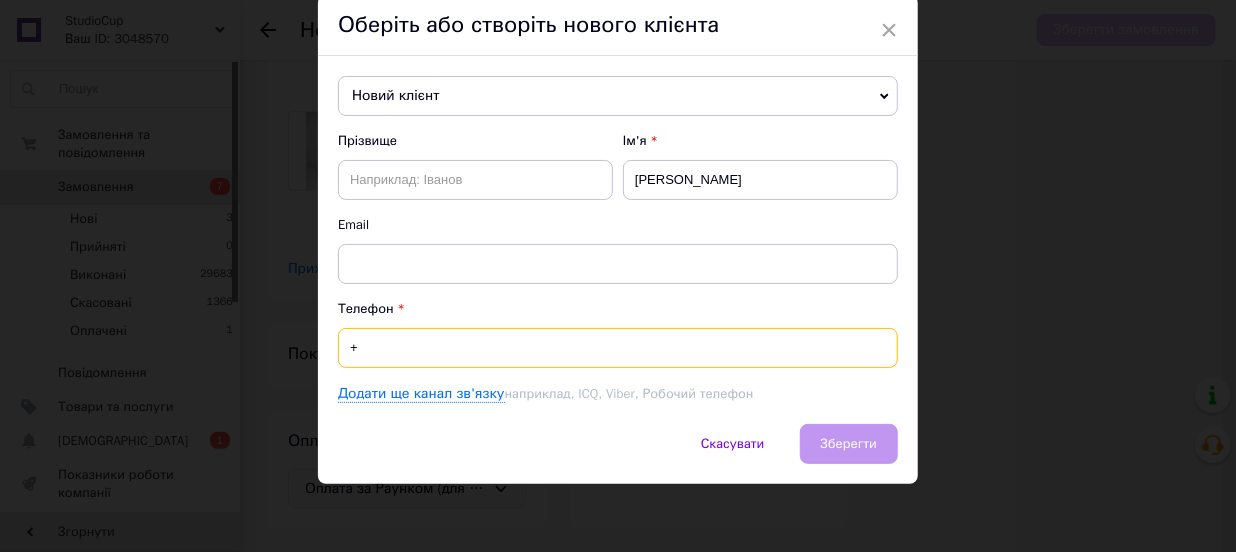 click on "+" at bounding box center [618, 348] 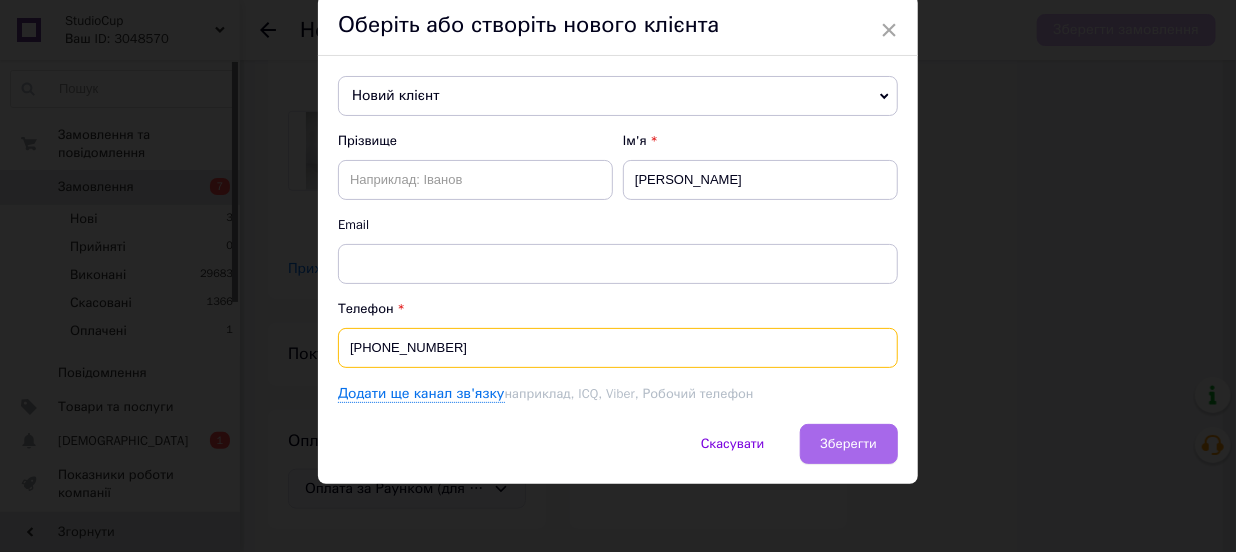 type on "+380965462531" 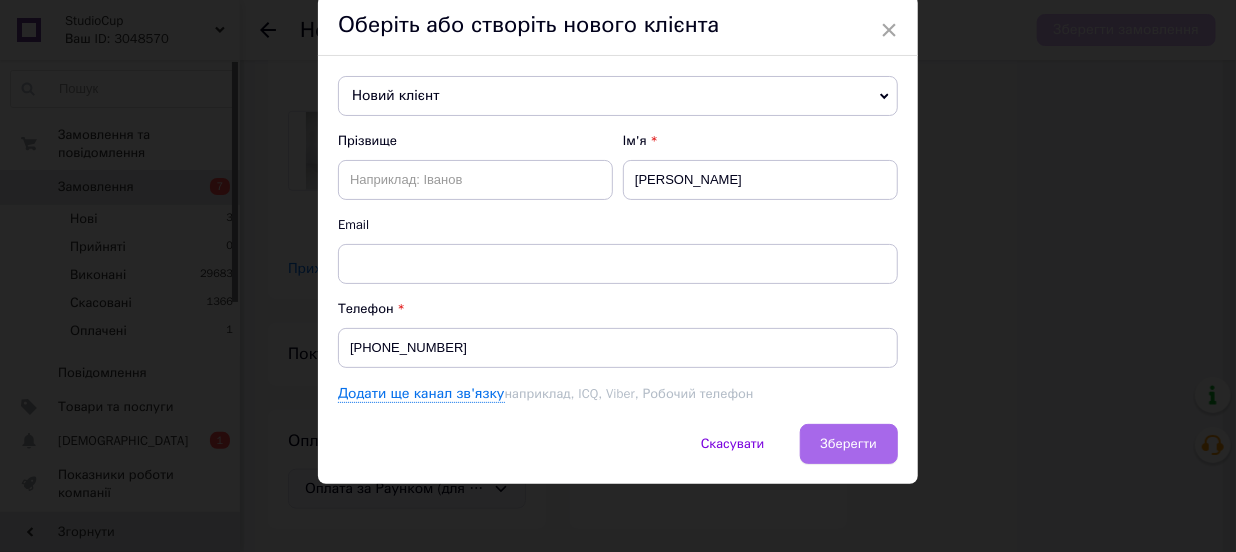 click on "Зберегти" at bounding box center [849, 443] 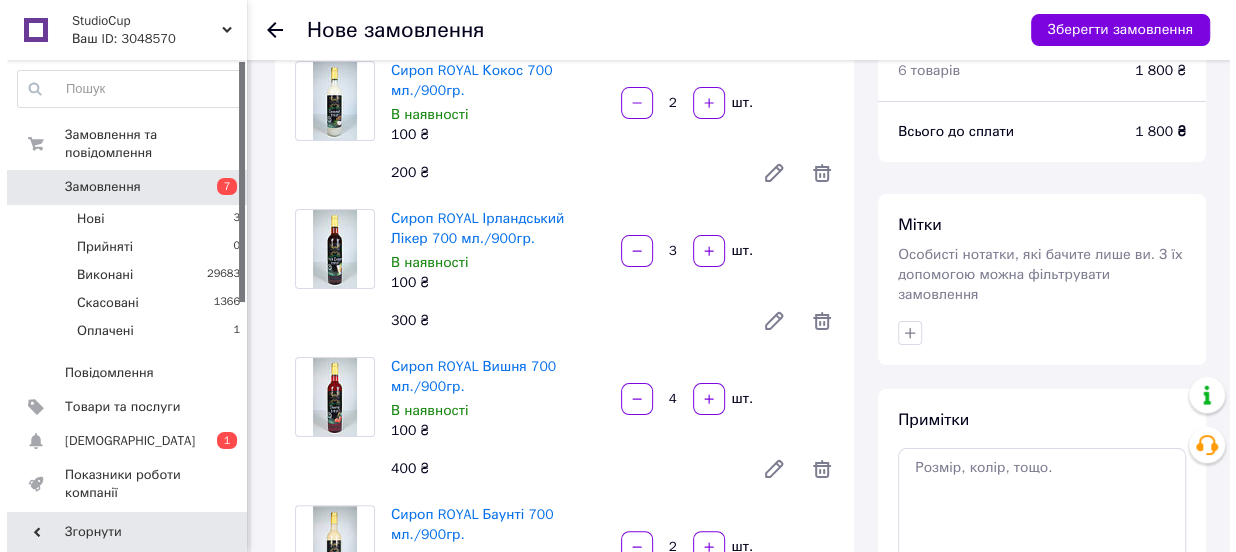 scroll, scrollTop: 0, scrollLeft: 0, axis: both 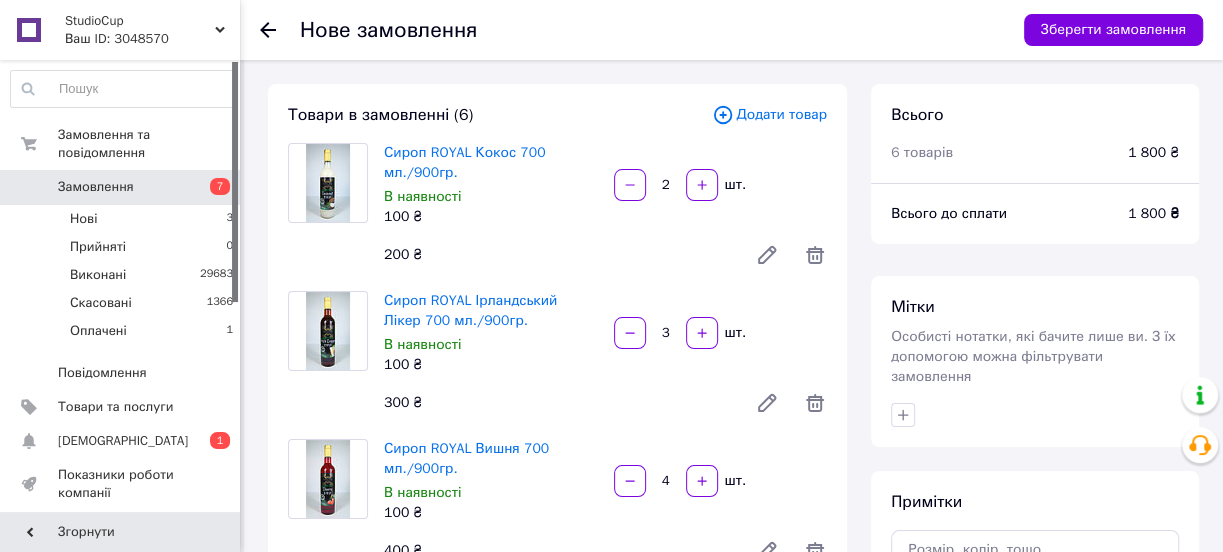 drag, startPoint x: 1110, startPoint y: 32, endPoint x: 1045, endPoint y: 48, distance: 66.94027 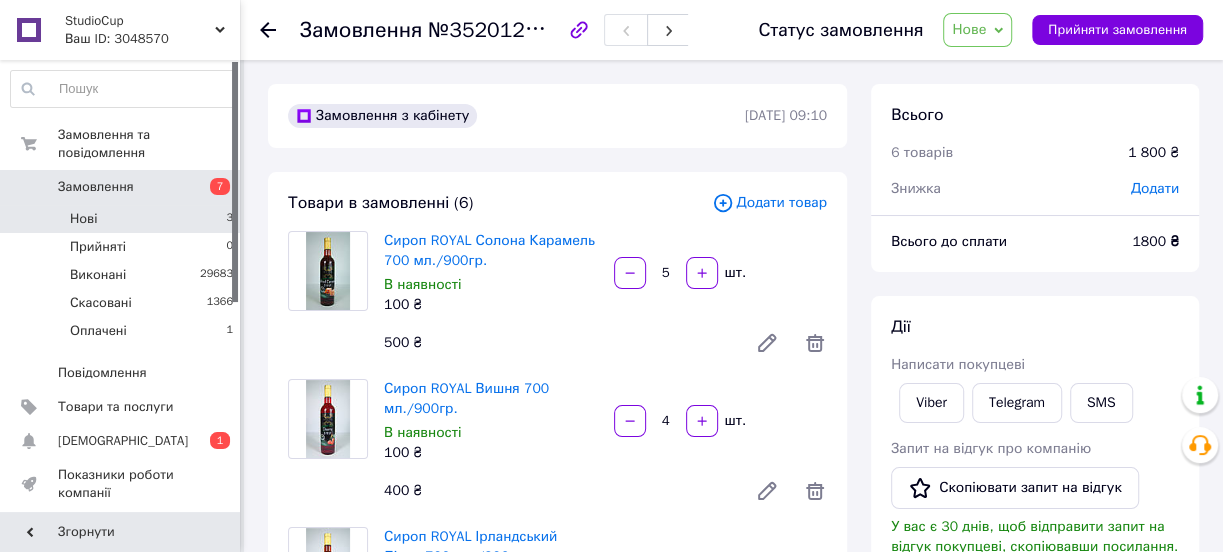 click on "Нові 3" at bounding box center [122, 219] 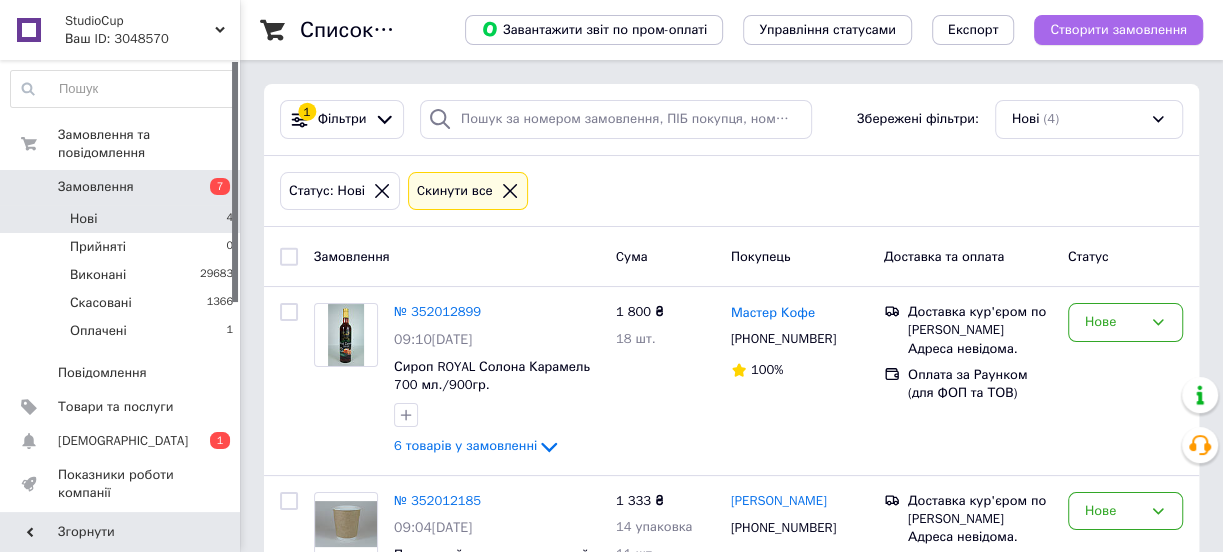 click on "Створити замовлення" at bounding box center (1118, 30) 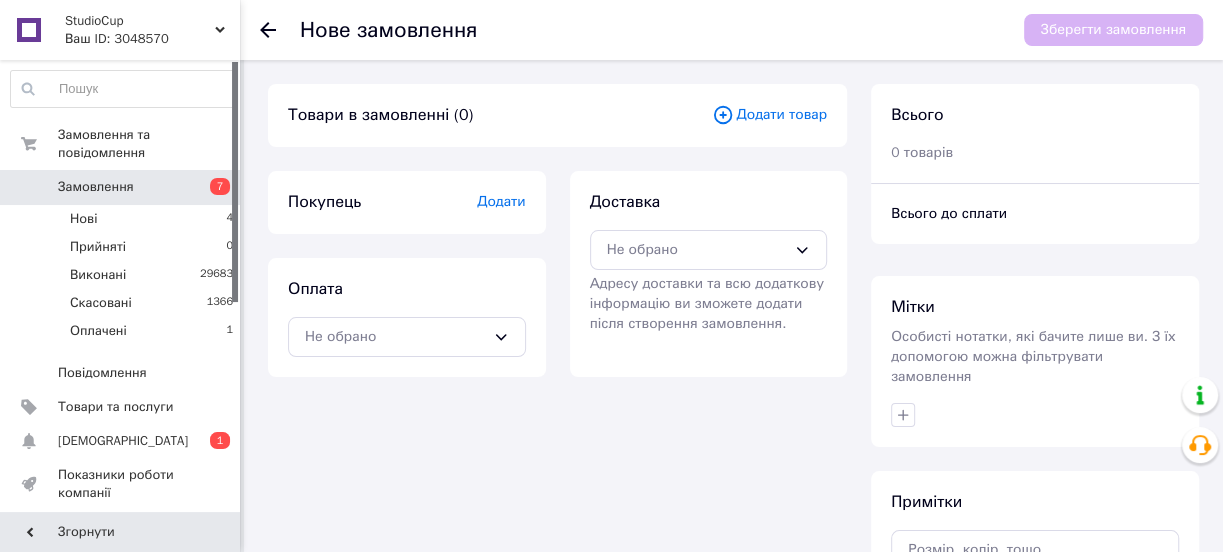 click on "Додати товар" at bounding box center (769, 115) 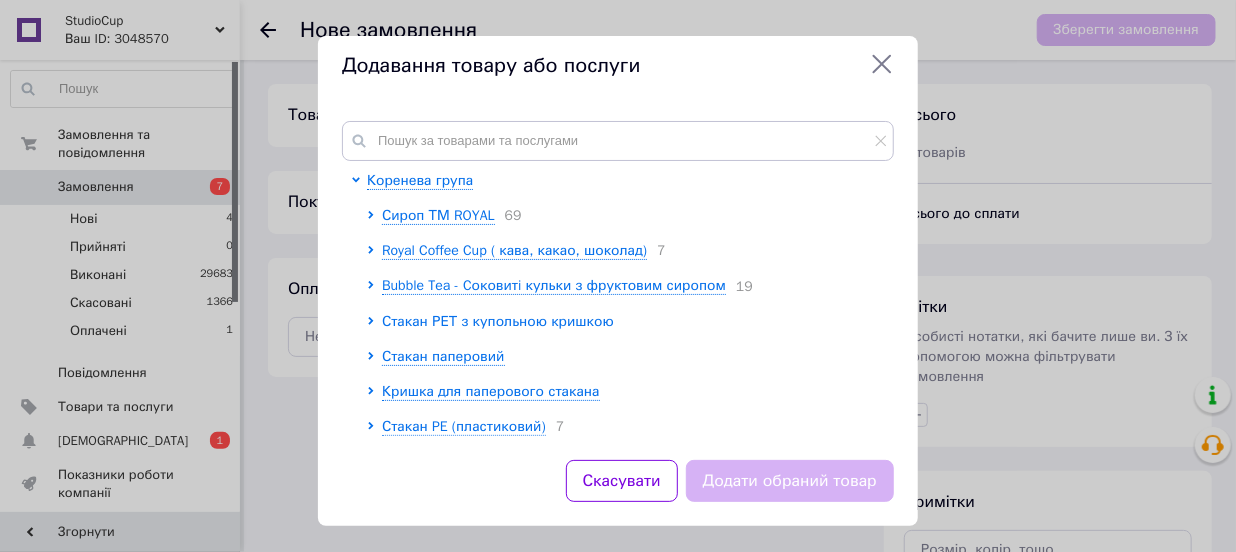click on "Стакан РЕТ з купольною кришкою" at bounding box center [498, 321] 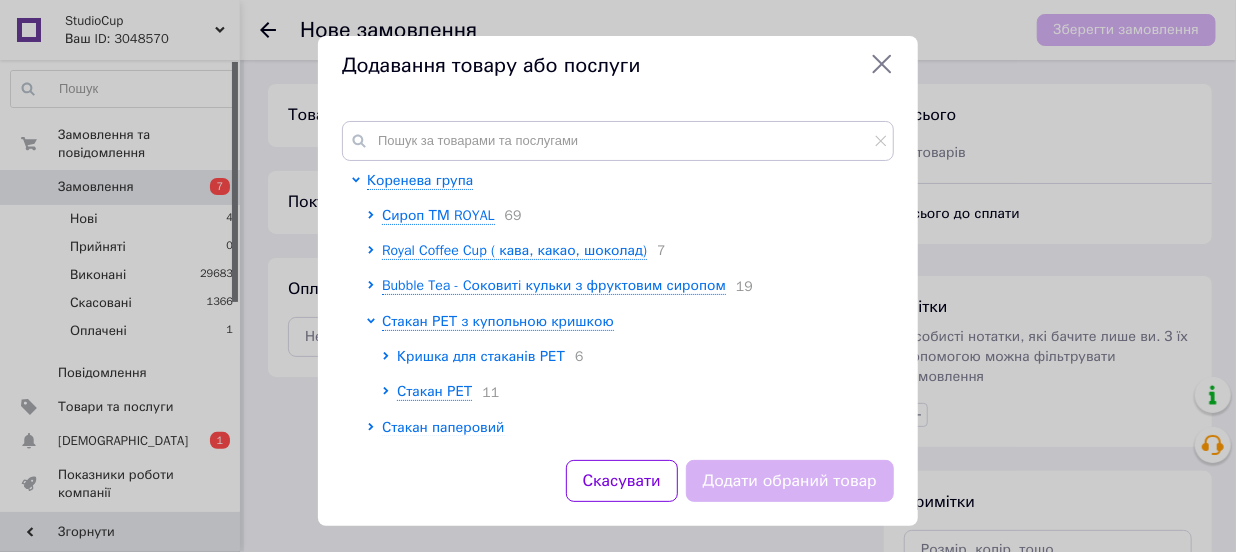 click on "Кришка для стаканів РЕТ" at bounding box center (481, 356) 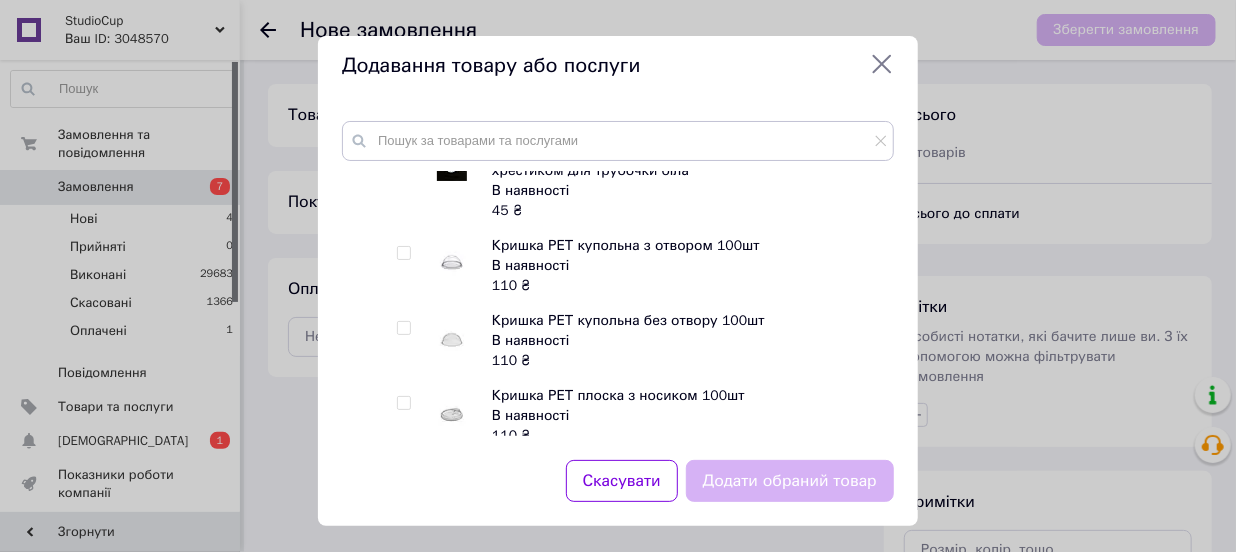 scroll, scrollTop: 272, scrollLeft: 0, axis: vertical 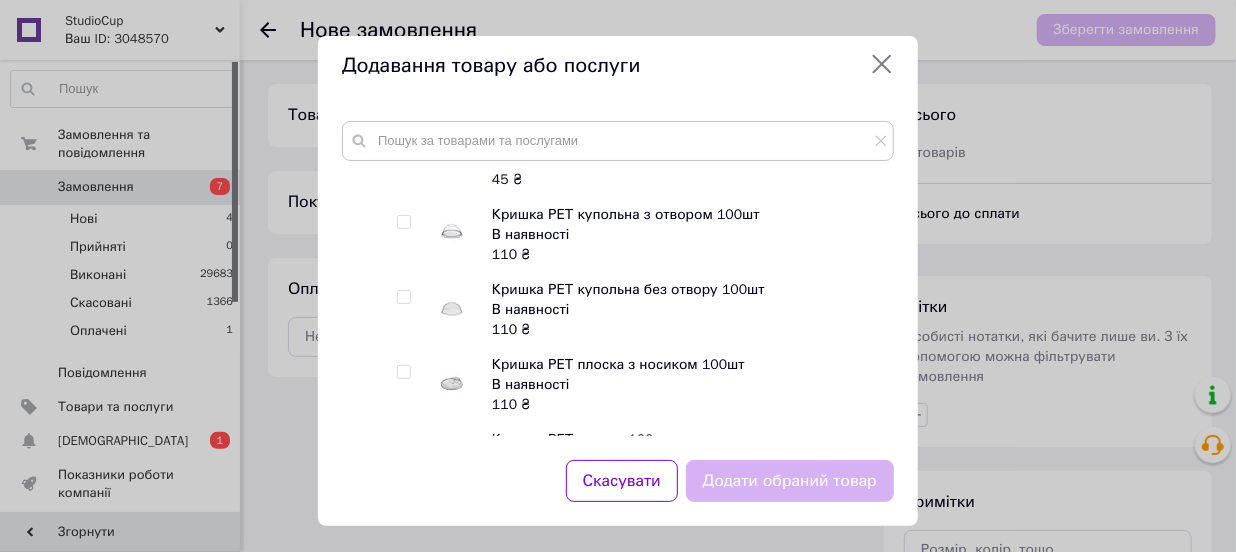 click at bounding box center (403, 222) 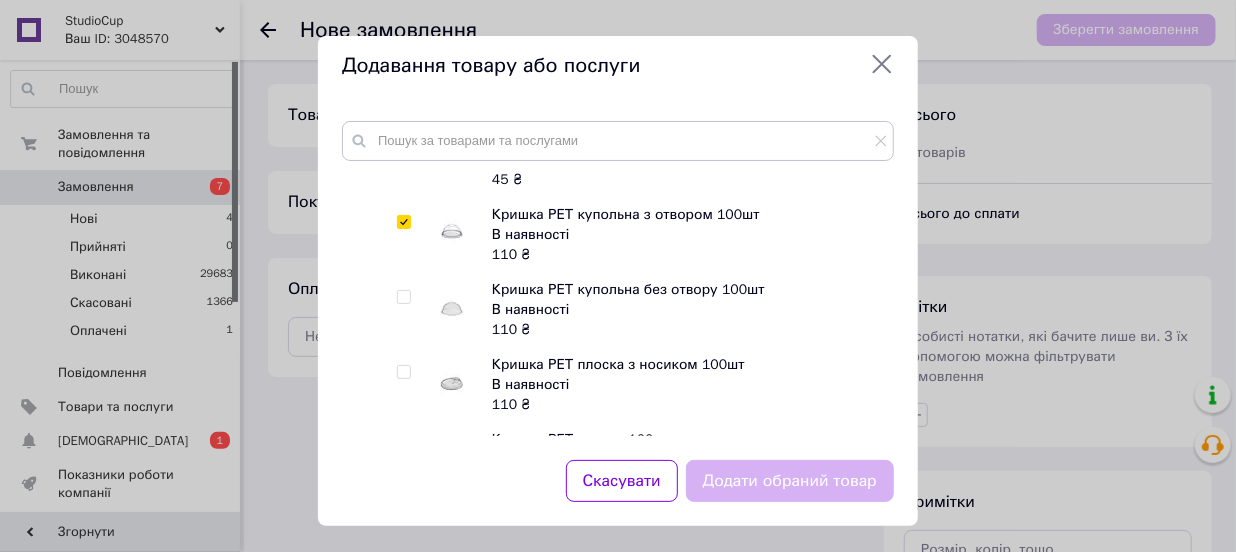 checkbox on "true" 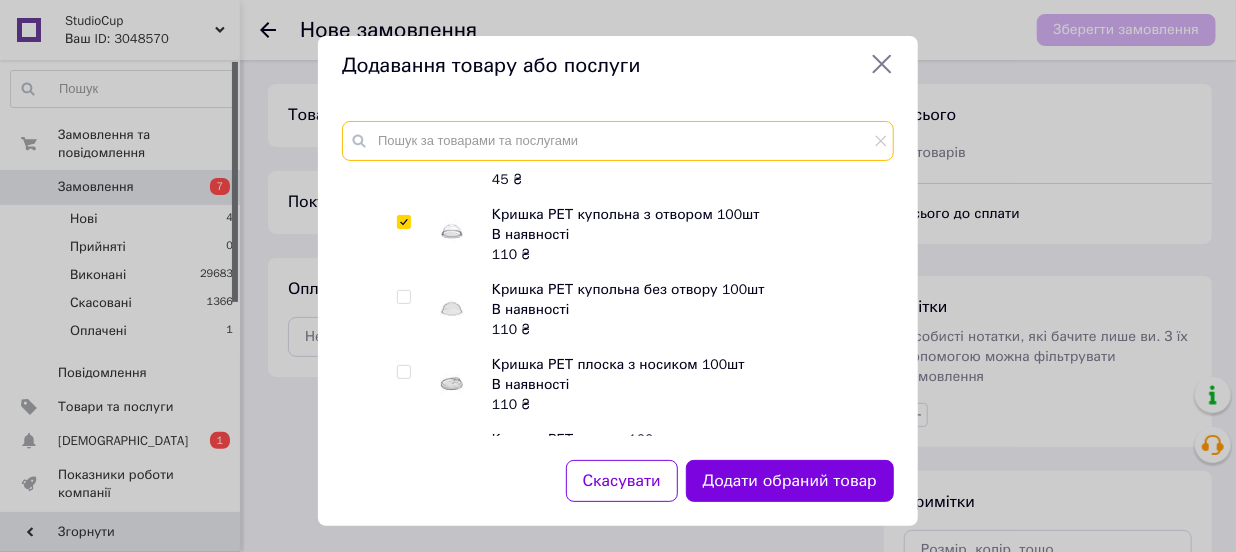 click at bounding box center (618, 141) 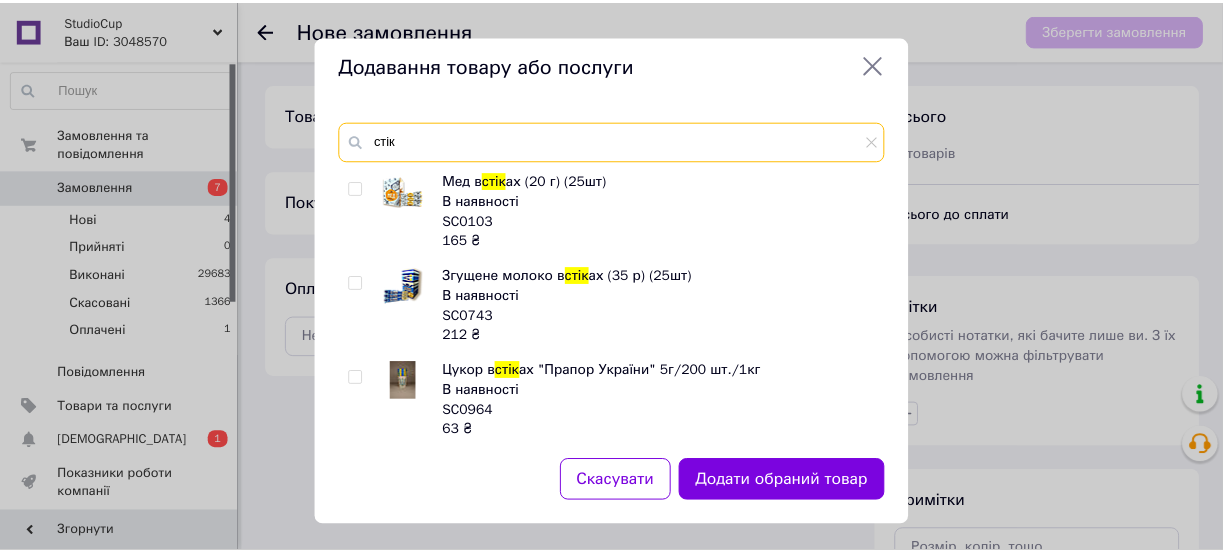 scroll, scrollTop: 90, scrollLeft: 0, axis: vertical 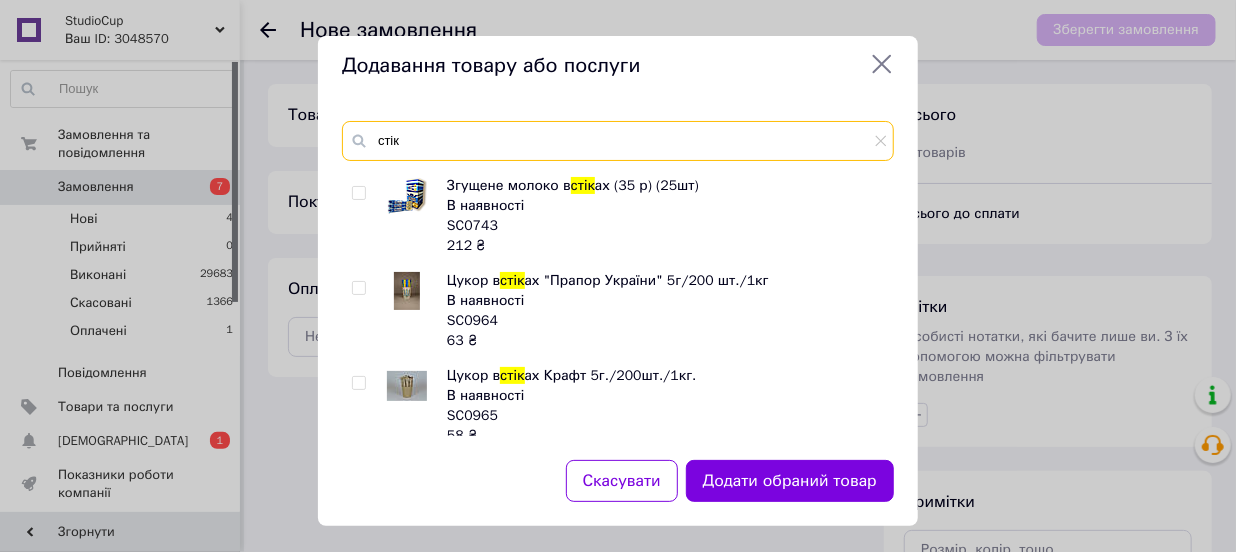 type on "стік" 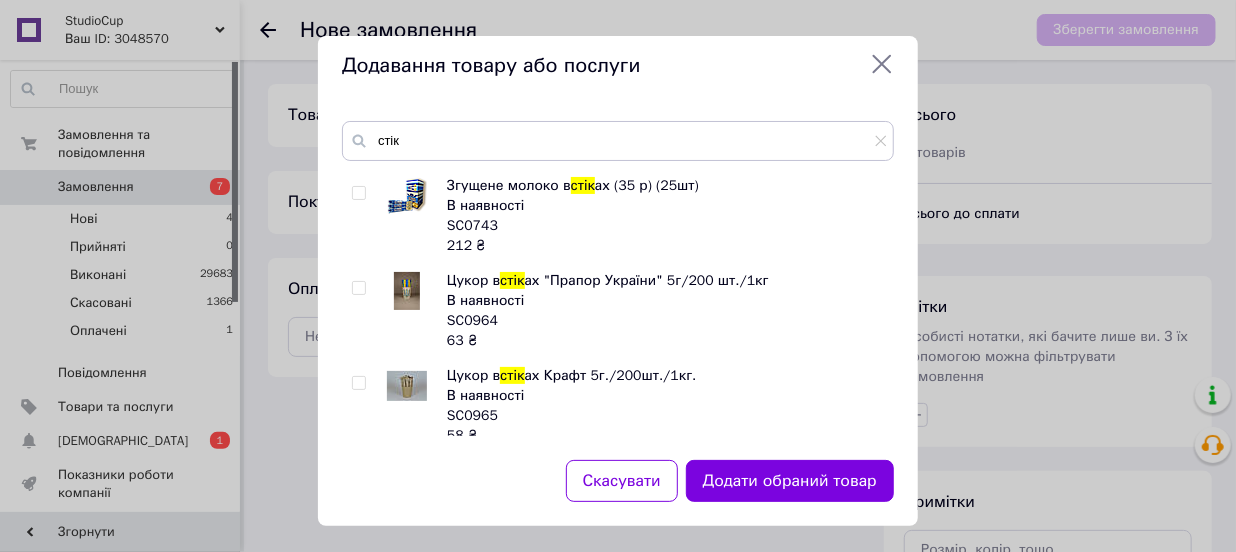 click at bounding box center (358, 383) 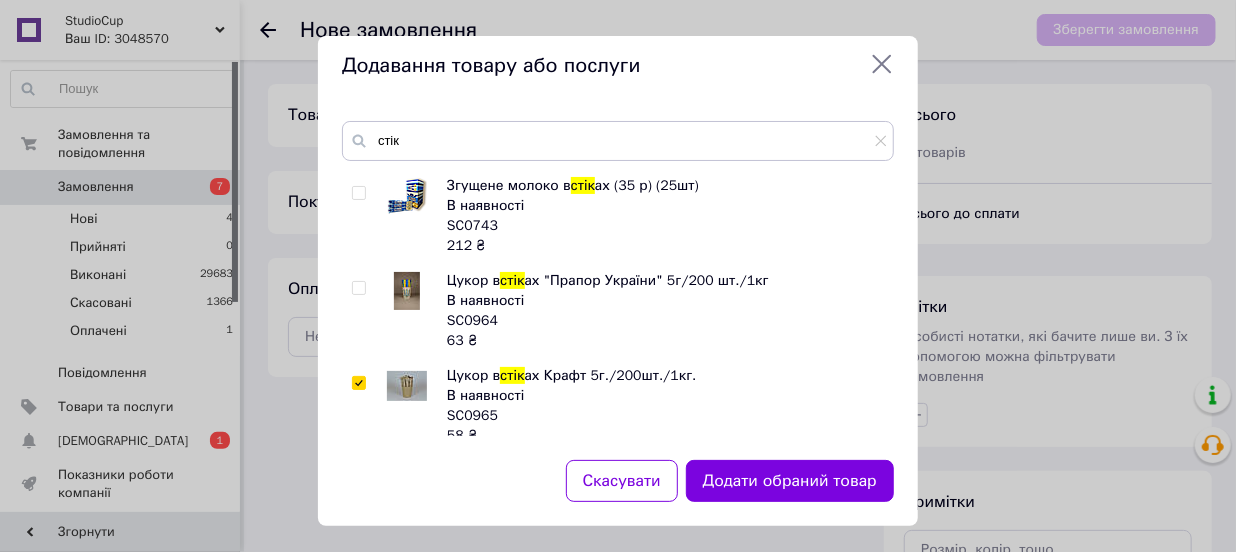 checkbox on "true" 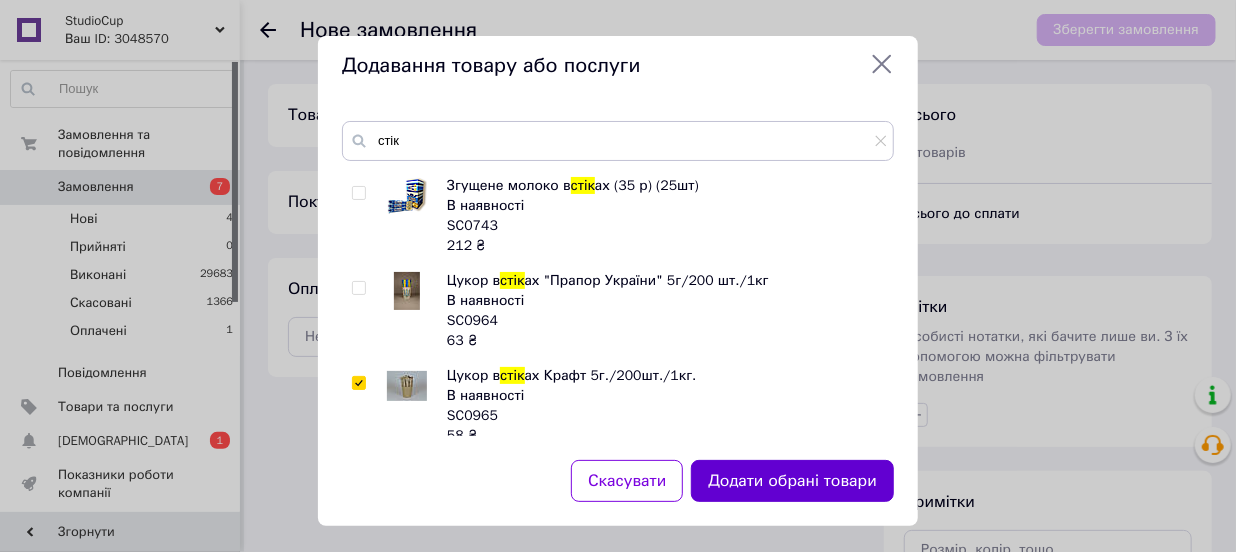 click on "Додати обрані товари" at bounding box center [792, 481] 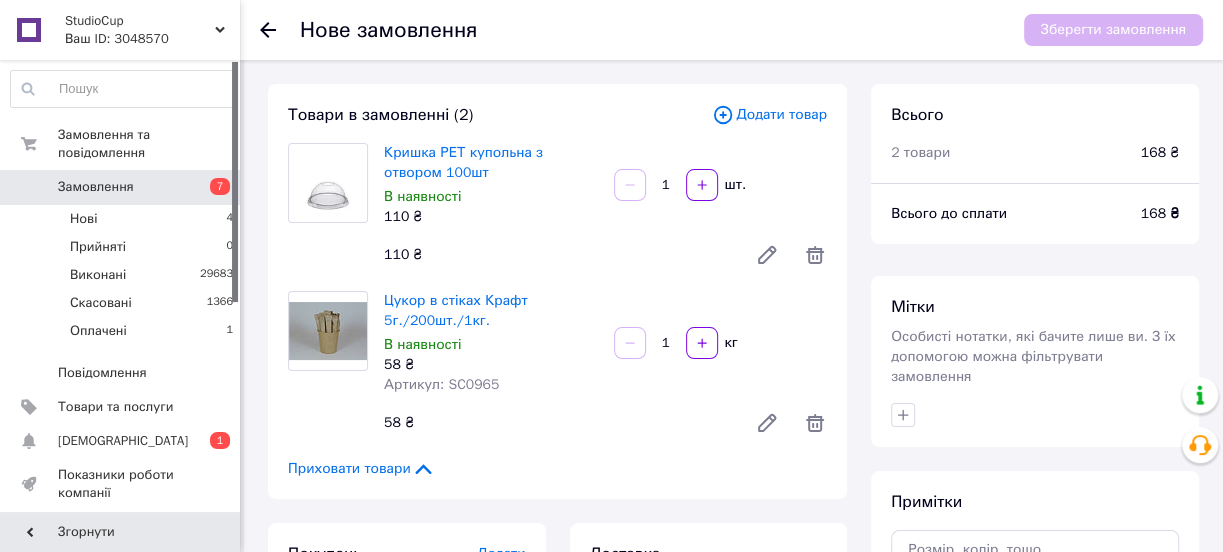 click on "1" at bounding box center [666, 185] 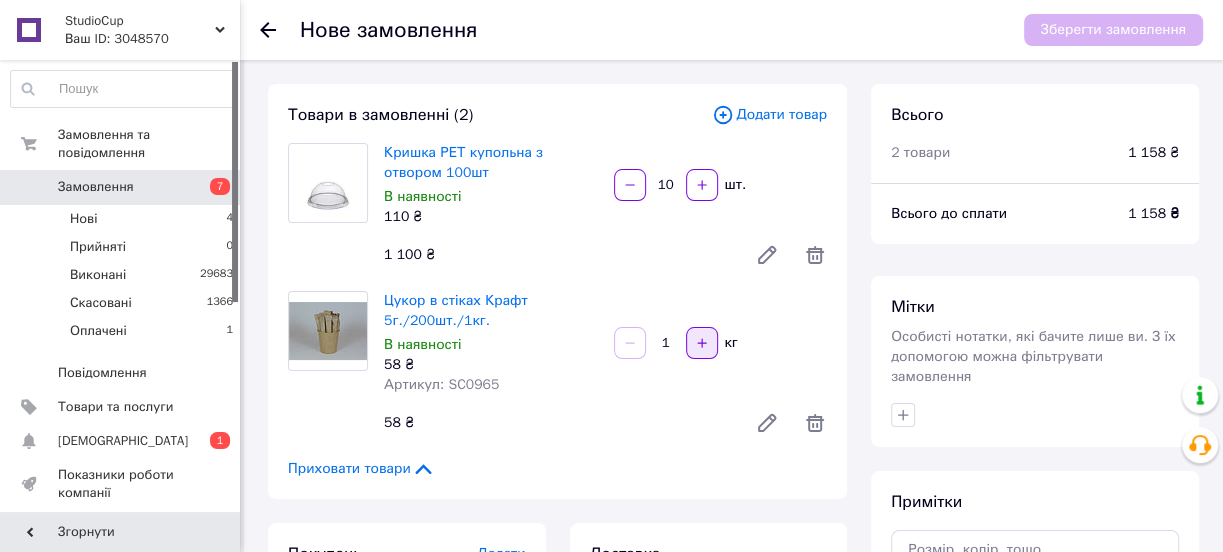 type on "10" 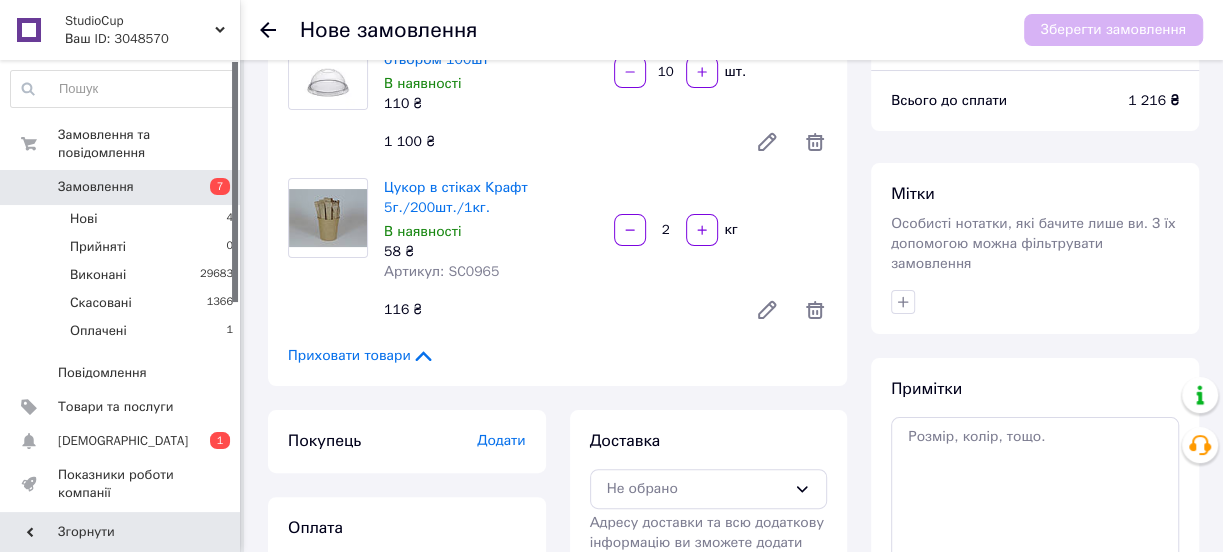 scroll, scrollTop: 270, scrollLeft: 0, axis: vertical 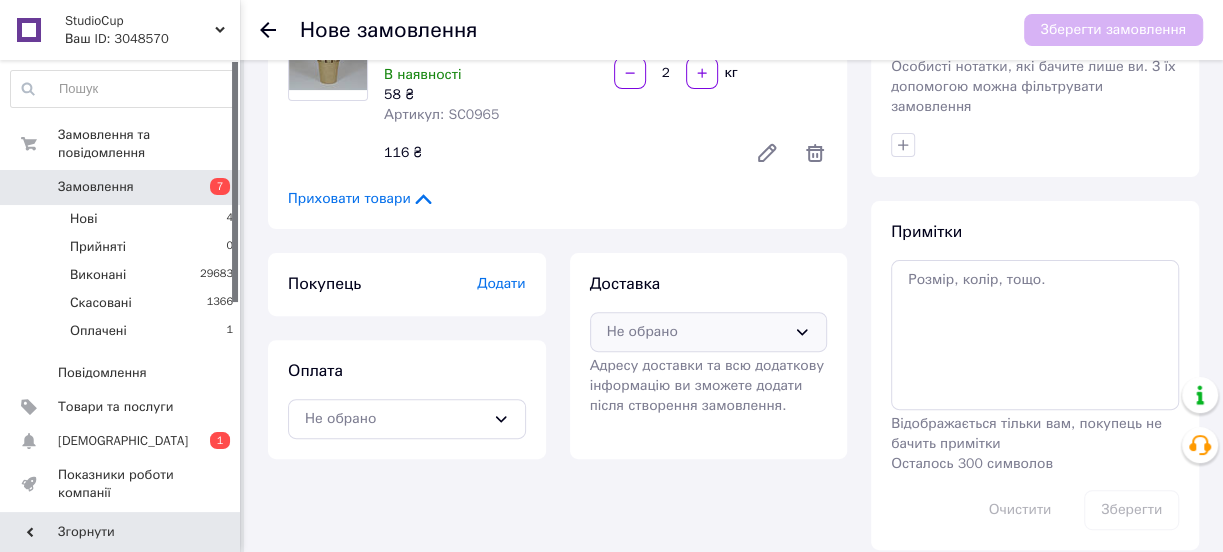click on "Не обрано" at bounding box center (697, 332) 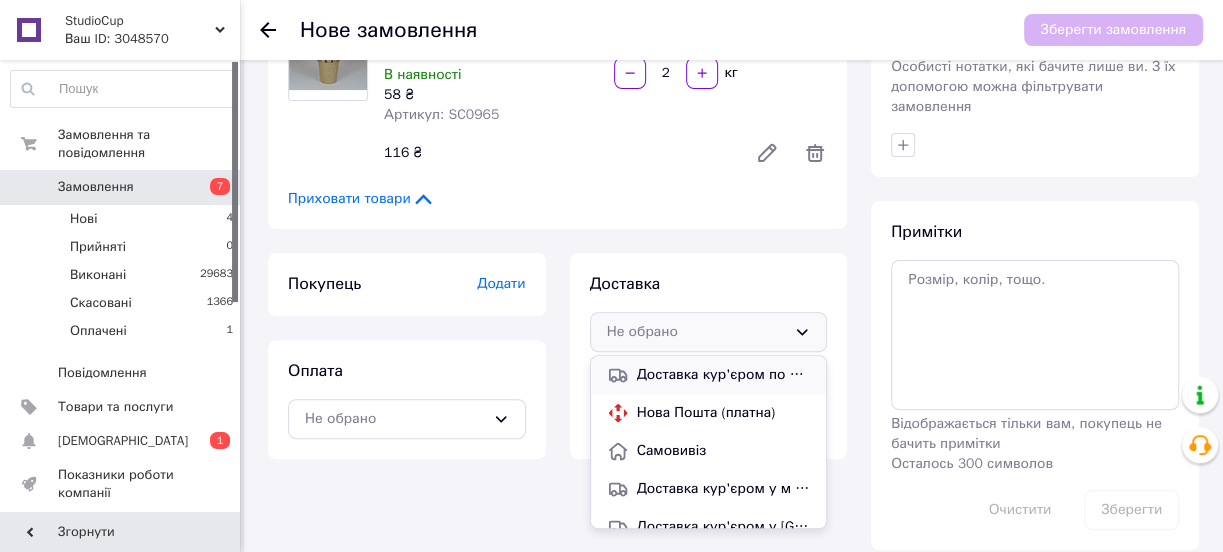 click on "Доставка кур'єром по Києву (платна 100.00 ₴, безкоштовно від 1500 ₴)" at bounding box center (724, 375) 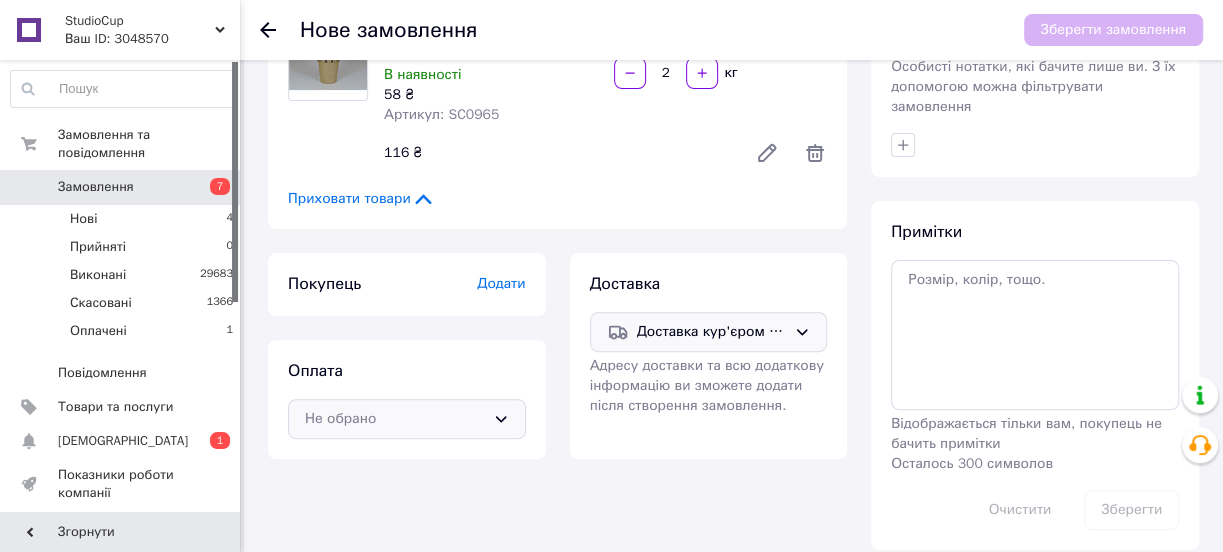 click on "Не обрано" at bounding box center [395, 419] 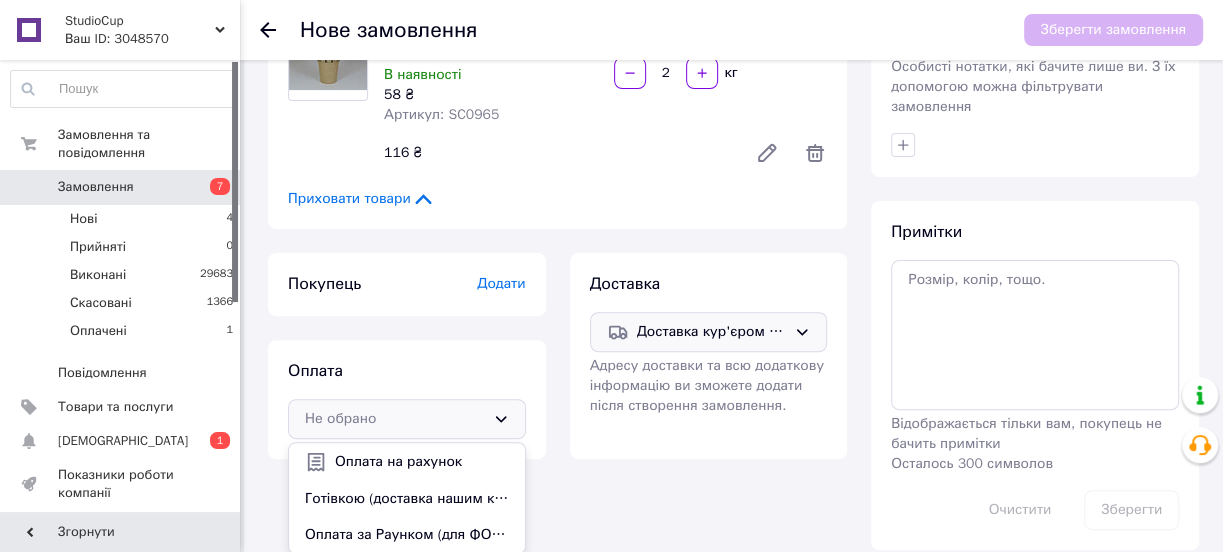 scroll, scrollTop: 271, scrollLeft: 0, axis: vertical 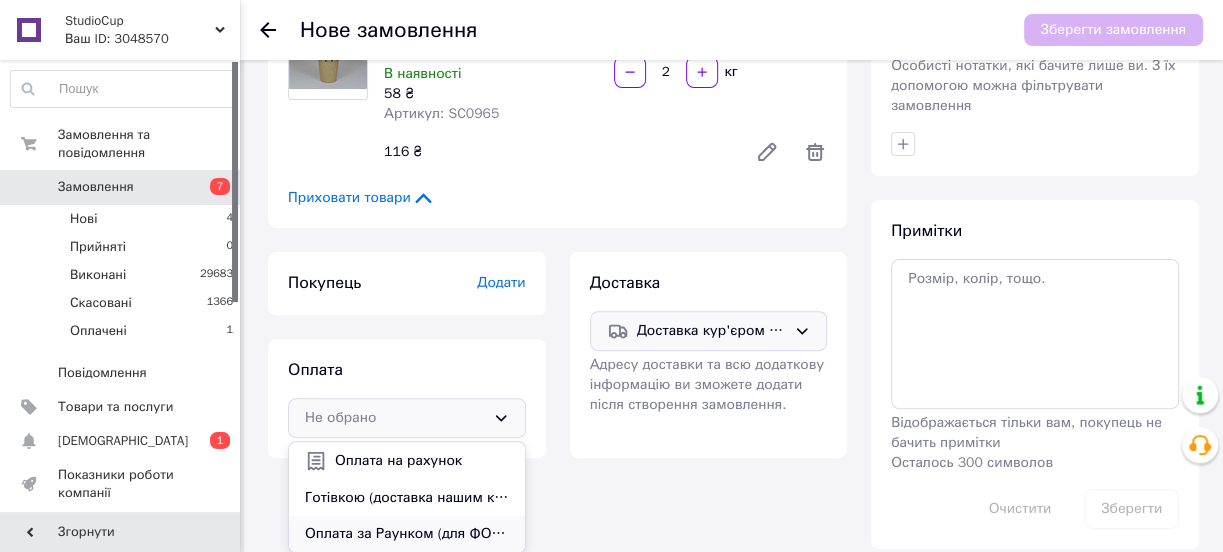 click on "Оплата за Раунком (для ФОП та ТОВ)" at bounding box center [407, 534] 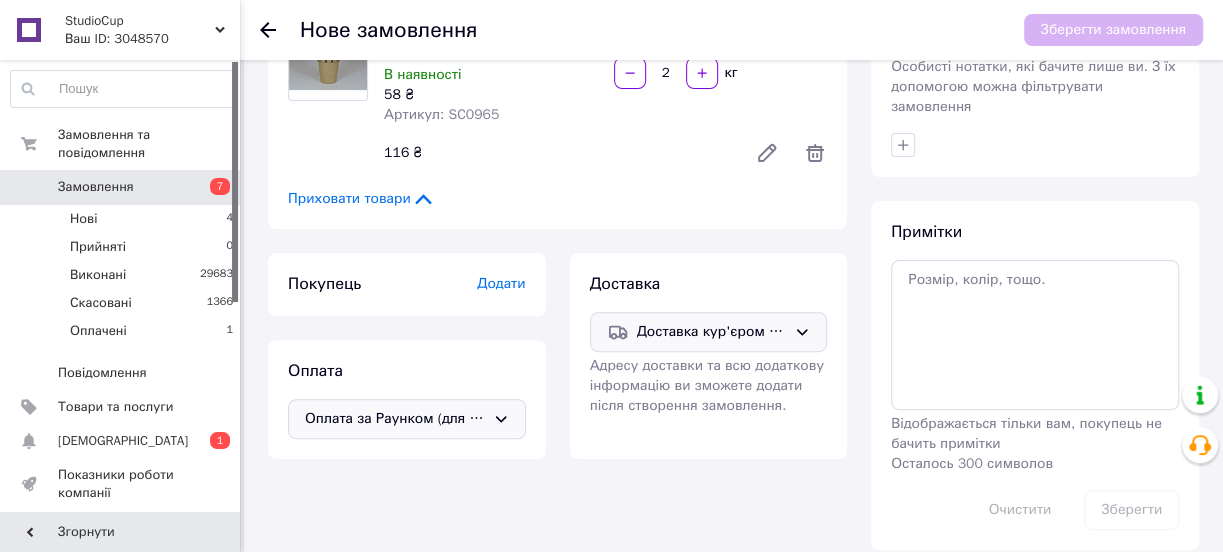 click on "Додати" at bounding box center [501, 283] 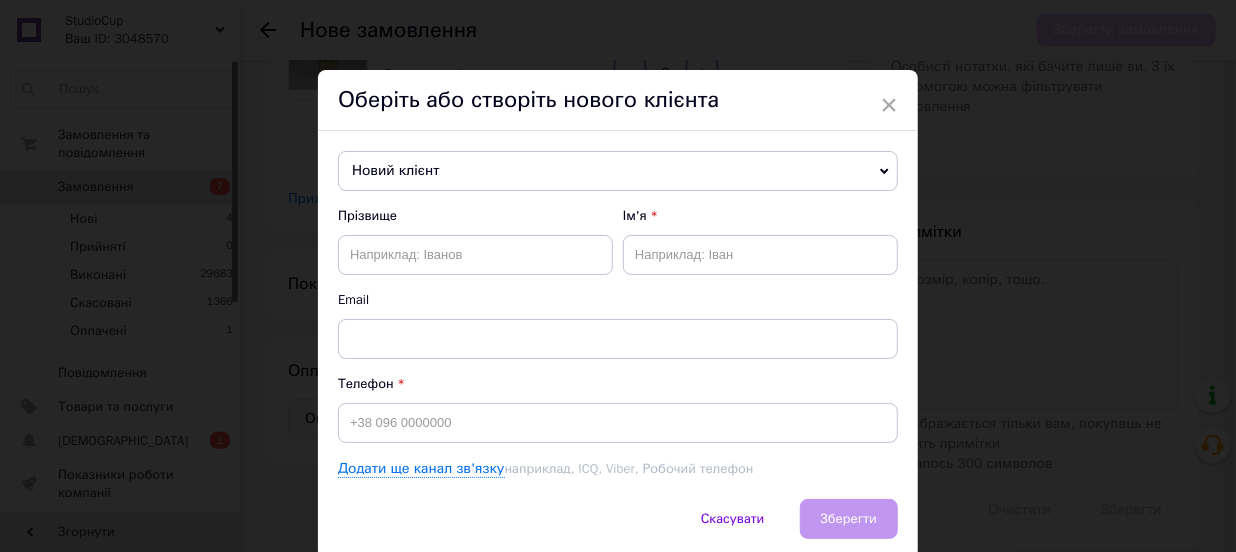 click on "Новий клієнт" at bounding box center [618, 171] 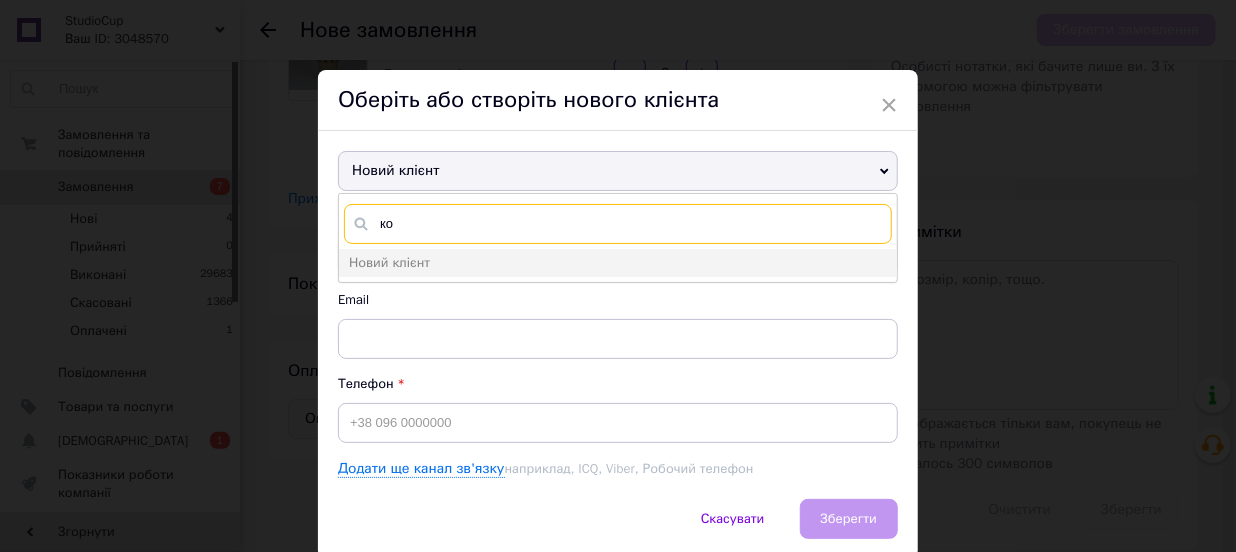 type on "к" 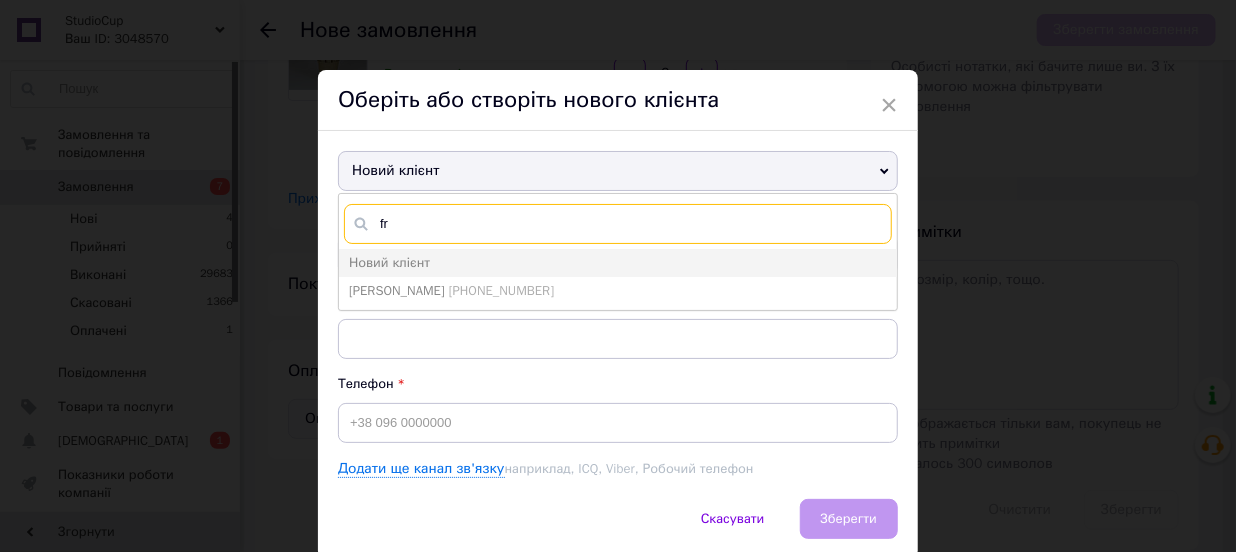 type on "f" 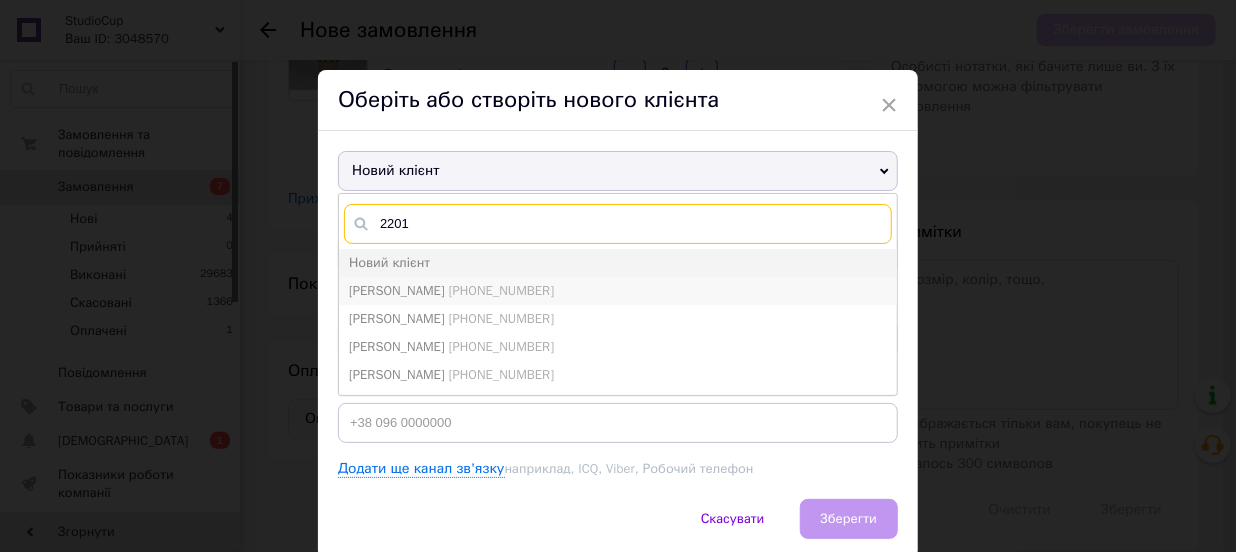 type on "2201" 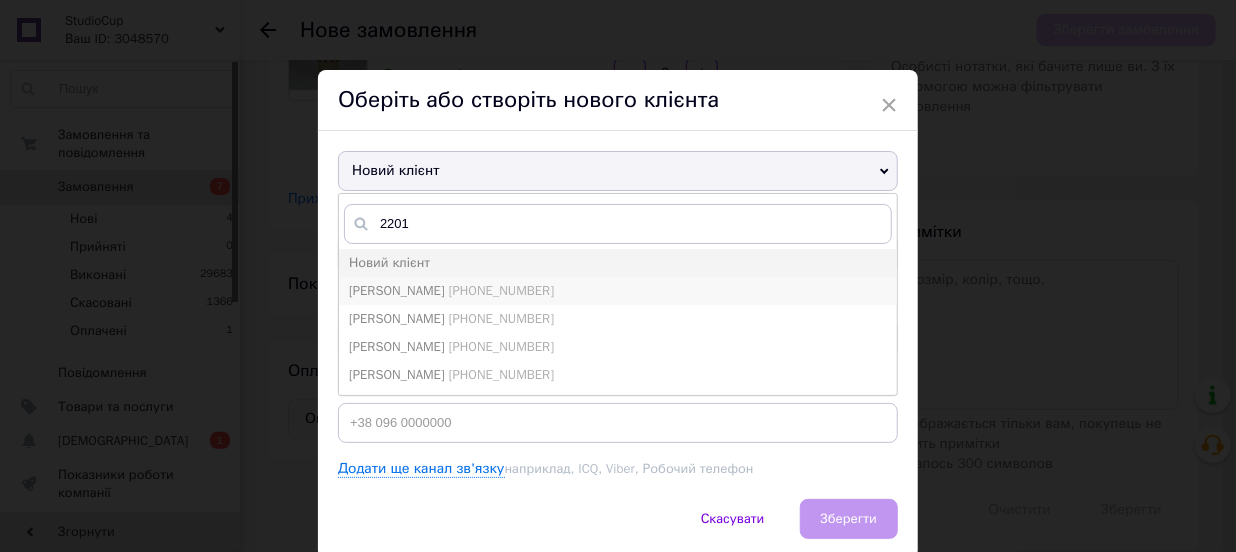 click on "+380989292201" at bounding box center [501, 290] 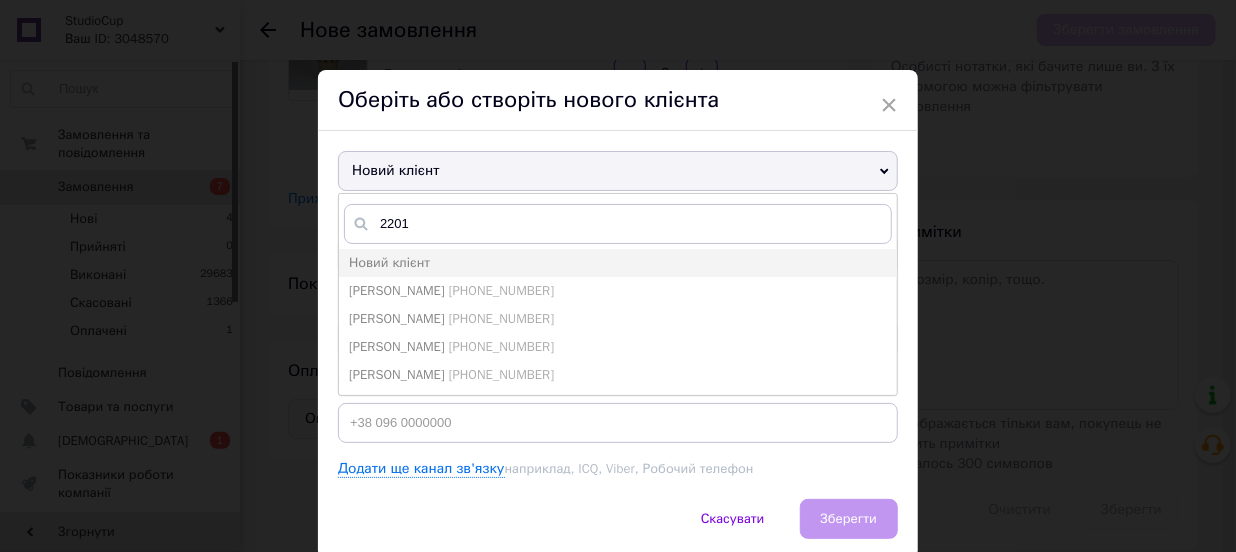 type on "Голубенко Ірина" 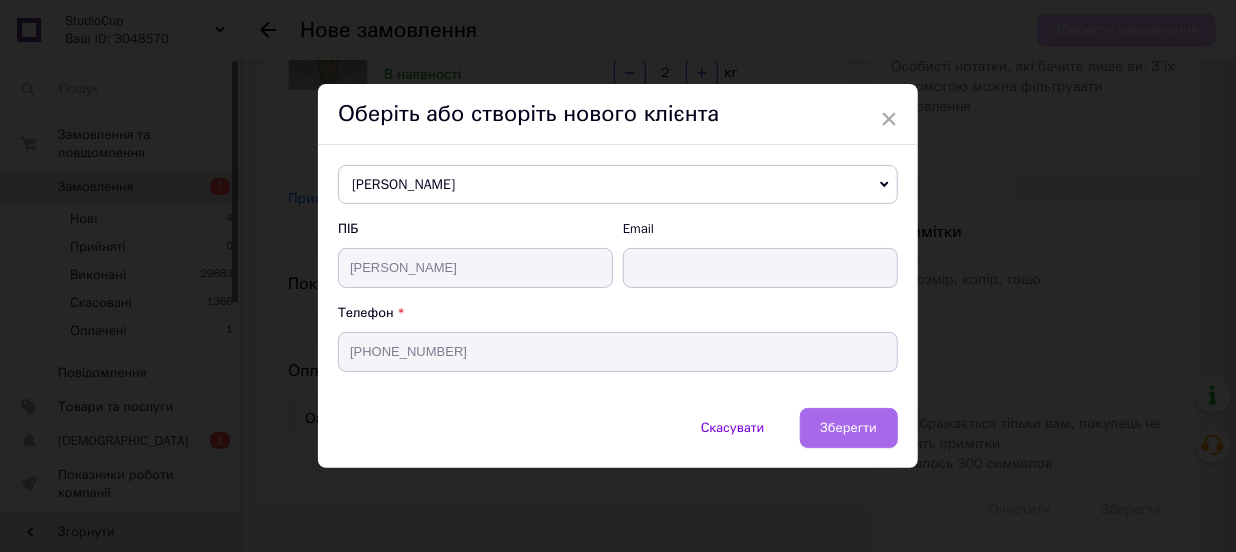 click on "Зберегти" at bounding box center (849, 427) 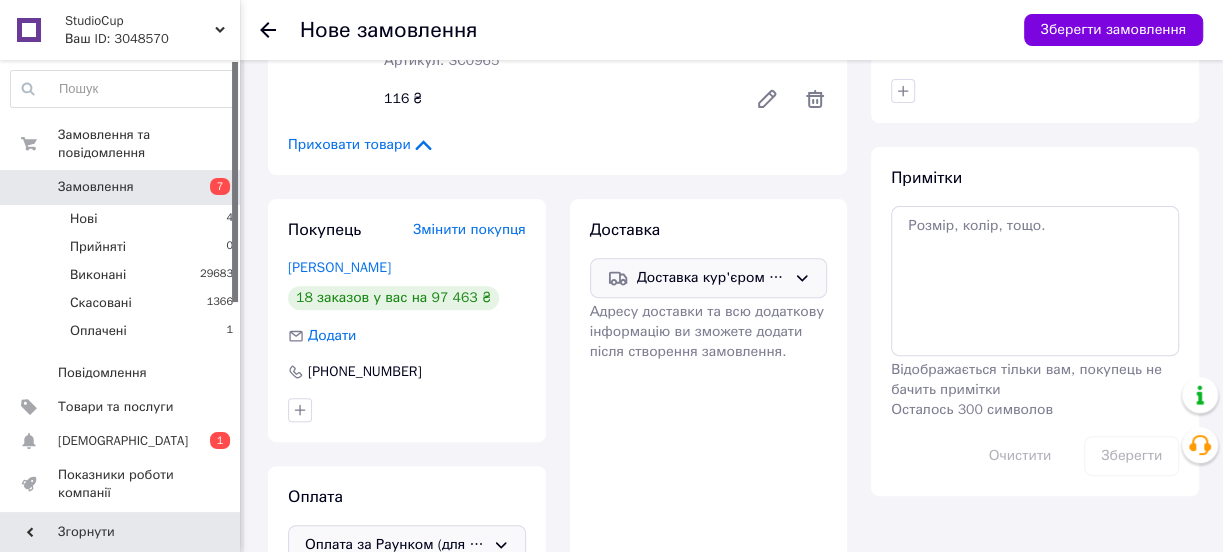 scroll, scrollTop: 380, scrollLeft: 0, axis: vertical 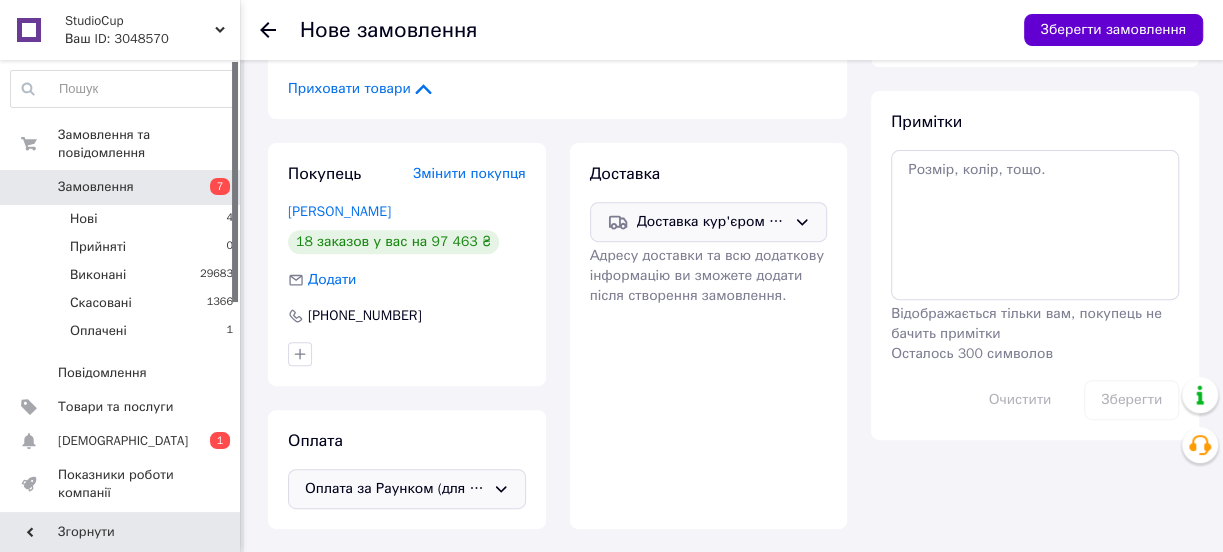 click on "Зберегти замовлення" at bounding box center [1113, 30] 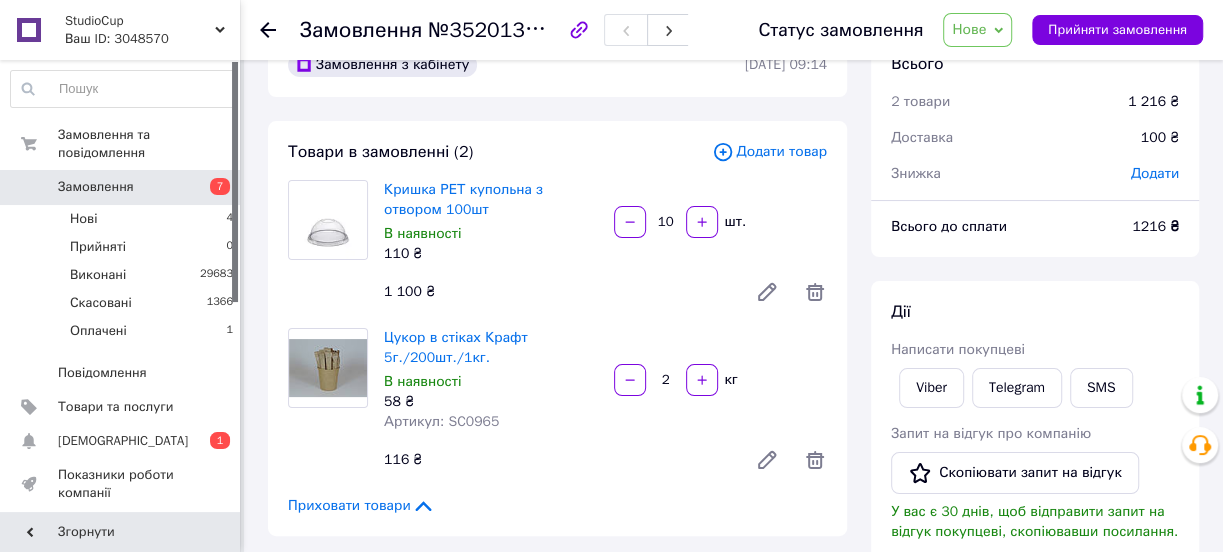 scroll, scrollTop: 0, scrollLeft: 0, axis: both 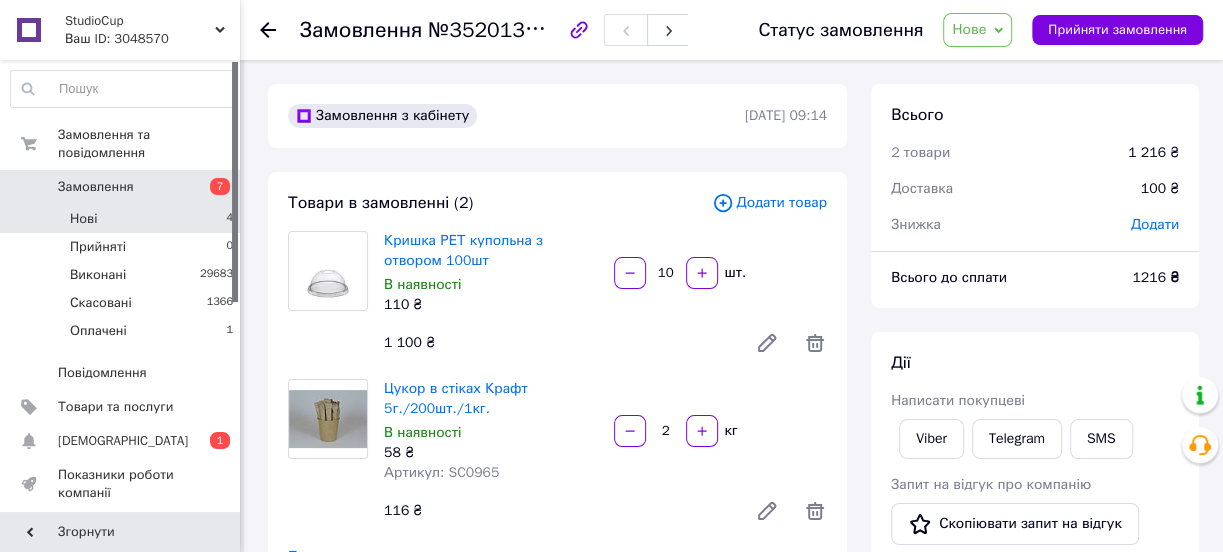 click on "Нові" at bounding box center (83, 219) 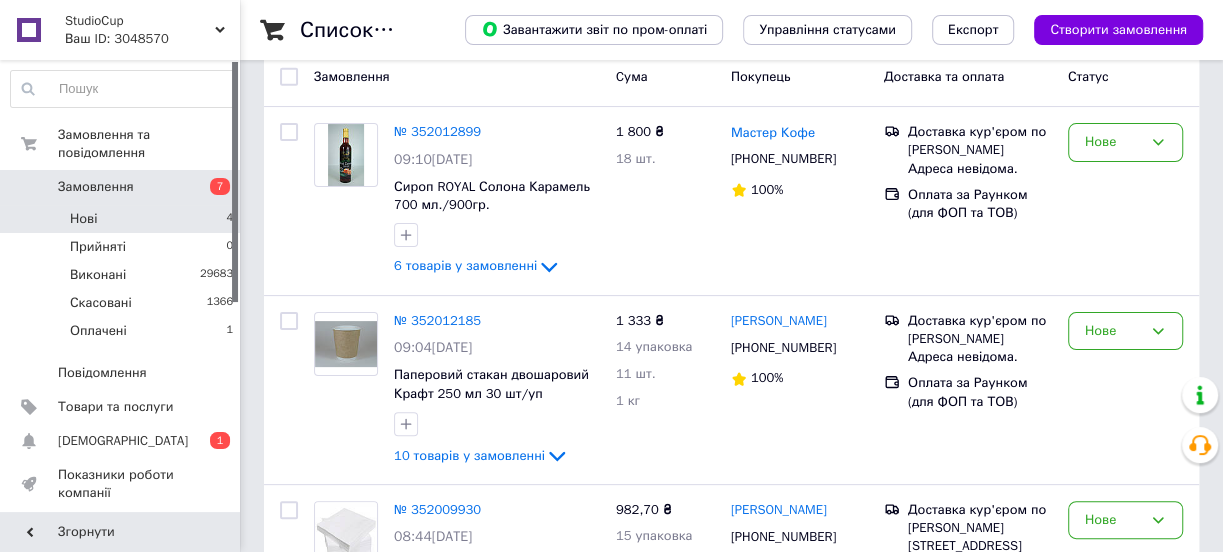 scroll, scrollTop: 181, scrollLeft: 0, axis: vertical 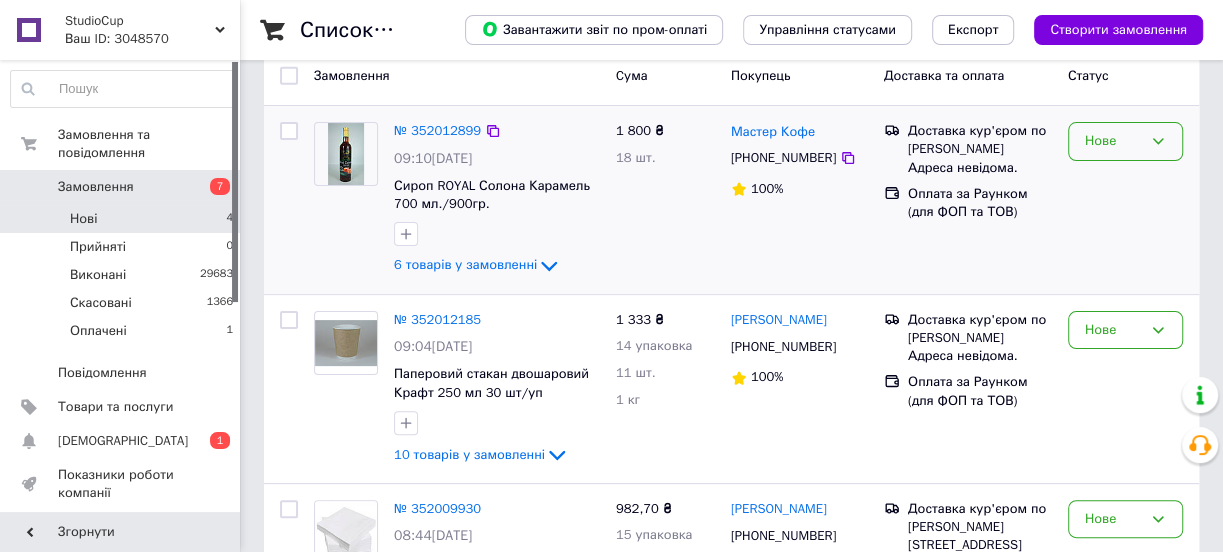 click on "Нове" at bounding box center (1113, 141) 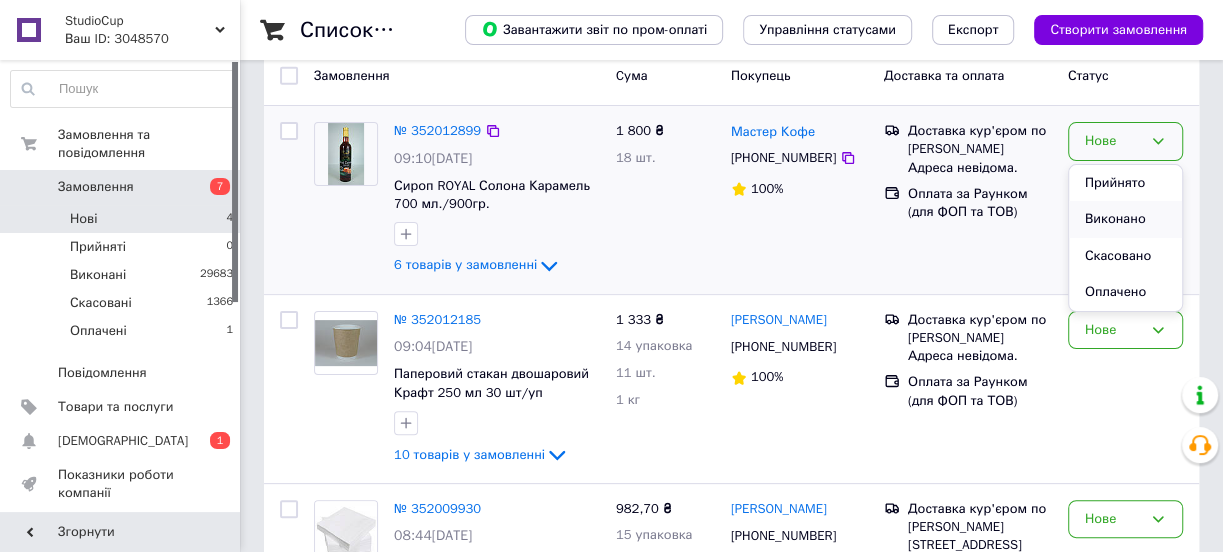 click on "Виконано" at bounding box center (1125, 219) 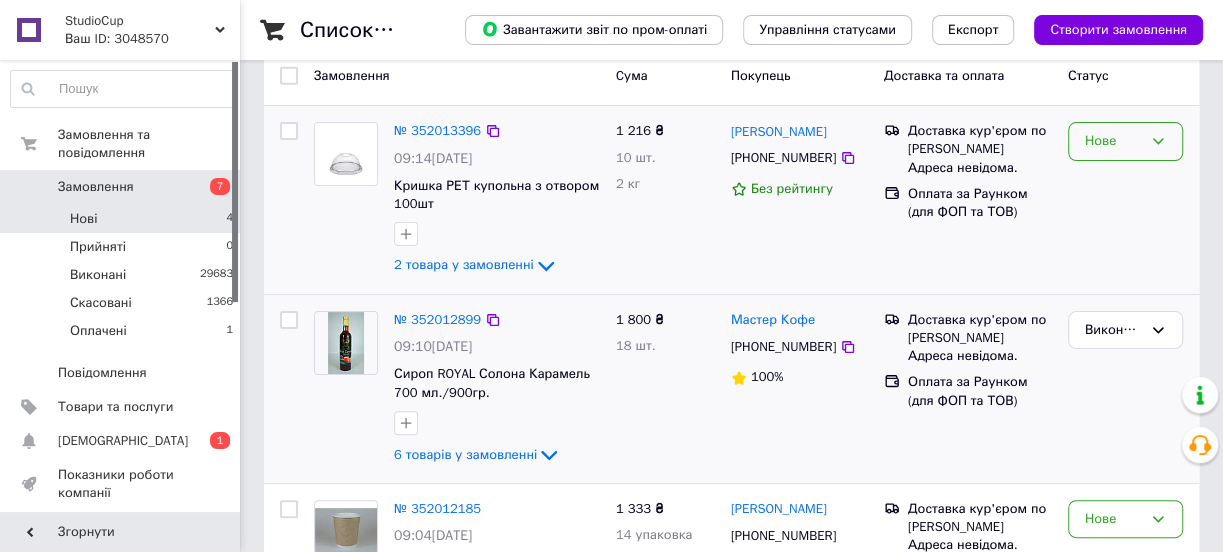 click on "Нове" at bounding box center [1113, 141] 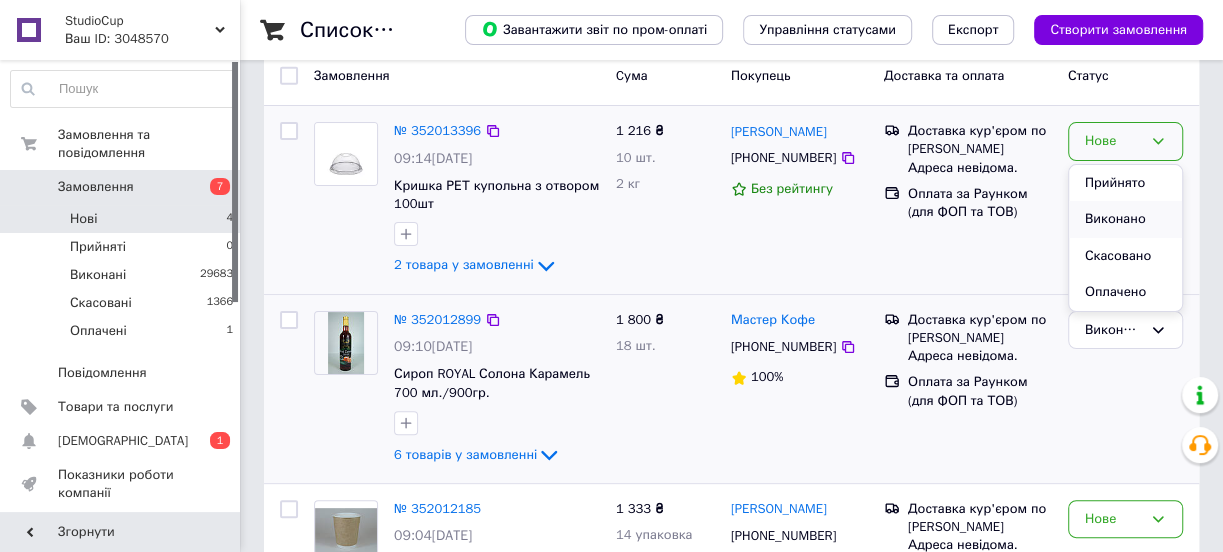 click on "Виконано" at bounding box center (1125, 219) 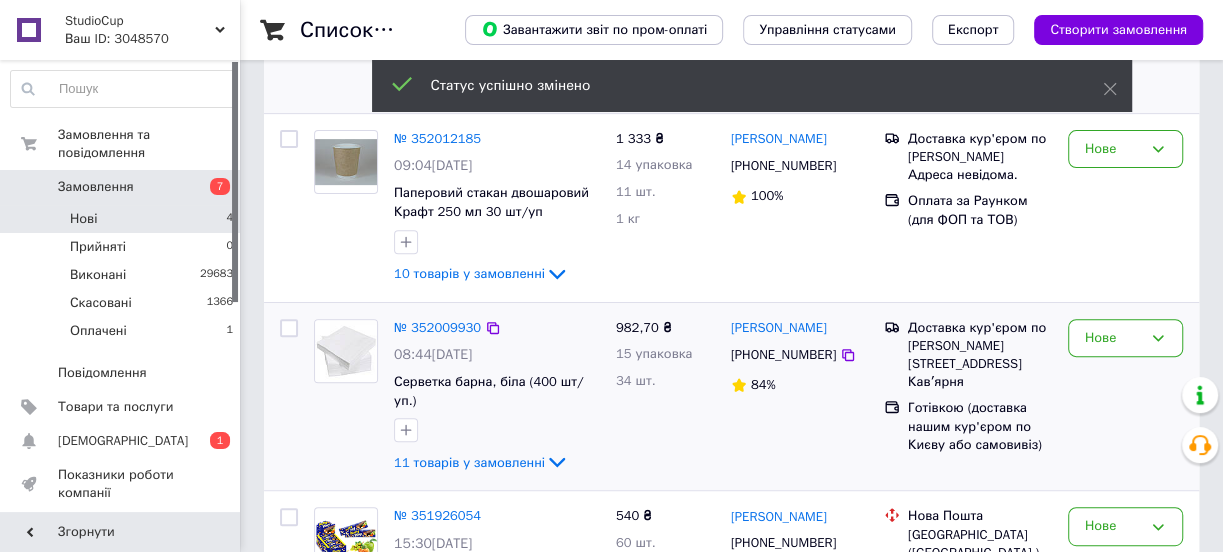 scroll, scrollTop: 363, scrollLeft: 0, axis: vertical 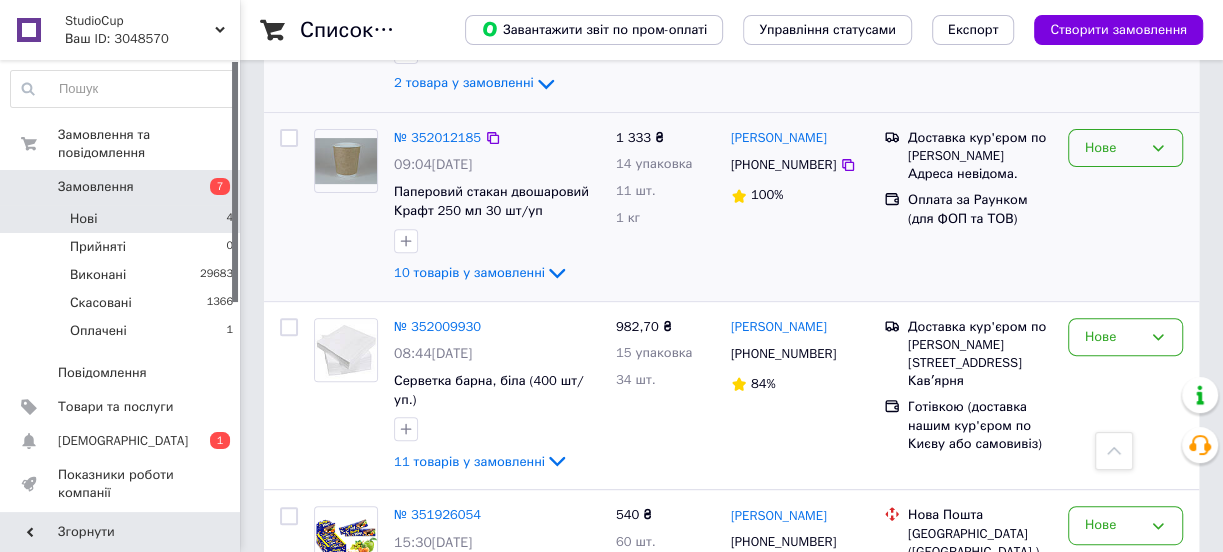 click on "Нове" at bounding box center (1113, 148) 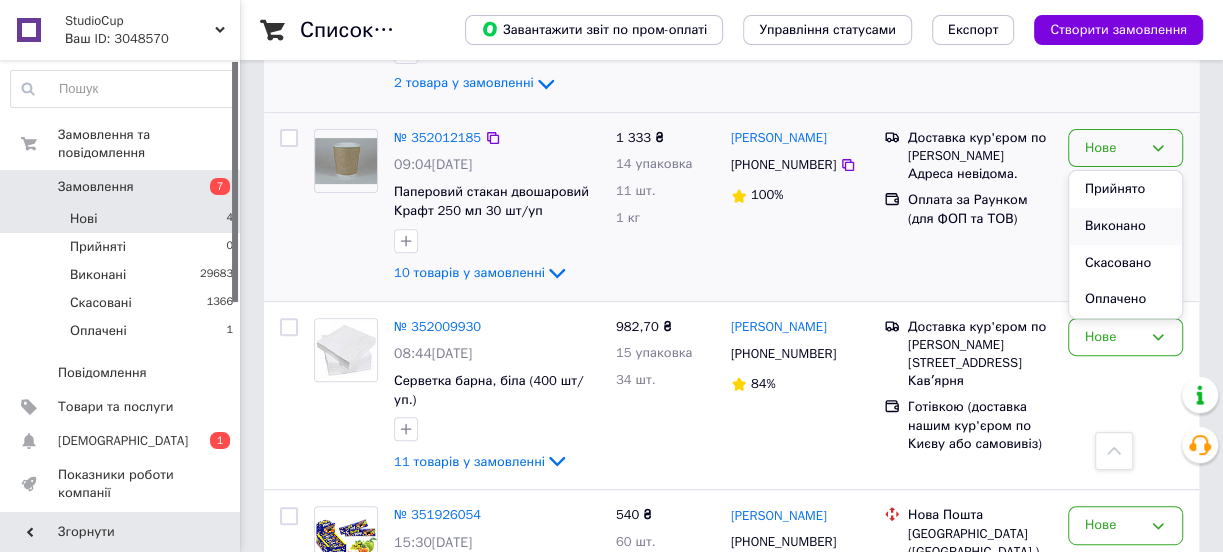 click on "Виконано" at bounding box center [1125, 226] 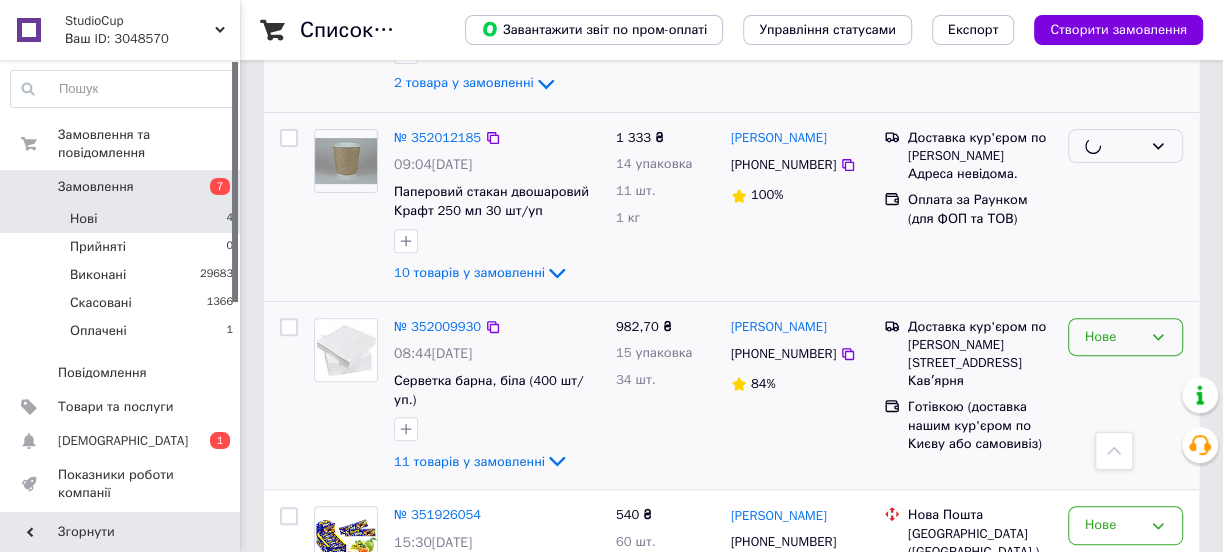 click on "Нове" at bounding box center [1113, 337] 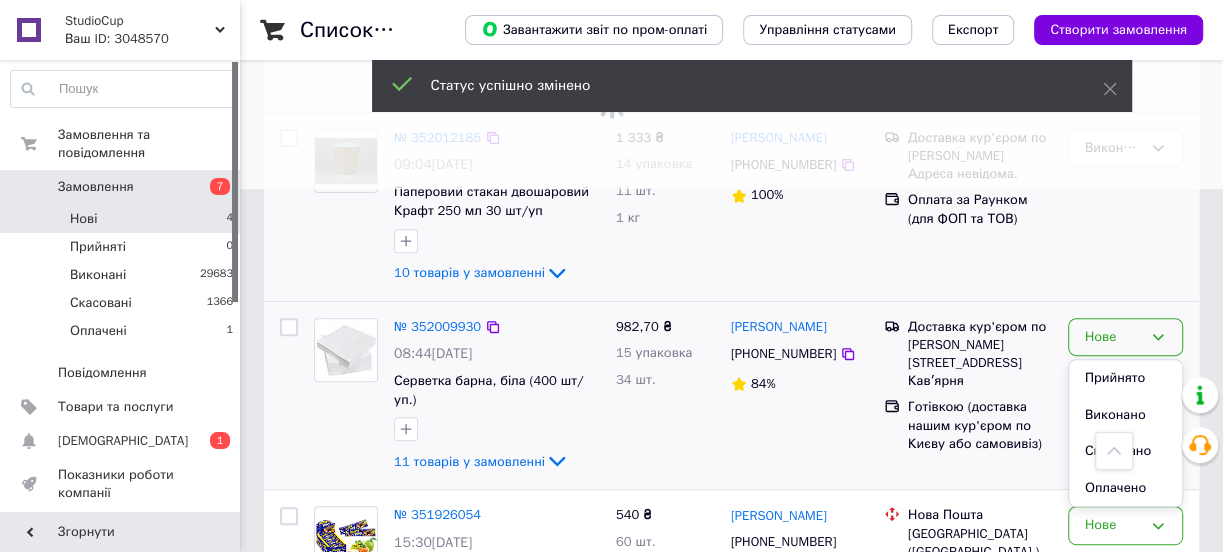 drag, startPoint x: 1121, startPoint y: 403, endPoint x: 1138, endPoint y: 350, distance: 55.65968 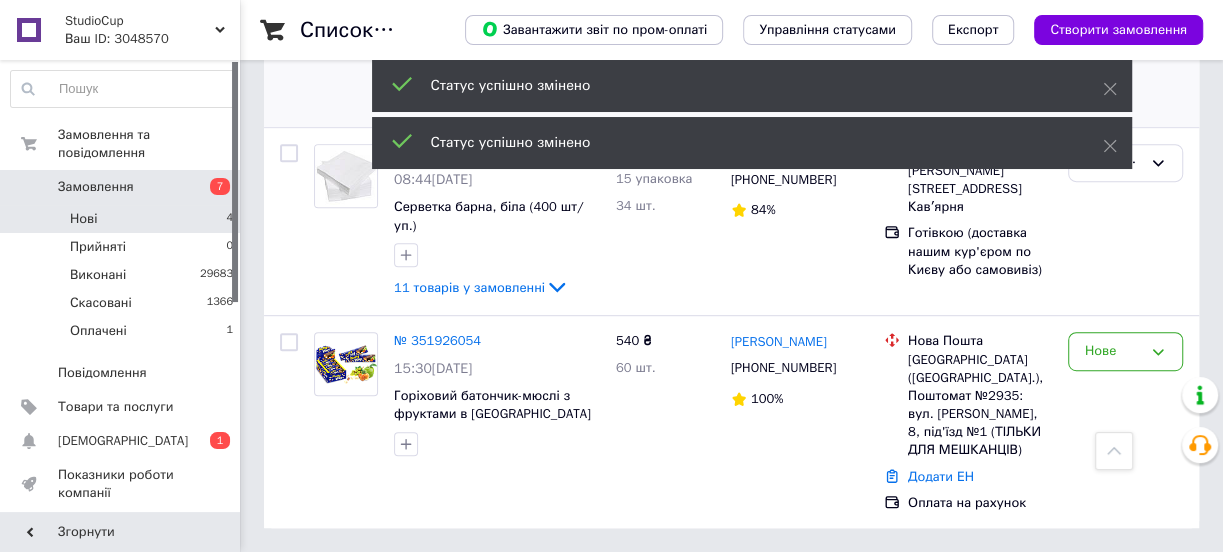 scroll, scrollTop: 534, scrollLeft: 0, axis: vertical 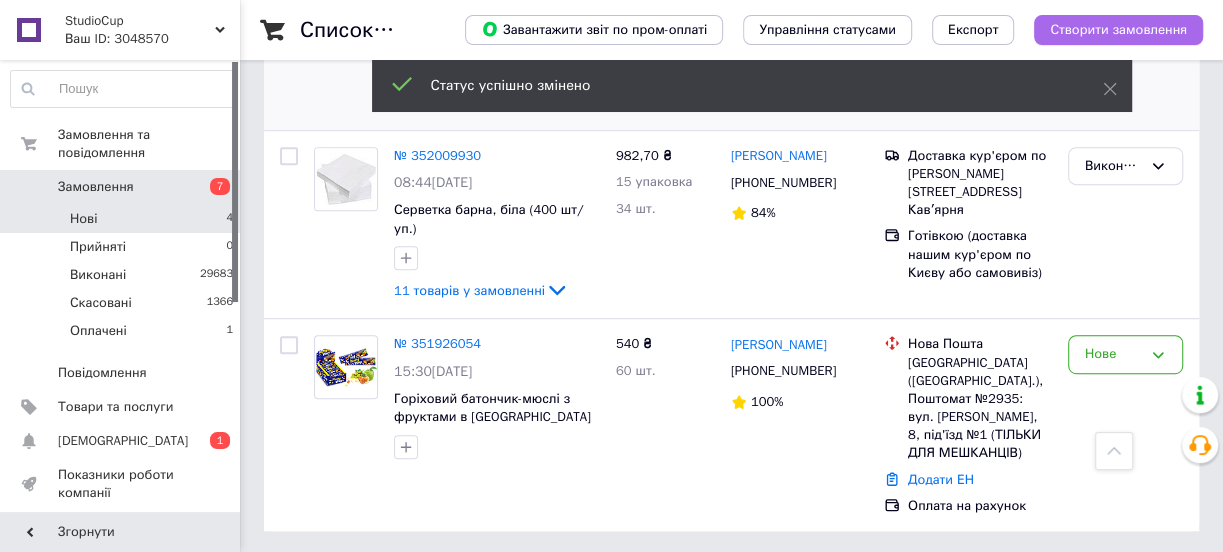 click on "Створити замовлення" at bounding box center (1118, 30) 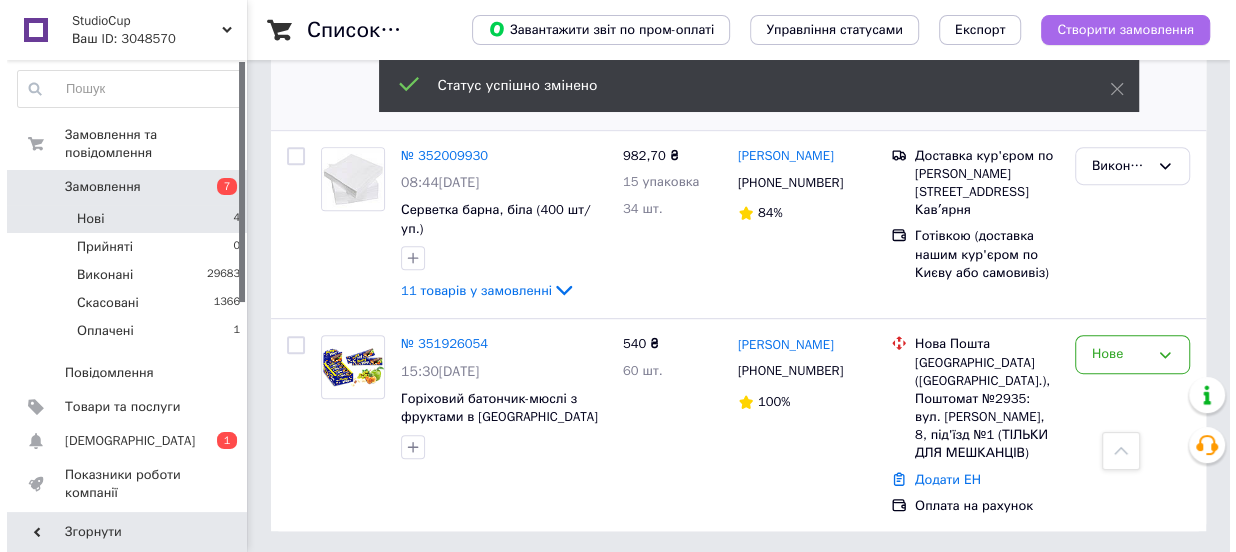 scroll, scrollTop: 0, scrollLeft: 0, axis: both 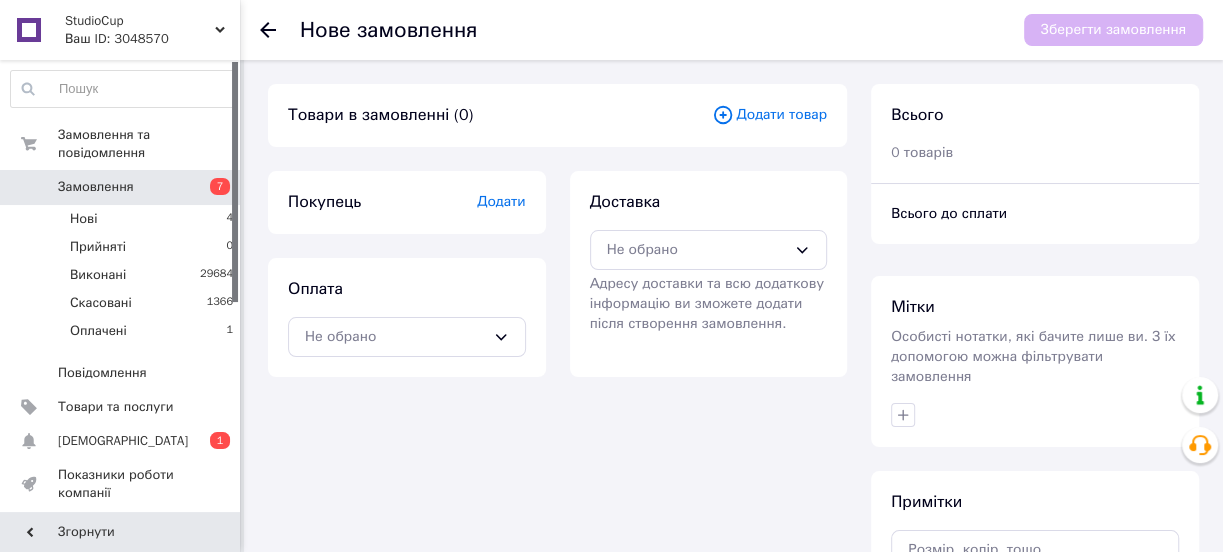 click on "Додати товар" at bounding box center (769, 115) 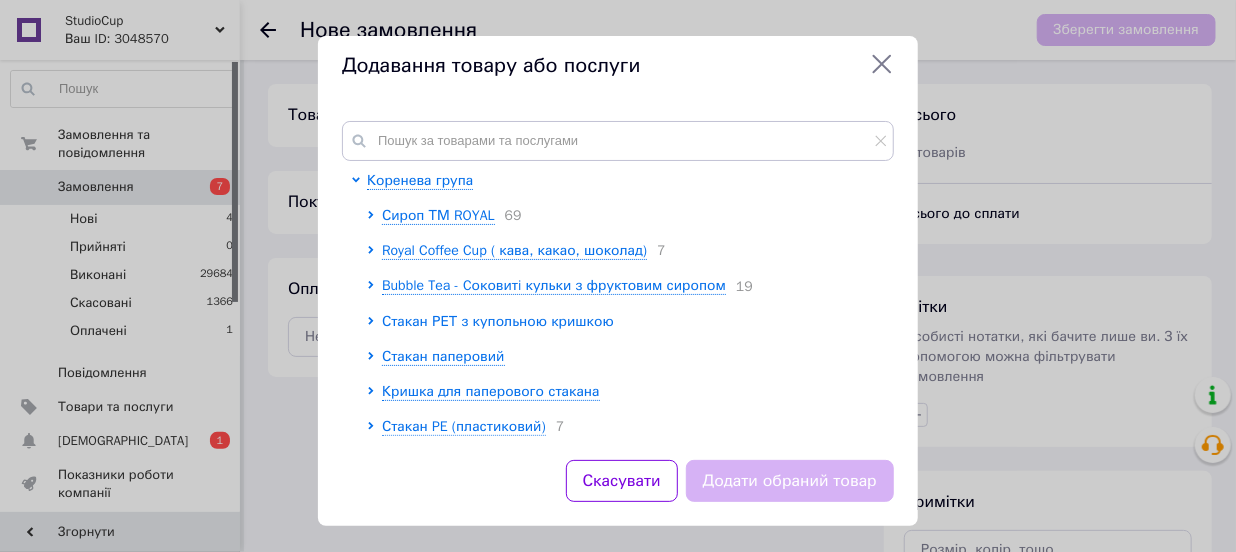 click on "Стакан РЕТ з купольною кришкою" at bounding box center [498, 321] 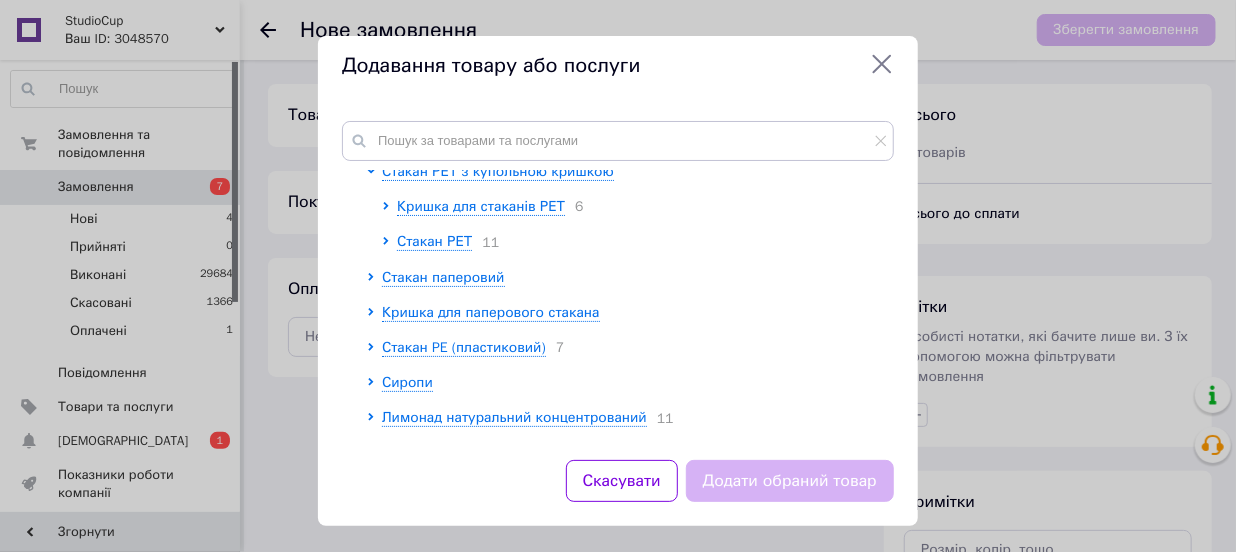 scroll, scrollTop: 181, scrollLeft: 0, axis: vertical 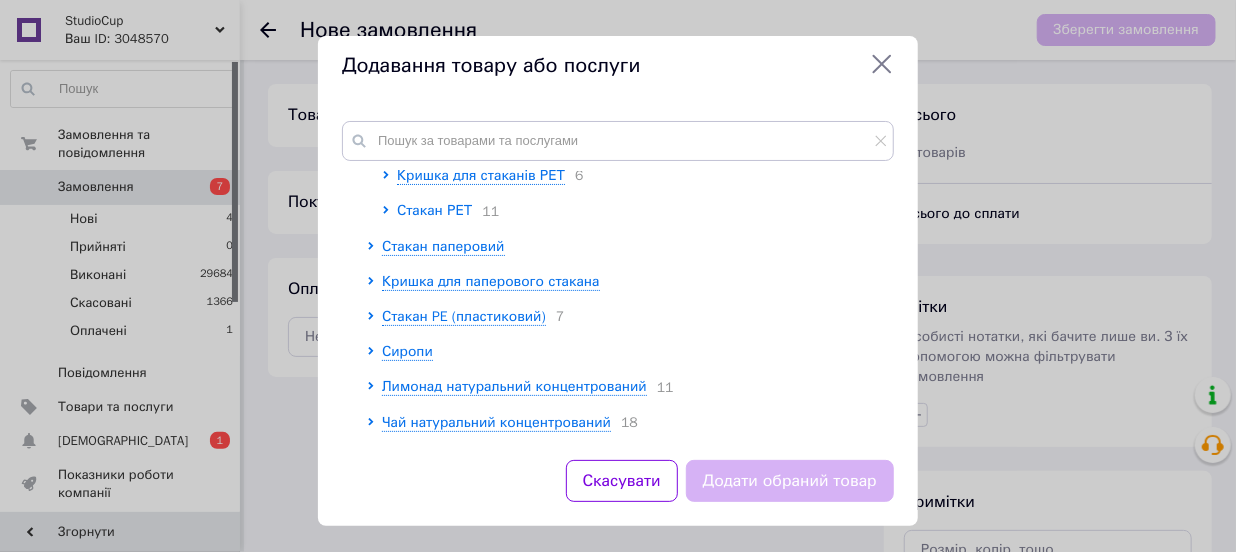 click on "Стакан РЕТ" at bounding box center (434, 210) 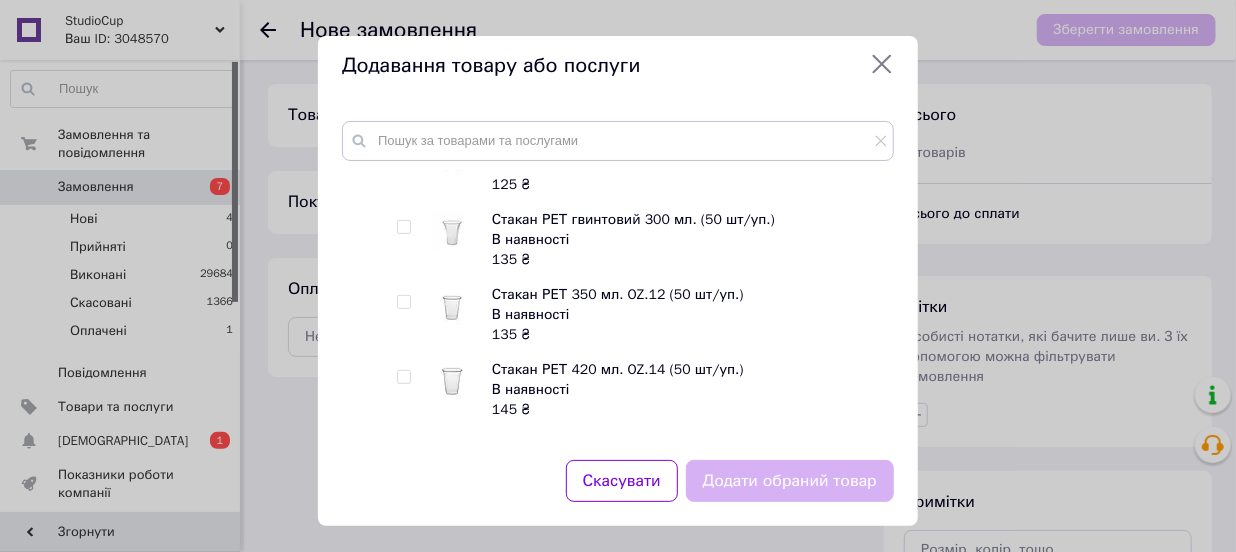scroll, scrollTop: 363, scrollLeft: 0, axis: vertical 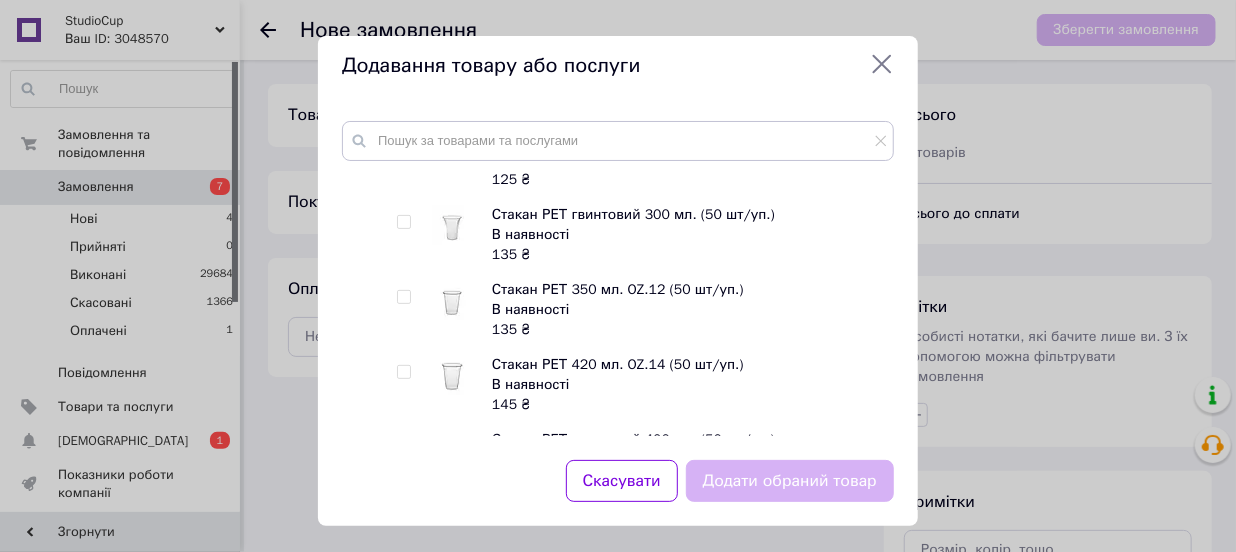 click at bounding box center [403, 297] 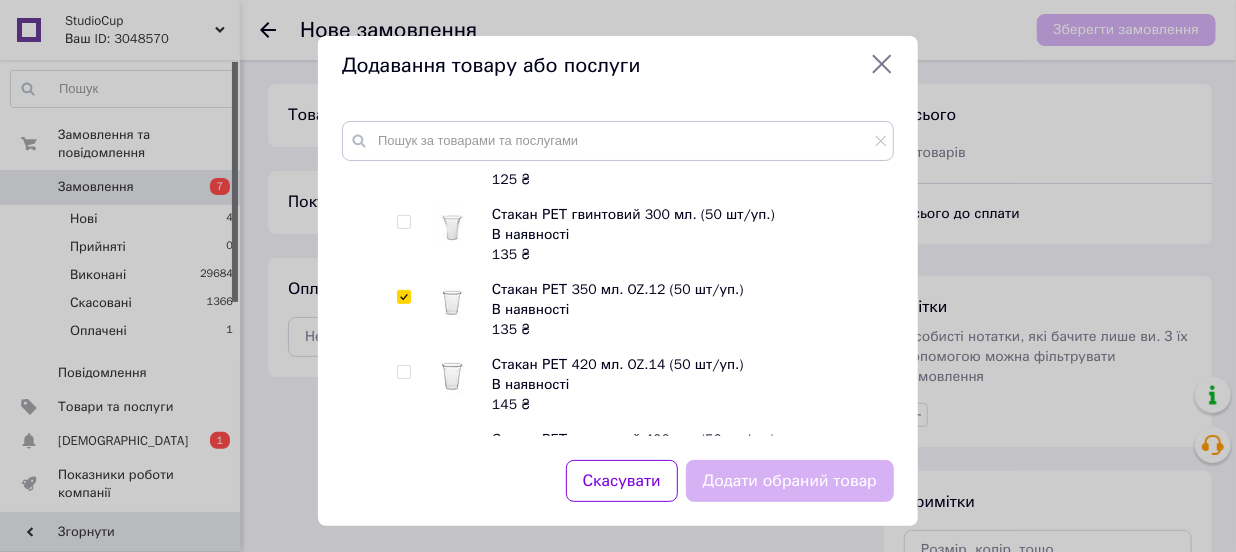 checkbox on "true" 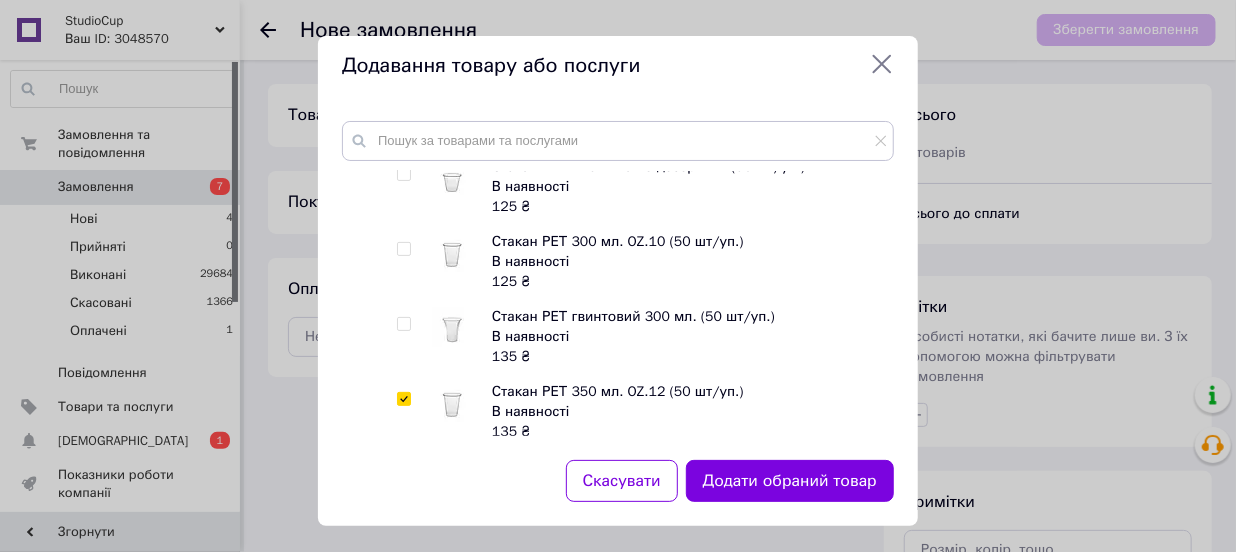 scroll, scrollTop: 181, scrollLeft: 0, axis: vertical 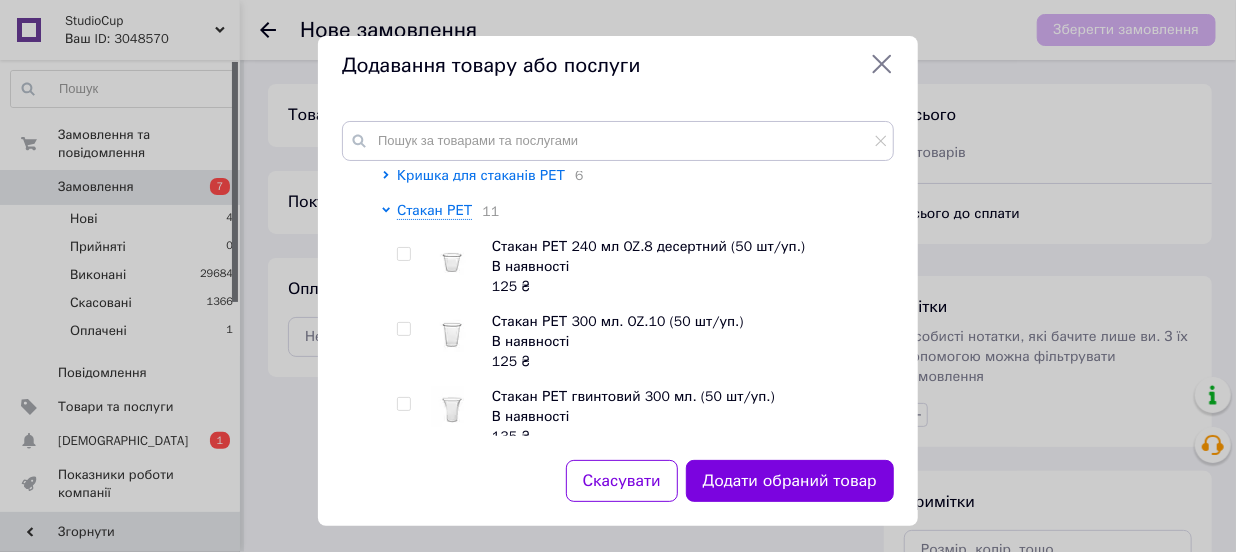 click on "Кришка для стаканів РЕТ" at bounding box center (481, 175) 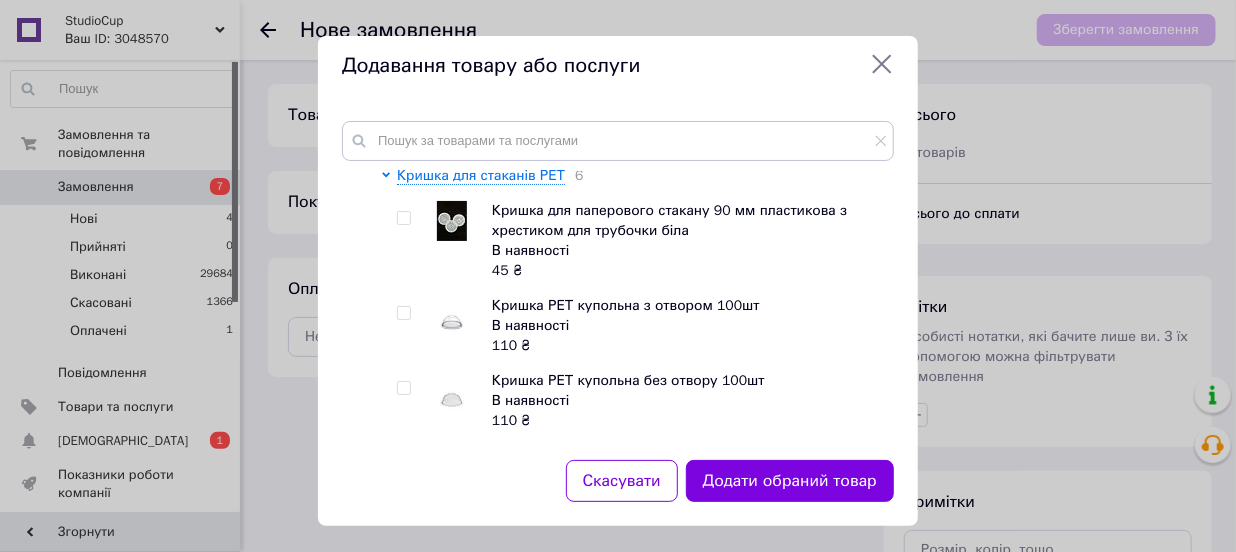 click at bounding box center (403, 313) 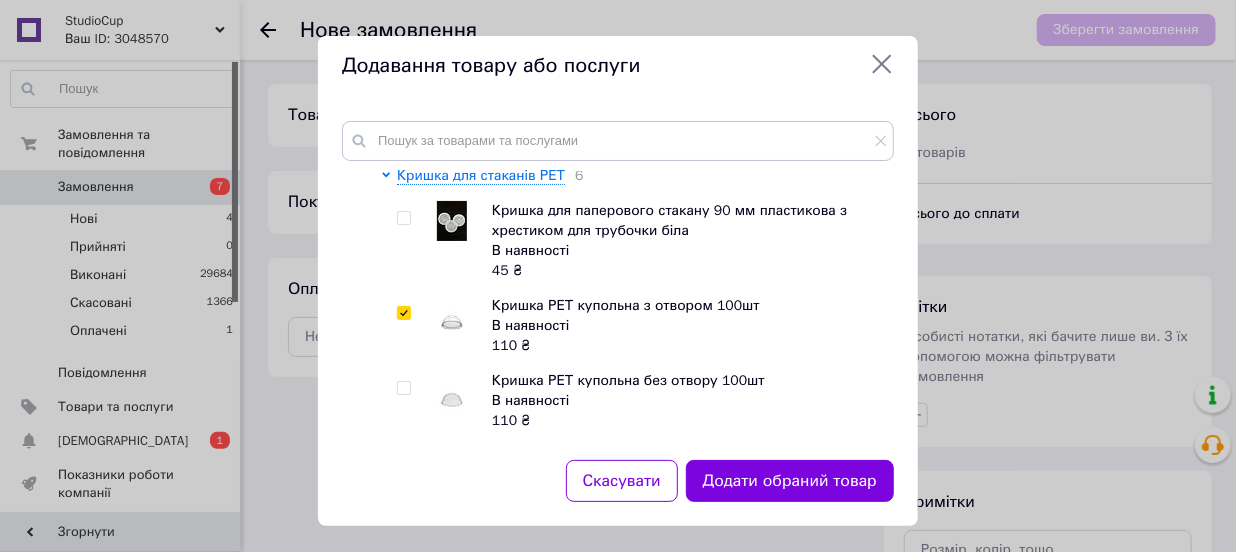checkbox on "true" 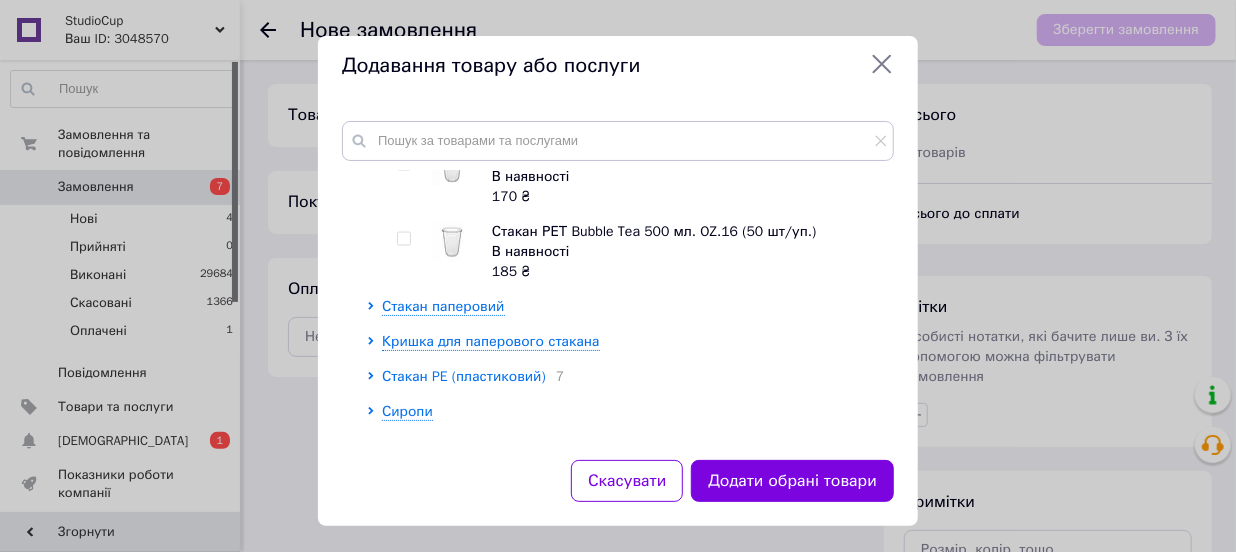 scroll, scrollTop: 1454, scrollLeft: 0, axis: vertical 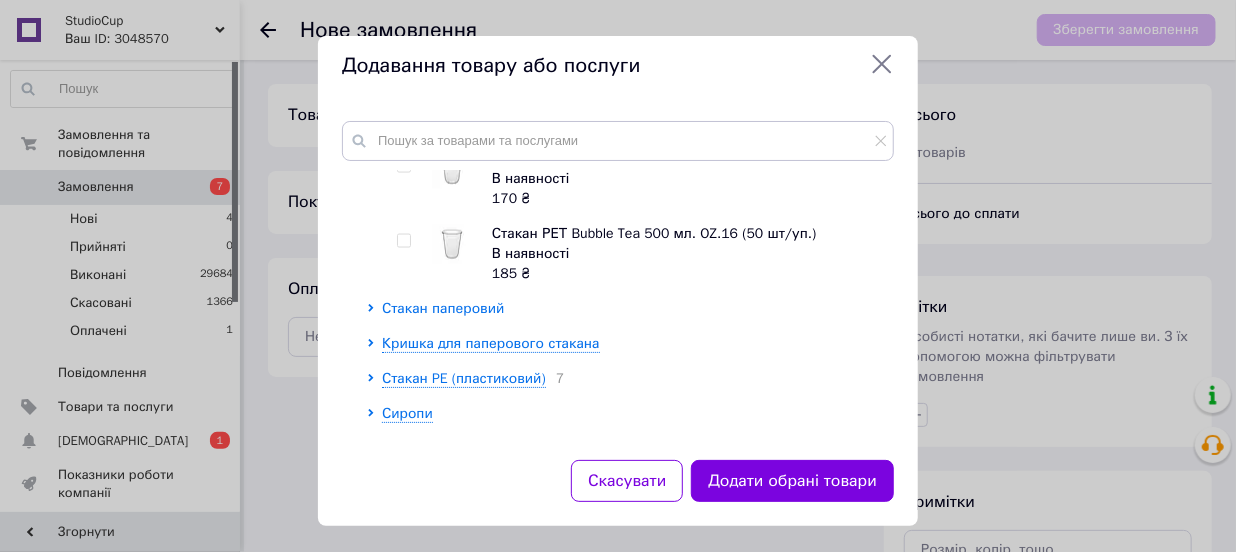click on "Стакан паперовий" at bounding box center (443, 308) 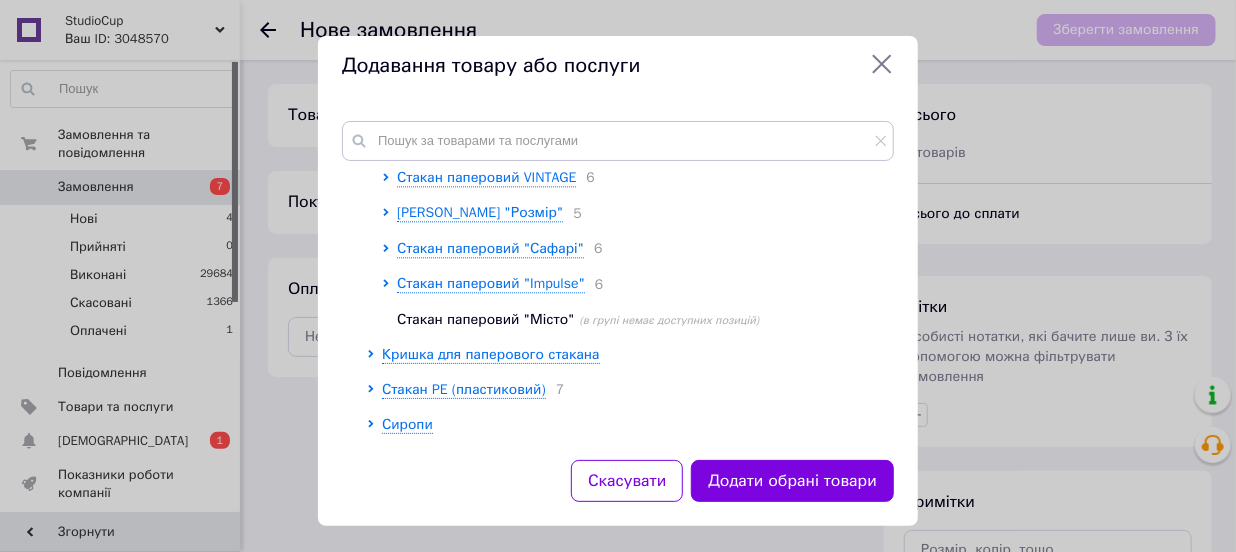 scroll, scrollTop: 2181, scrollLeft: 0, axis: vertical 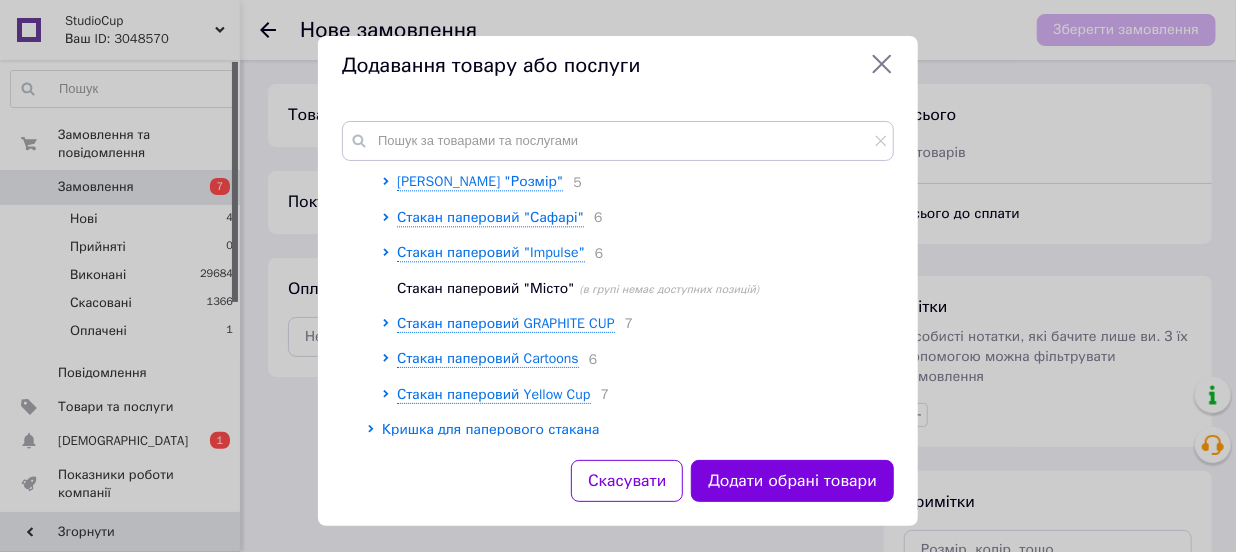 drag, startPoint x: 550, startPoint y: 350, endPoint x: 562, endPoint y: 339, distance: 16.27882 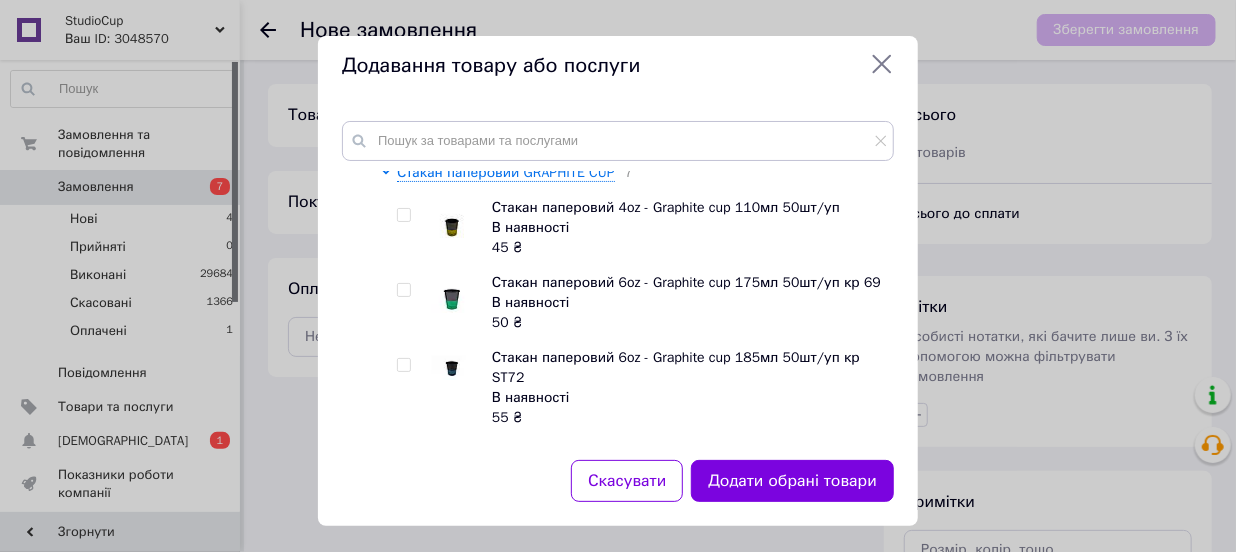 scroll, scrollTop: 2363, scrollLeft: 0, axis: vertical 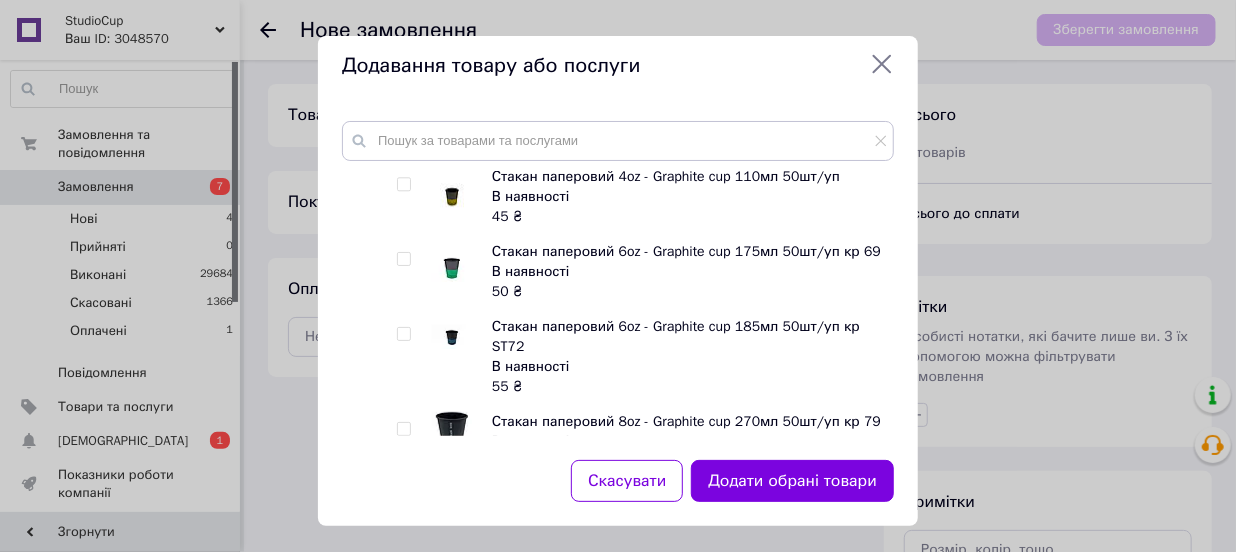 click at bounding box center (403, 184) 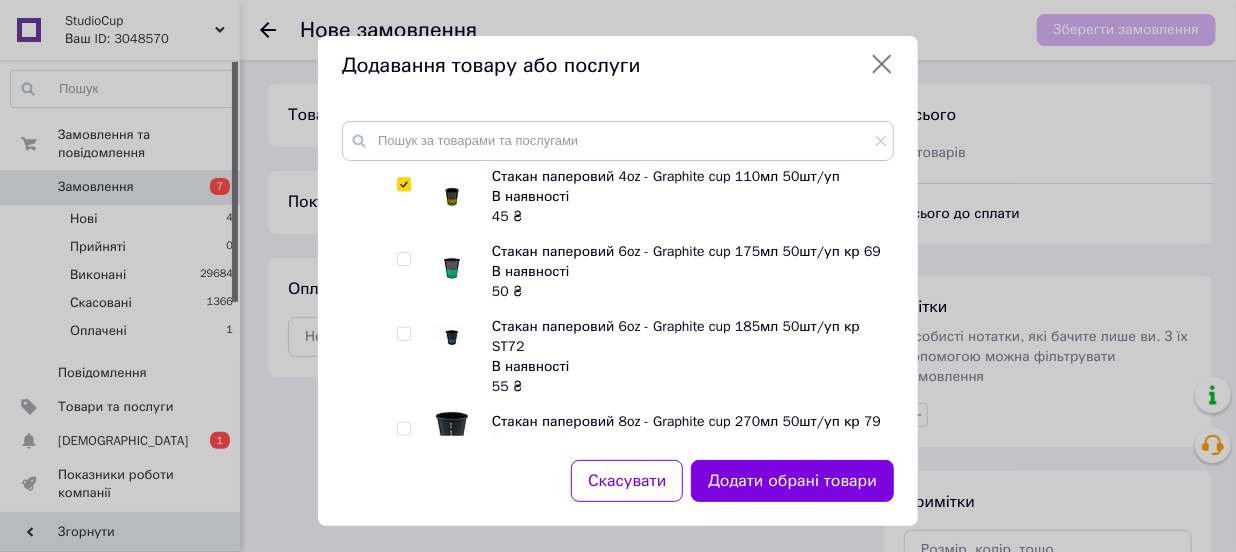 checkbox on "true" 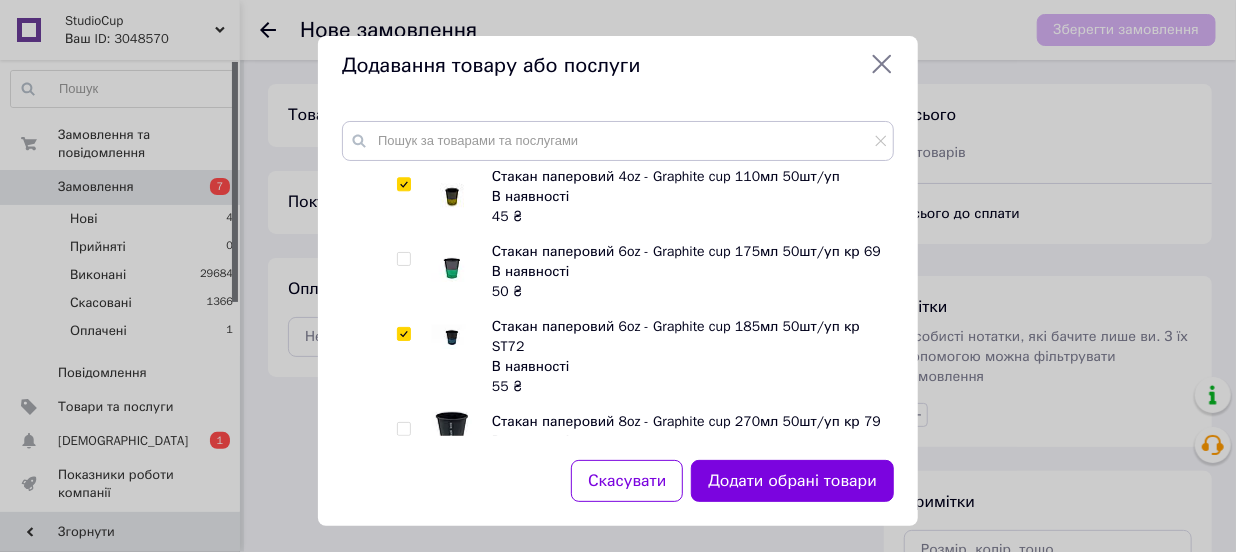 checkbox on "true" 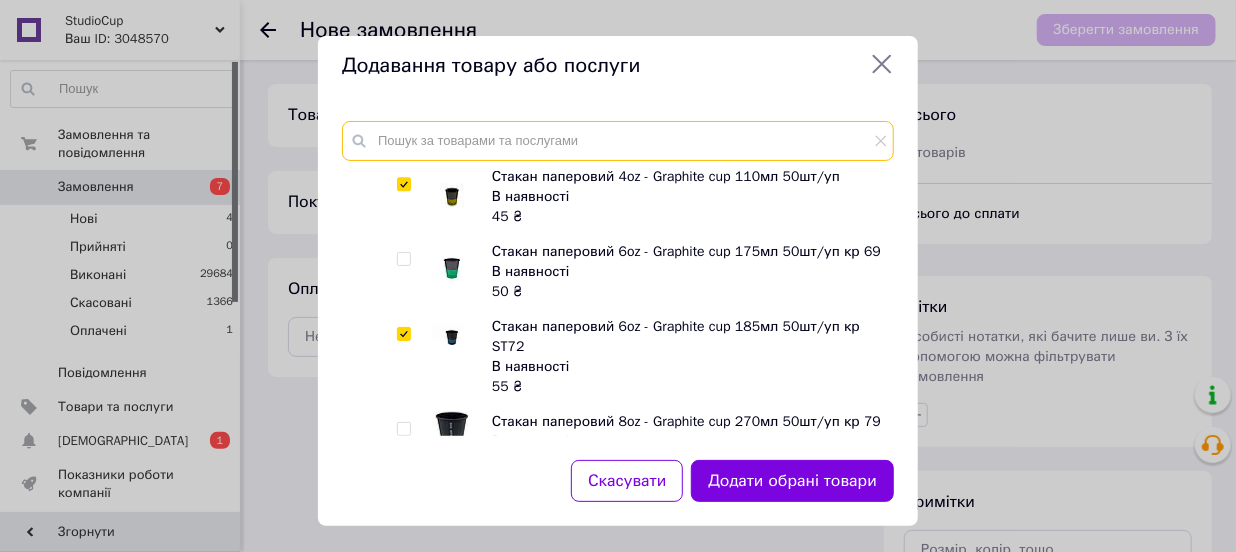 click at bounding box center [618, 141] 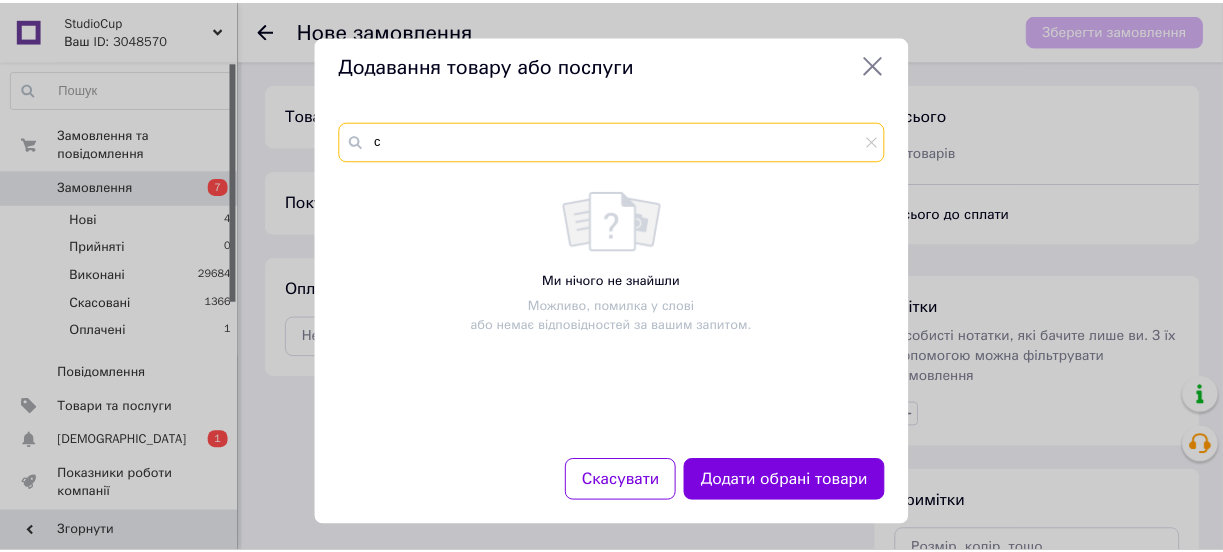 scroll, scrollTop: 0, scrollLeft: 0, axis: both 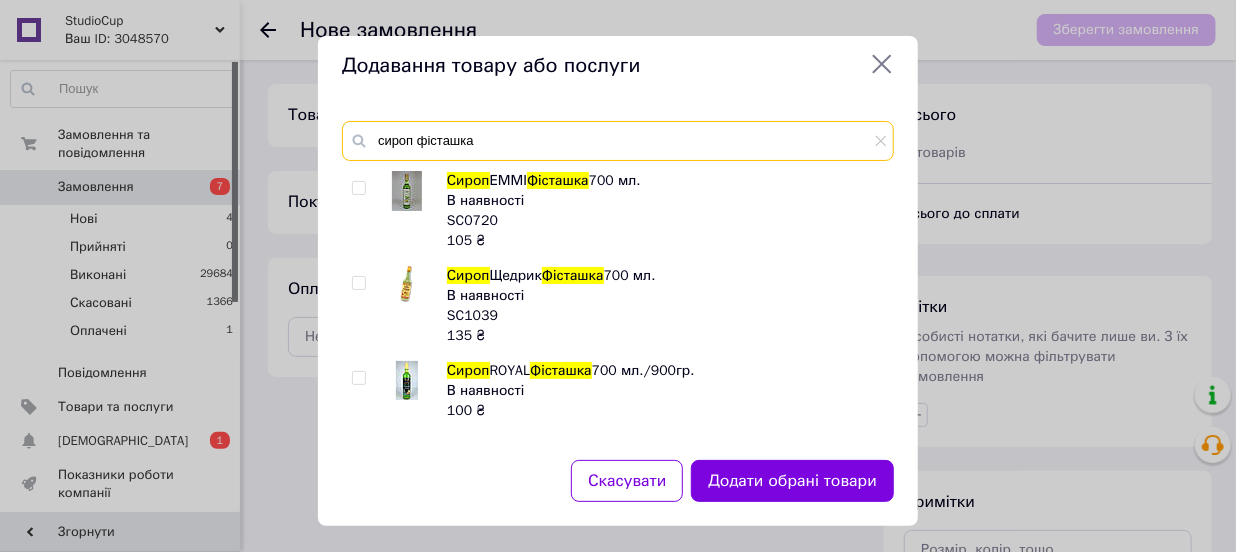 type on "сироп фісташка" 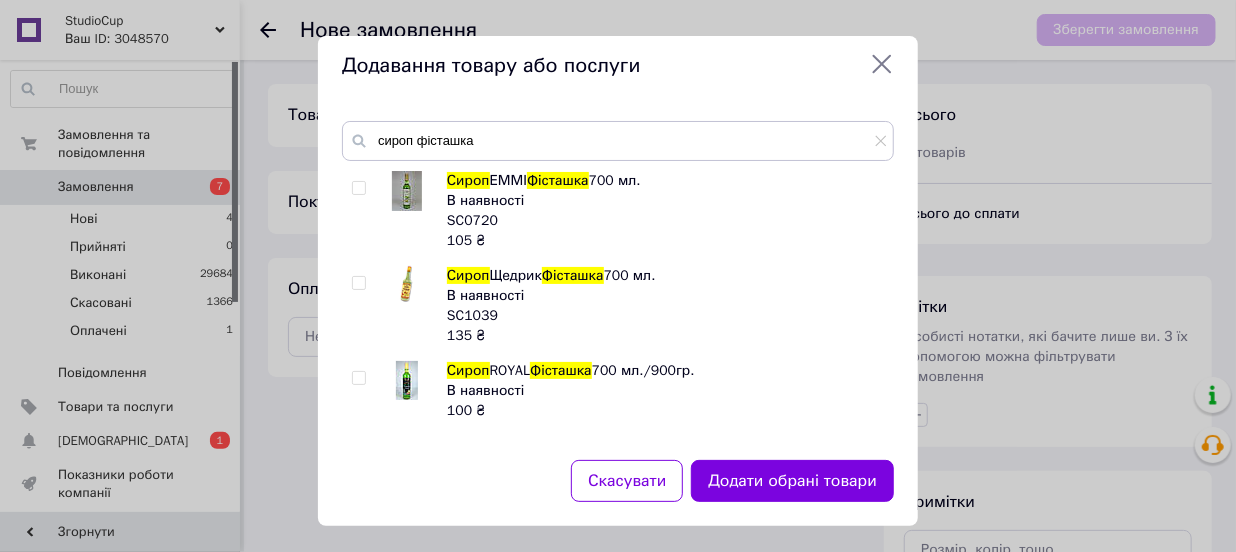 click at bounding box center (358, 378) 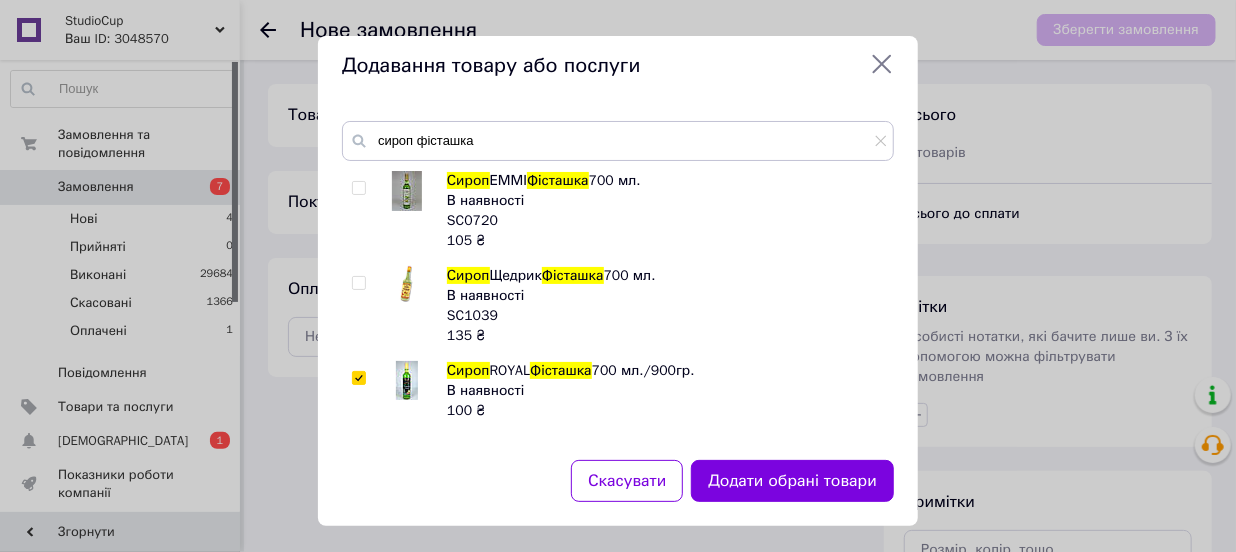 checkbox on "true" 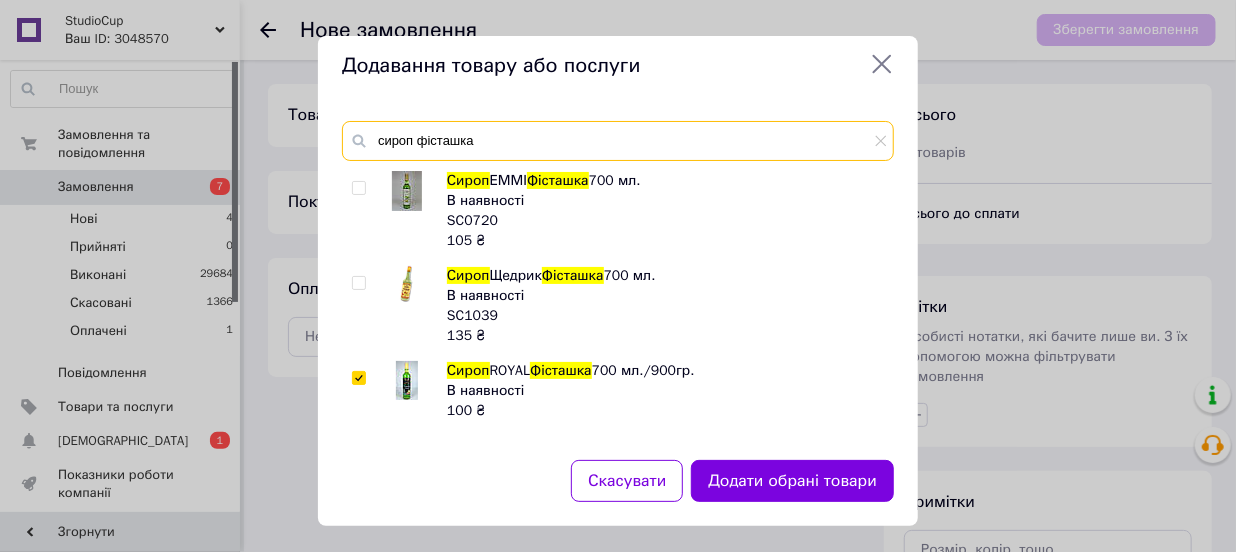 drag, startPoint x: 415, startPoint y: 140, endPoint x: 687, endPoint y: 195, distance: 277.50494 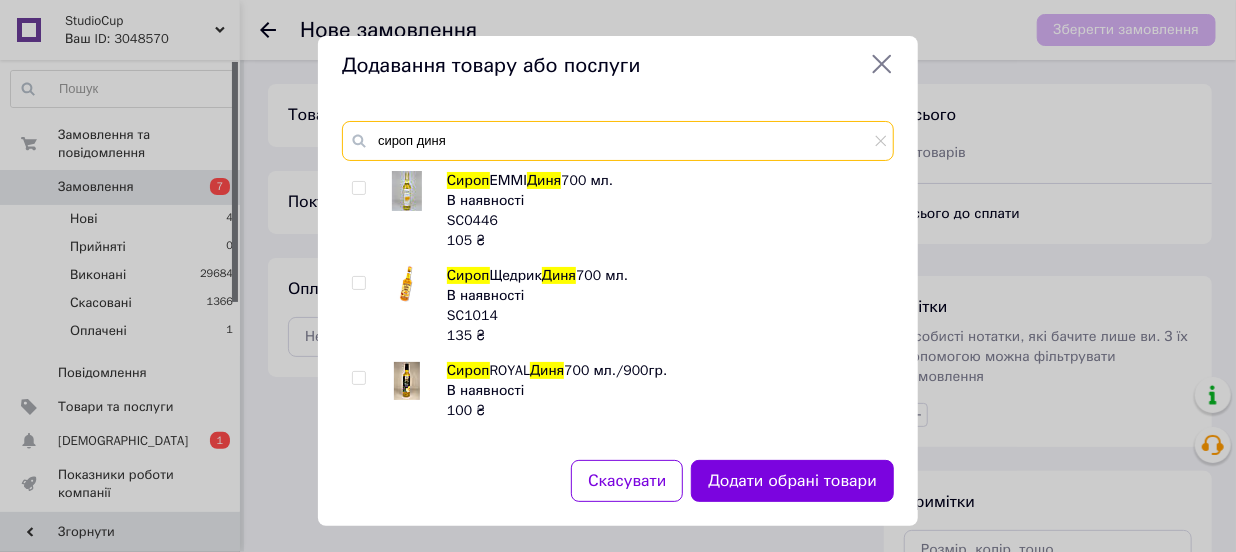 type on "сироп диня" 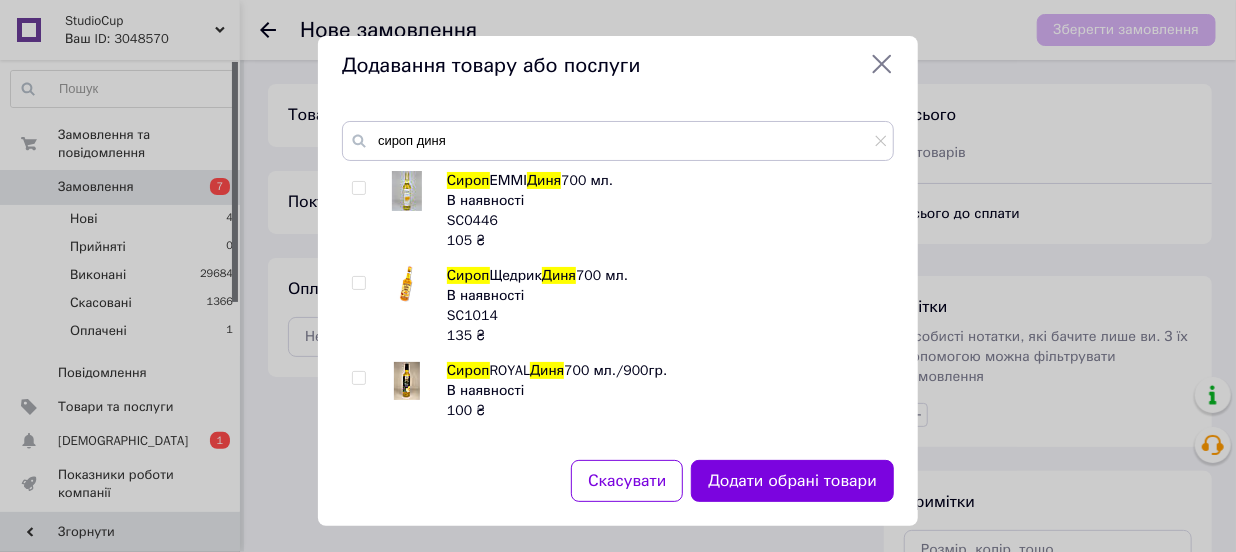 click at bounding box center (358, 378) 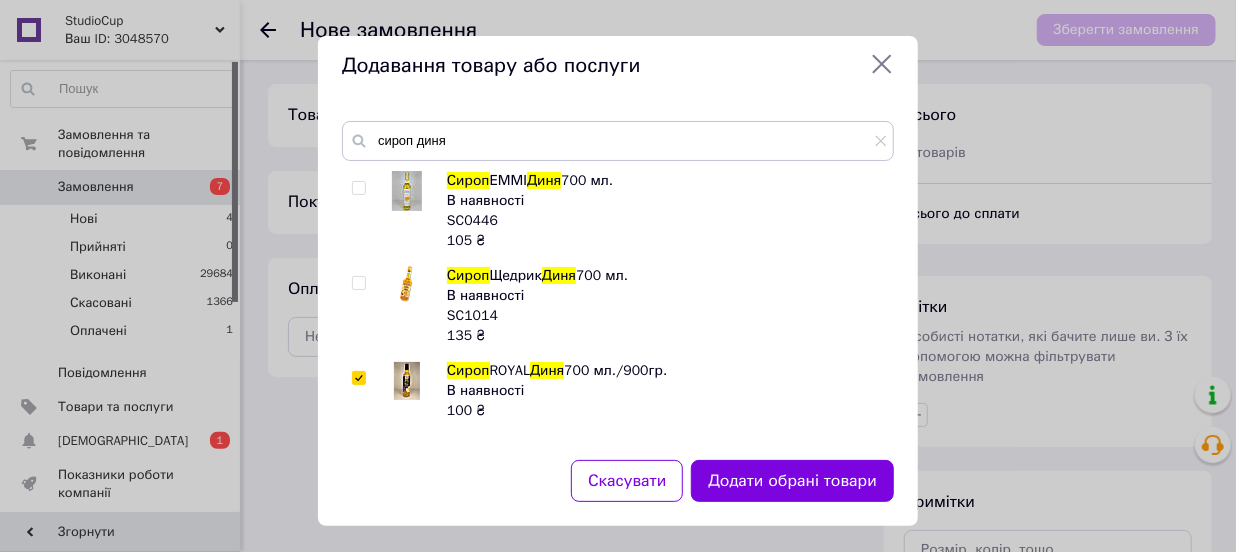checkbox on "true" 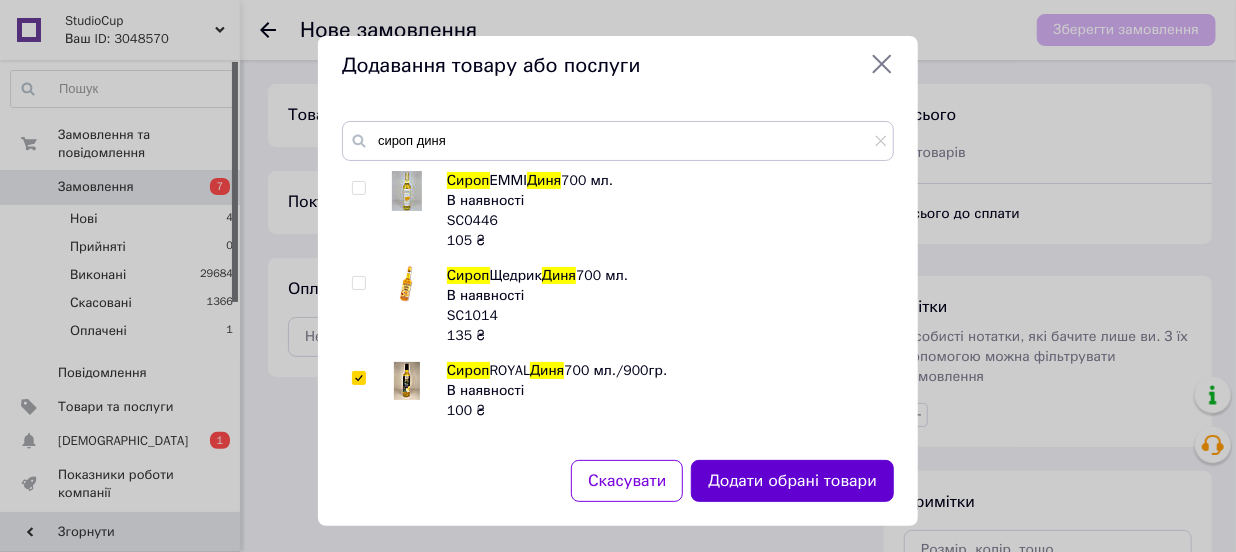 click on "Додати обрані товари" at bounding box center (792, 481) 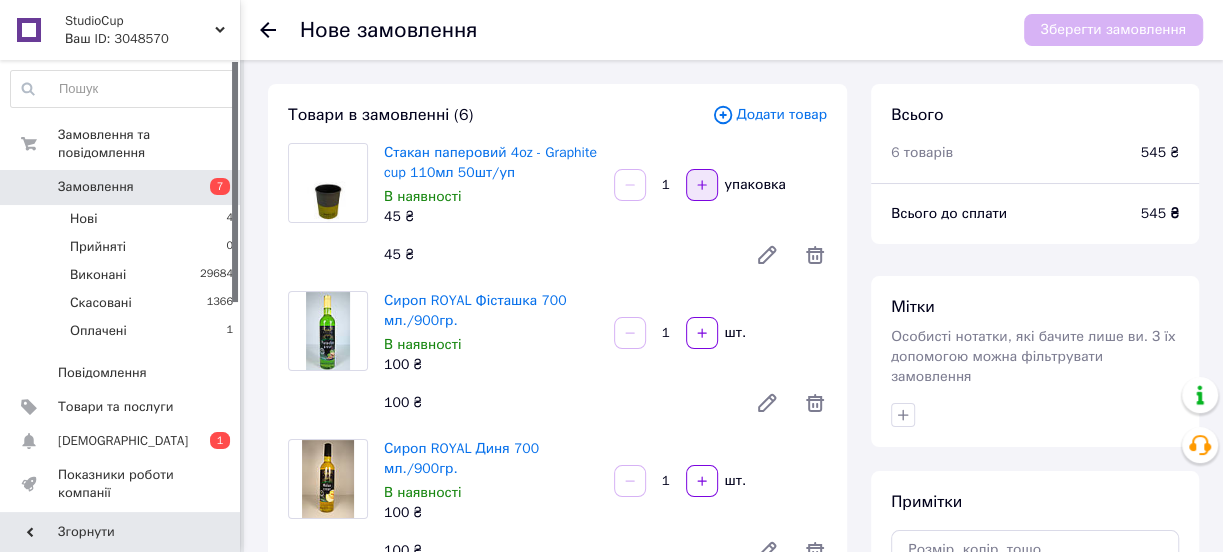 click 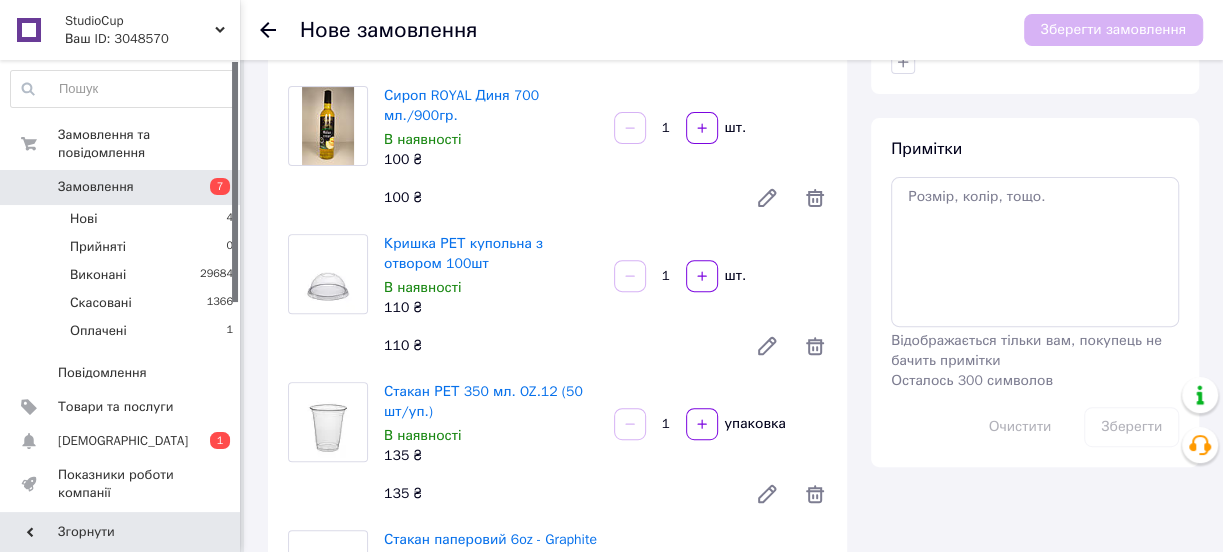 scroll, scrollTop: 363, scrollLeft: 0, axis: vertical 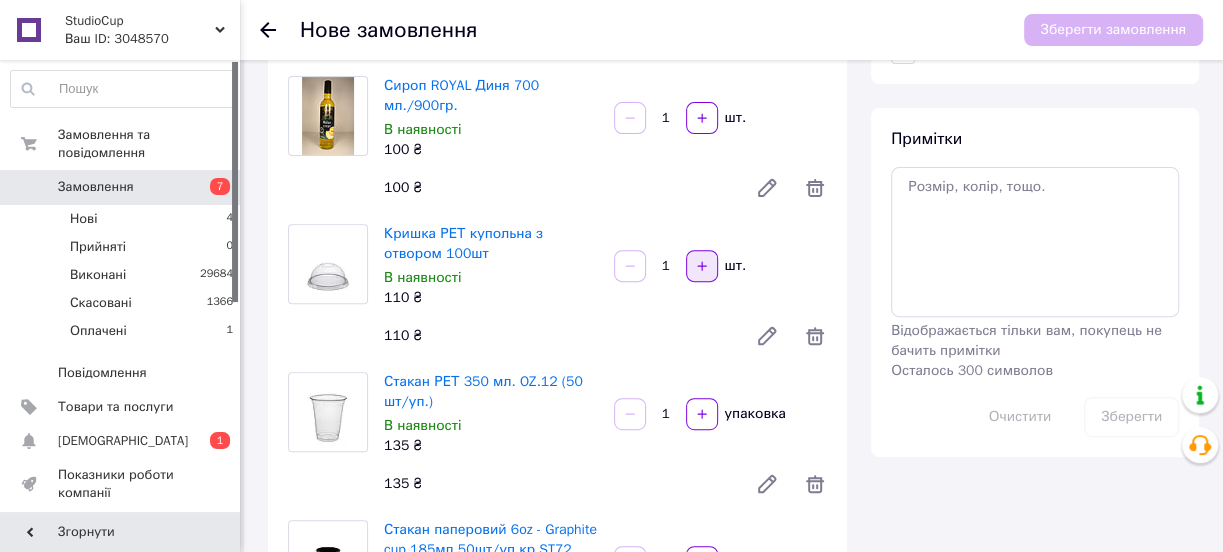 click 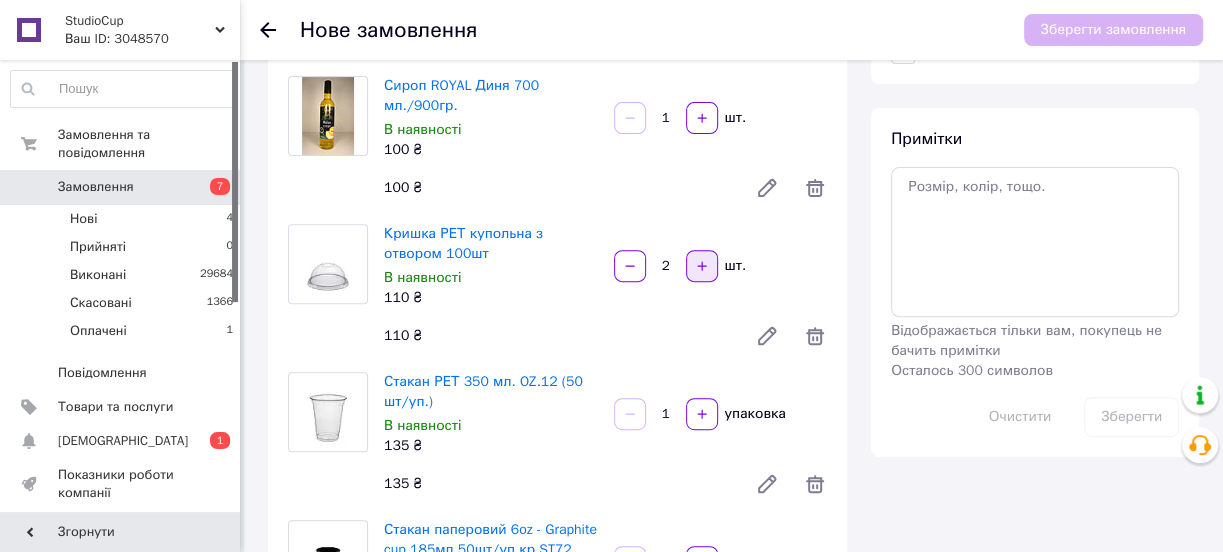 click 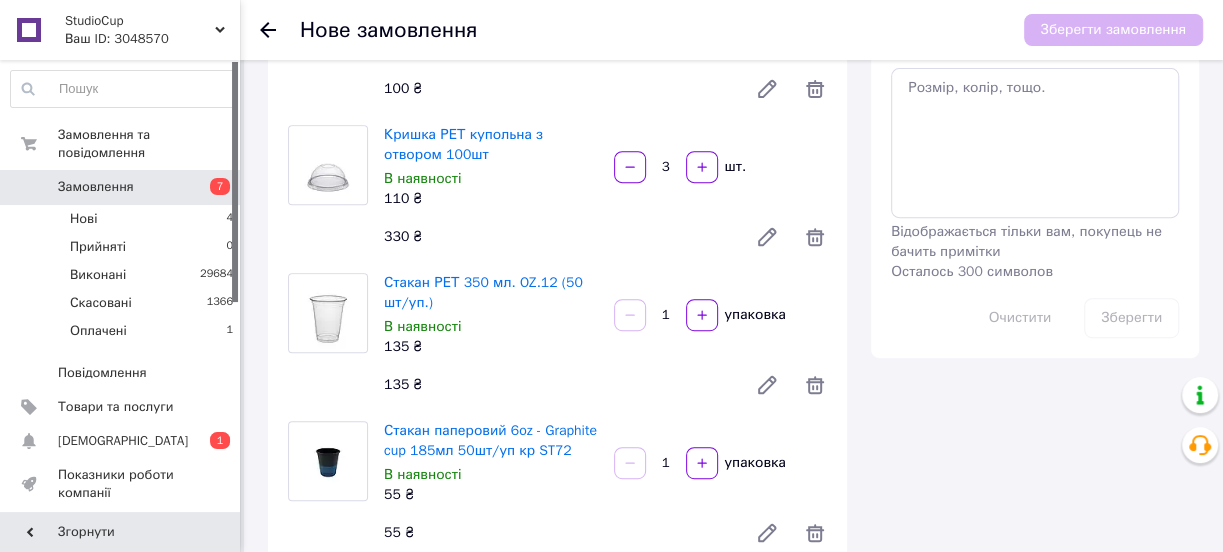 scroll, scrollTop: 545, scrollLeft: 0, axis: vertical 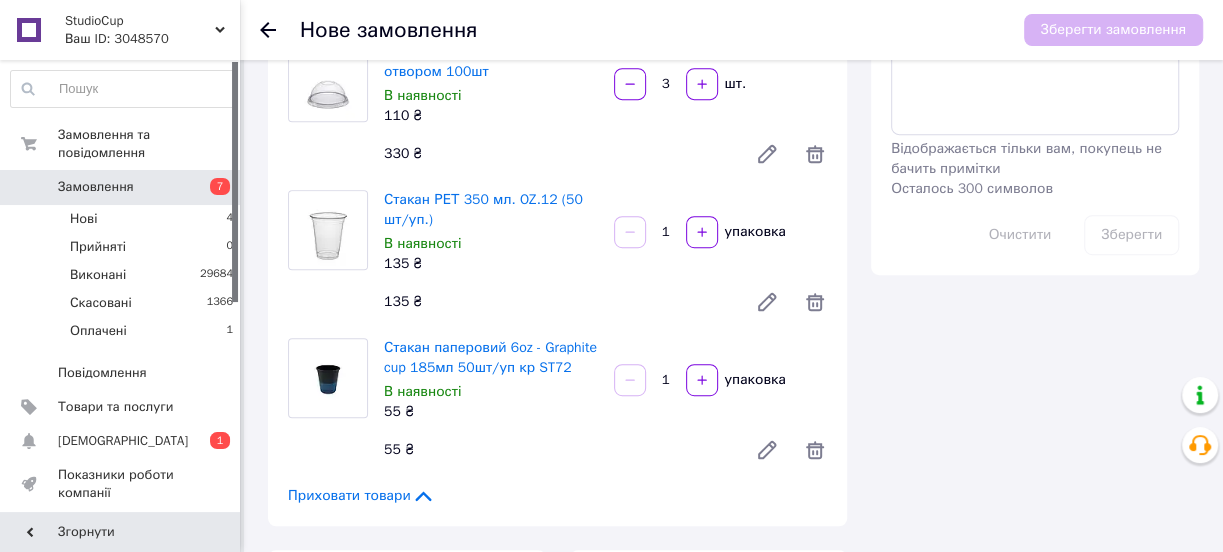 drag, startPoint x: 669, startPoint y: 226, endPoint x: 664, endPoint y: 246, distance: 20.615528 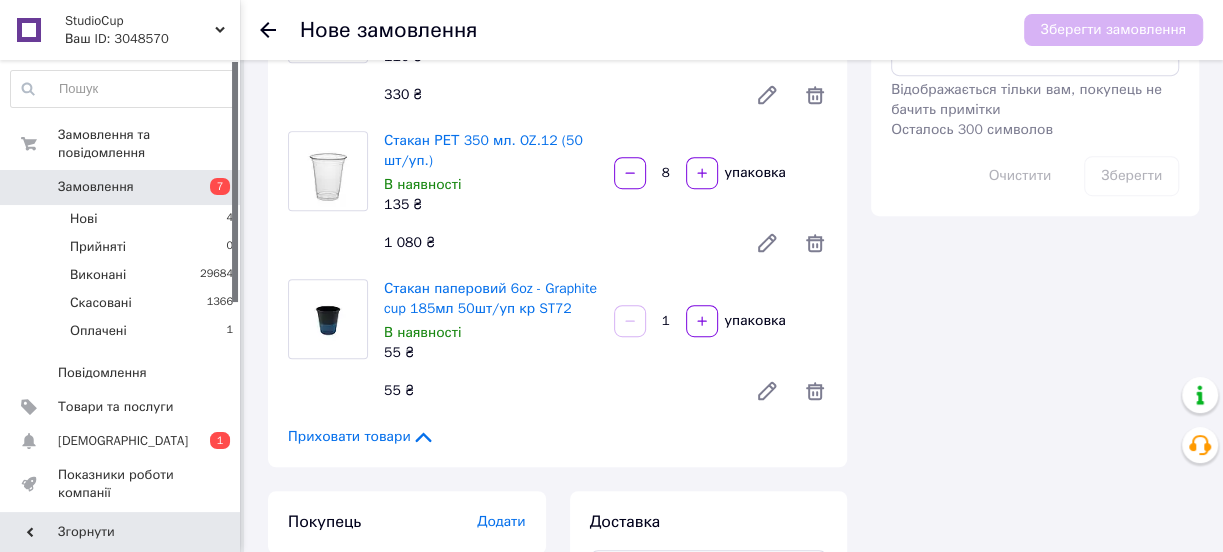 scroll, scrollTop: 636, scrollLeft: 0, axis: vertical 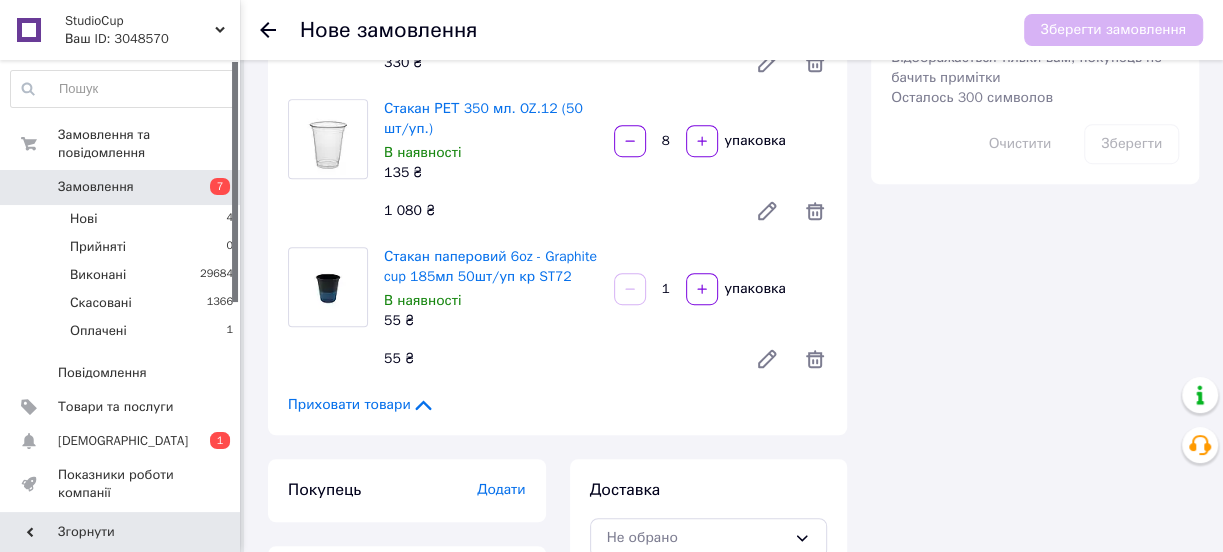 type on "8" 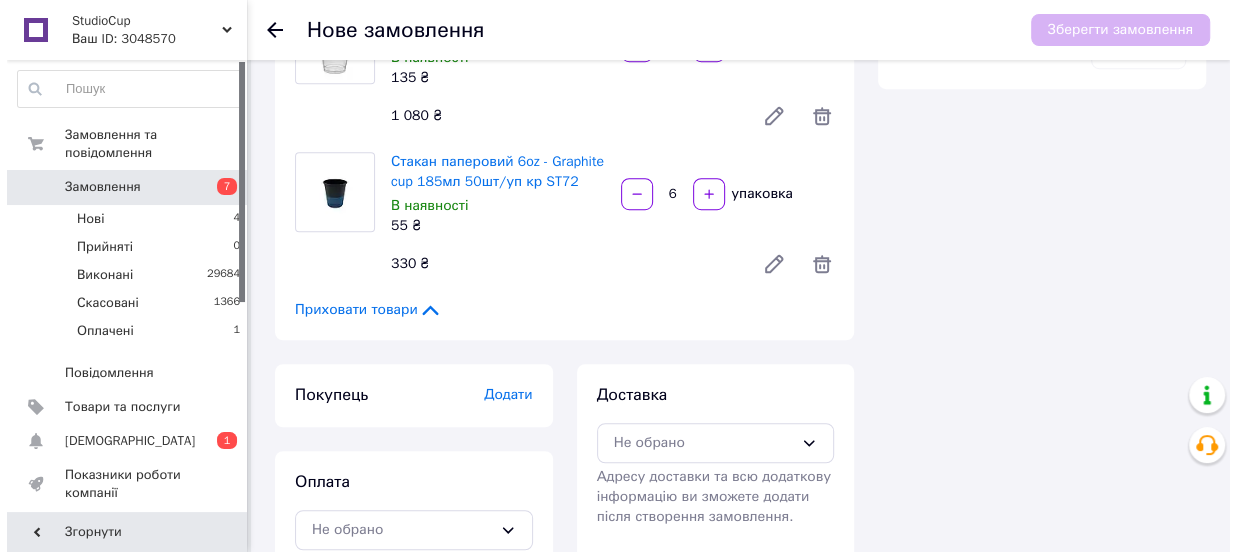 scroll, scrollTop: 772, scrollLeft: 0, axis: vertical 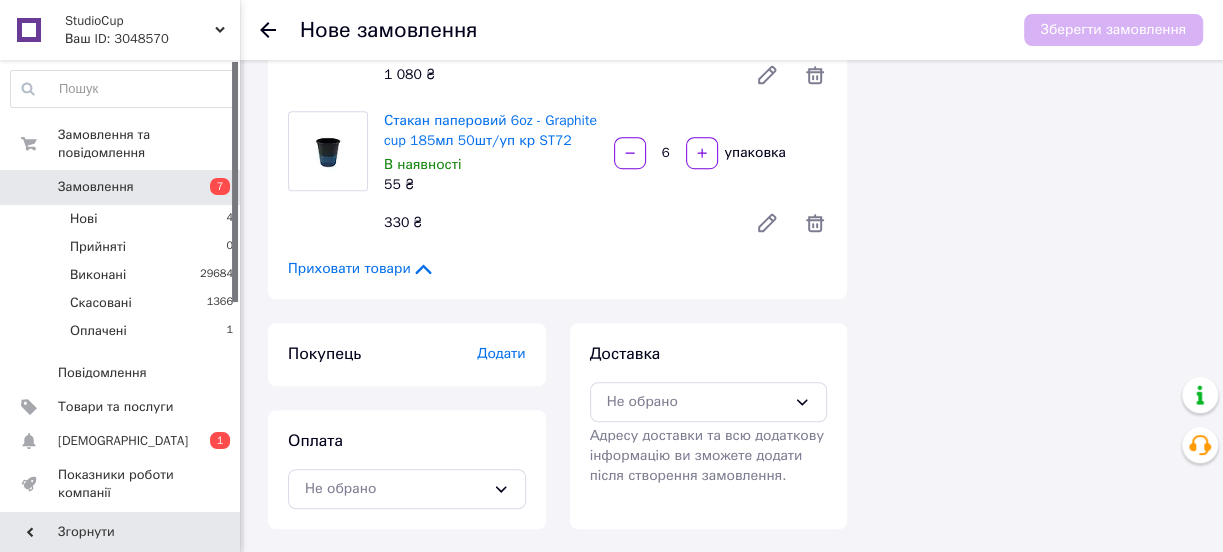 type on "6" 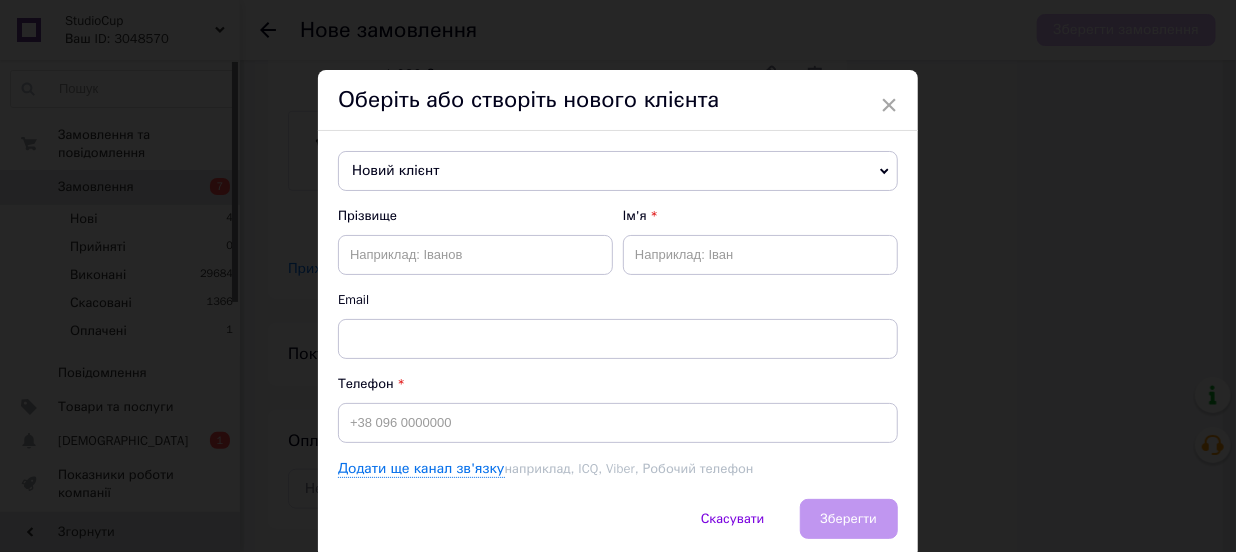 click on "Новий клієнт" at bounding box center [618, 171] 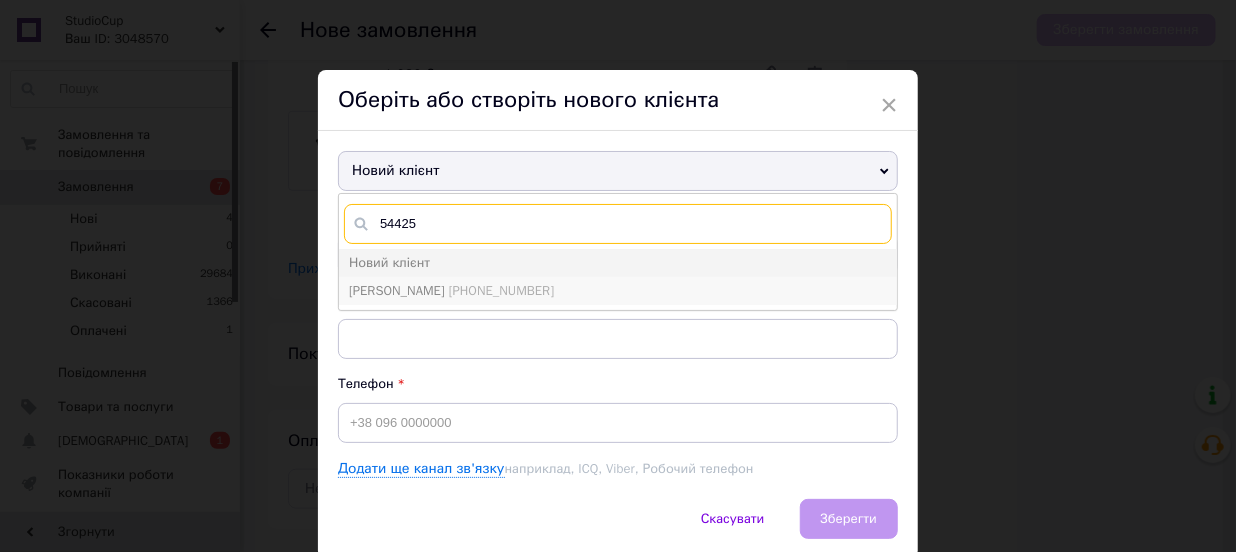 type on "54425" 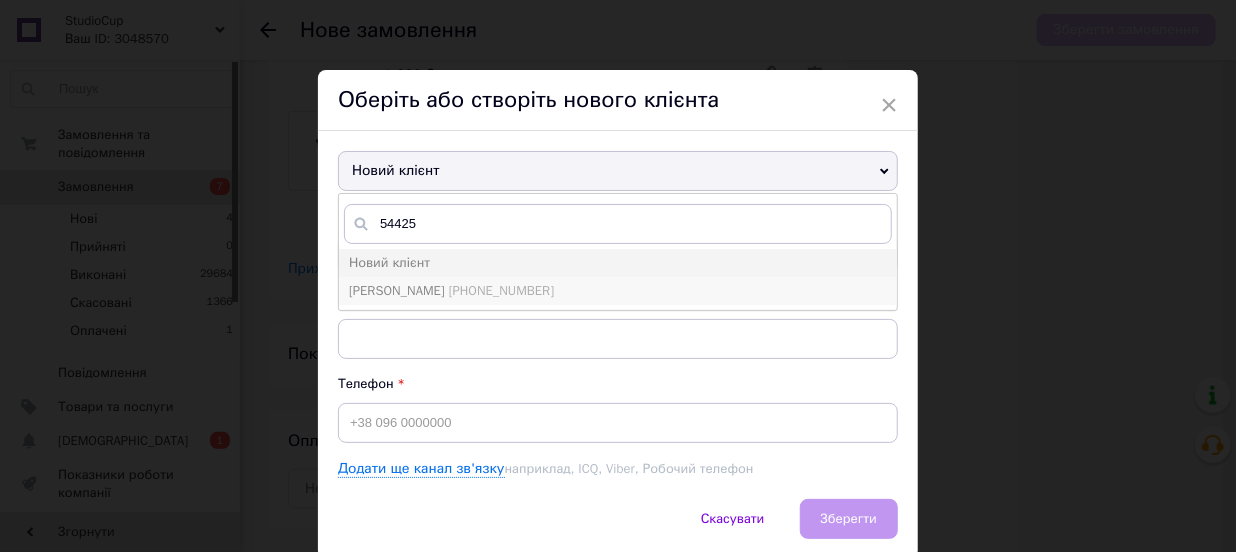click on "+380995354425" at bounding box center (501, 290) 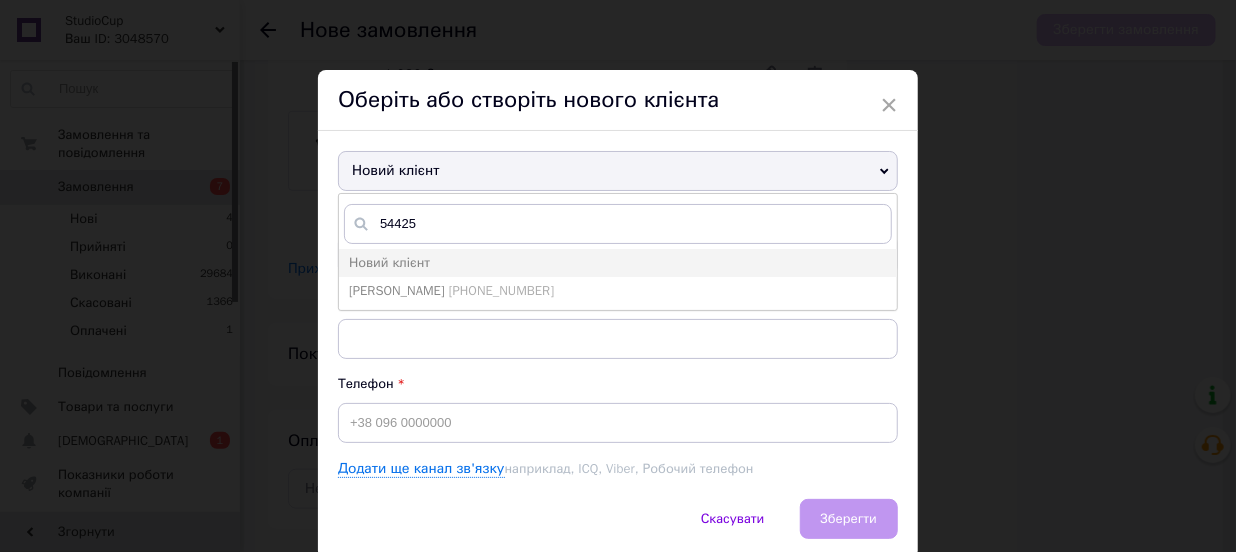 type on "Фіщенко Віталій" 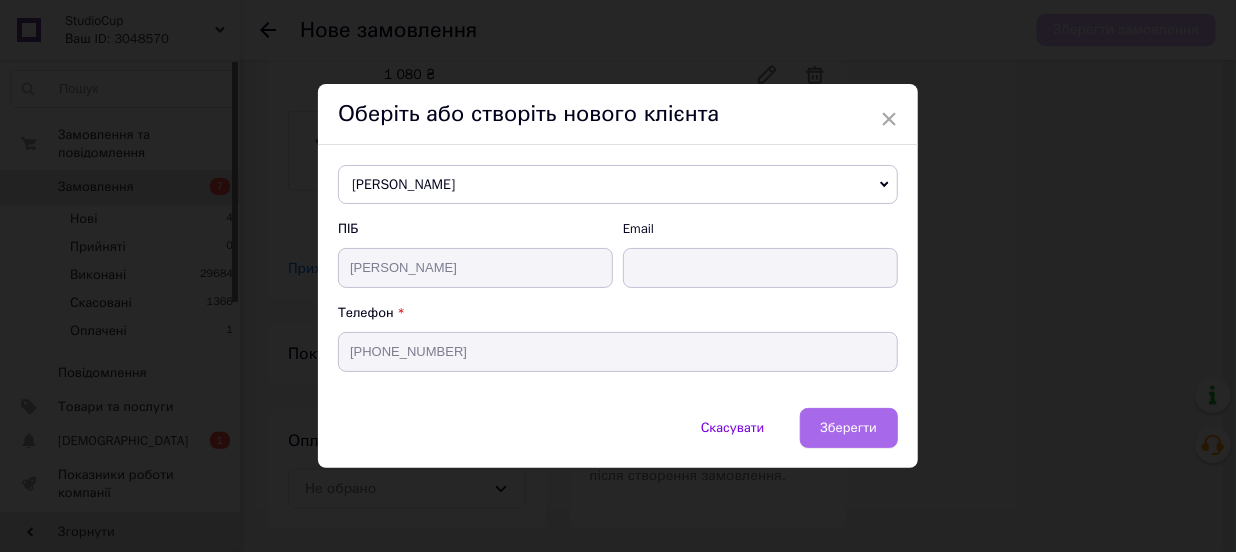 click on "Зберегти" at bounding box center (849, 428) 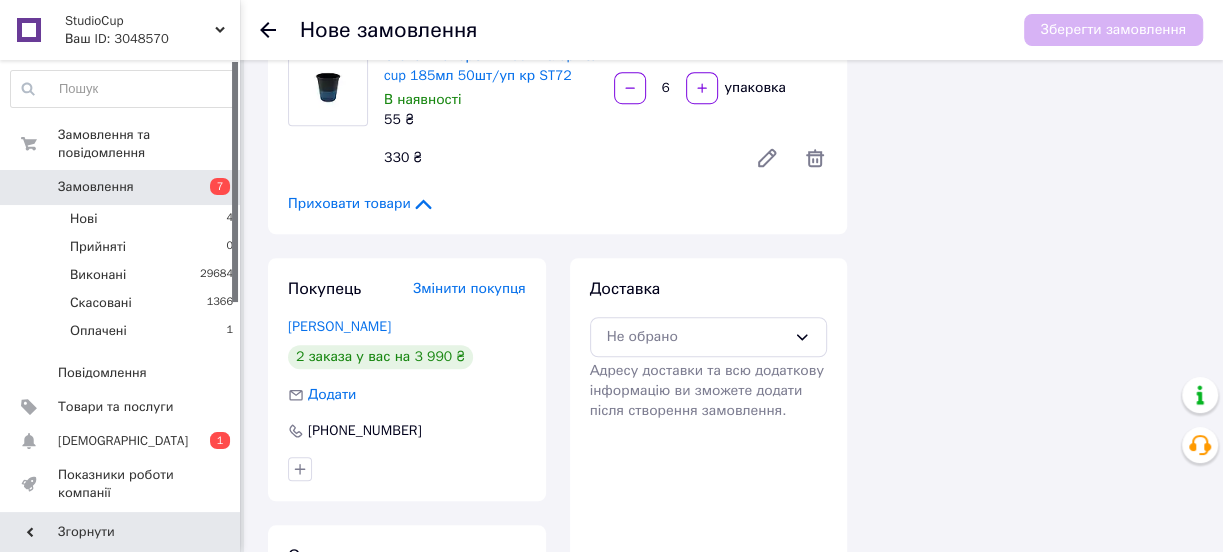 scroll, scrollTop: 934, scrollLeft: 0, axis: vertical 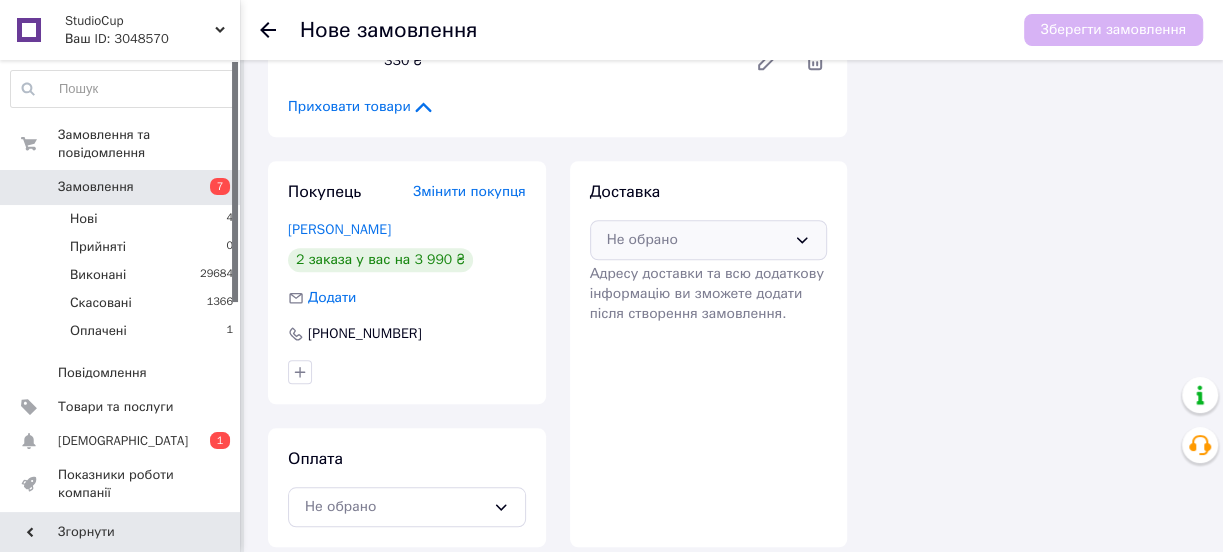click on "Не обрано" at bounding box center [697, 240] 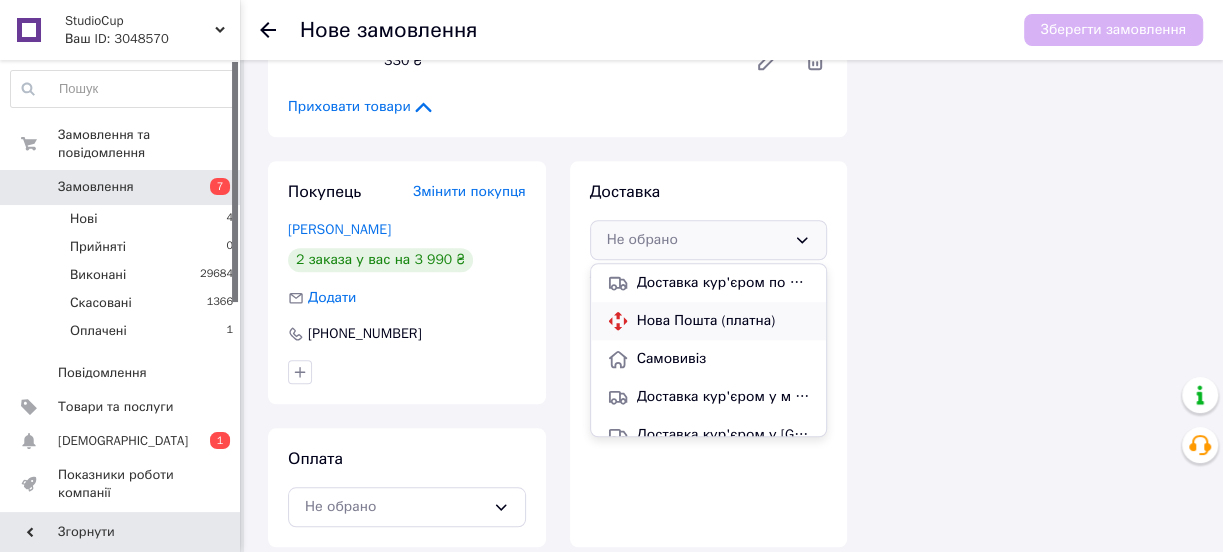 click on "Нова Пошта (платна)" at bounding box center [724, 321] 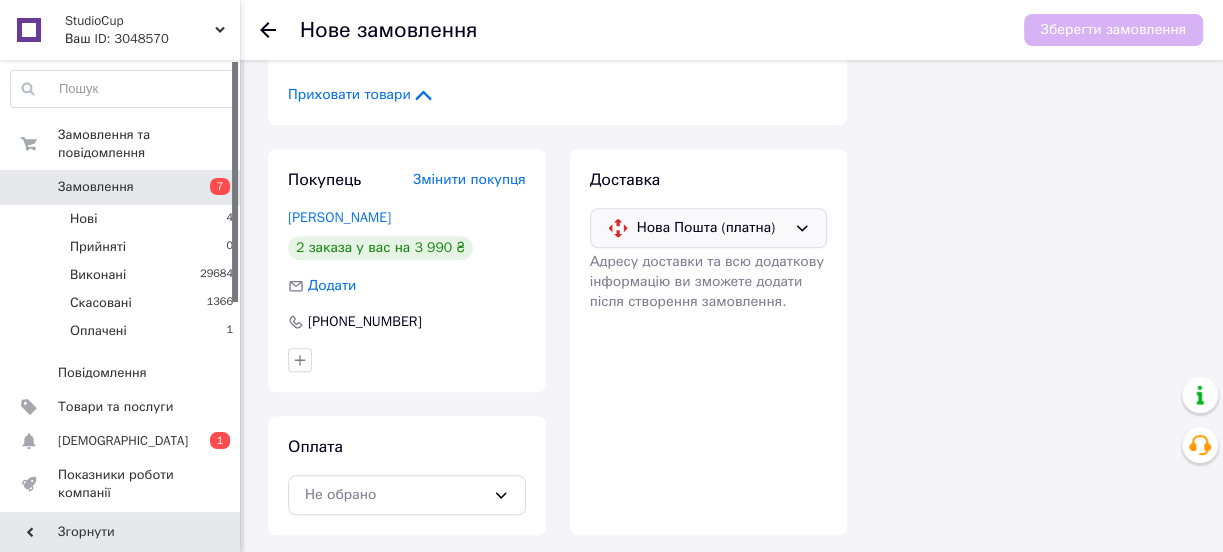 scroll, scrollTop: 952, scrollLeft: 0, axis: vertical 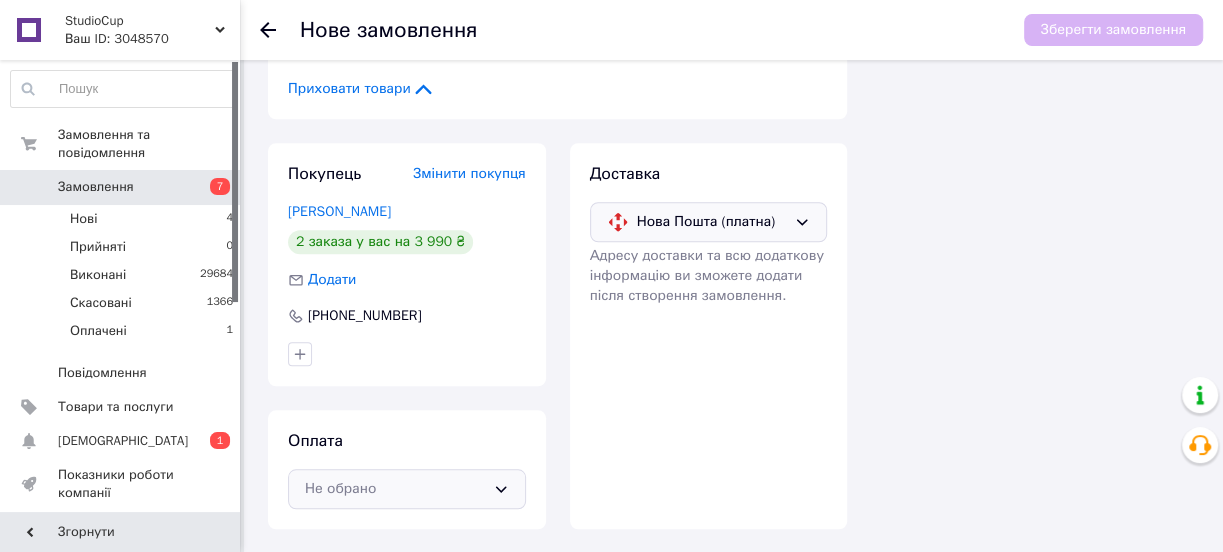 click on "Не обрано" at bounding box center [407, 489] 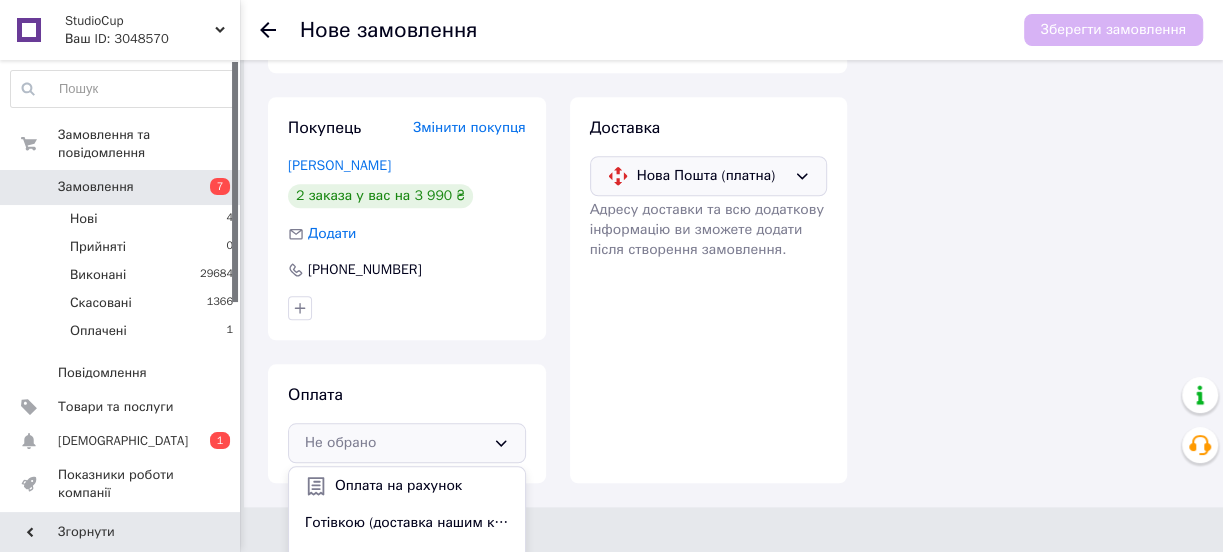 scroll, scrollTop: 1022, scrollLeft: 0, axis: vertical 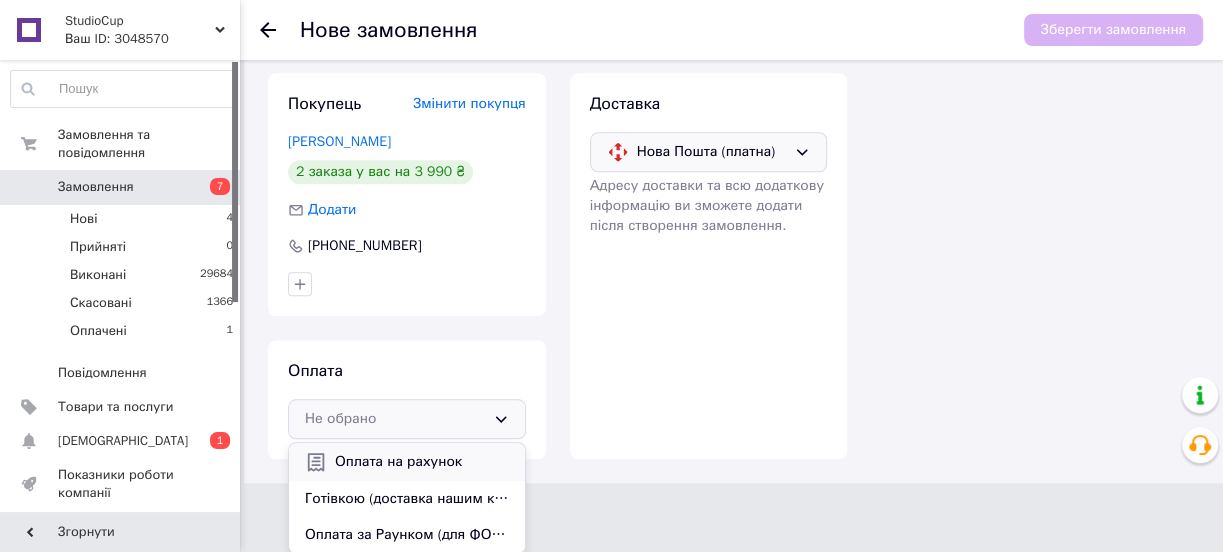 click on "Оплата на рахунок" at bounding box center [422, 462] 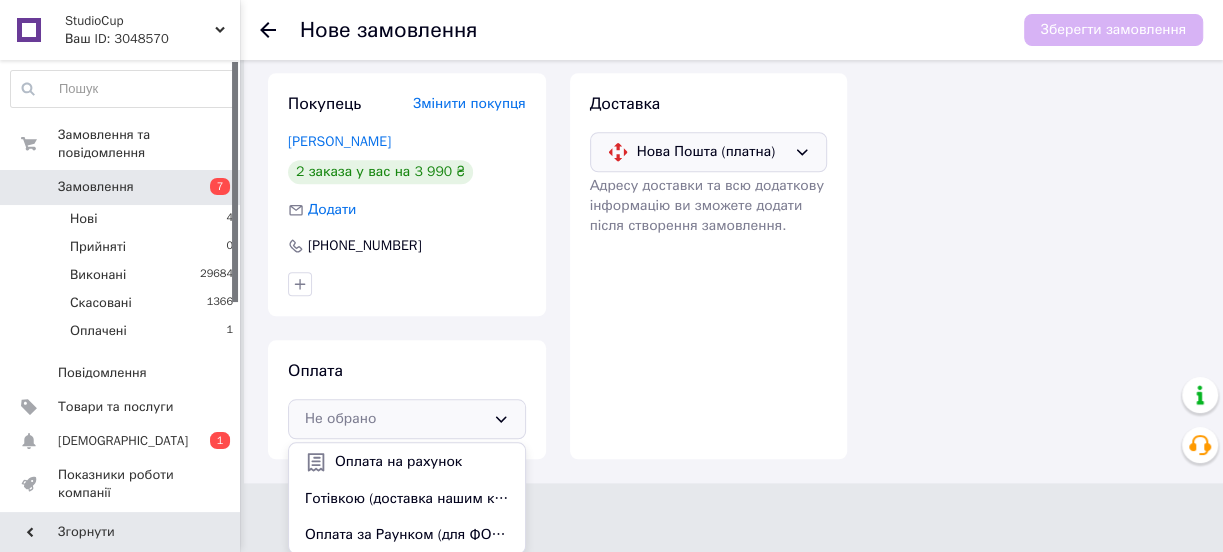 scroll, scrollTop: 952, scrollLeft: 0, axis: vertical 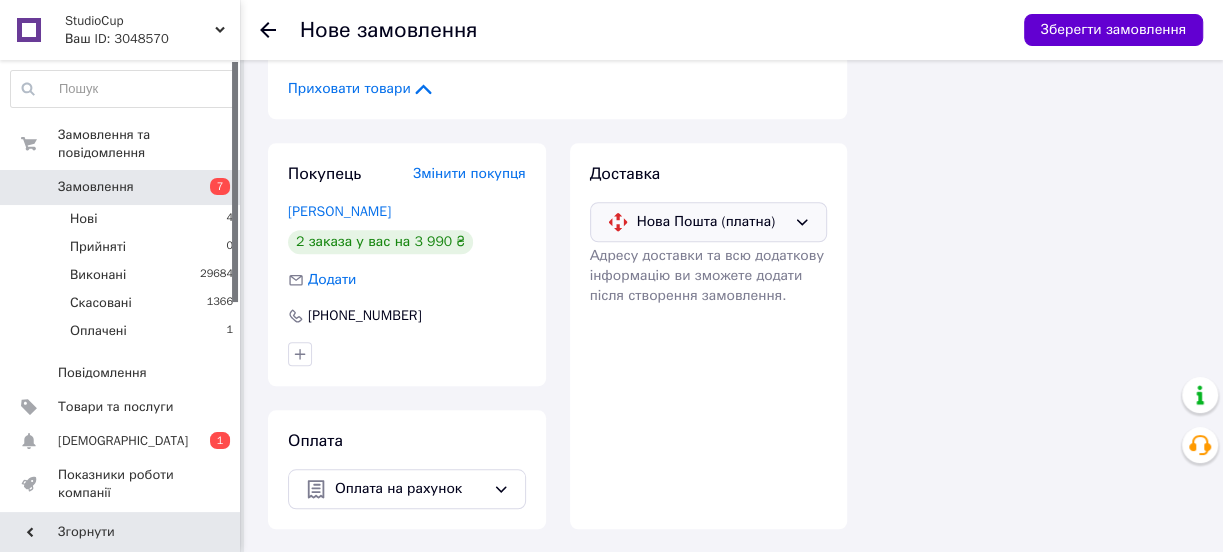click on "Зберегти замовлення" at bounding box center (1113, 30) 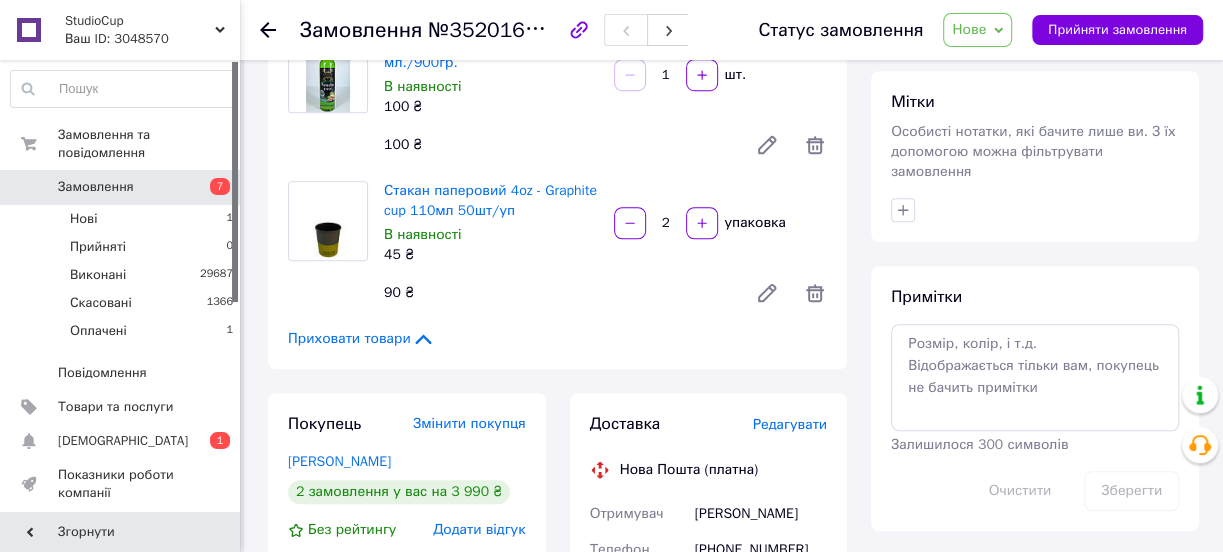 scroll, scrollTop: 680, scrollLeft: 0, axis: vertical 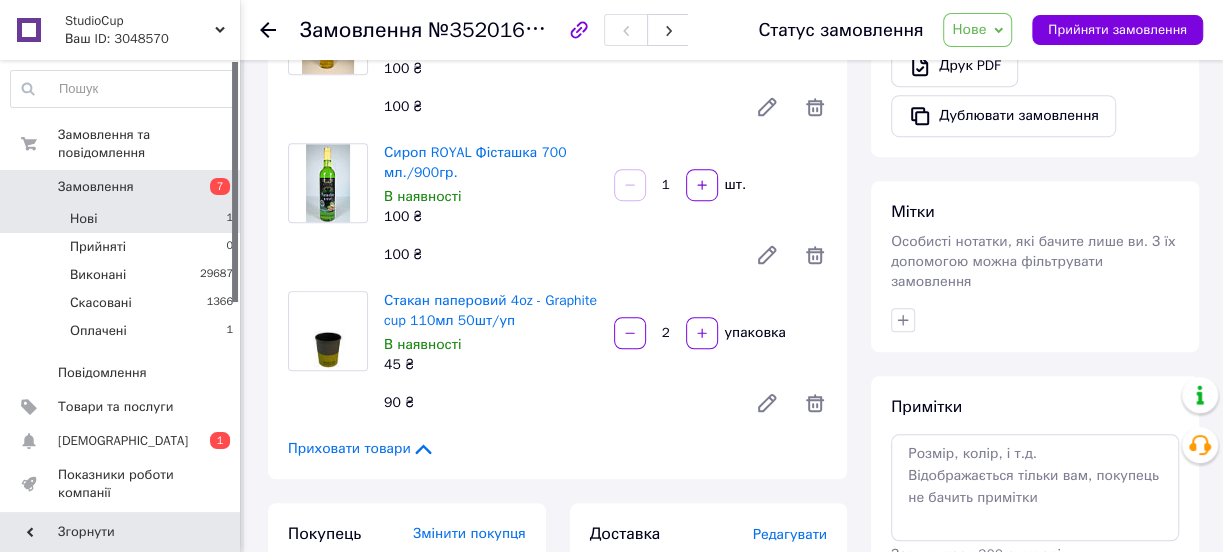 click on "Нові 1" at bounding box center [122, 219] 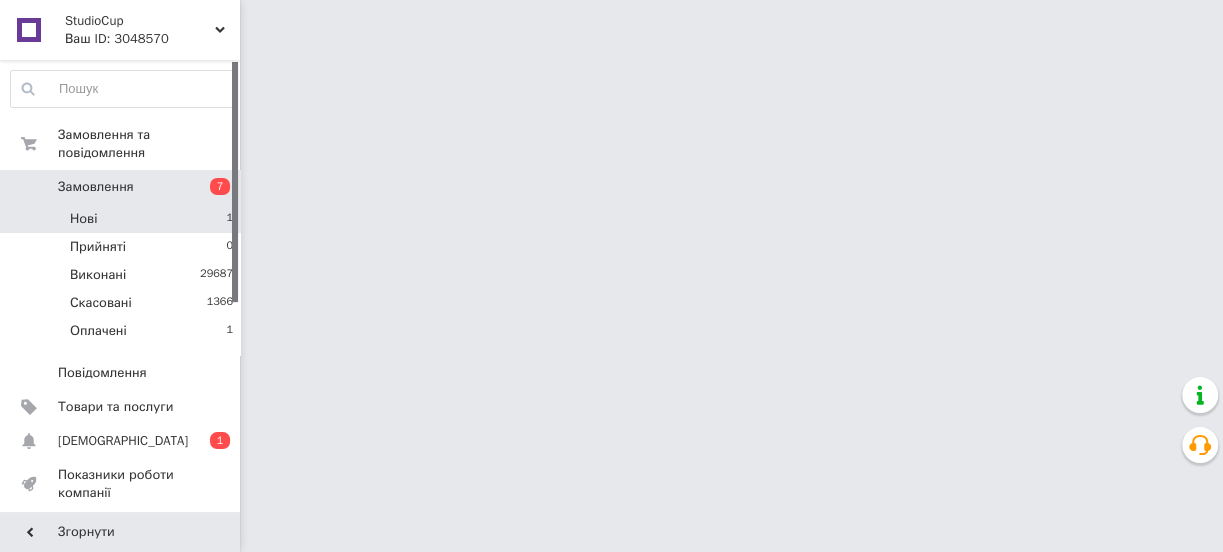 scroll, scrollTop: 0, scrollLeft: 0, axis: both 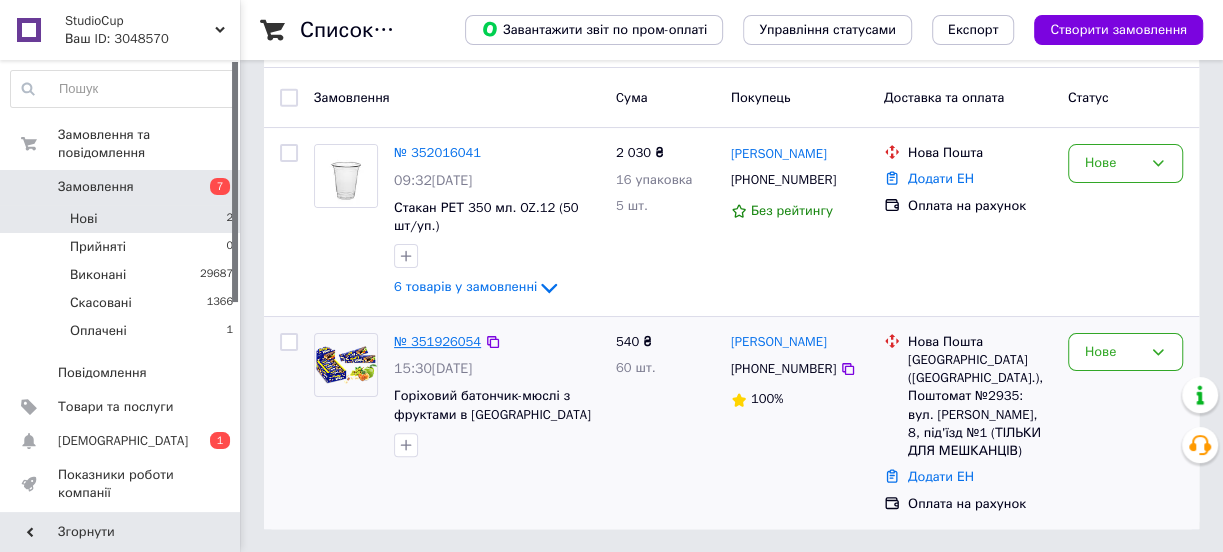 click on "№ 351926054" at bounding box center (437, 341) 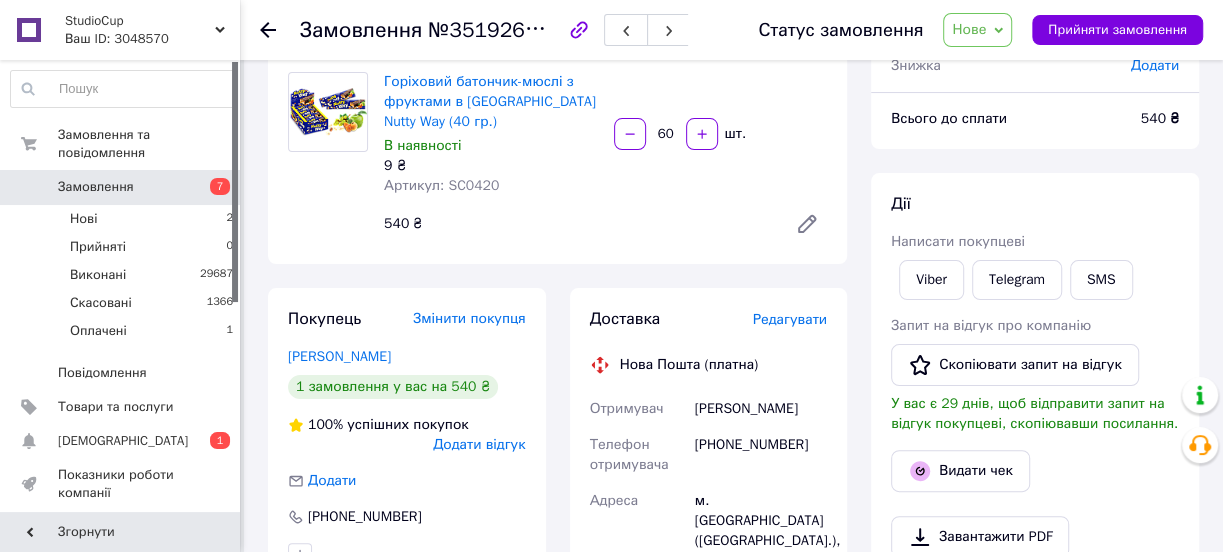 click on "Нове" at bounding box center [969, 29] 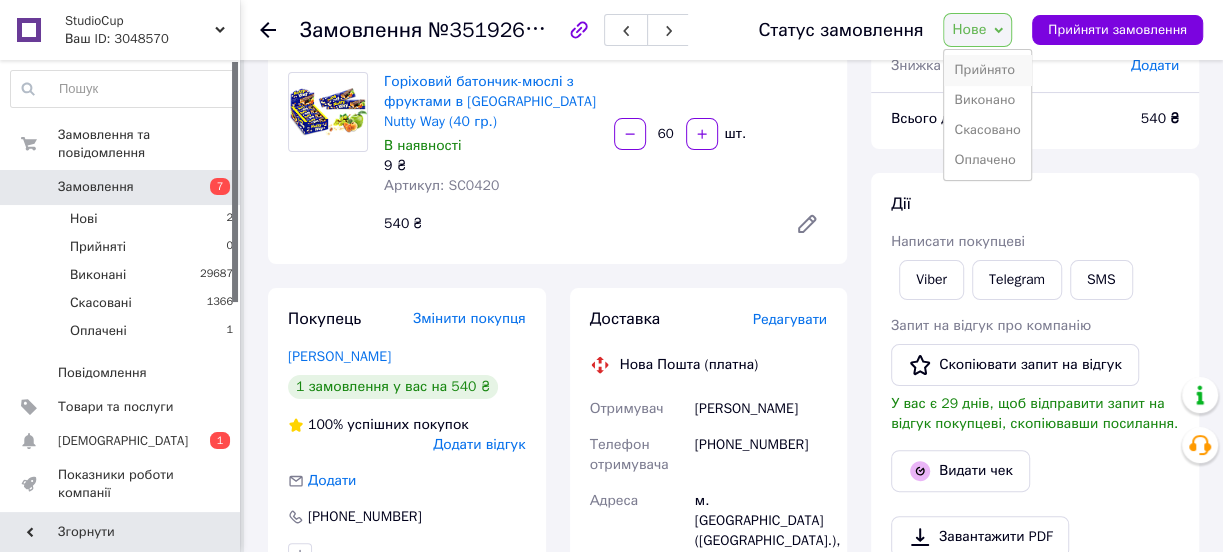 click on "Прийнято" at bounding box center (987, 70) 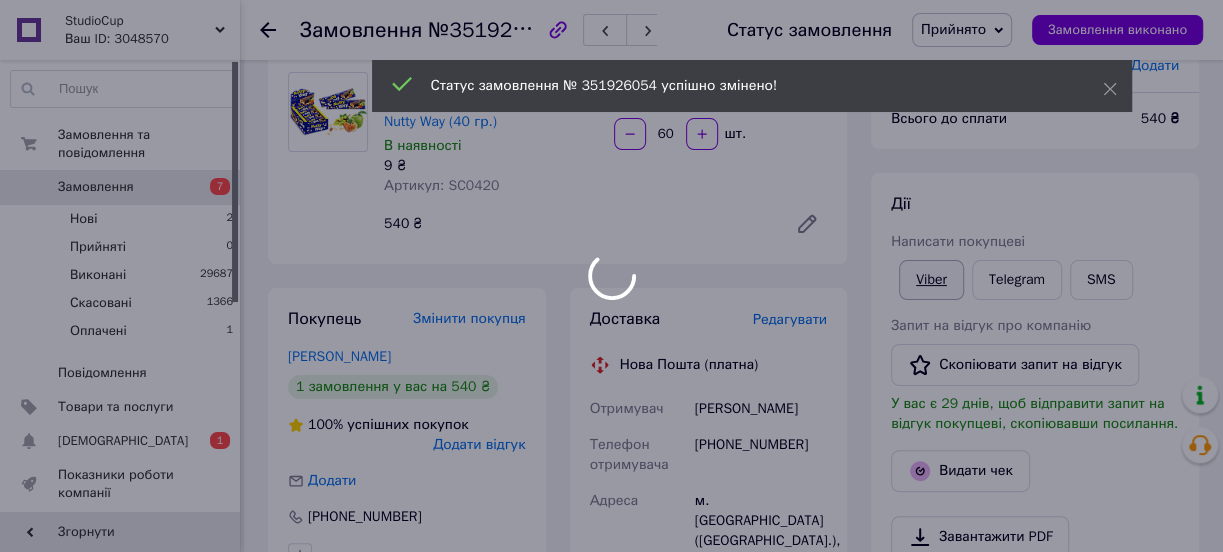 click on "Viber" at bounding box center (931, 280) 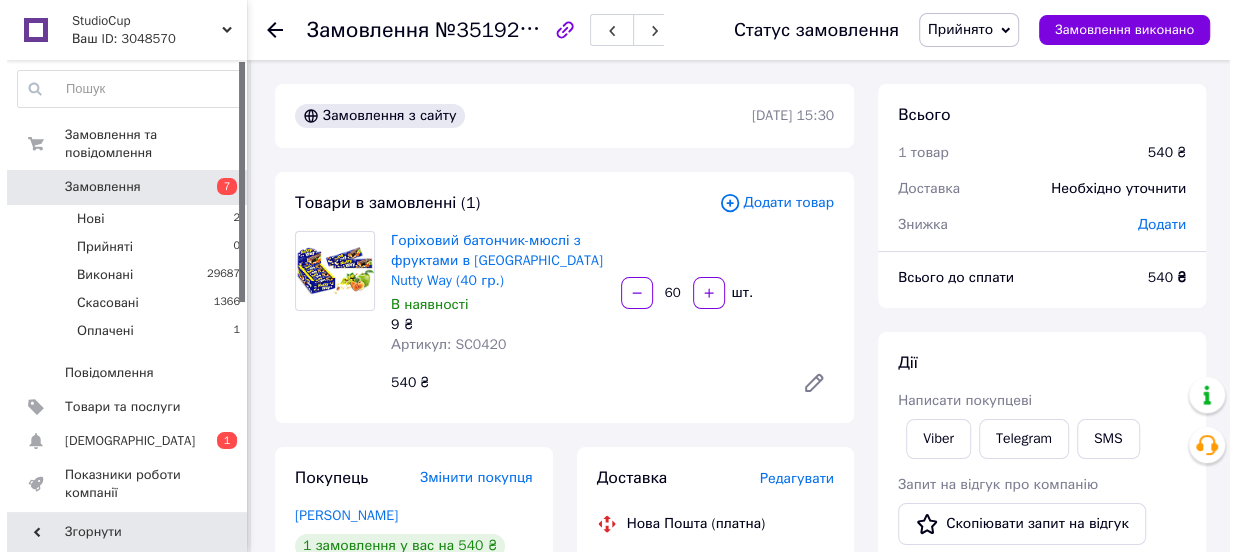 scroll, scrollTop: 0, scrollLeft: 0, axis: both 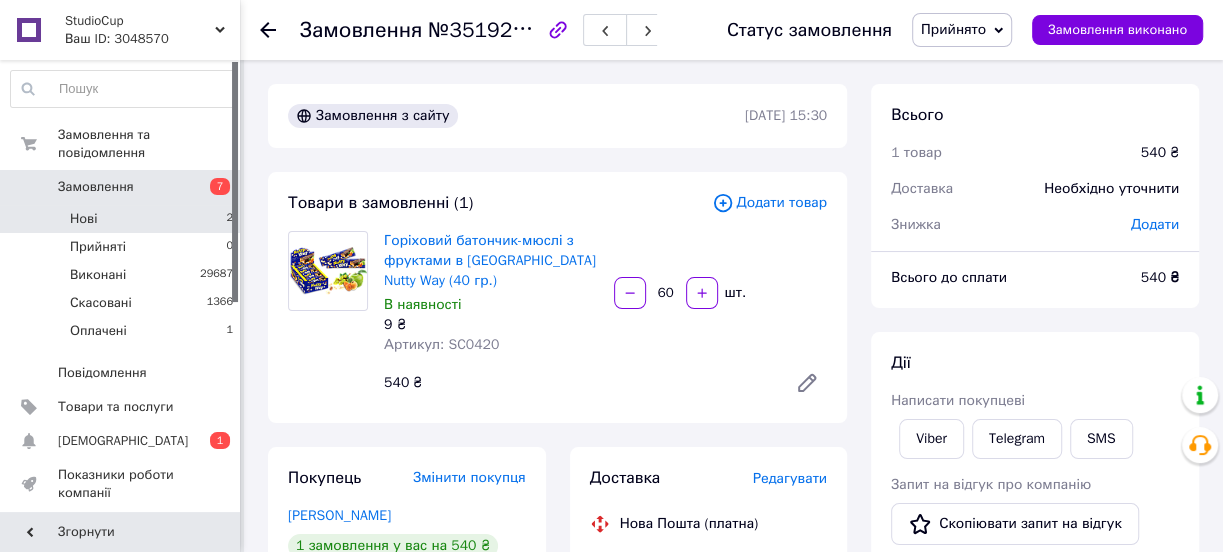 click on "Нові 2" at bounding box center (122, 219) 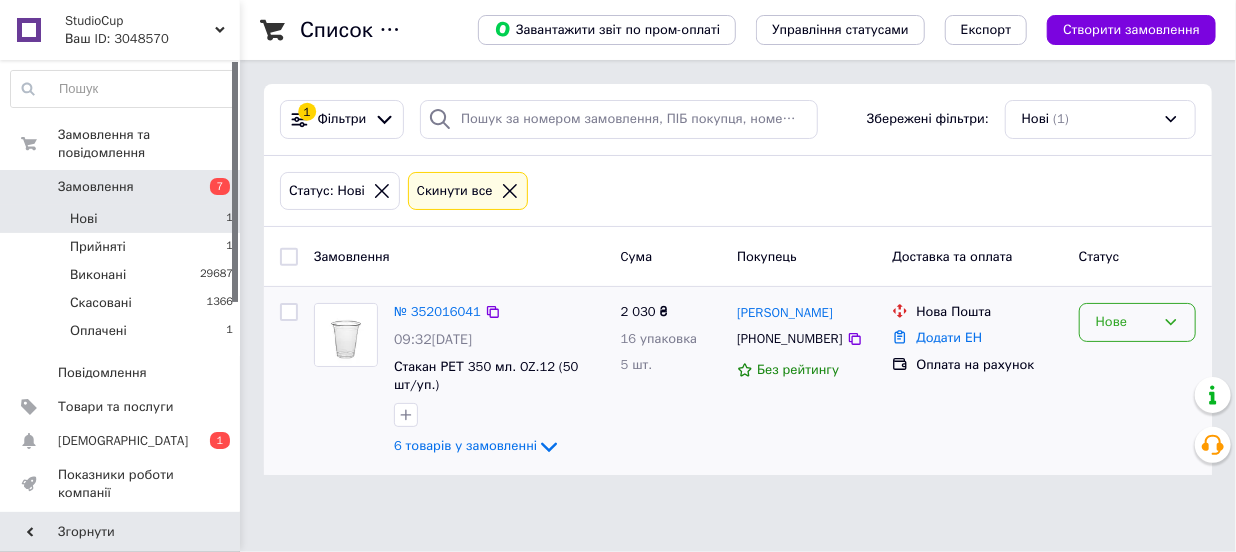 click on "Нове" at bounding box center (1125, 322) 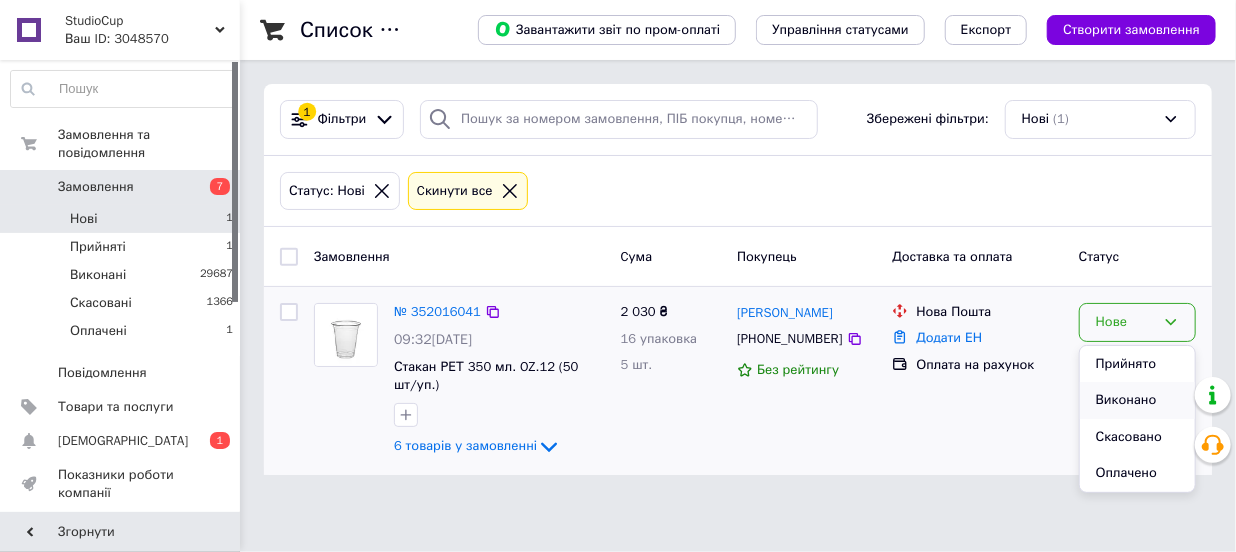 click on "Виконано" at bounding box center (1137, 400) 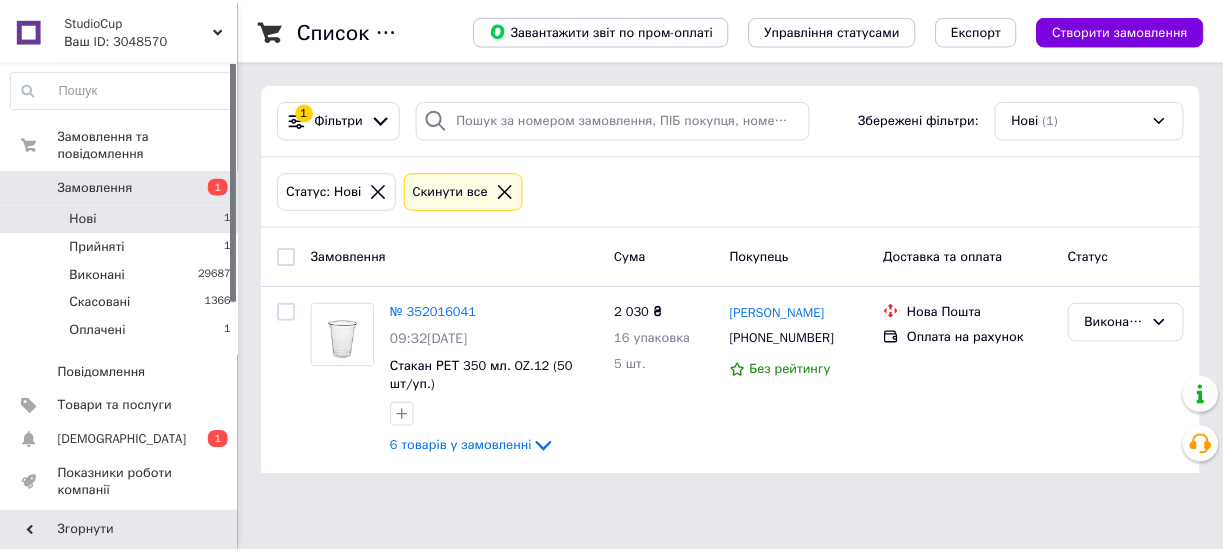 scroll, scrollTop: 0, scrollLeft: 0, axis: both 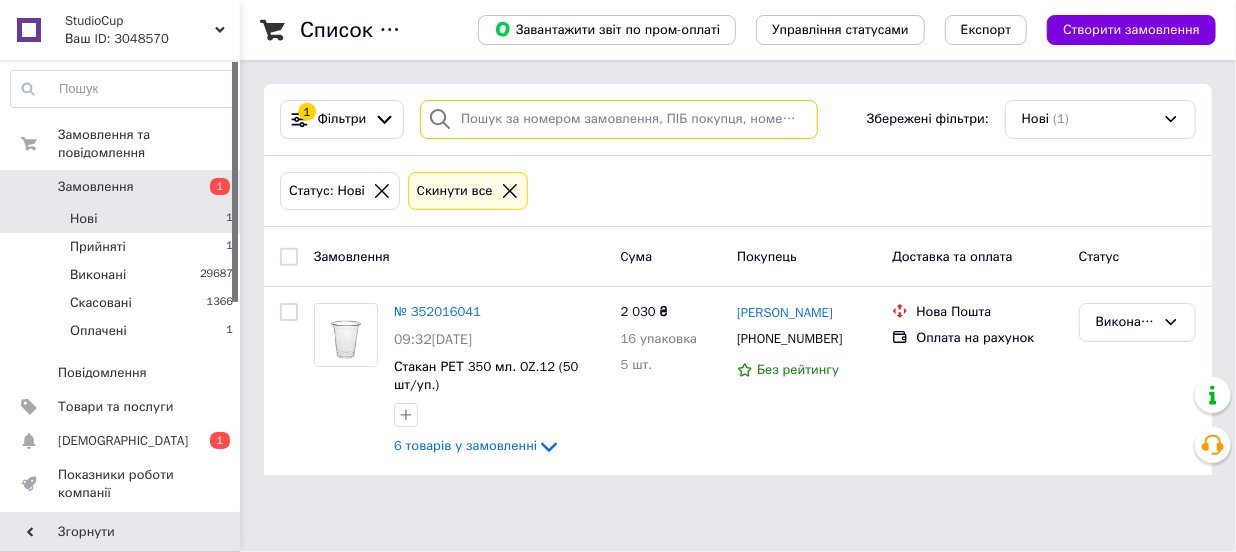 click at bounding box center (619, 119) 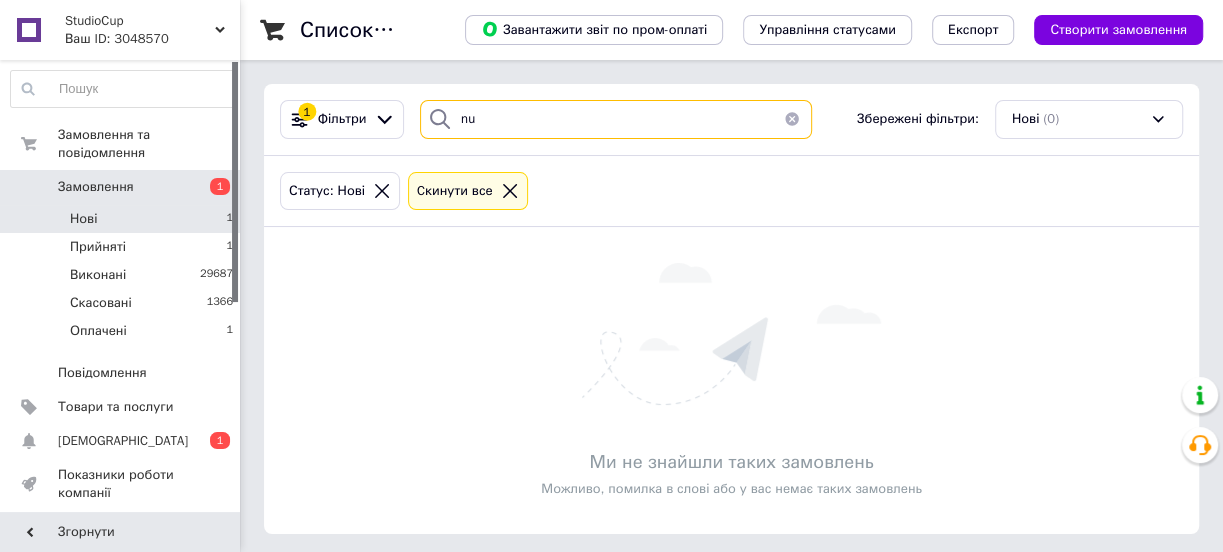type on "n" 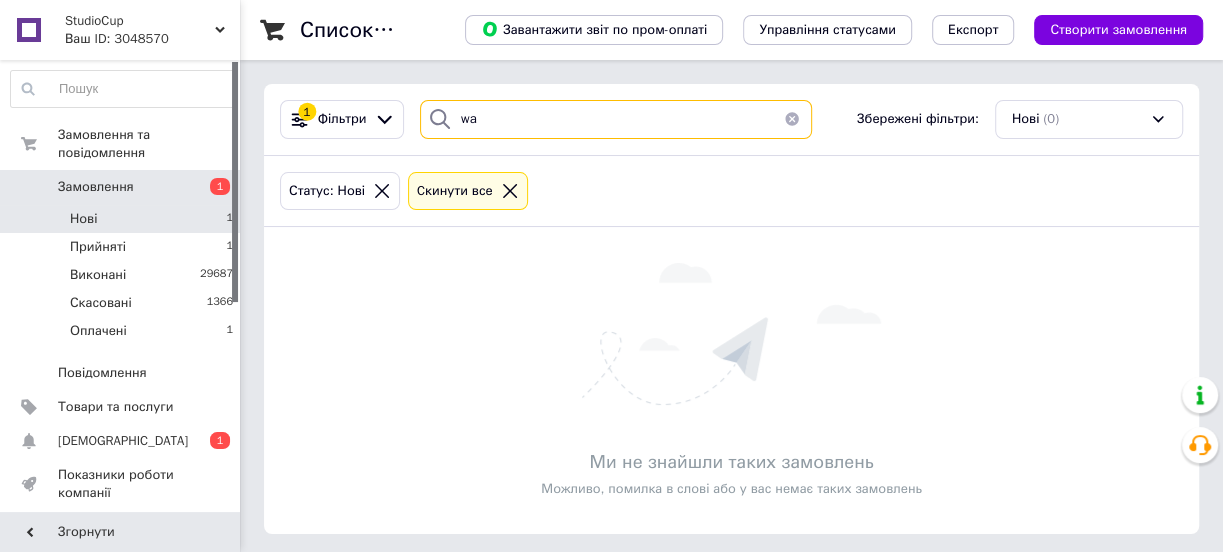 type on "way" 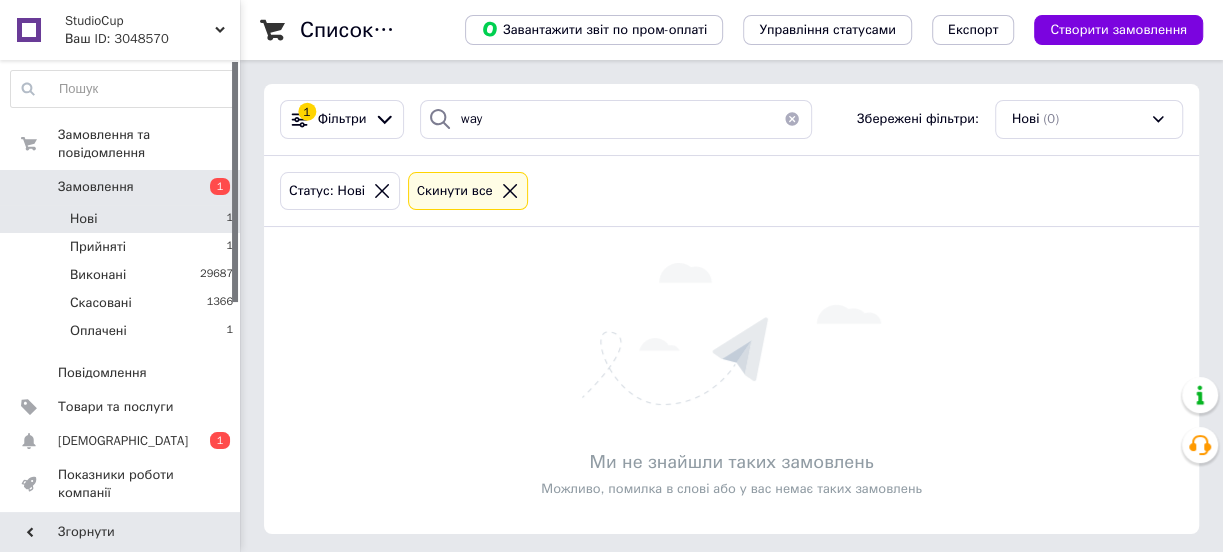 drag, startPoint x: 71, startPoint y: 385, endPoint x: 479, endPoint y: 316, distance: 413.79343 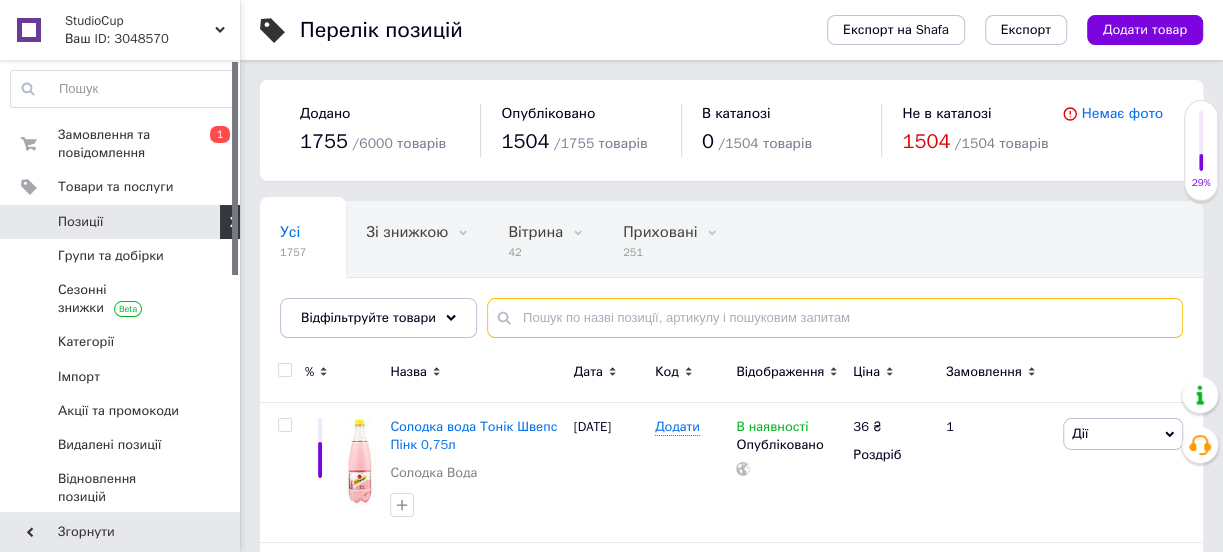 click at bounding box center (835, 318) 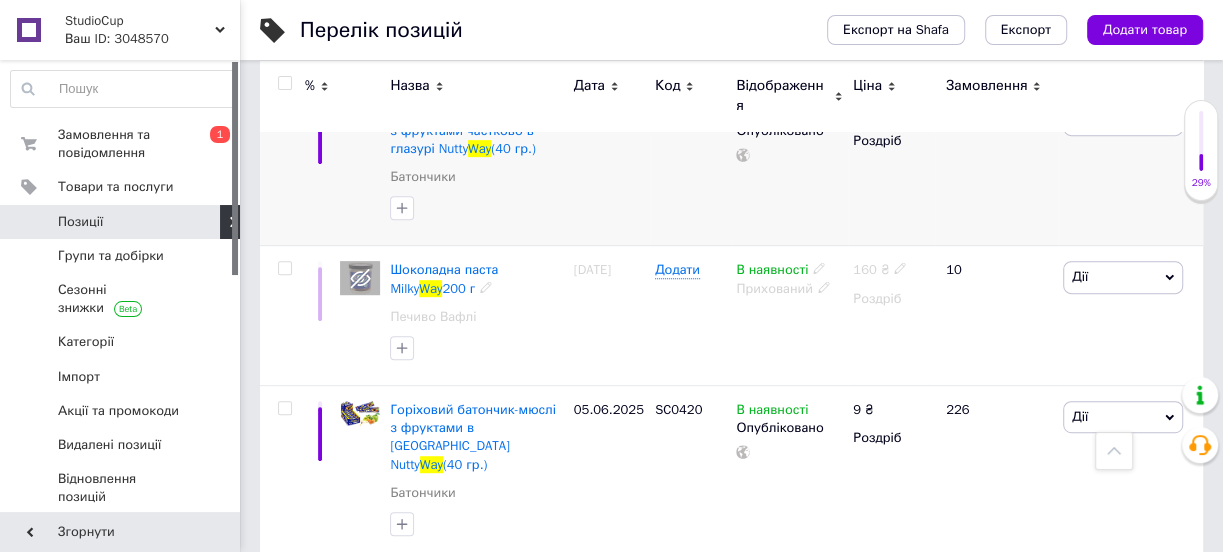 scroll, scrollTop: 464, scrollLeft: 0, axis: vertical 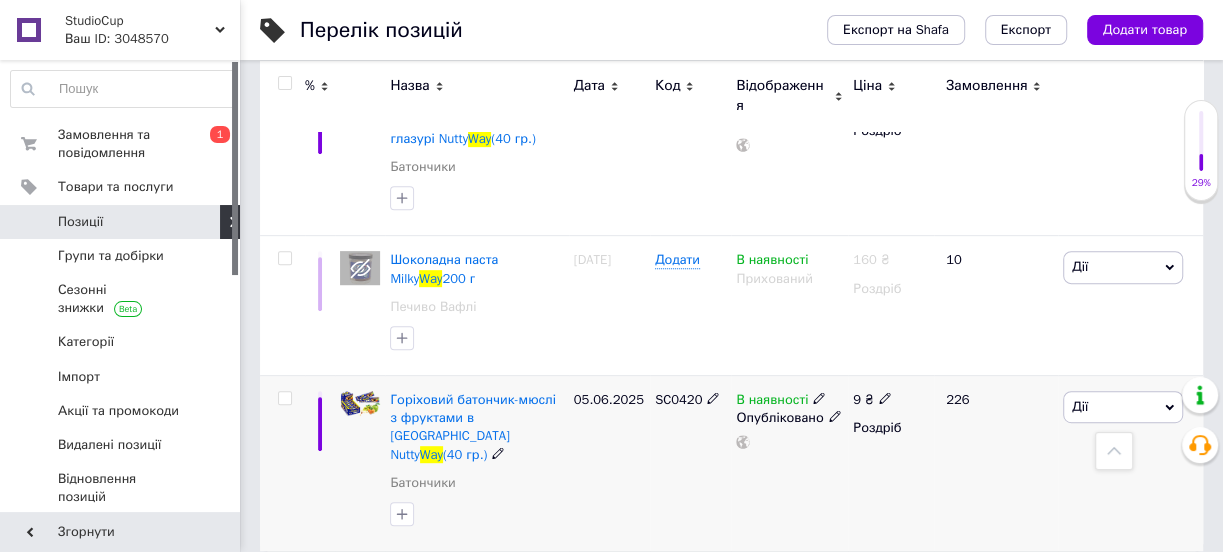 type on "way" 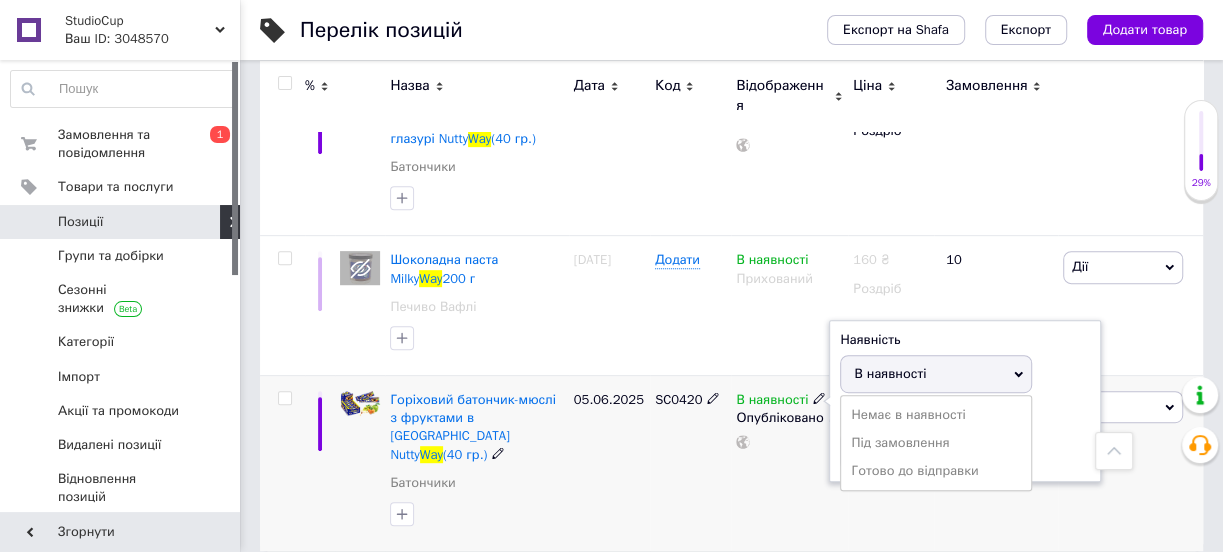 click on "В наявності" at bounding box center [936, 374] 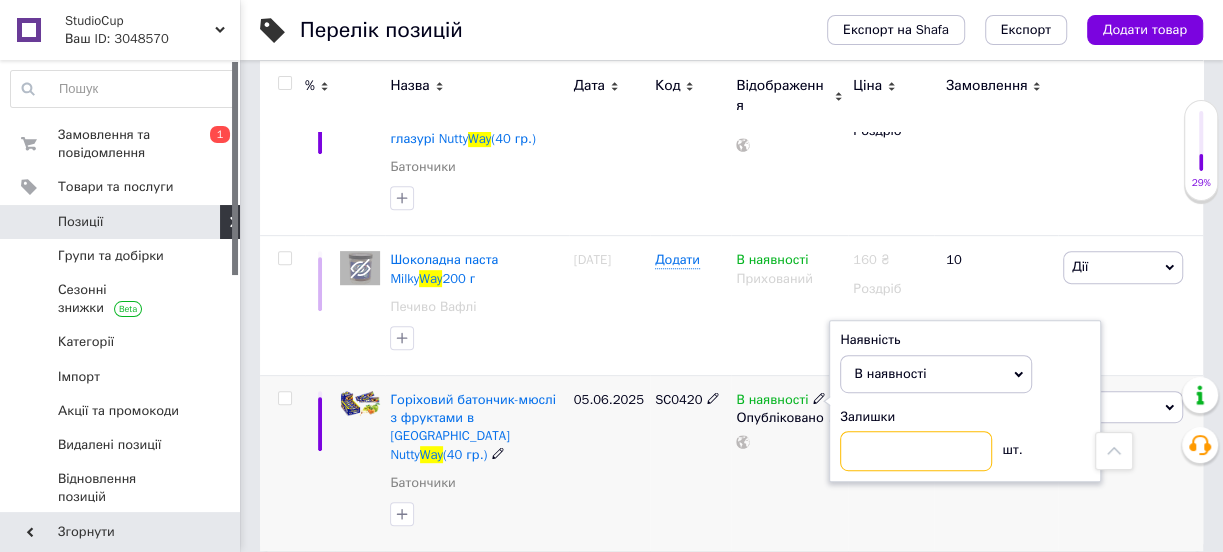 click at bounding box center [916, 451] 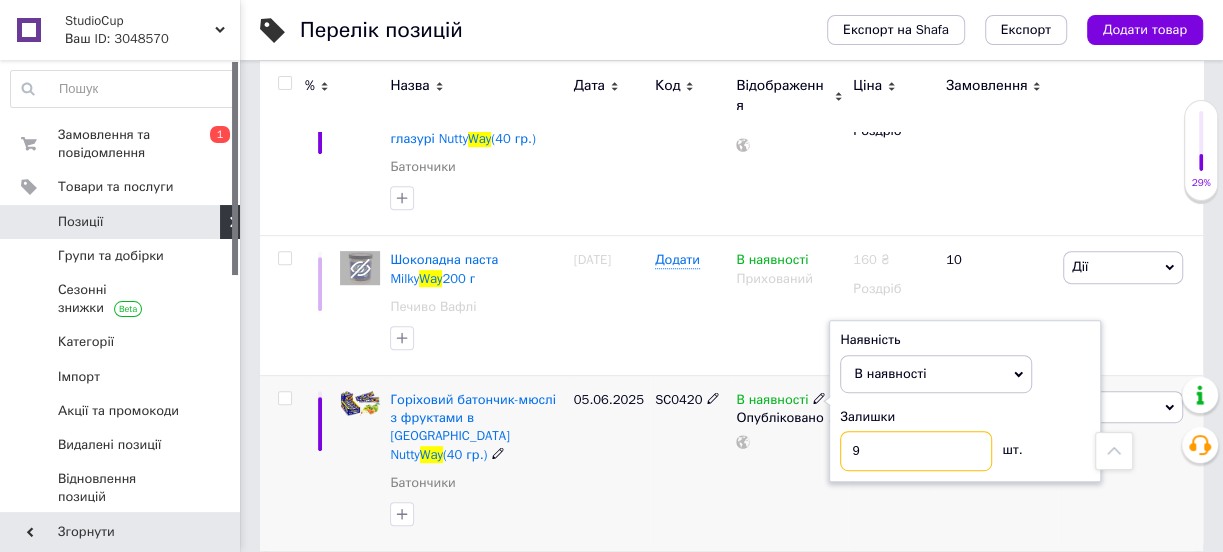 type on "9" 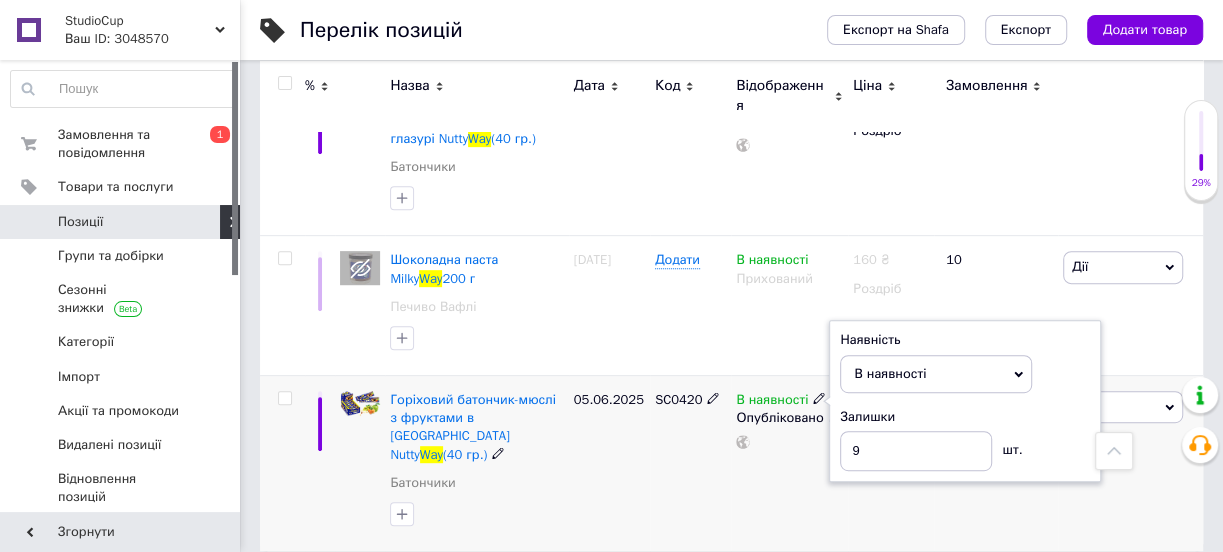 click on "В наявності Наявність В наявності Немає в наявності Під замовлення Готово до відправки Залишки 9 шт. Опубліковано" at bounding box center [789, 462] 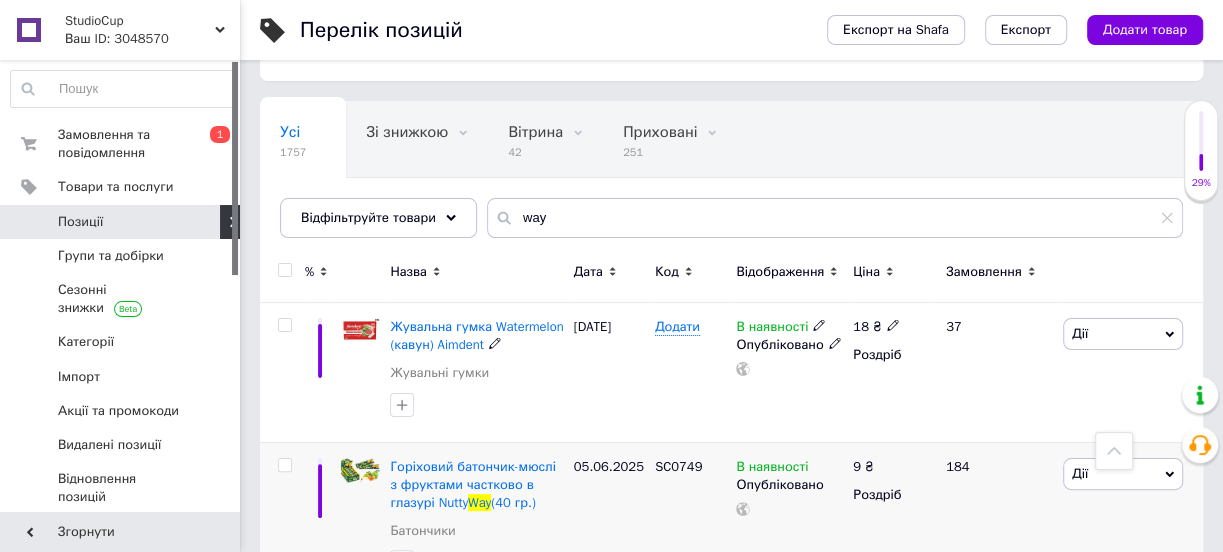 scroll, scrollTop: 0, scrollLeft: 0, axis: both 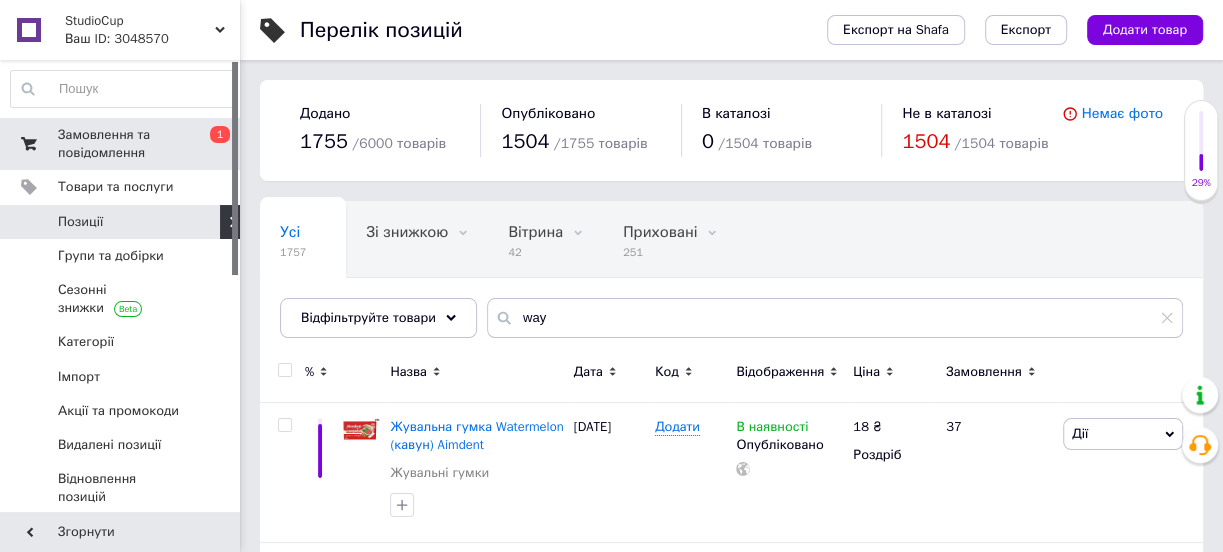 click on "Замовлення та повідомлення" at bounding box center [121, 144] 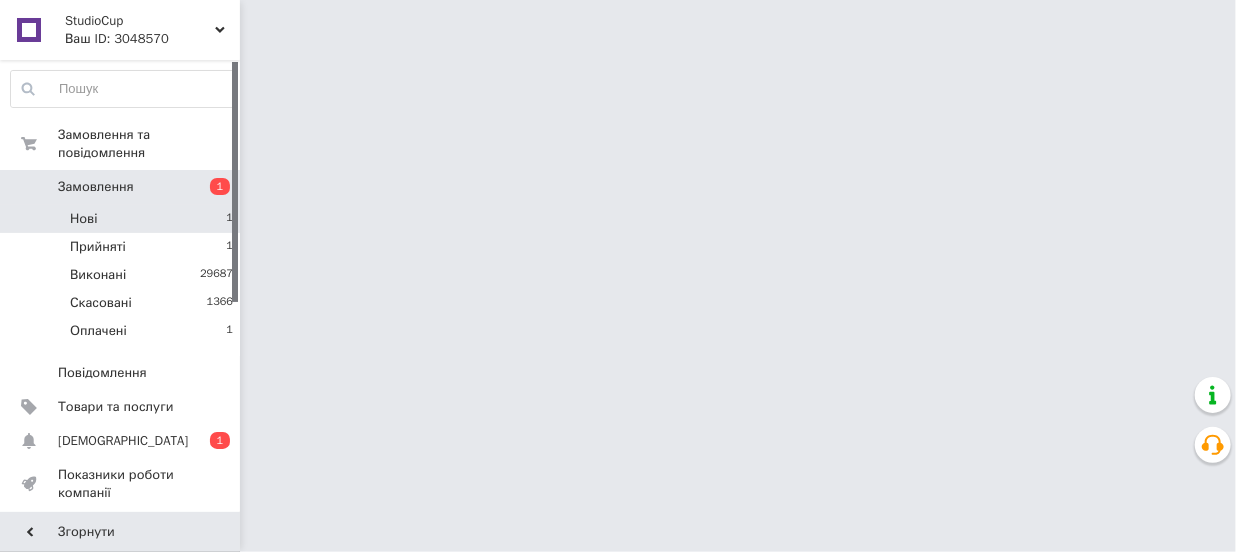 click on "Нові 1" at bounding box center (122, 219) 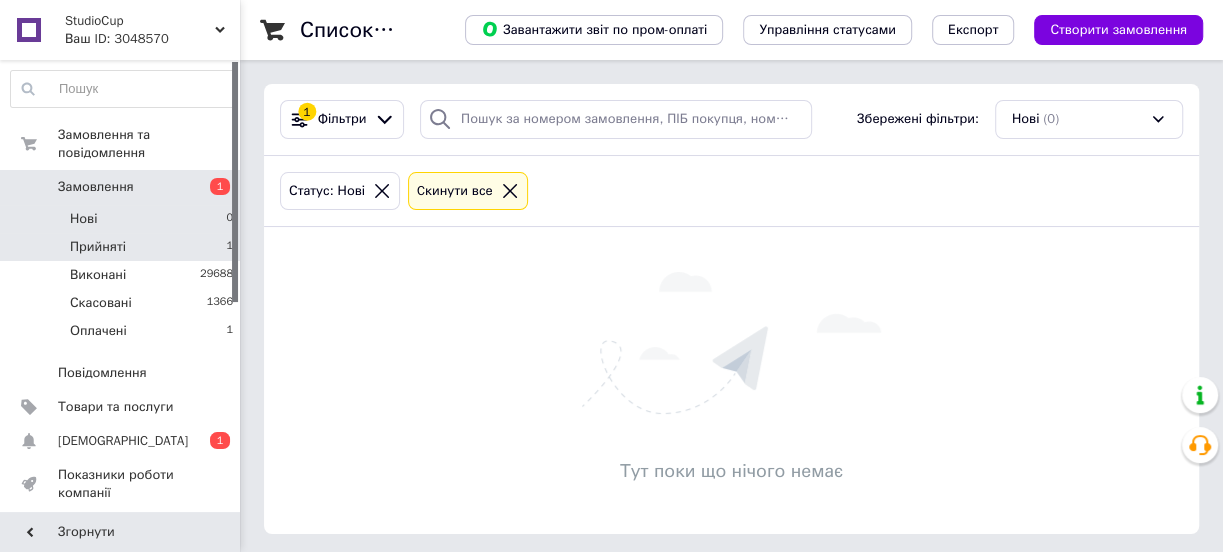 click on "Прийняті 1" at bounding box center [122, 247] 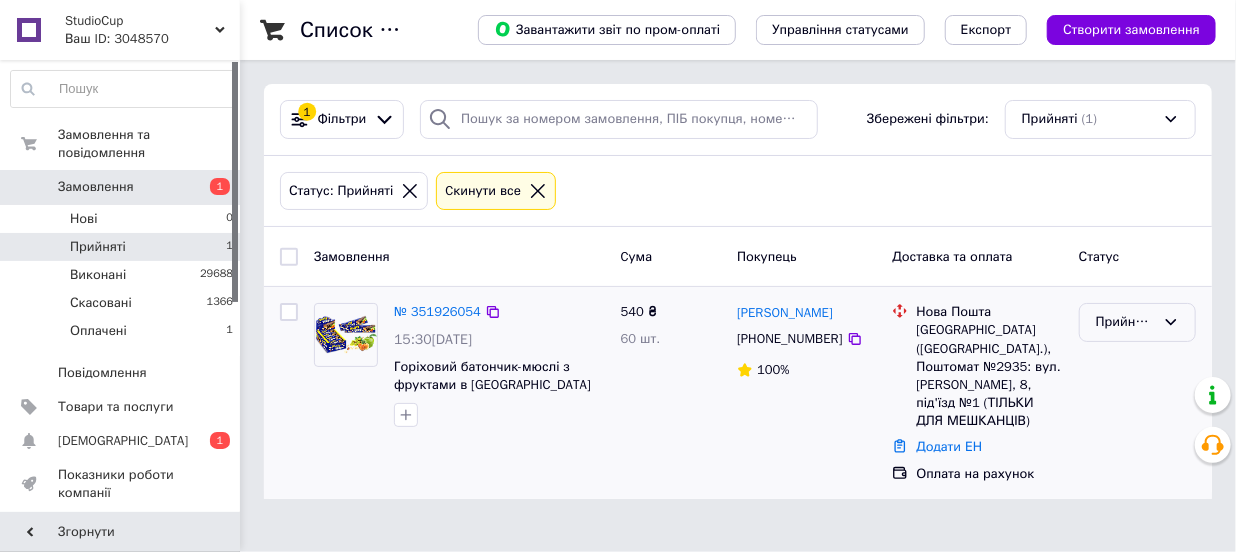 click on "Прийнято" at bounding box center (1125, 322) 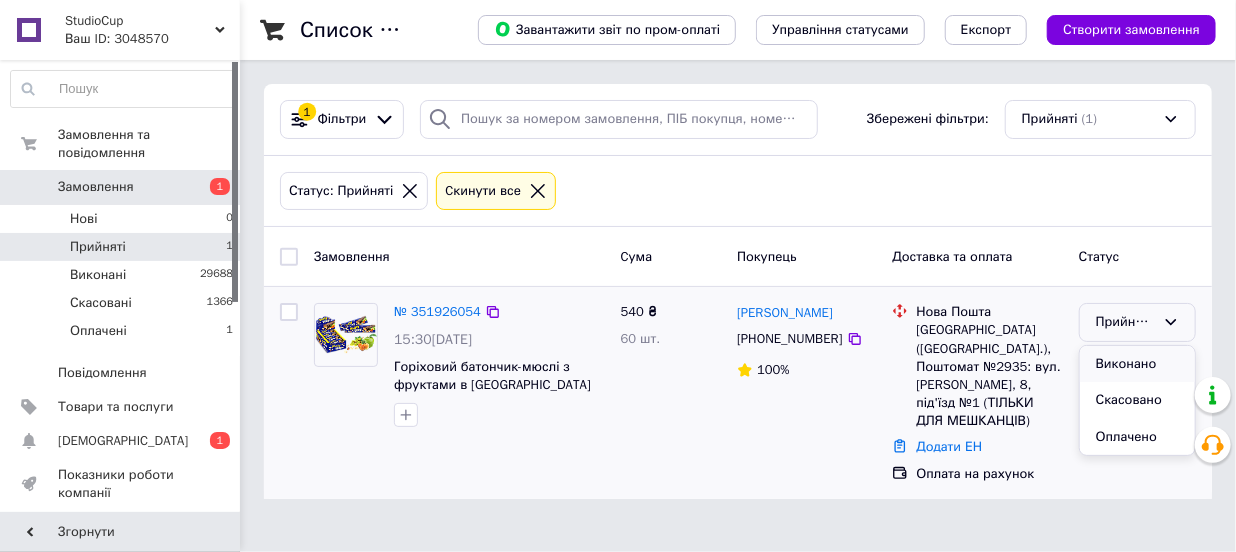 click on "Виконано" at bounding box center [1137, 364] 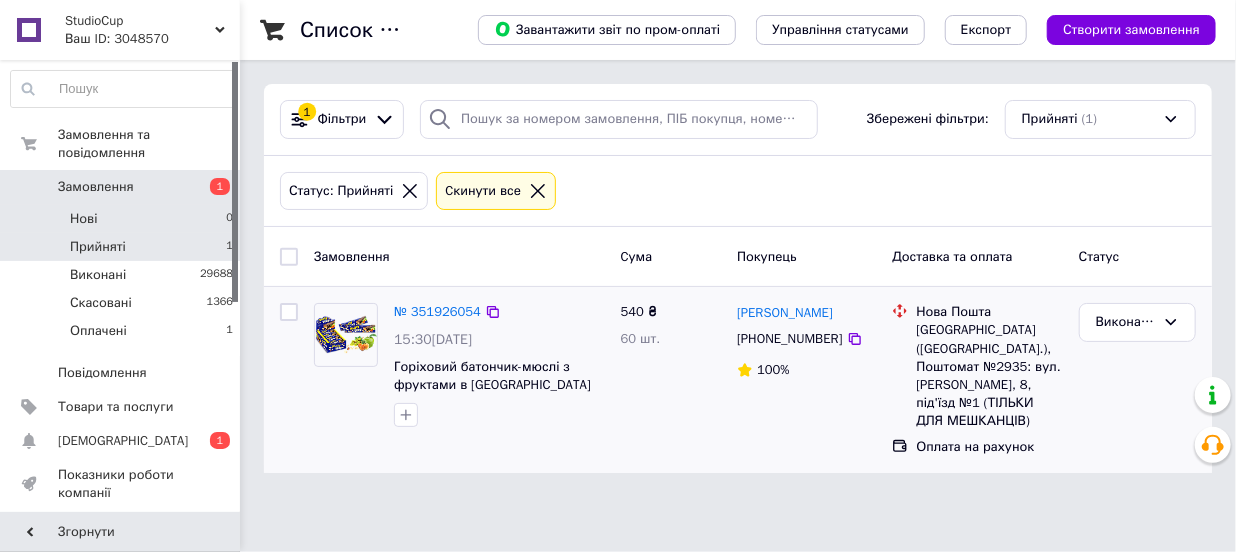 click on "Нові 0" at bounding box center [122, 219] 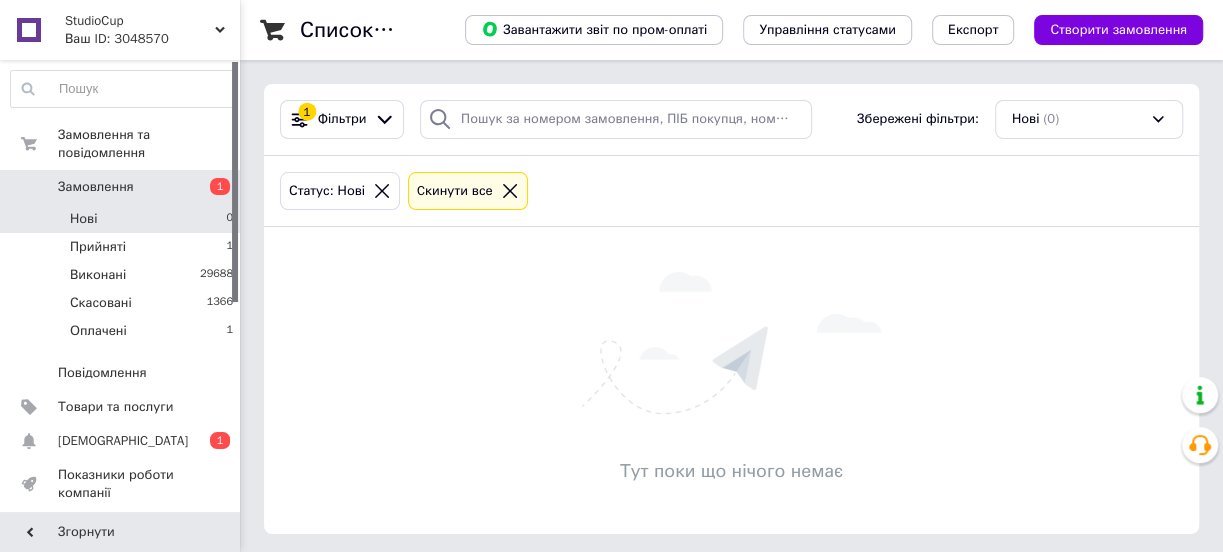 scroll, scrollTop: 5, scrollLeft: 0, axis: vertical 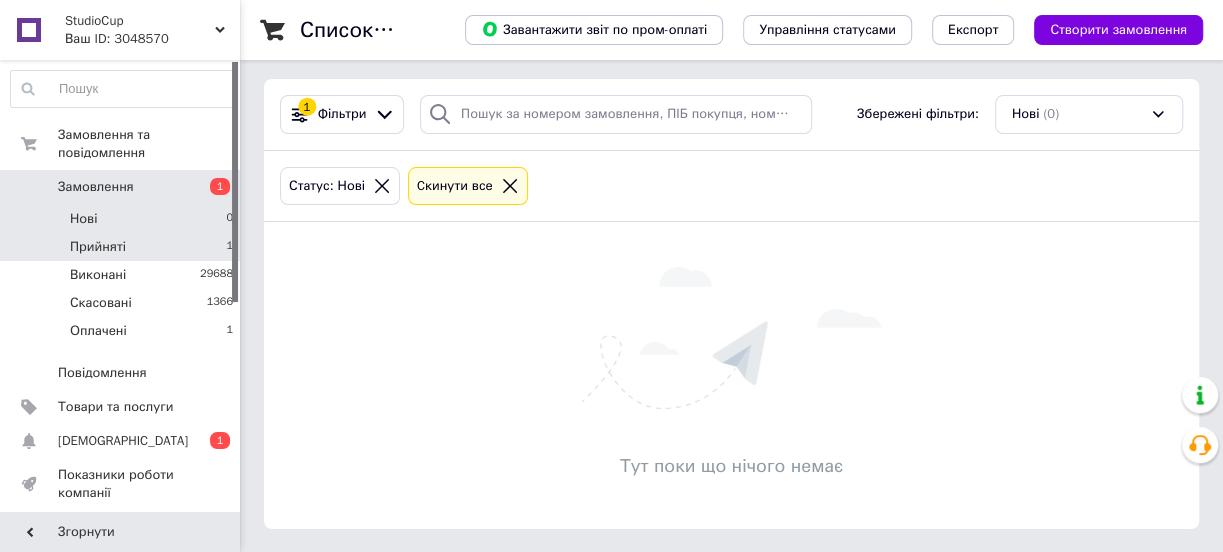 click on "Прийняті 1" at bounding box center (122, 247) 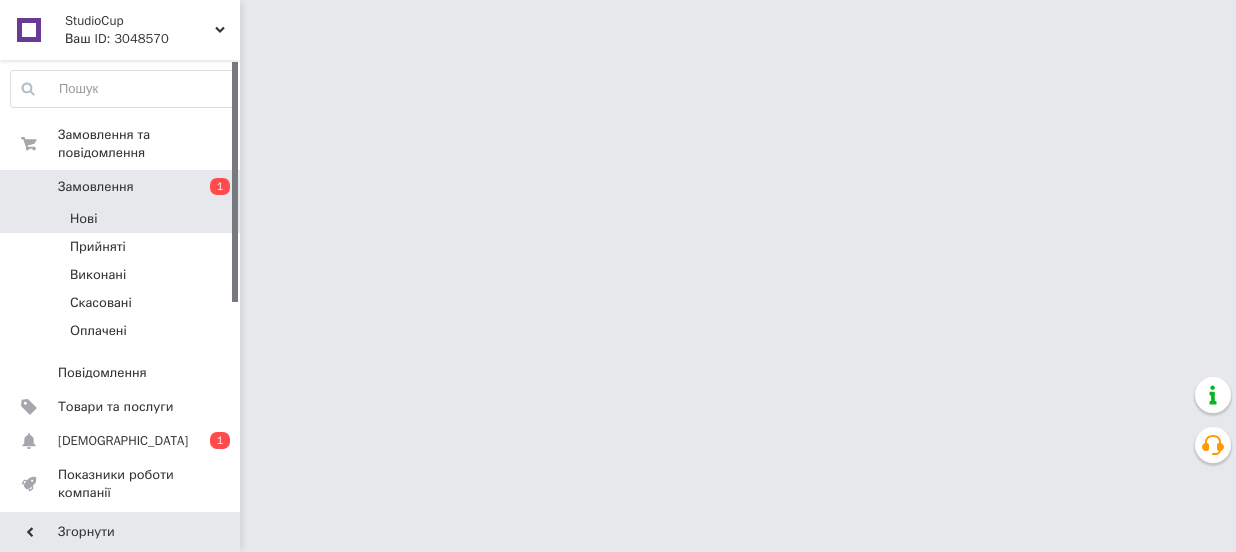 click on "Нові" at bounding box center (122, 219) 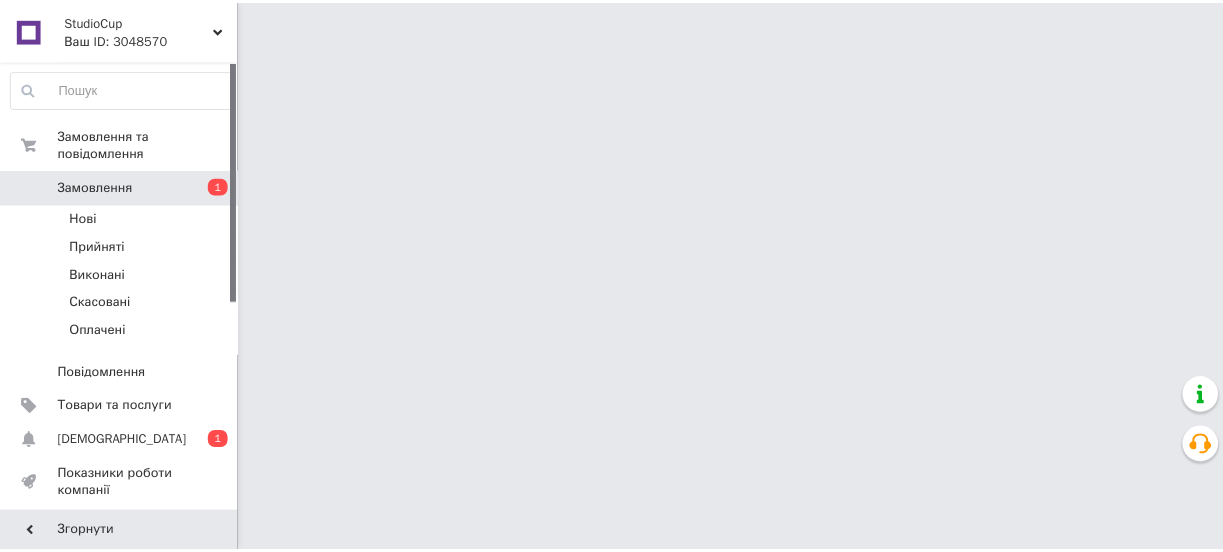 scroll, scrollTop: 0, scrollLeft: 0, axis: both 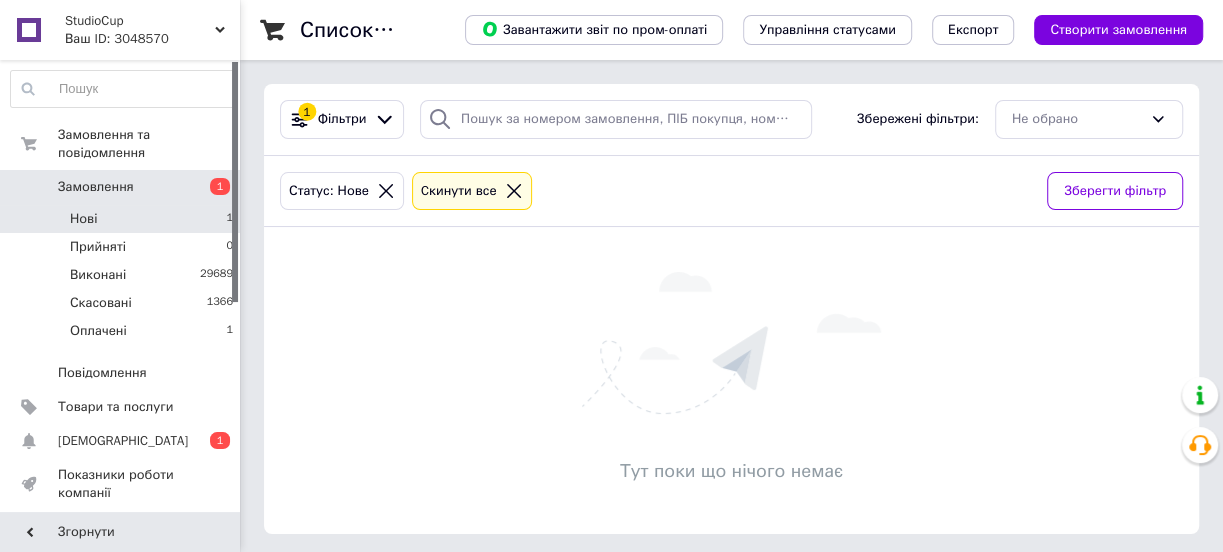 click on "Нові" at bounding box center (83, 219) 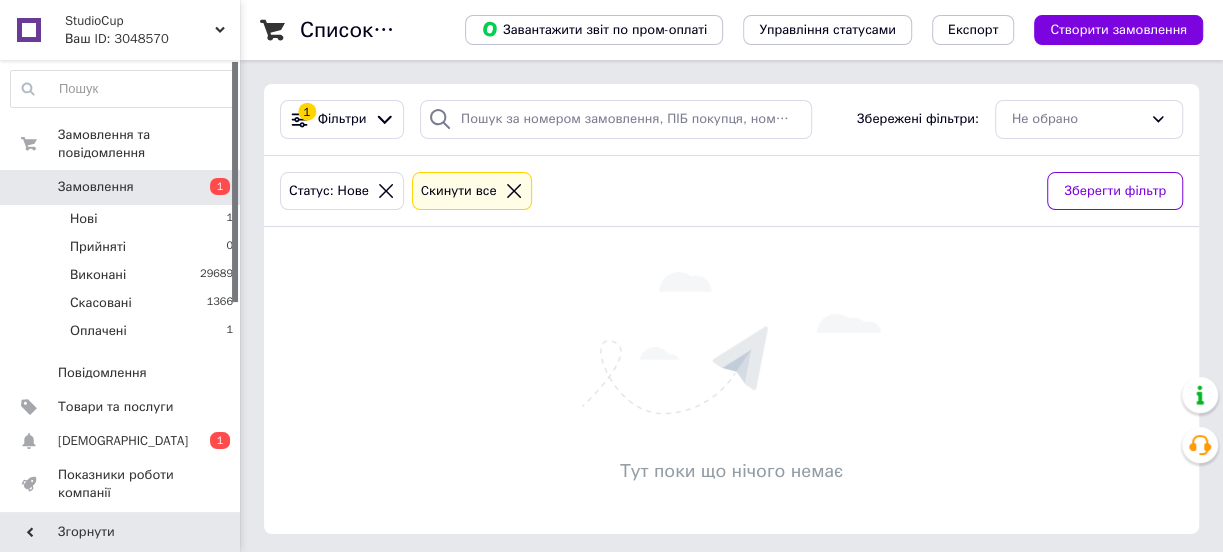 scroll, scrollTop: 0, scrollLeft: 0, axis: both 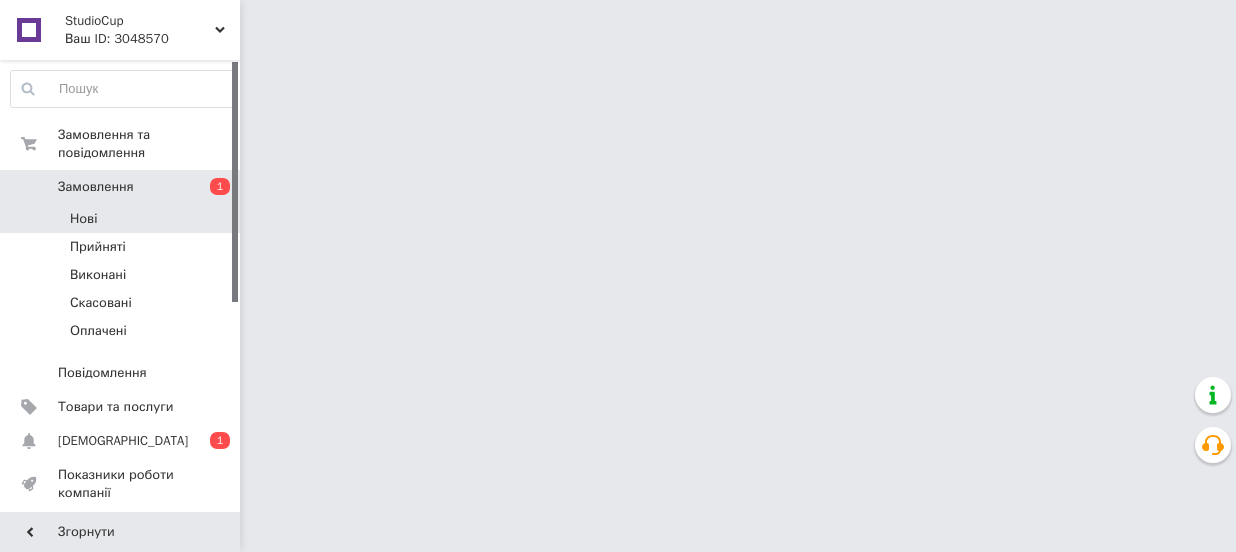 click on "Нові" at bounding box center [122, 219] 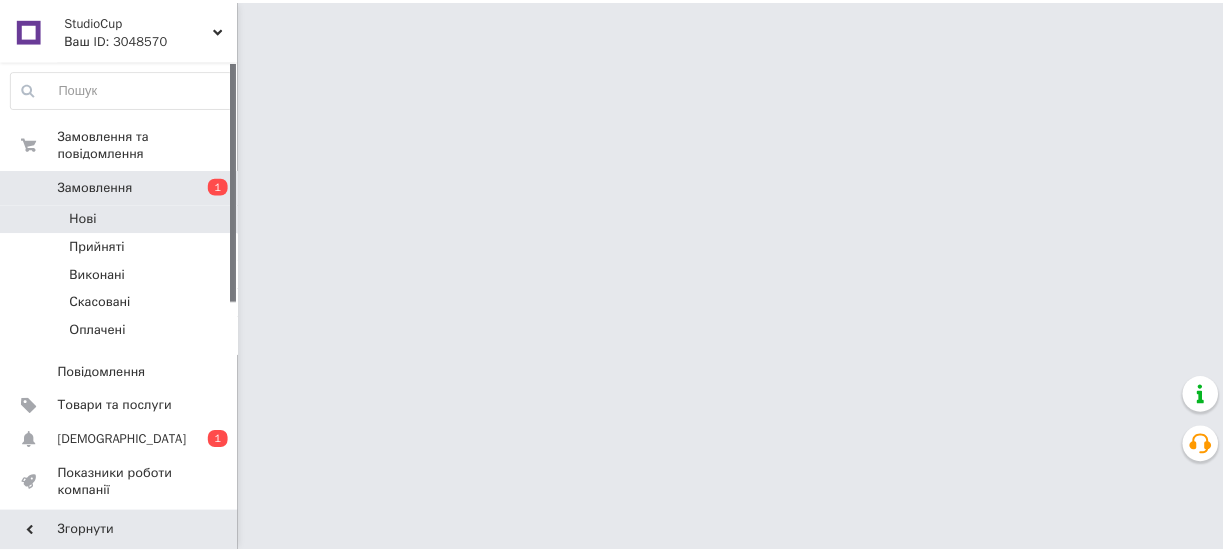 scroll, scrollTop: 0, scrollLeft: 0, axis: both 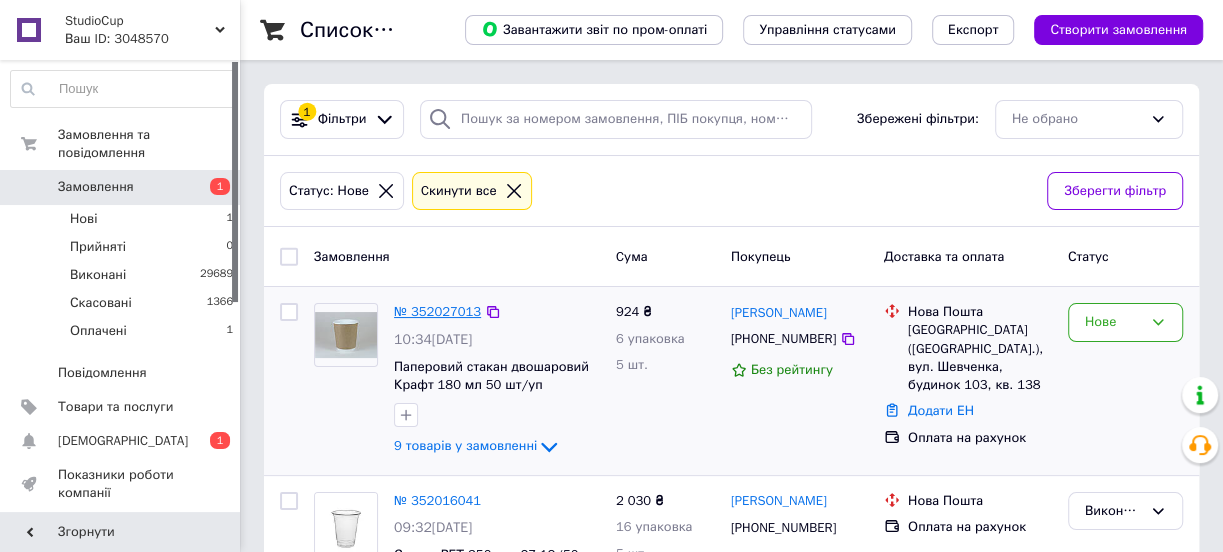 click on "№ 352027013" at bounding box center (437, 311) 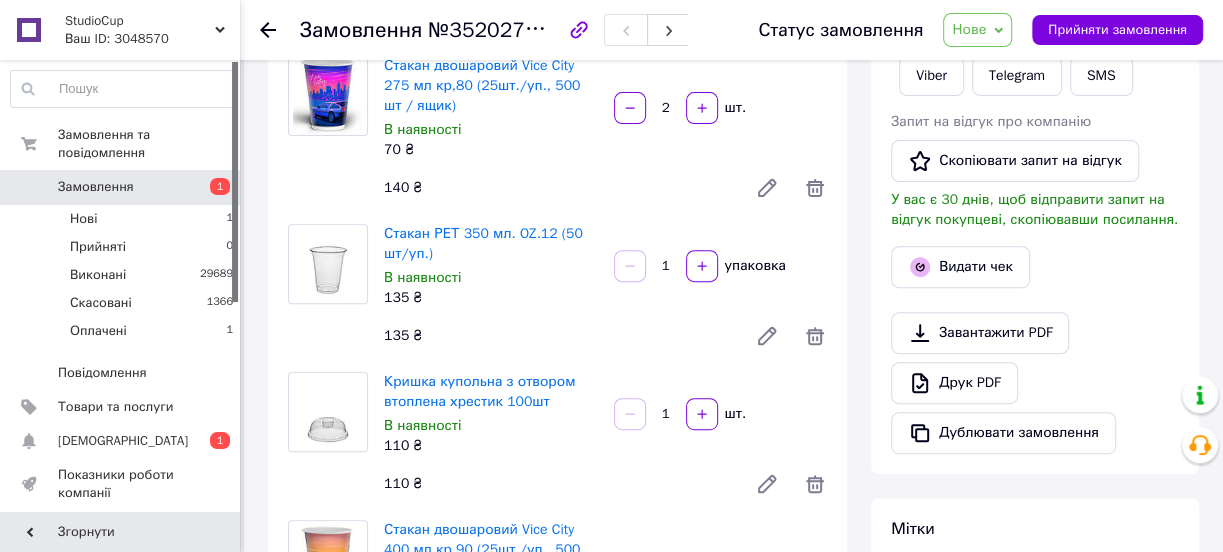 scroll, scrollTop: 0, scrollLeft: 0, axis: both 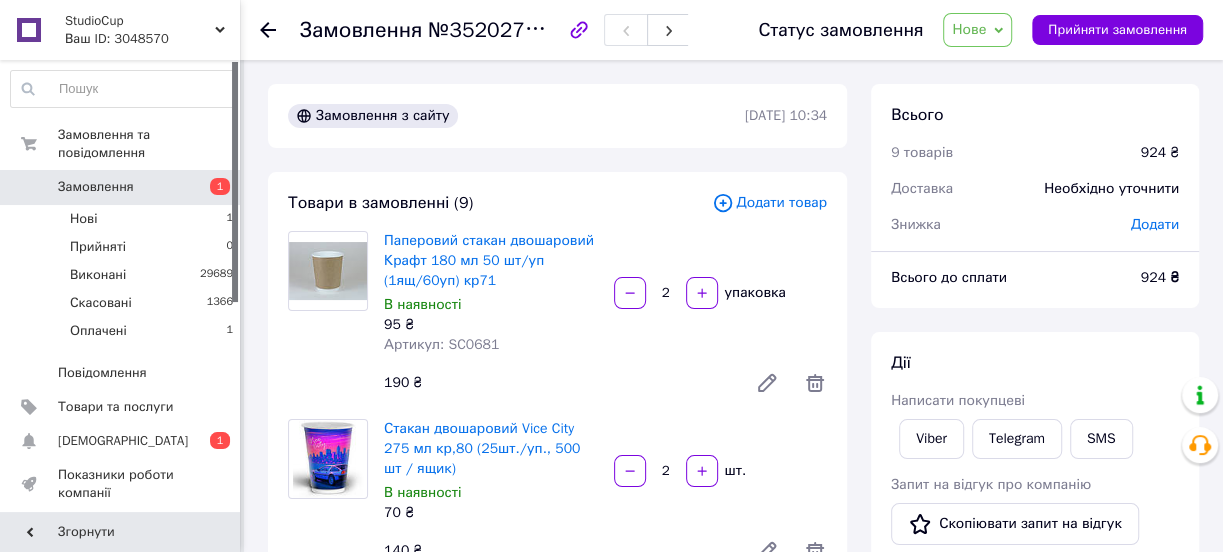 click on "Нове" at bounding box center (969, 29) 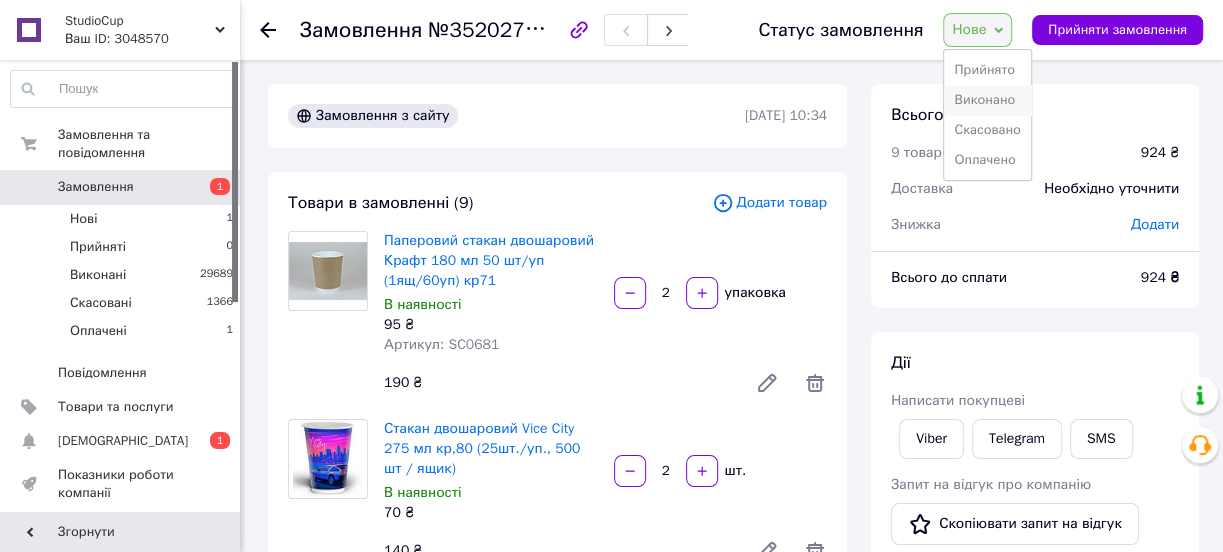 click on "Виконано" at bounding box center (987, 100) 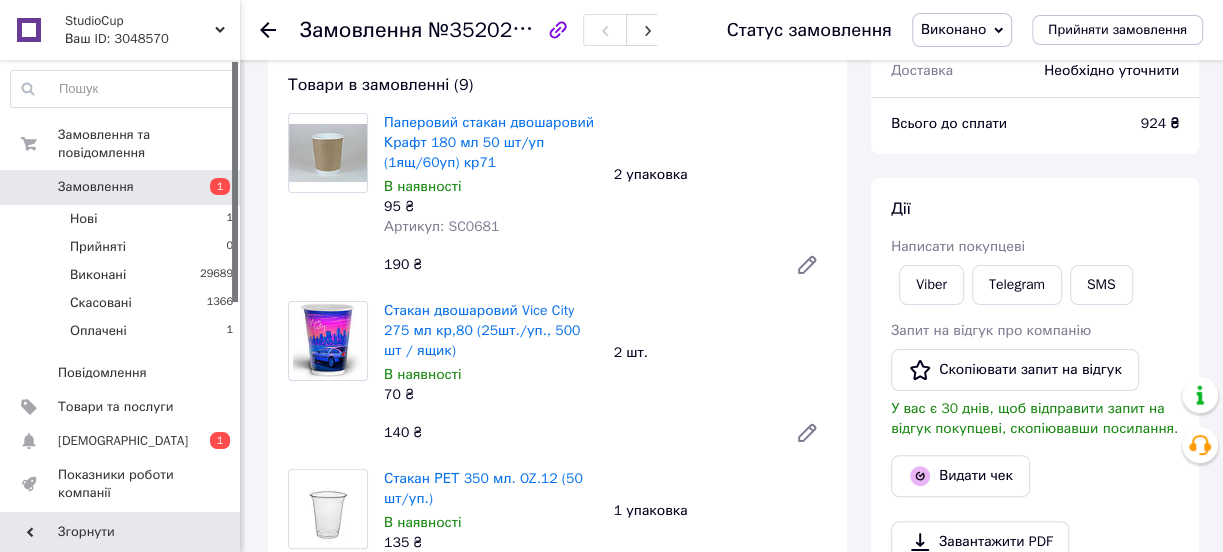scroll, scrollTop: 0, scrollLeft: 0, axis: both 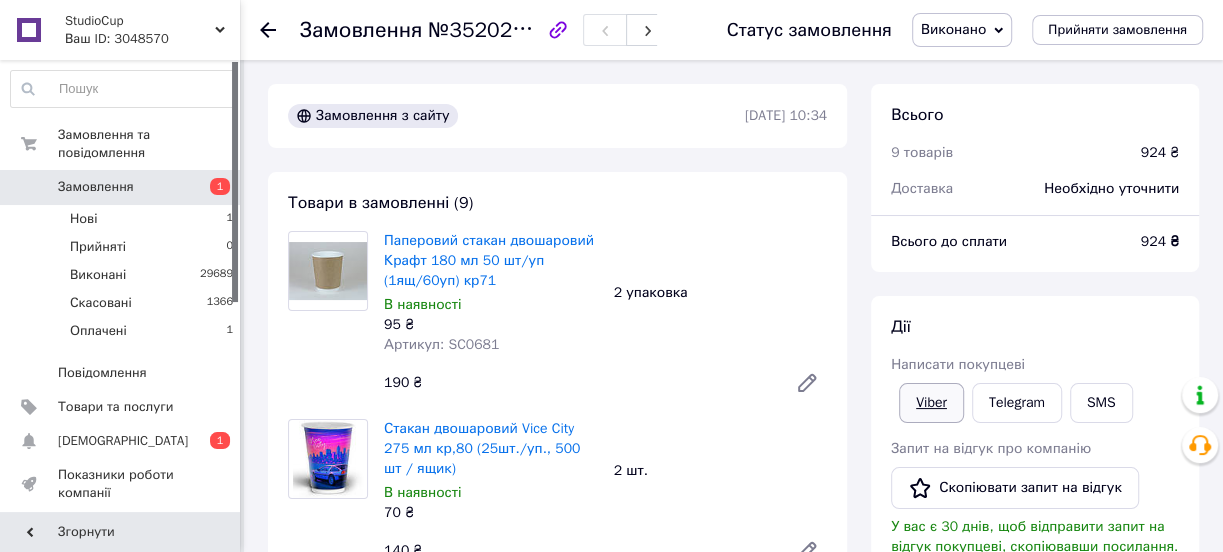 click on "Viber" at bounding box center (931, 403) 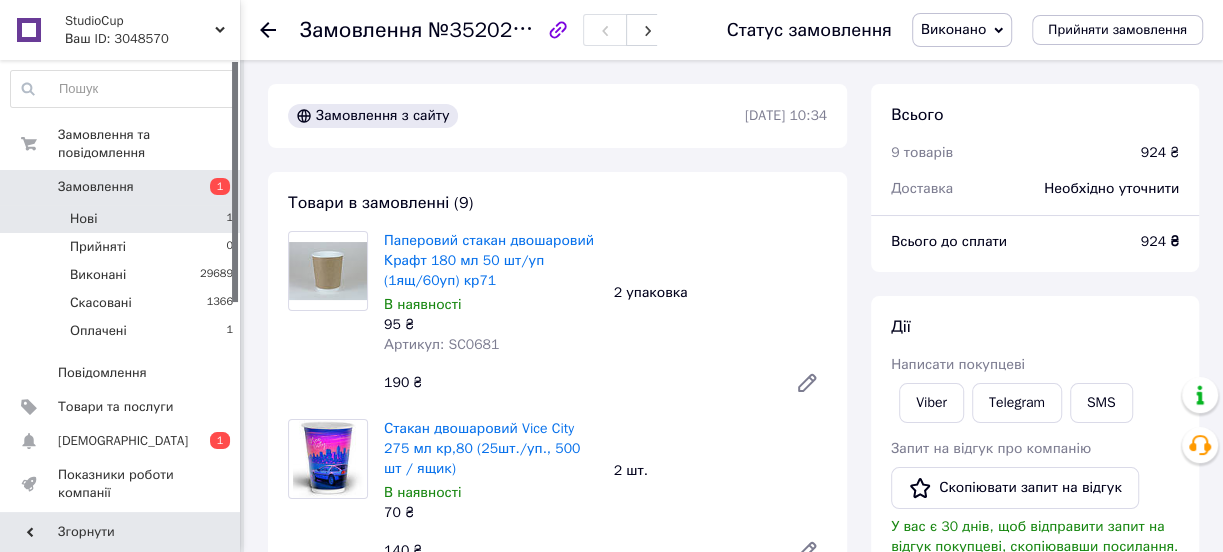 click on "Нові 1" at bounding box center (122, 219) 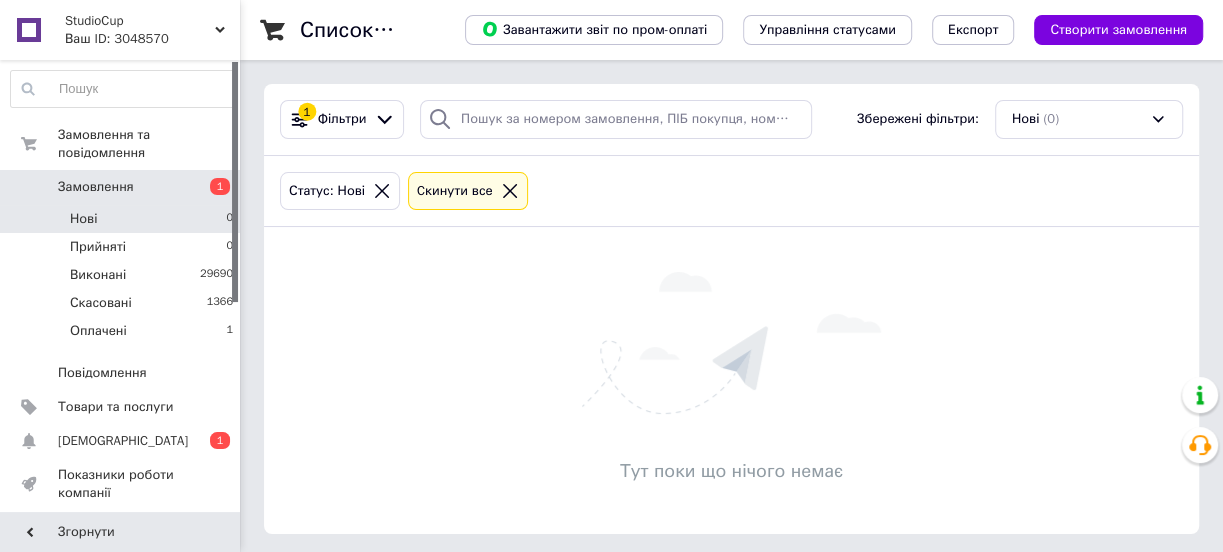 click on "Замовлення" at bounding box center (96, 187) 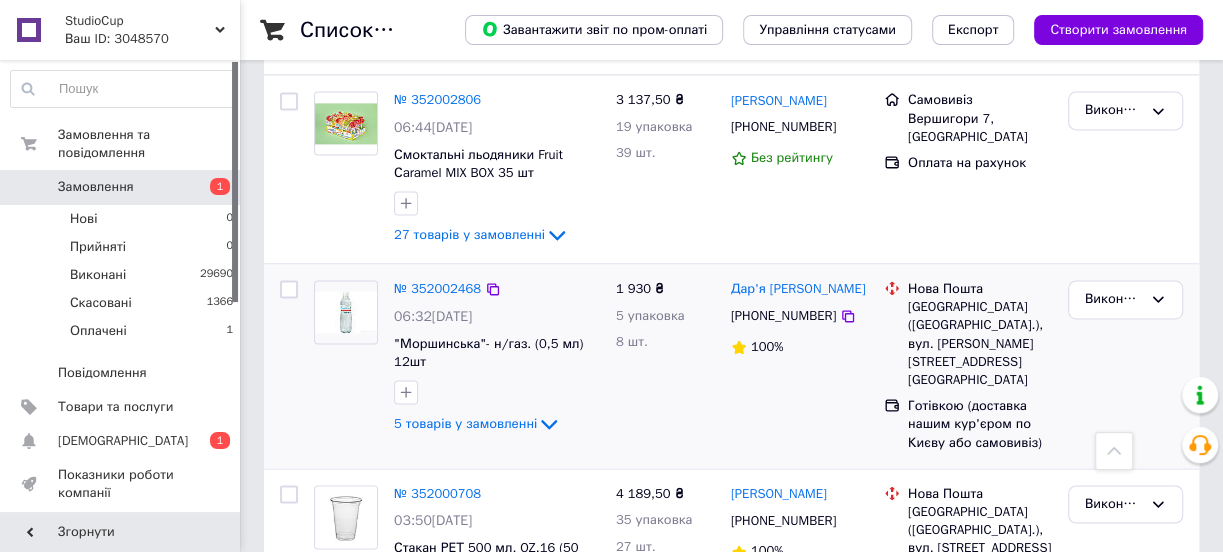 scroll, scrollTop: 1818, scrollLeft: 0, axis: vertical 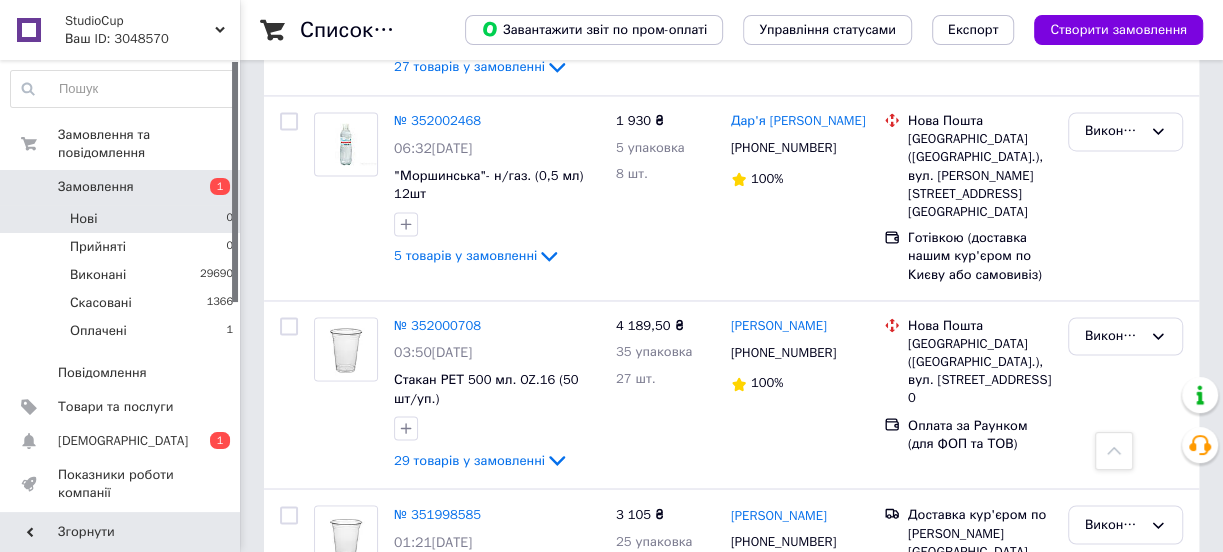 click on "Нові" at bounding box center (83, 219) 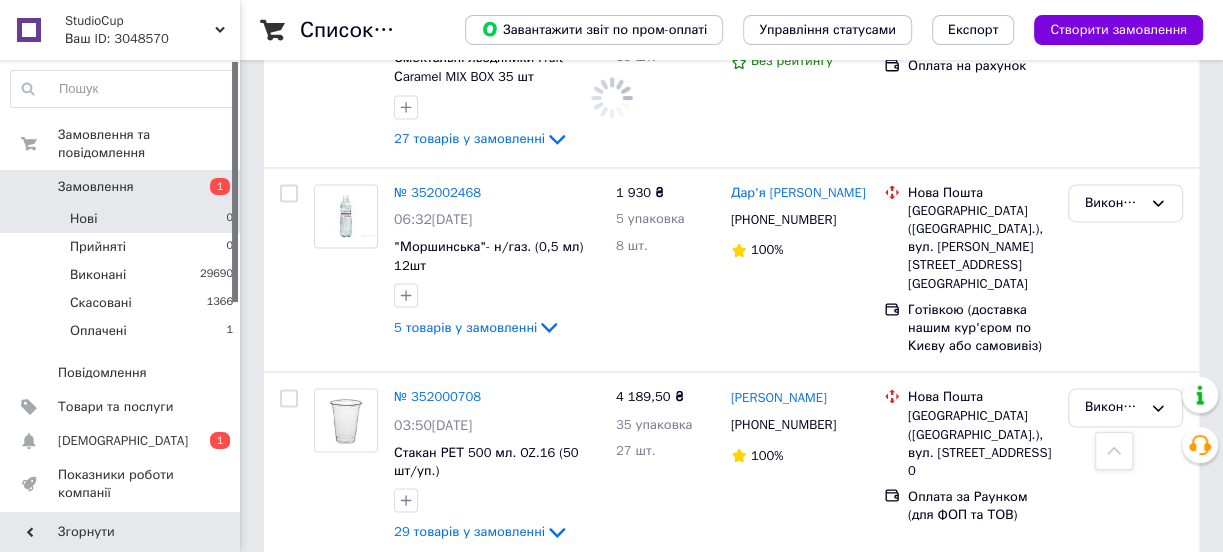 scroll, scrollTop: 0, scrollLeft: 0, axis: both 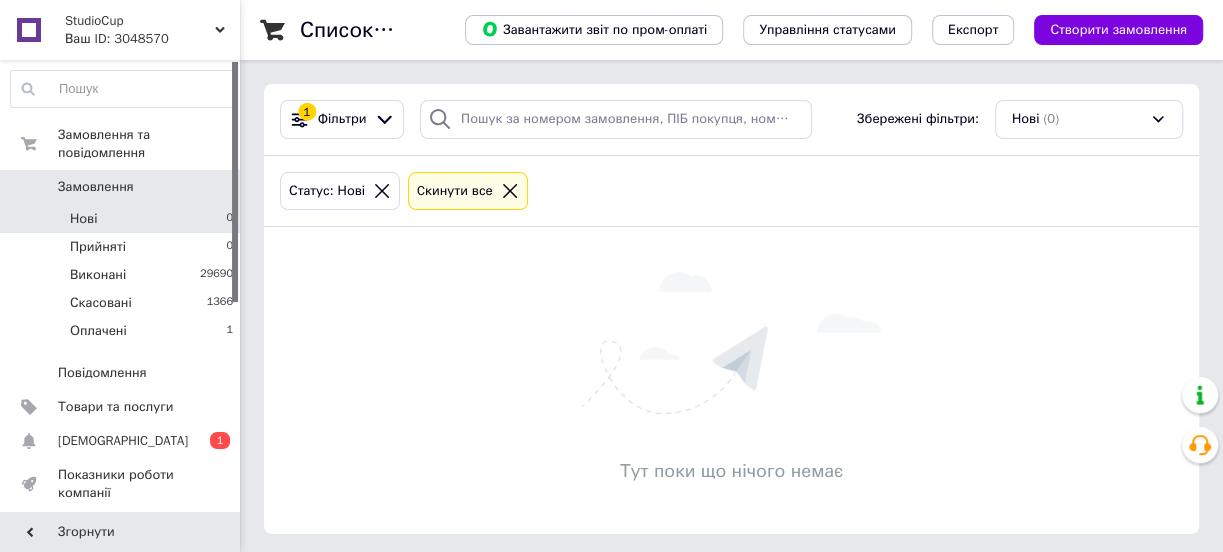 click on "Нові 0" at bounding box center (122, 219) 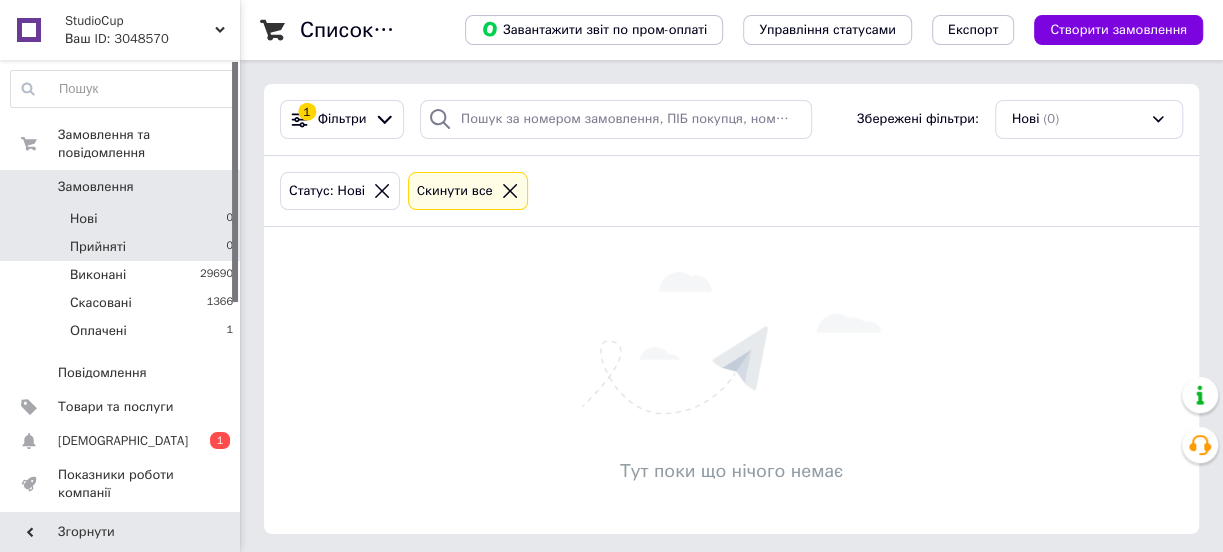 click on "Прийняті" at bounding box center (98, 247) 